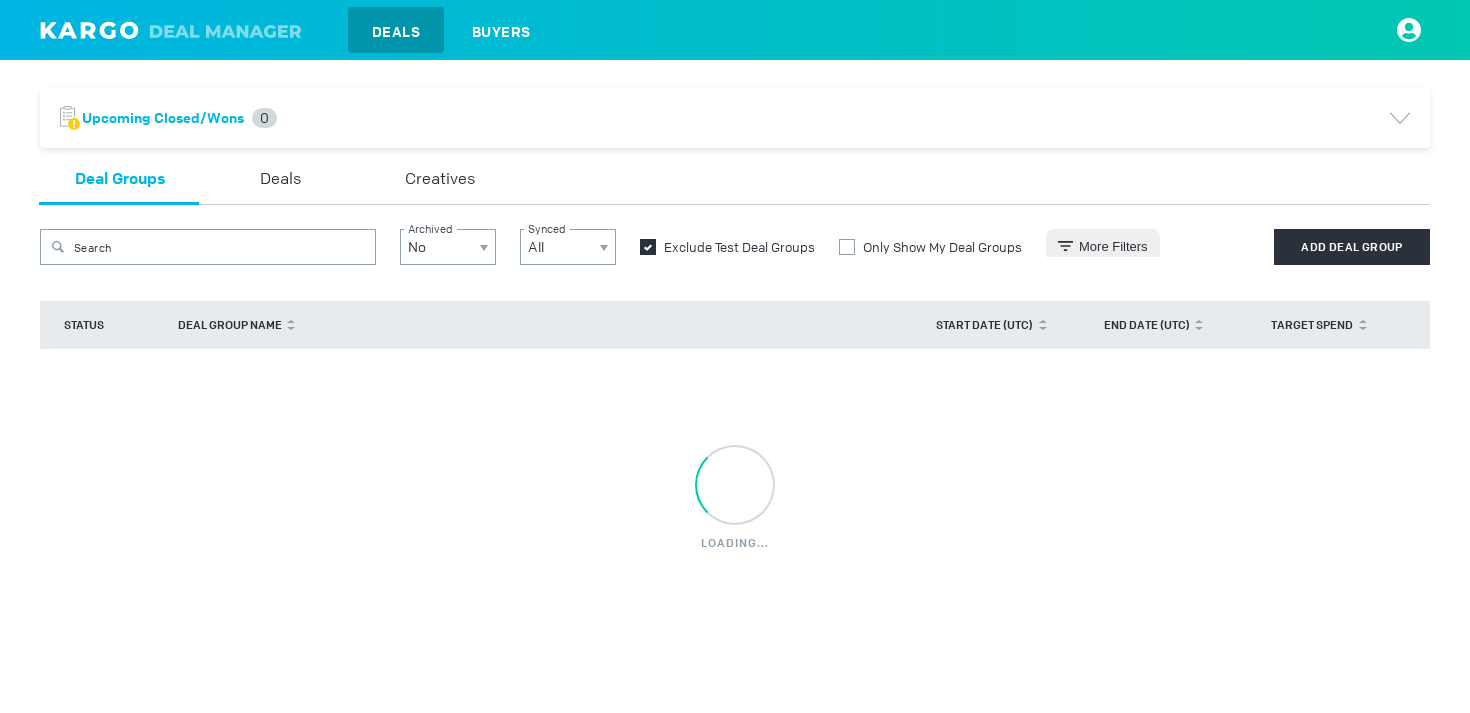 scroll, scrollTop: 0, scrollLeft: 0, axis: both 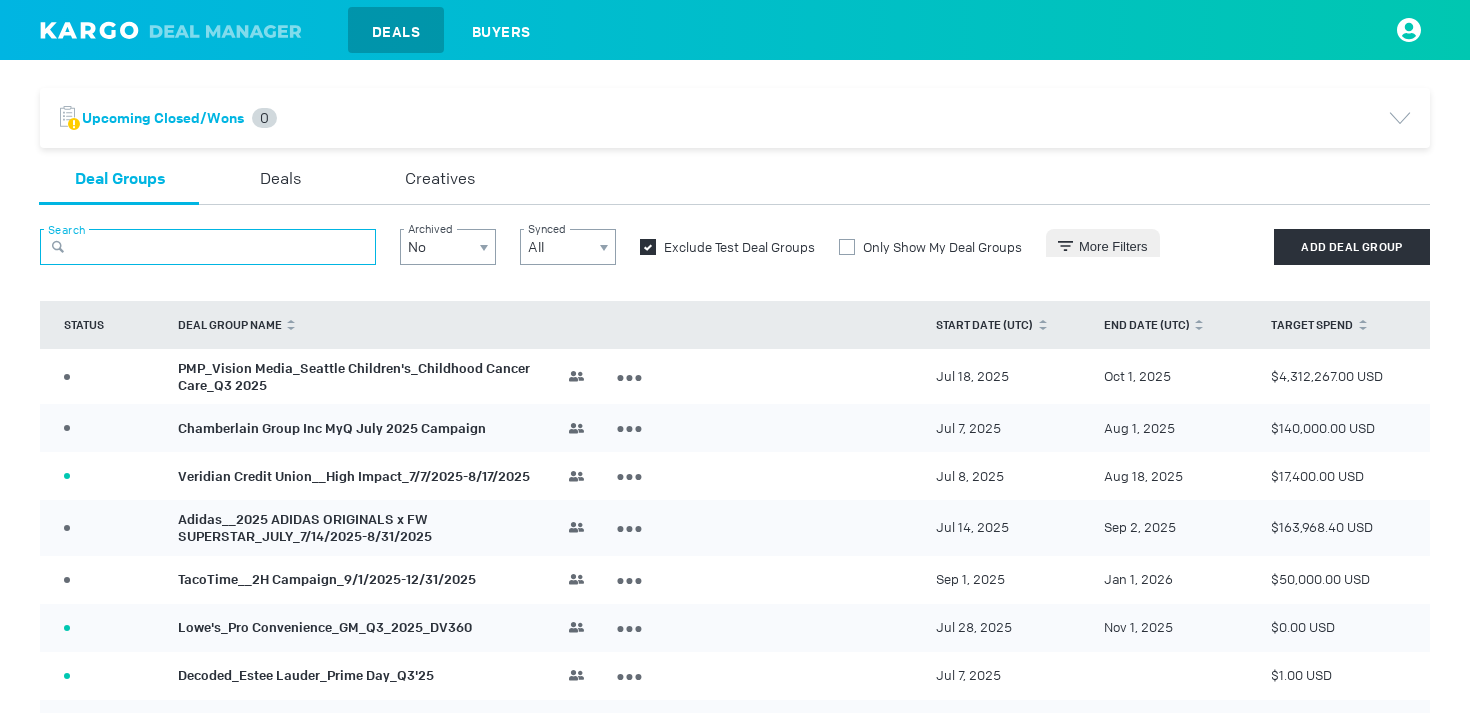 click at bounding box center [208, 247] 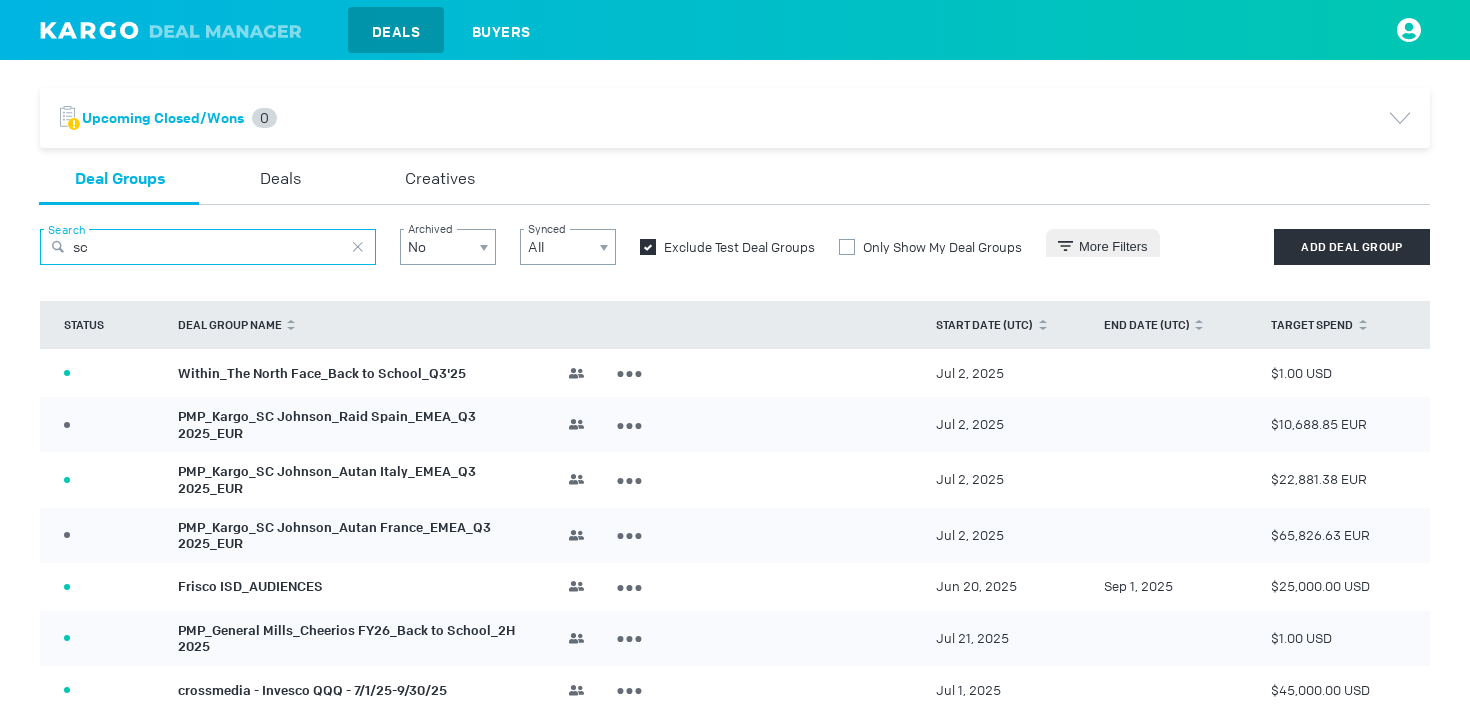 type on "sc" 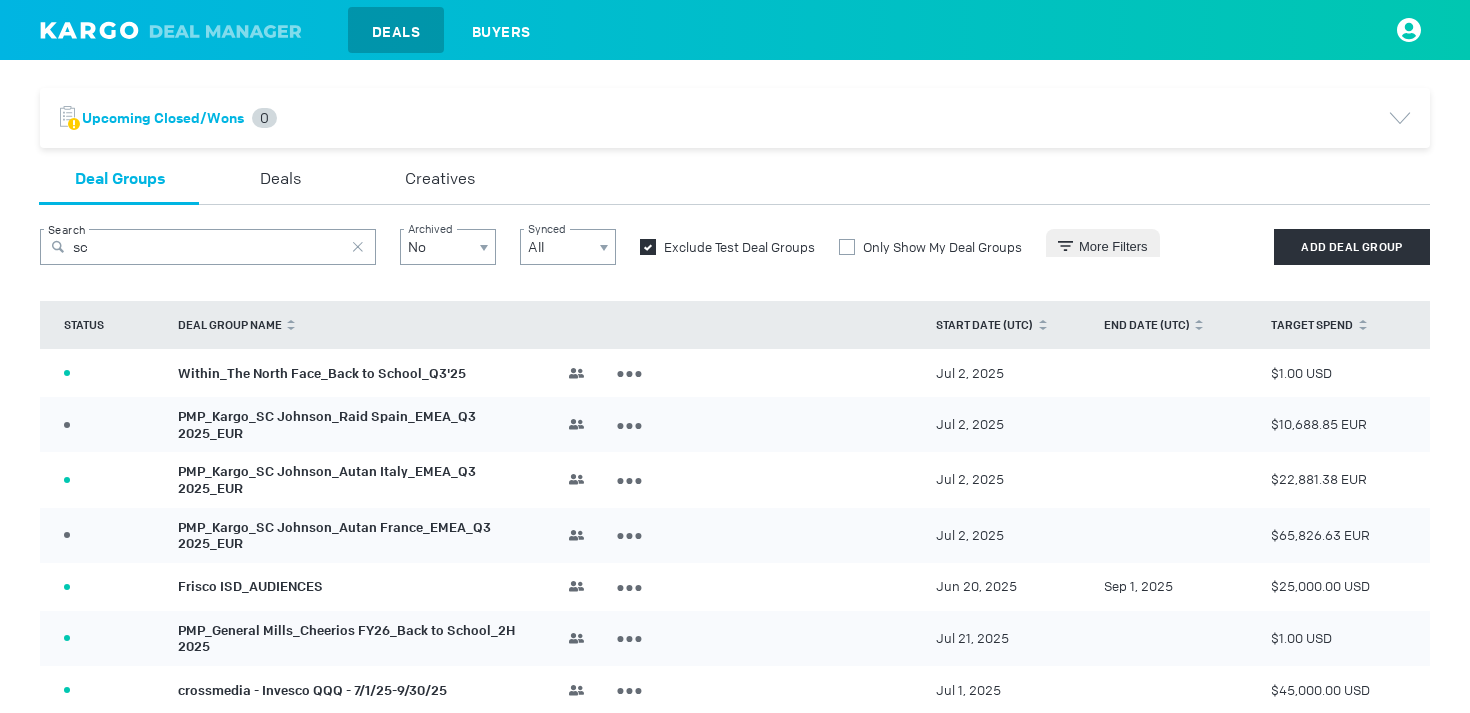 click on "PMP_Kargo_SC Johnson_Raid Spain_EMEA_Q3 2025_EUR" at bounding box center (327, 425) 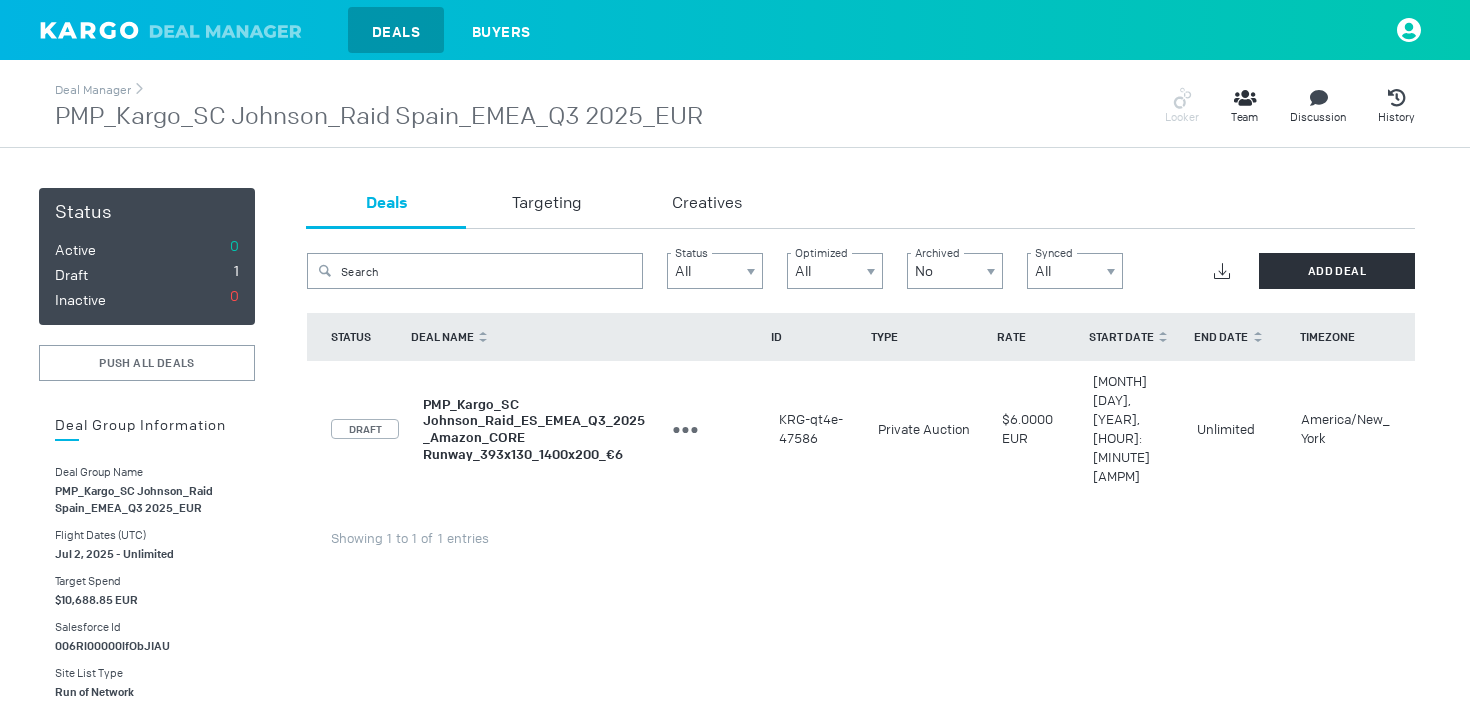 click at bounding box center (1222, 271) 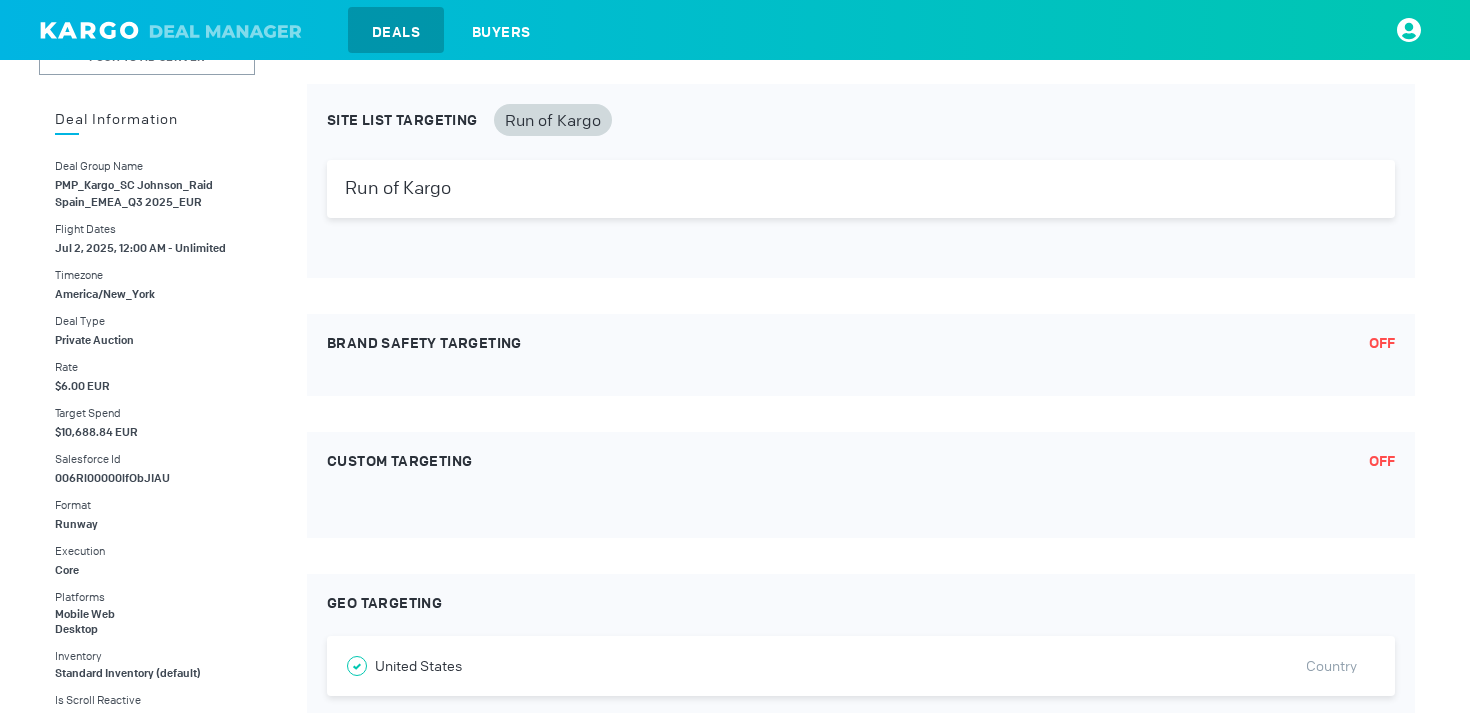 scroll, scrollTop: 8, scrollLeft: 0, axis: vertical 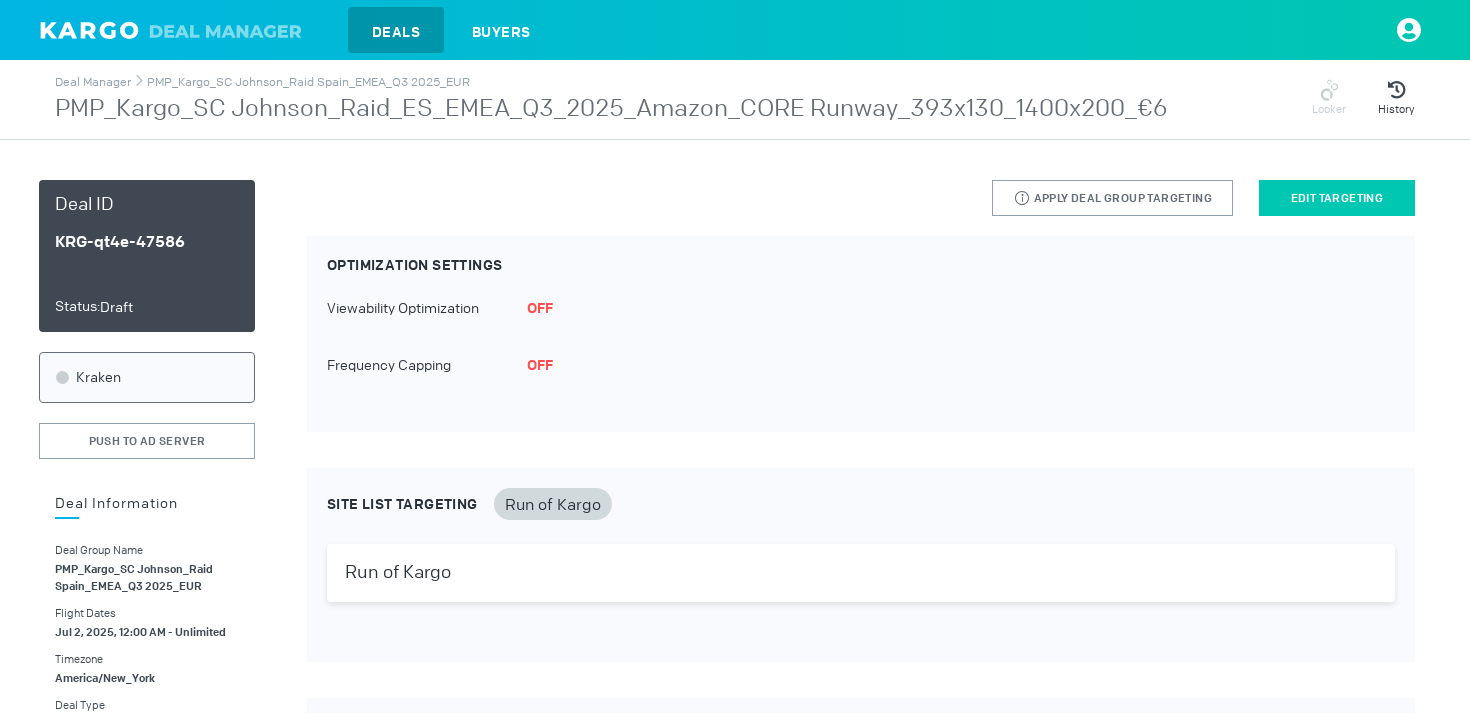 click on "Edit Targeting" at bounding box center [1337, 198] 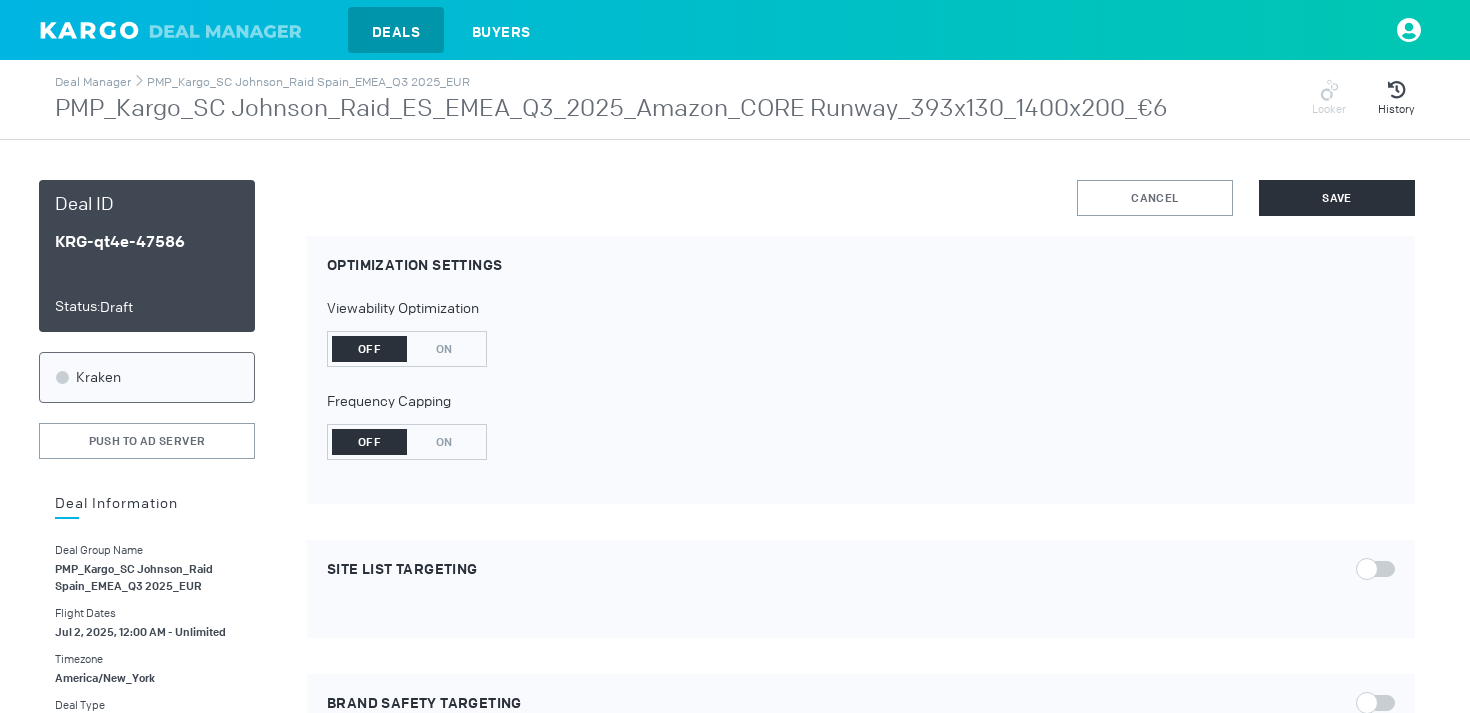 scroll, scrollTop: 521, scrollLeft: 0, axis: vertical 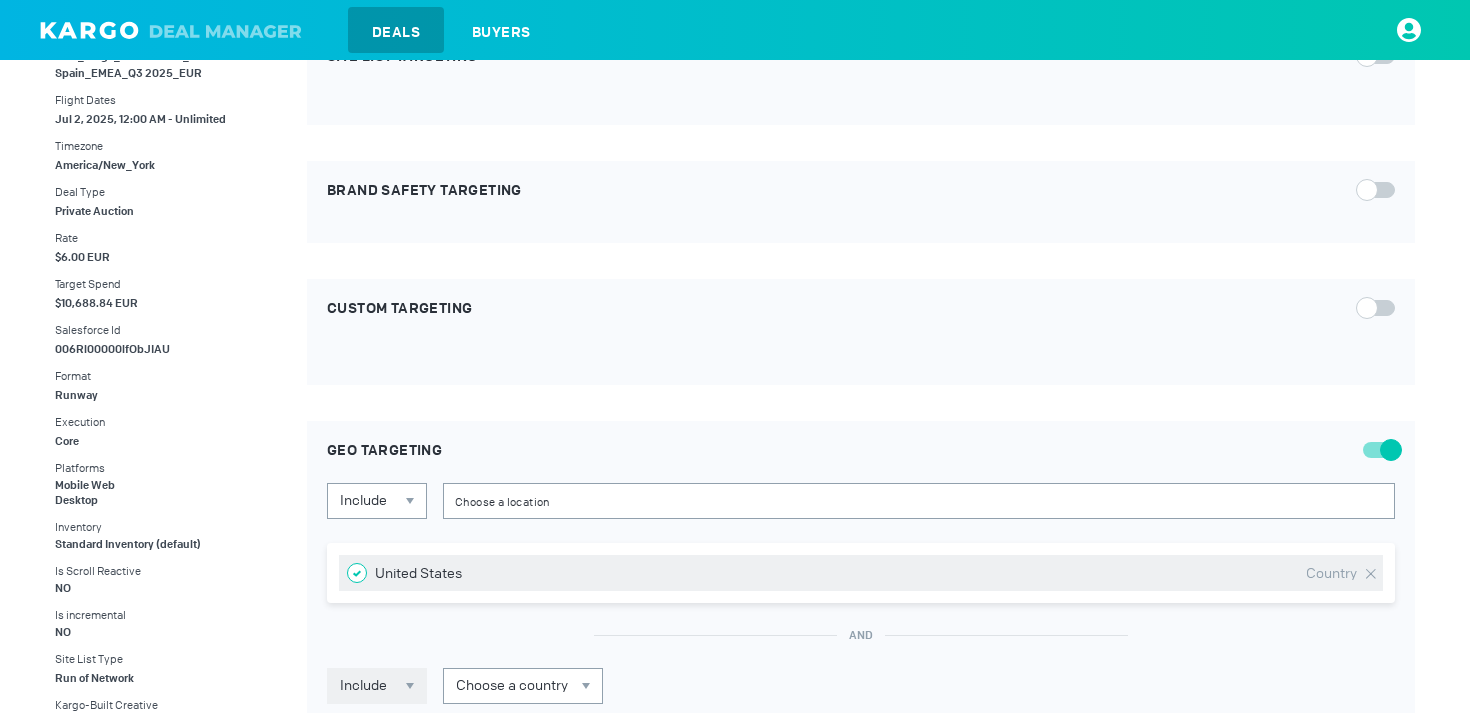 click at bounding box center [1371, 574] 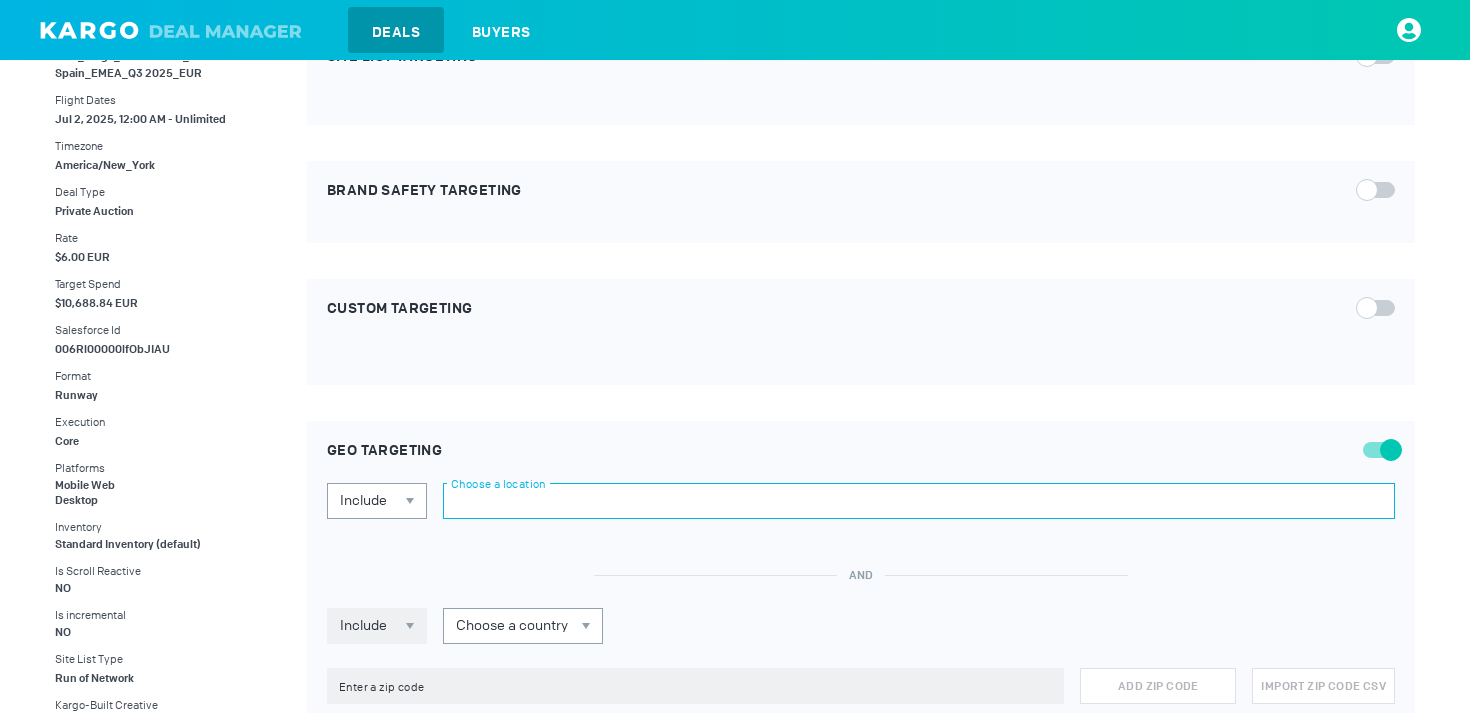 click at bounding box center (919, 501) 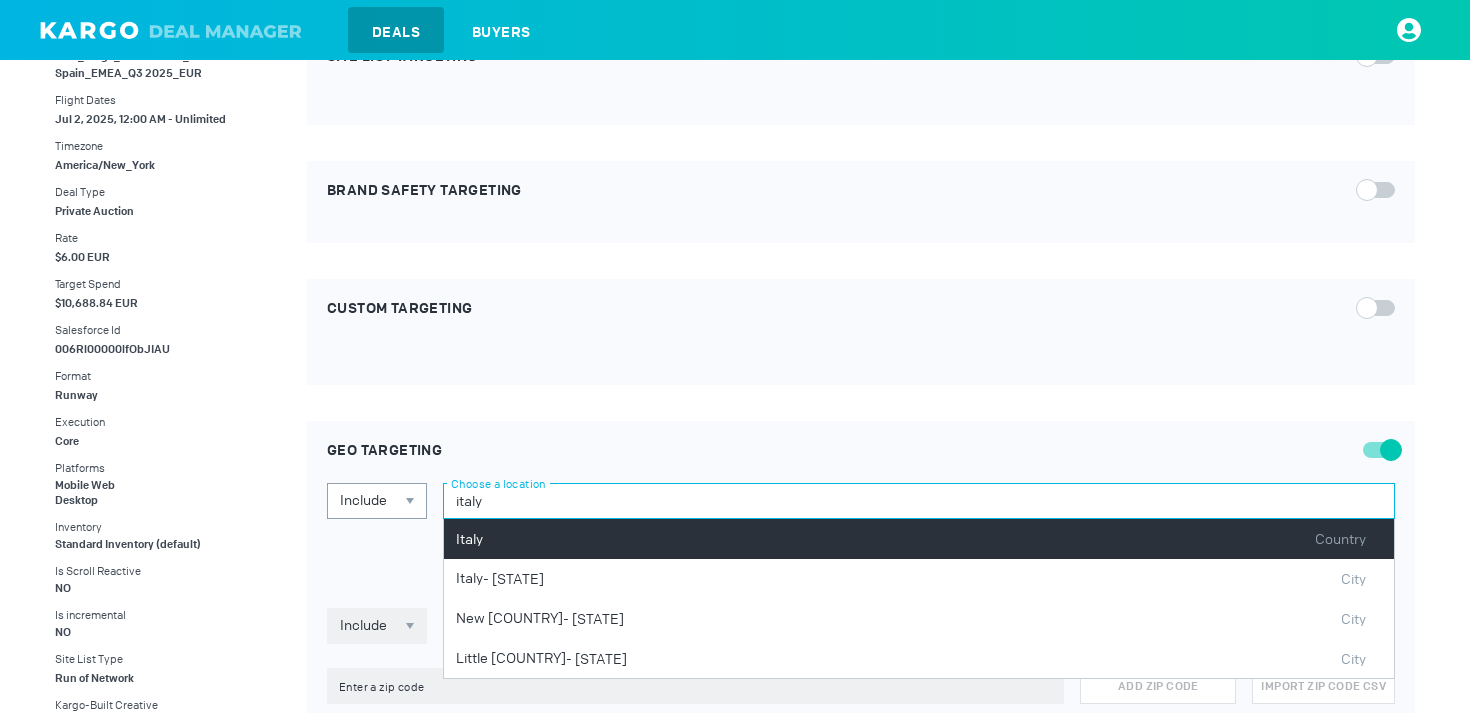 type on "italy" 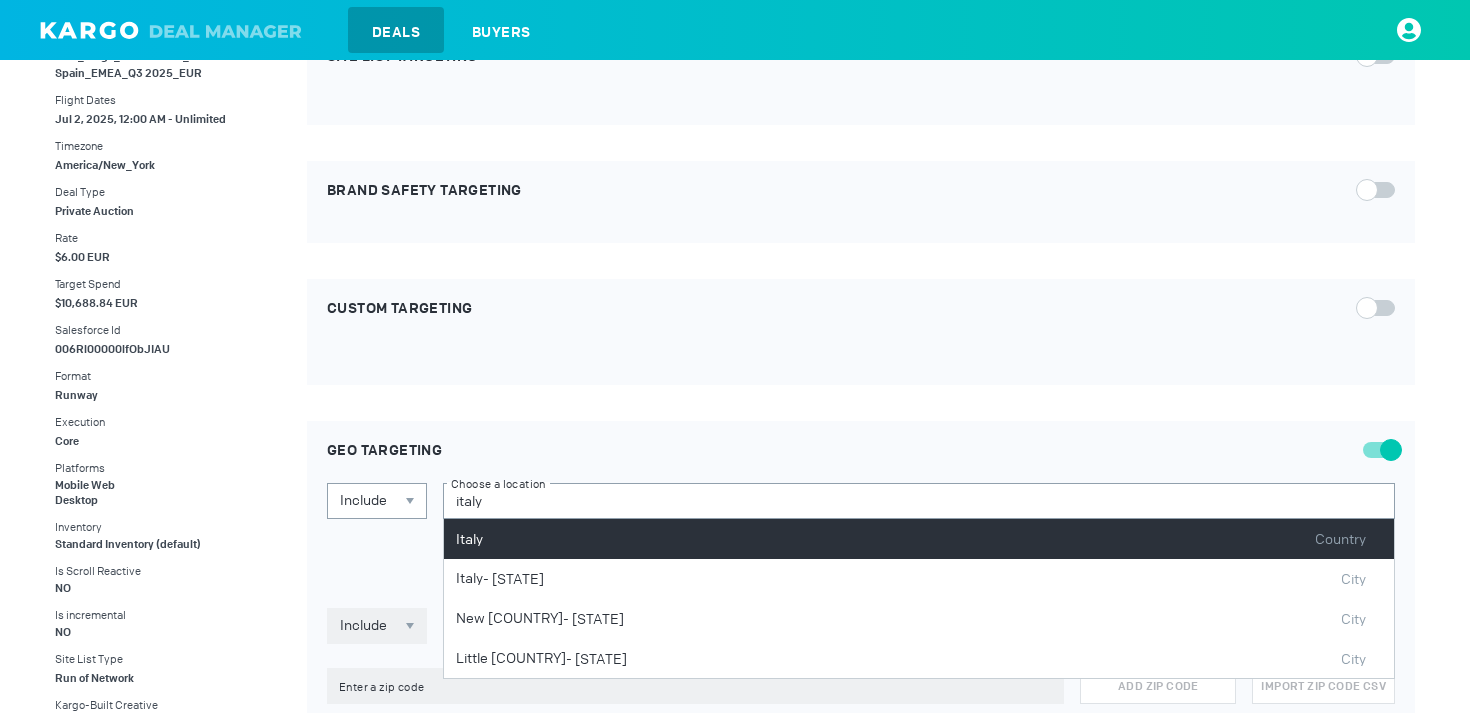 click on "Italy  Country" at bounding box center [919, 539] 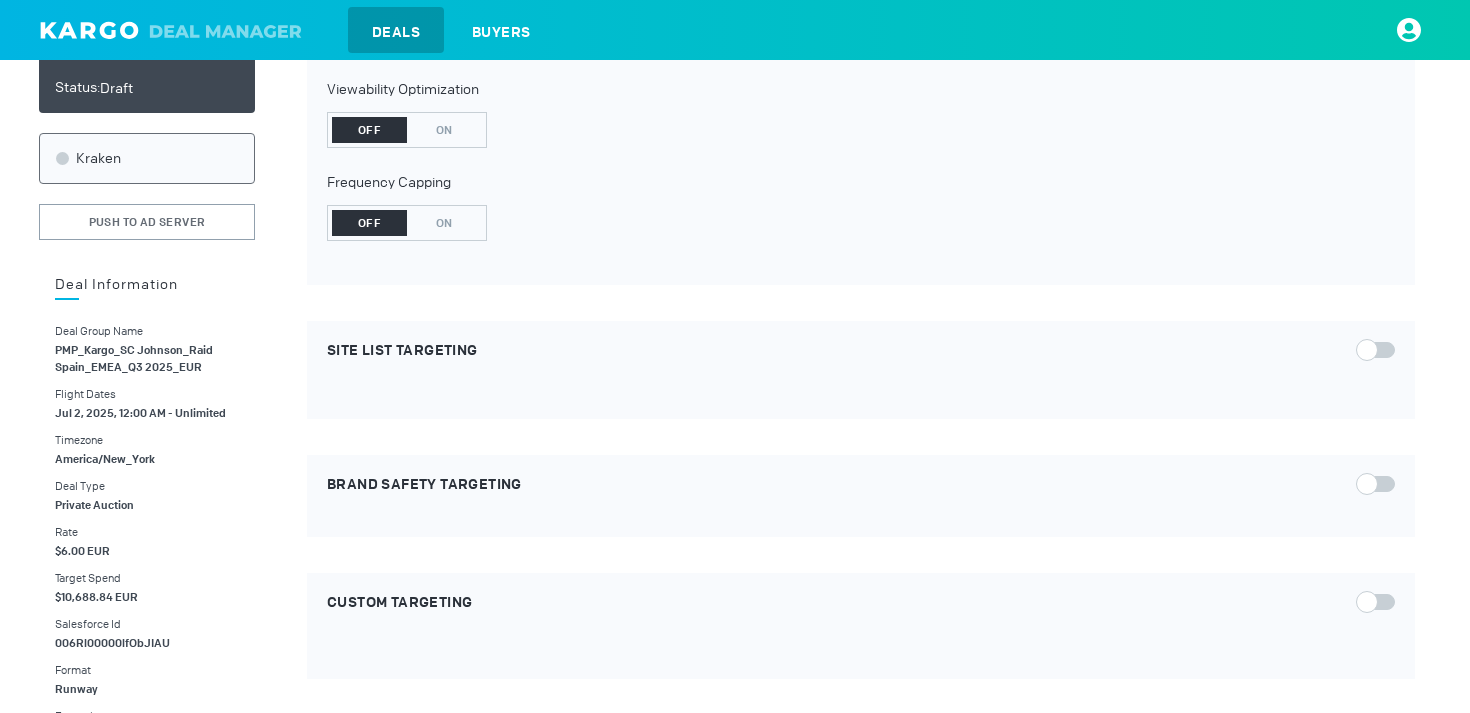 scroll, scrollTop: 254, scrollLeft: 0, axis: vertical 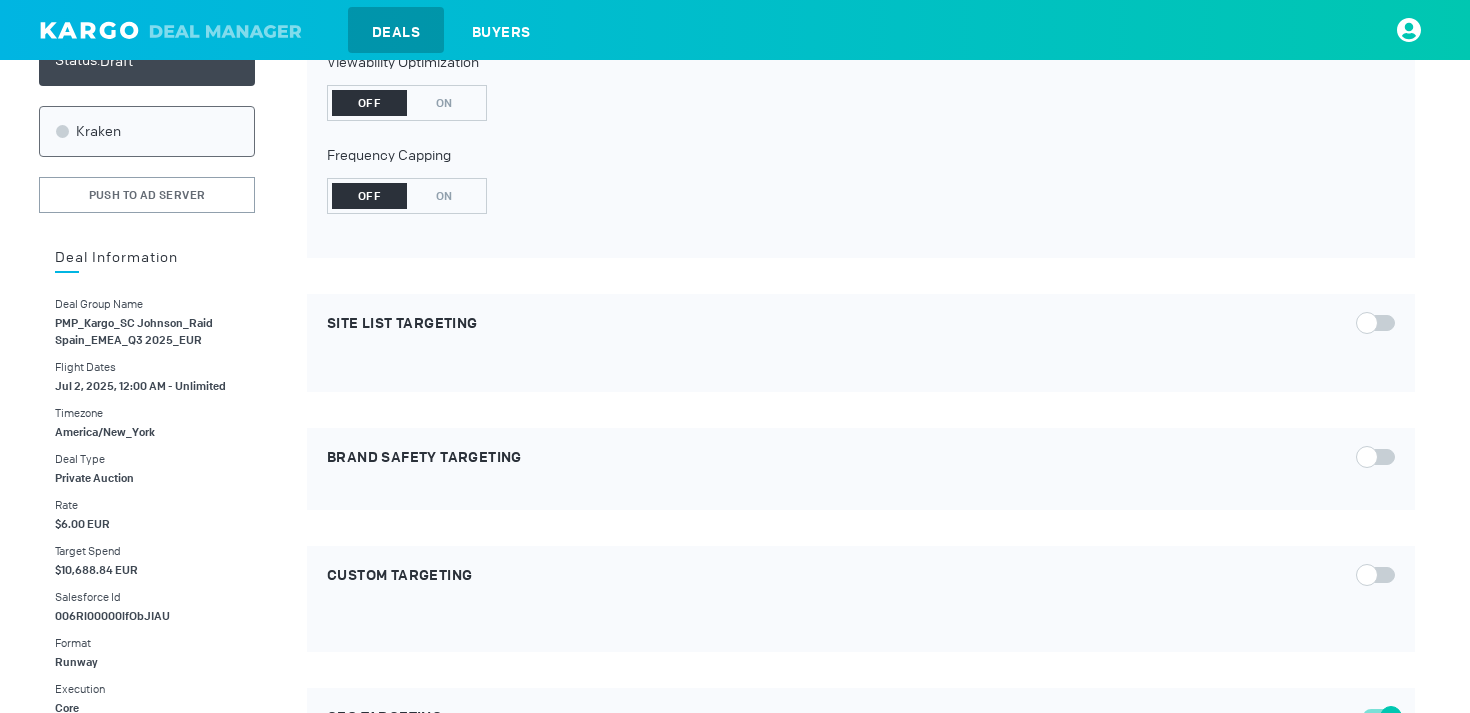 click at bounding box center (1379, 323) 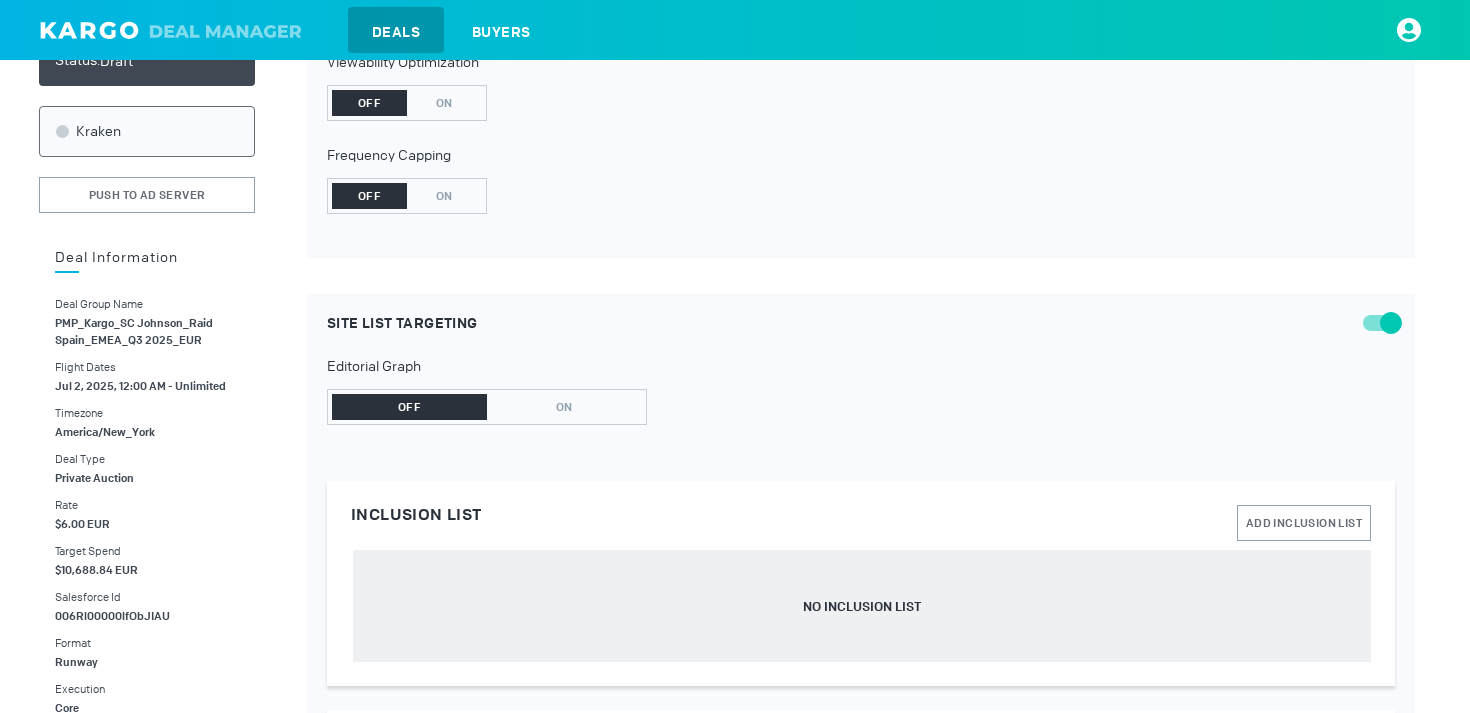 click at bounding box center [1379, 323] 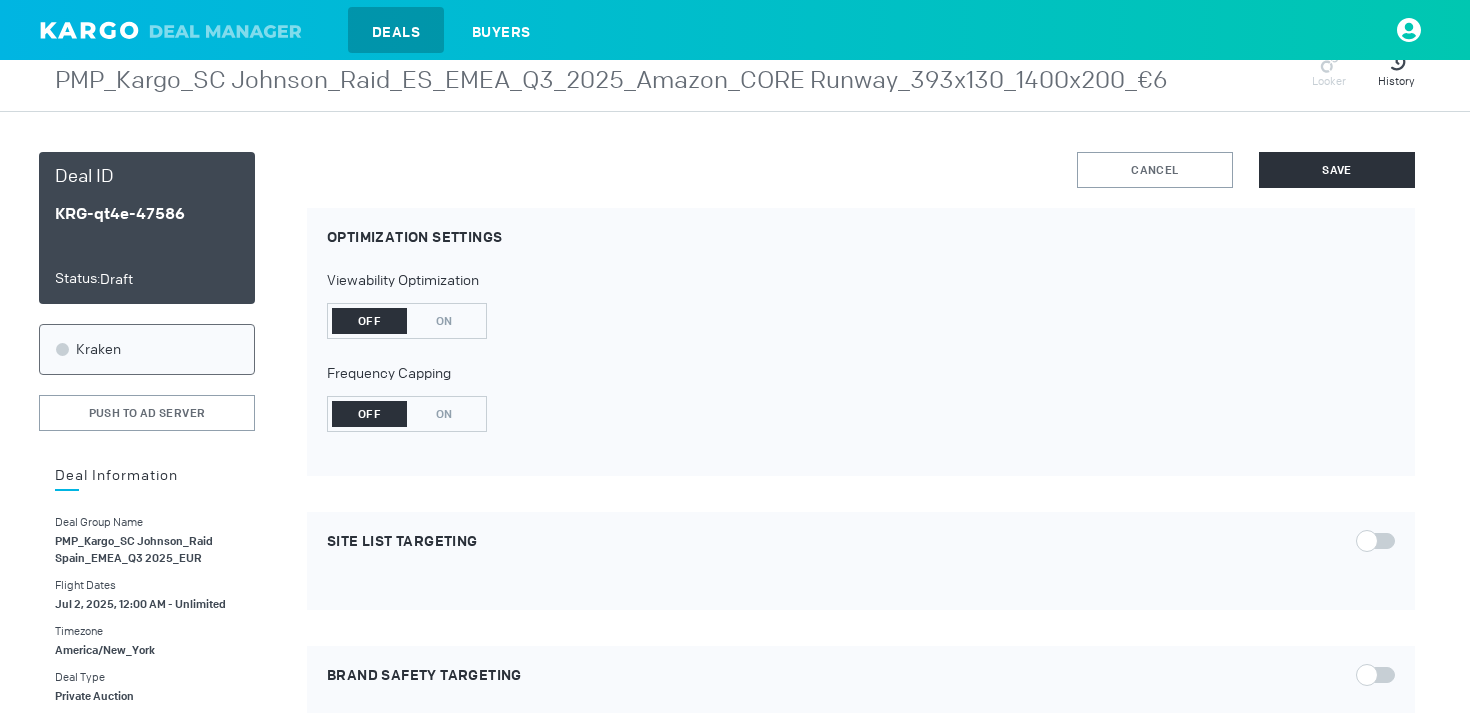 scroll, scrollTop: 0, scrollLeft: 0, axis: both 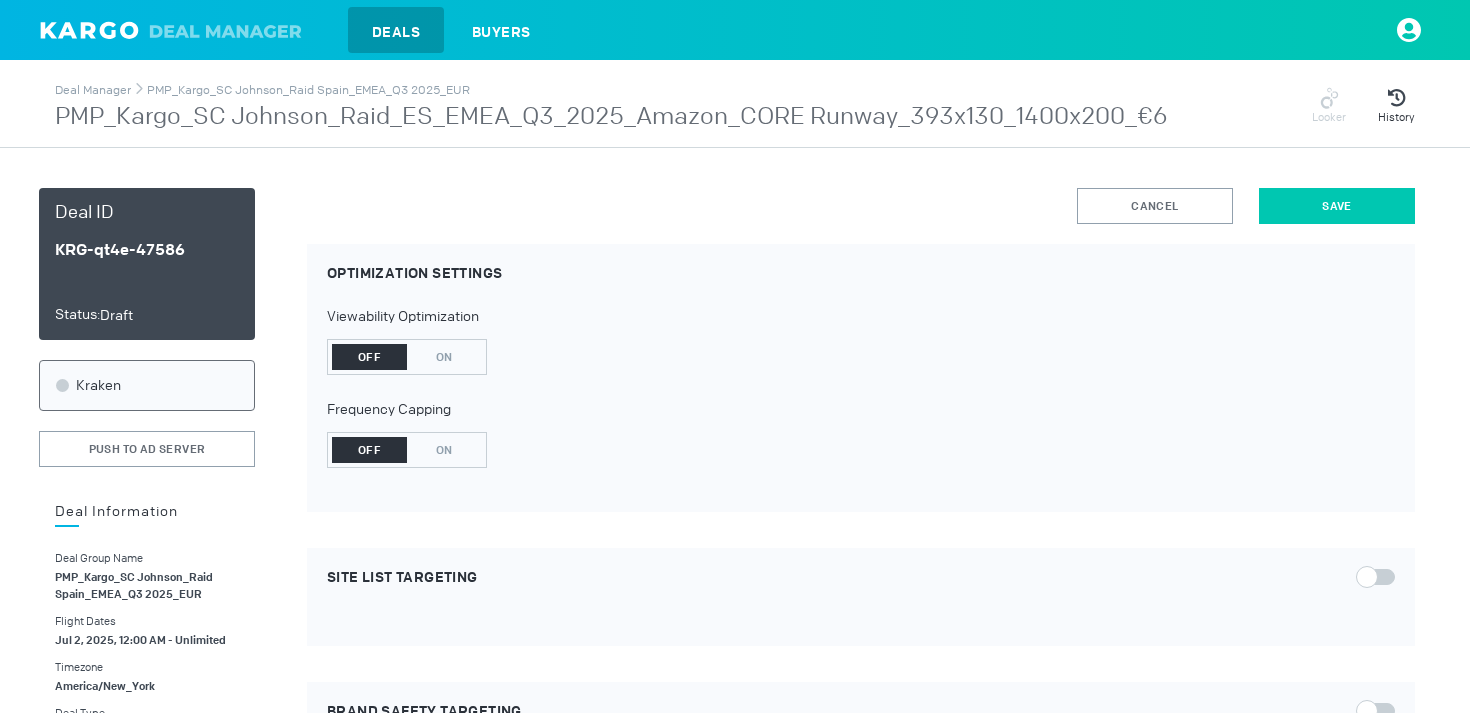click on "Save" at bounding box center (1337, 206) 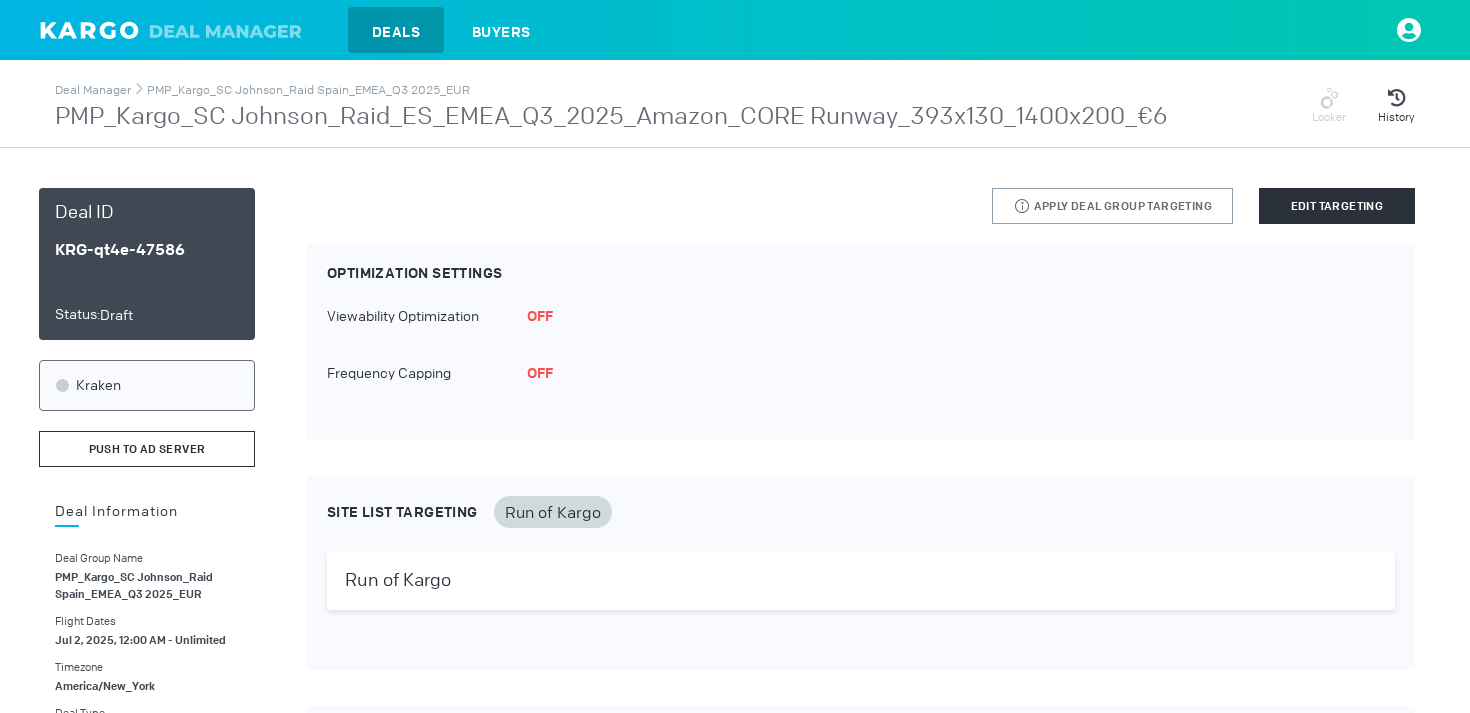 click on "Push to Ad Server" at bounding box center [147, 449] 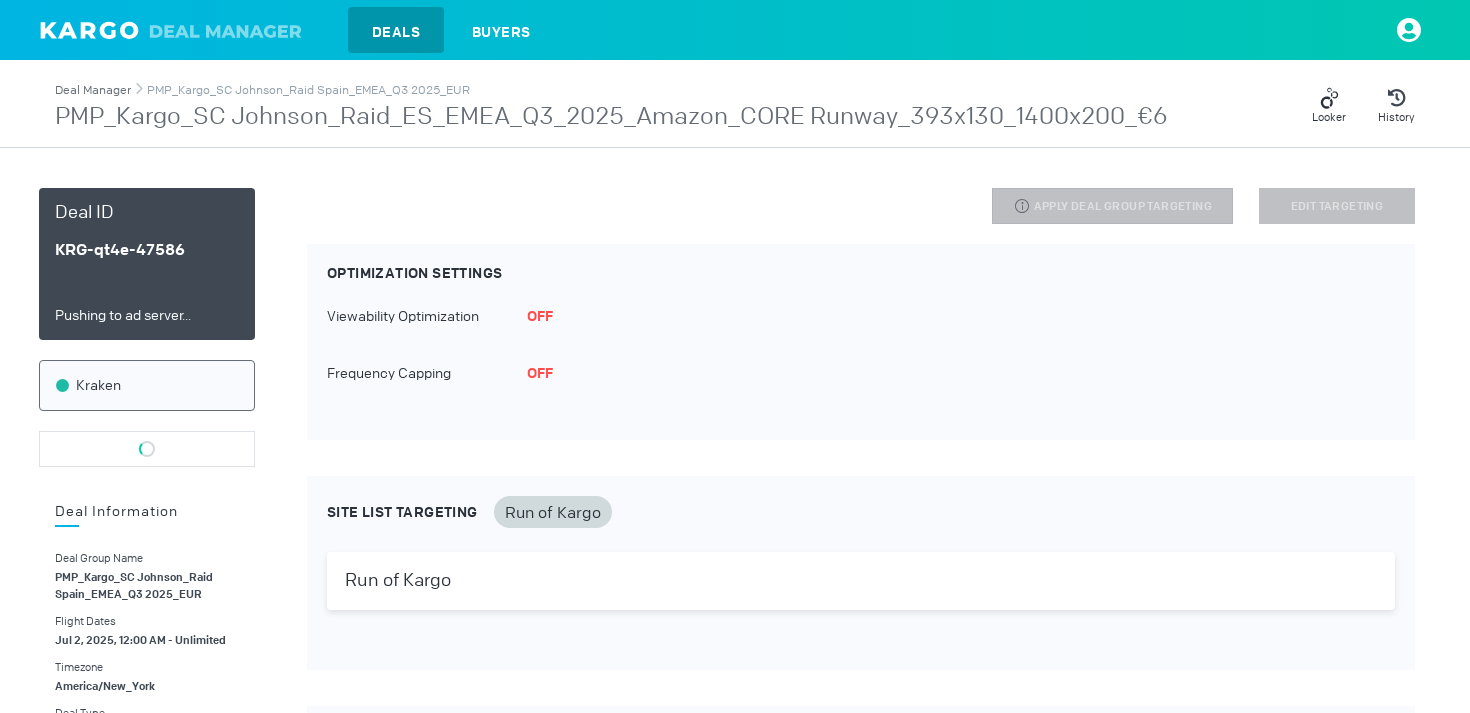 click on "Deal Manager" at bounding box center [93, 90] 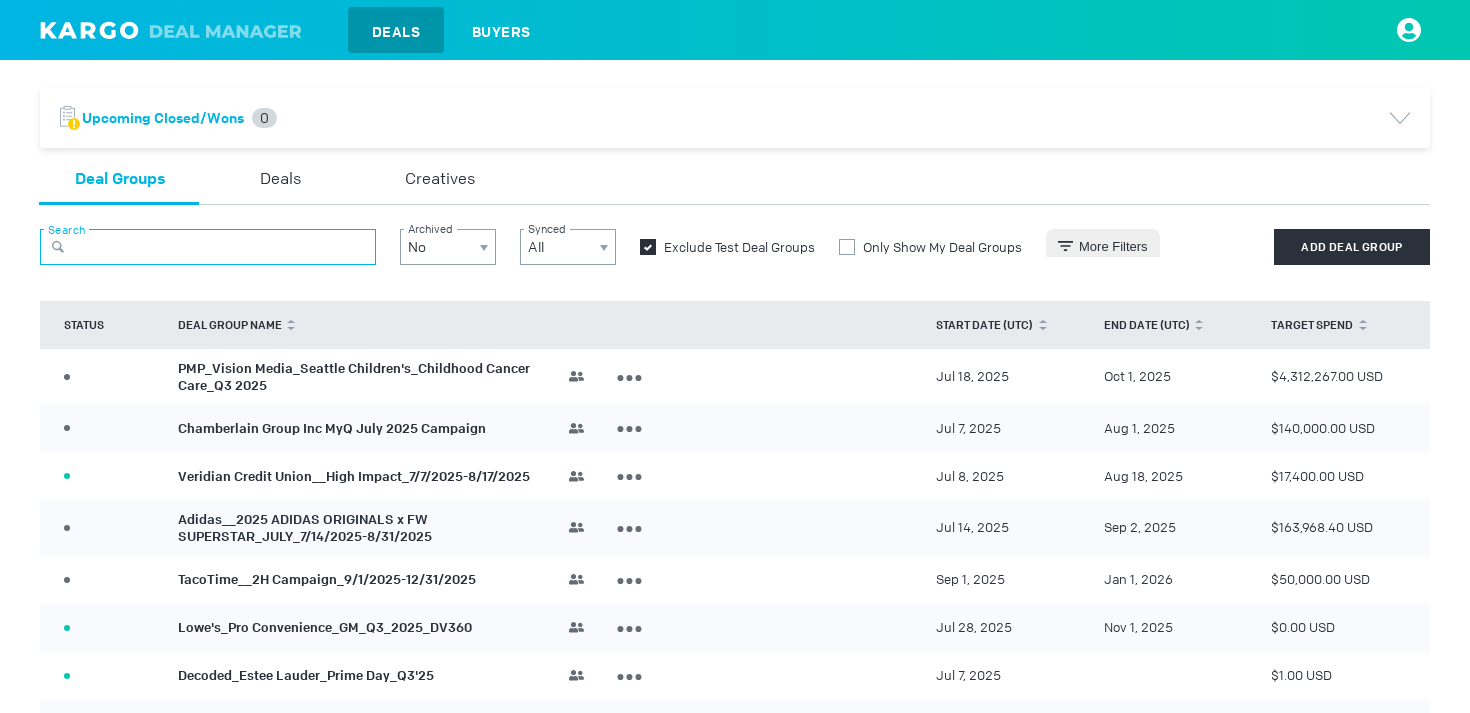 click at bounding box center [208, 247] 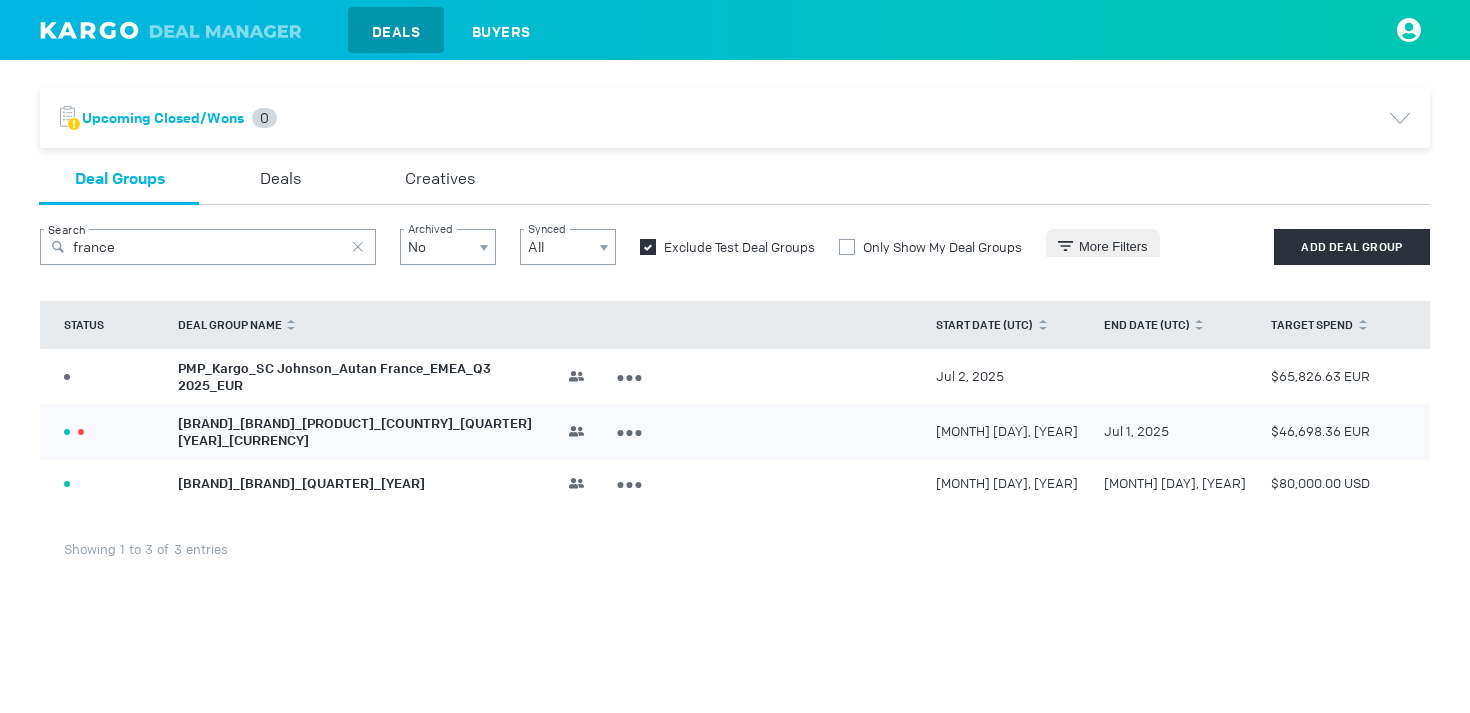 click on "PMP_Kargo_SC Johnson_Autan France_EMEA_Q3 2025_EUR" at bounding box center (334, 377) 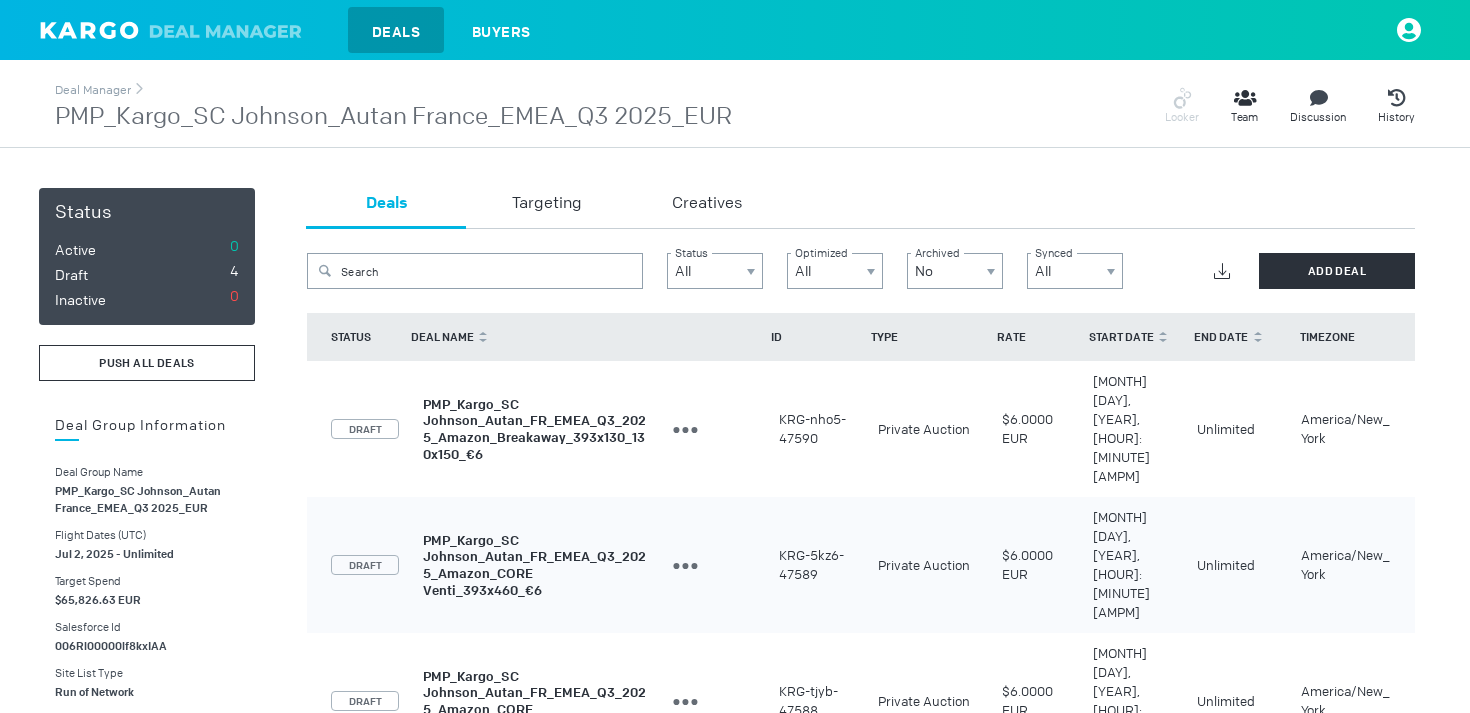 click on "PUSH ALL DEALS" at bounding box center [147, 363] 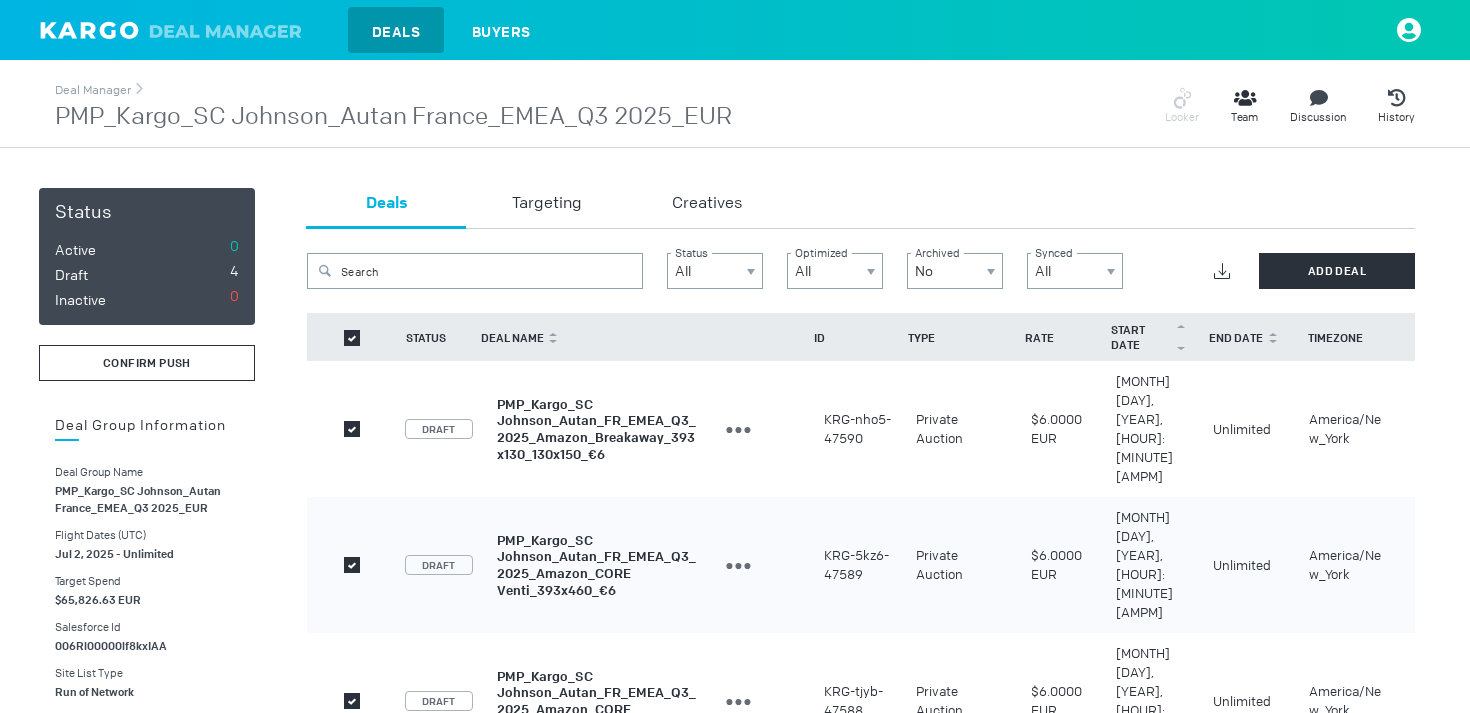 click on "confirm push" at bounding box center [147, 363] 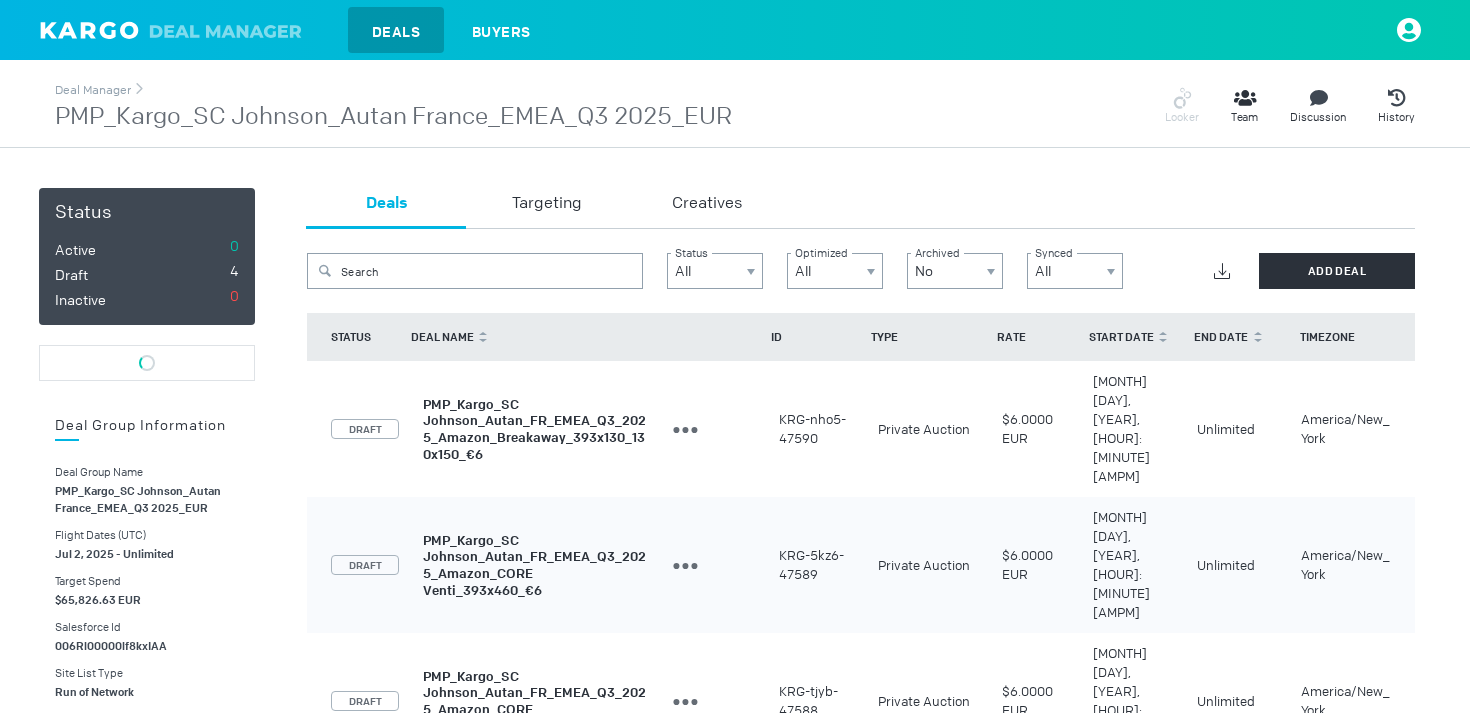 click on "PMP_Kargo_SC Johnson_Autan_FR_EMEA_Q3_2025_Amazon_Breakaway_393x130_130x150_€6" at bounding box center [534, 428] 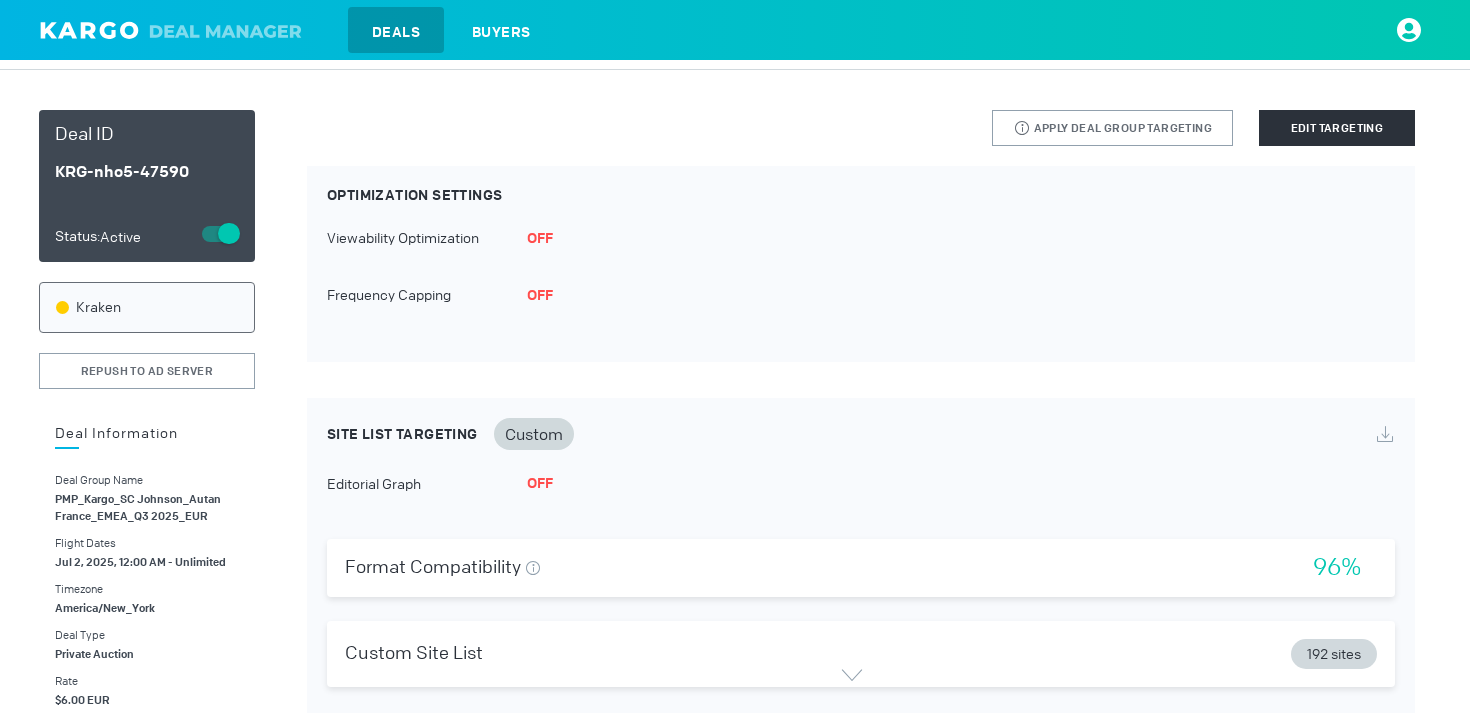 scroll, scrollTop: 0, scrollLeft: 0, axis: both 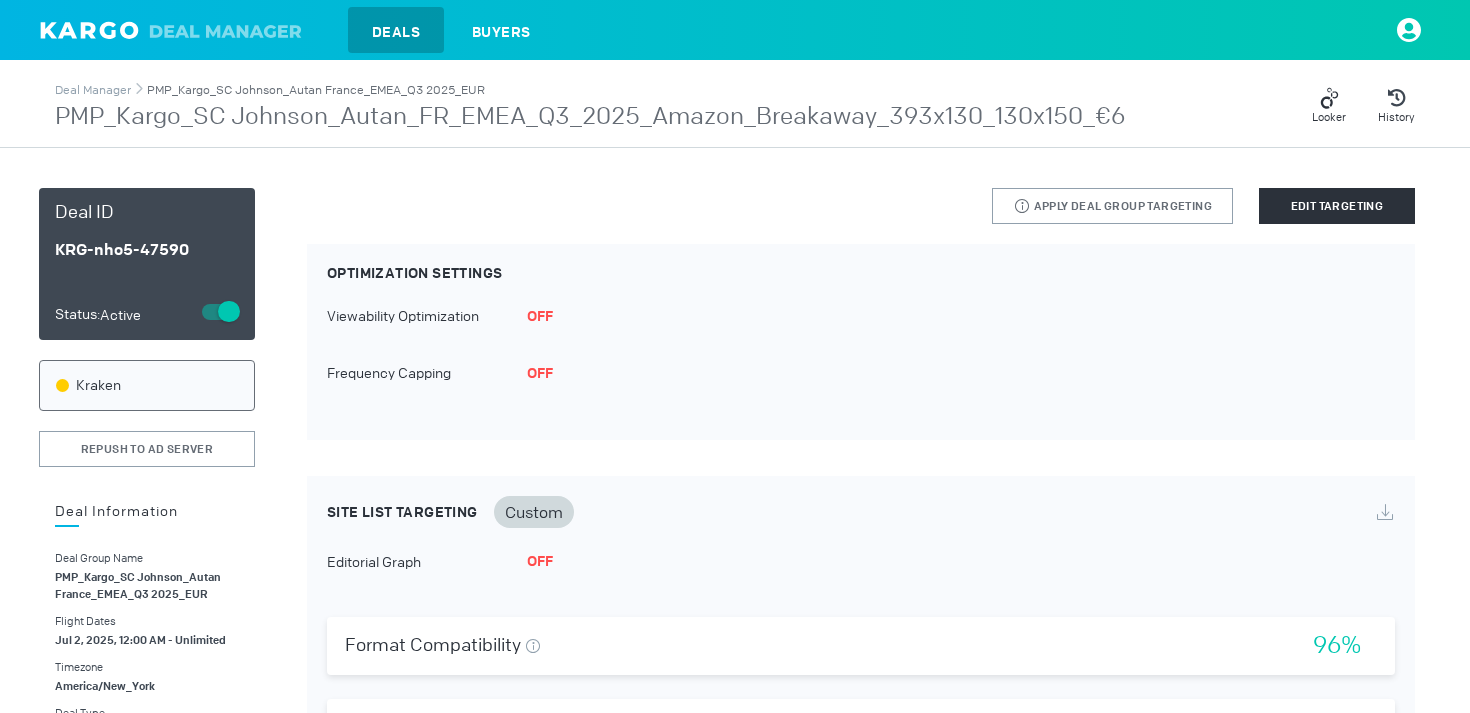 click on "PMP_Kargo_SC Johnson_Autan France_EMEA_Q3 2025_EUR" at bounding box center [316, 90] 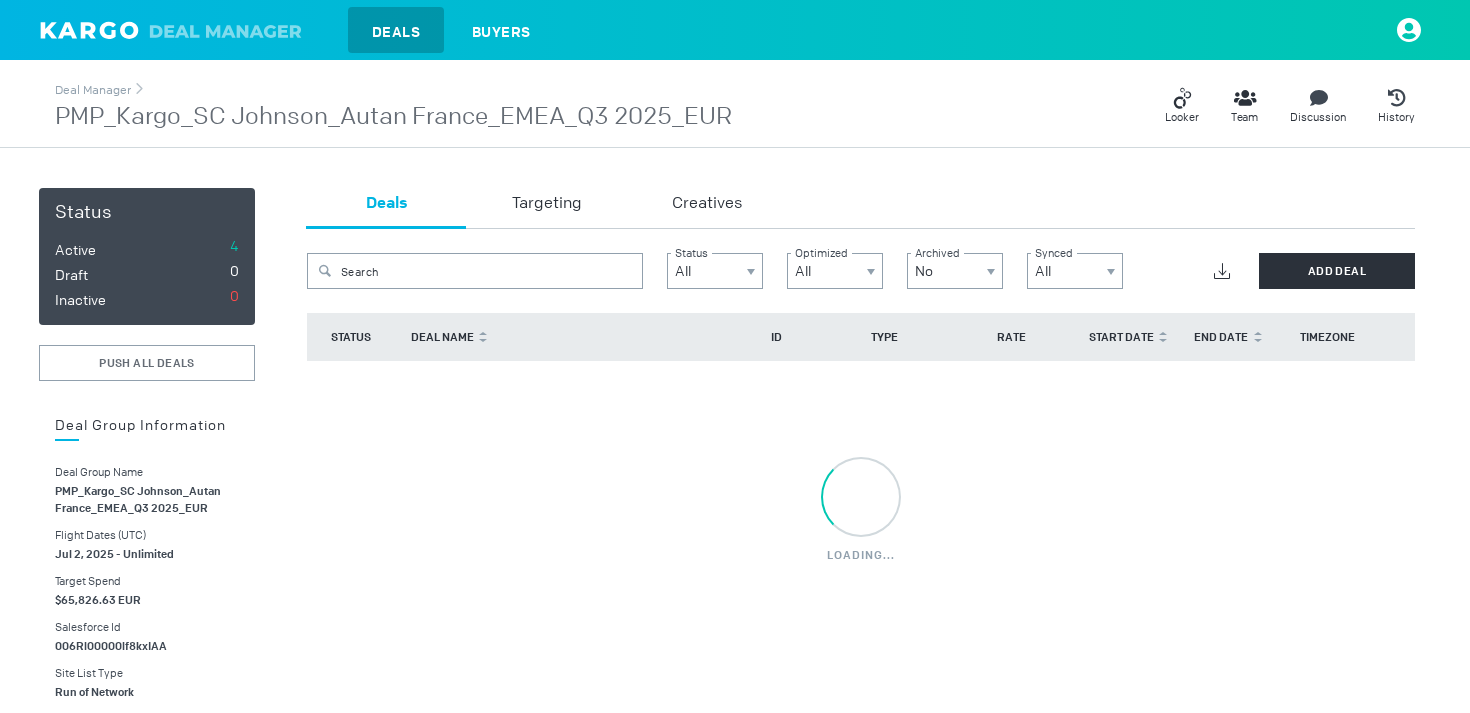 click at bounding box center [176, 30] 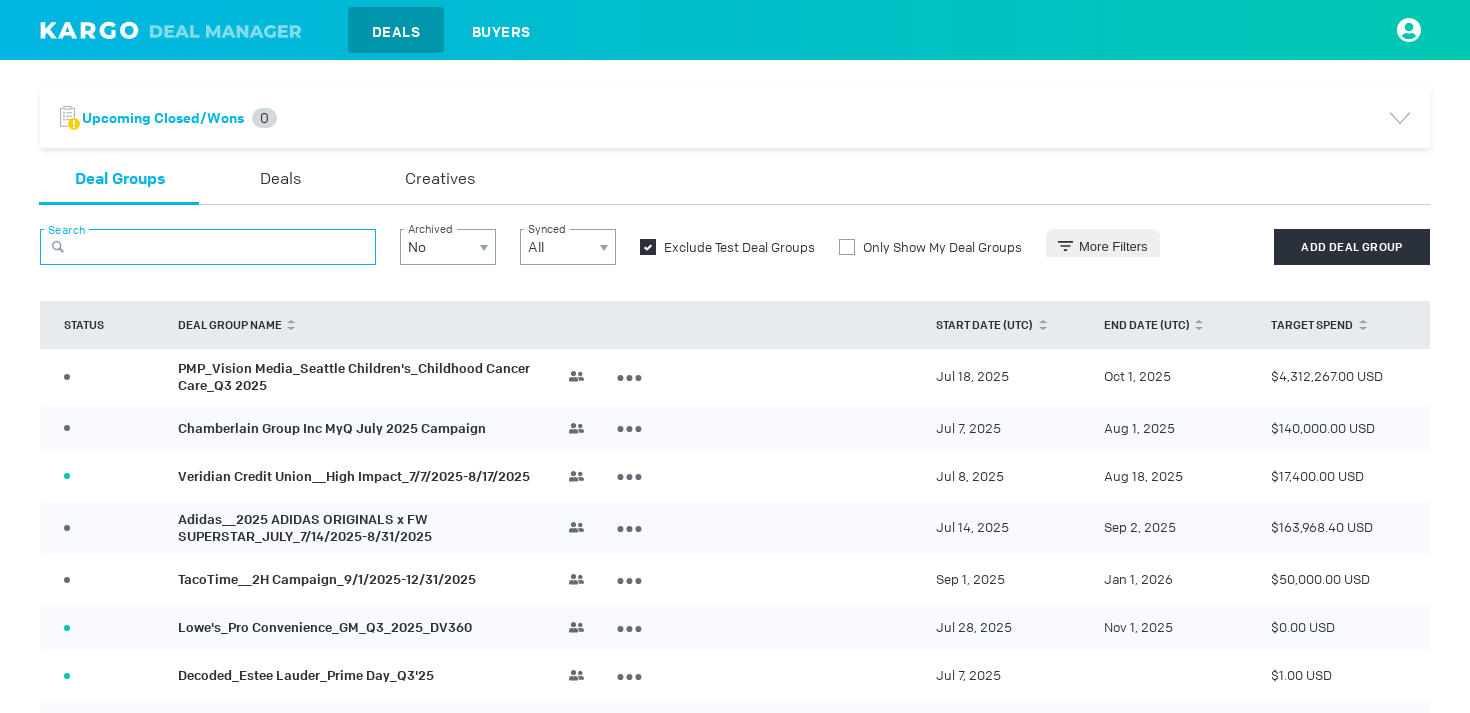 click at bounding box center [208, 247] 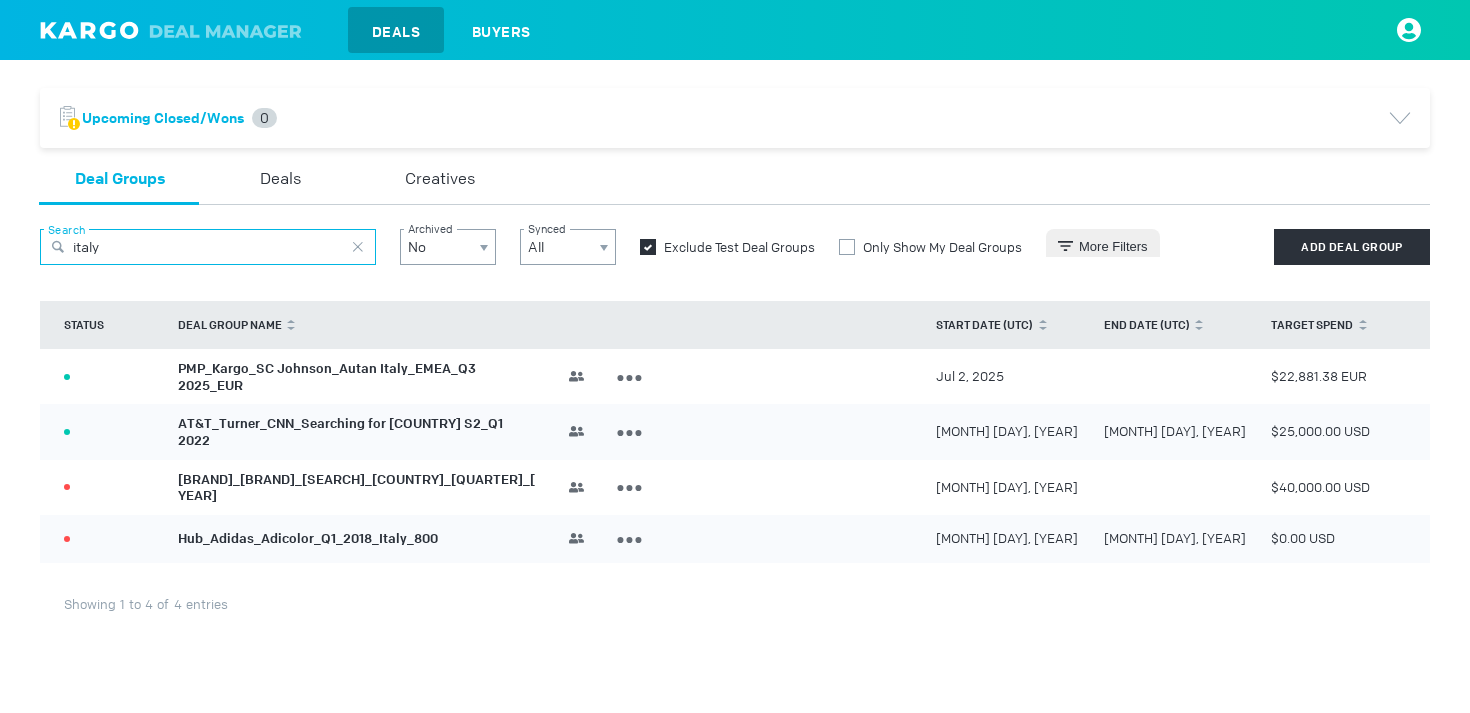 type on "italy" 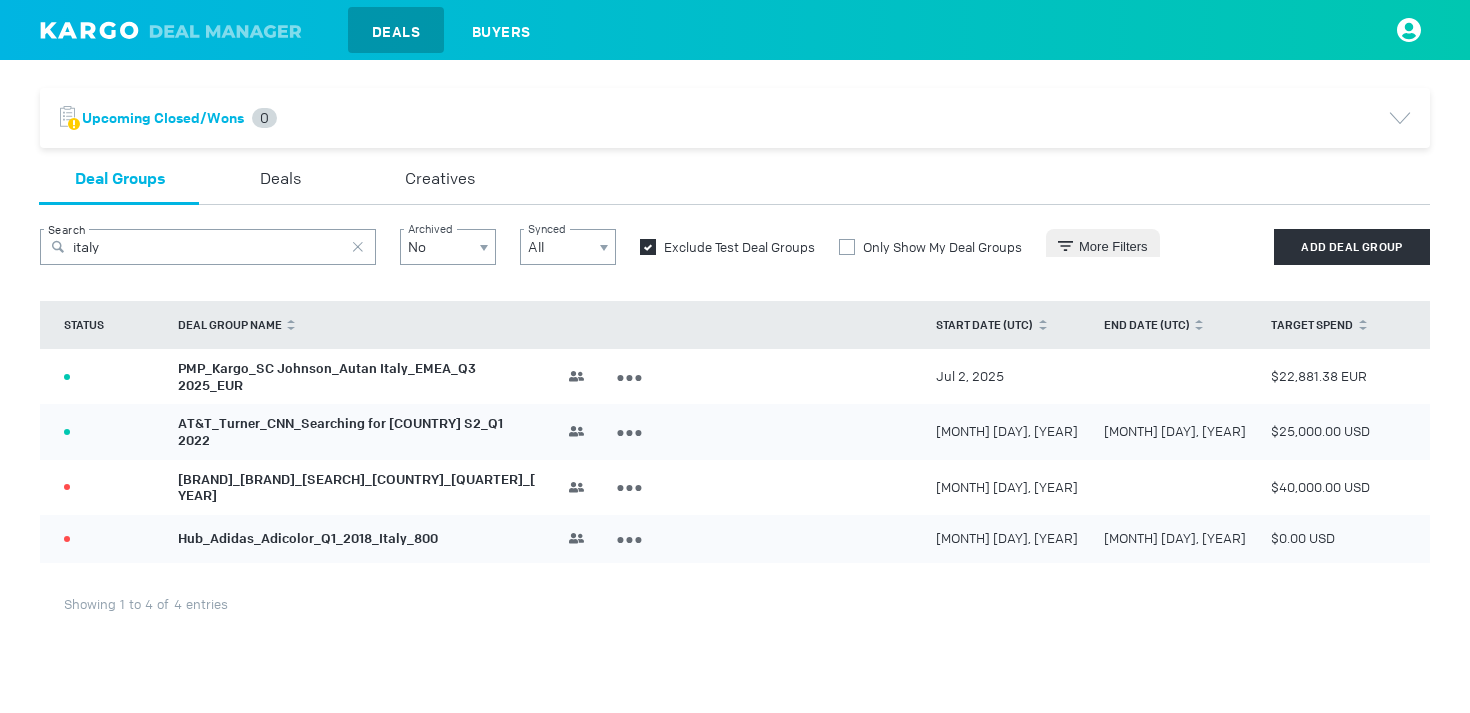 click on "PMP_Kargo_SC Johnson_Autan Italy_EMEA_Q3 2025_EUR" at bounding box center (327, 377) 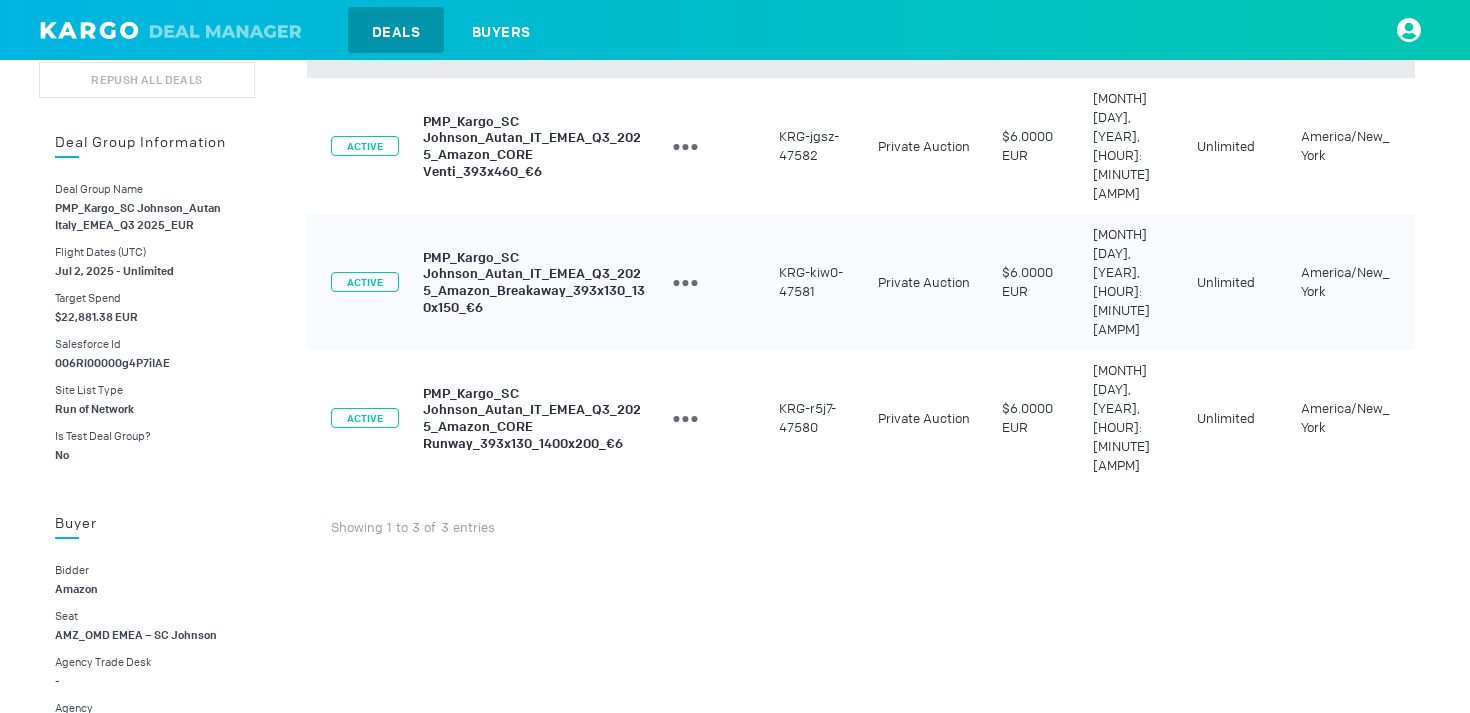 scroll, scrollTop: 160, scrollLeft: 0, axis: vertical 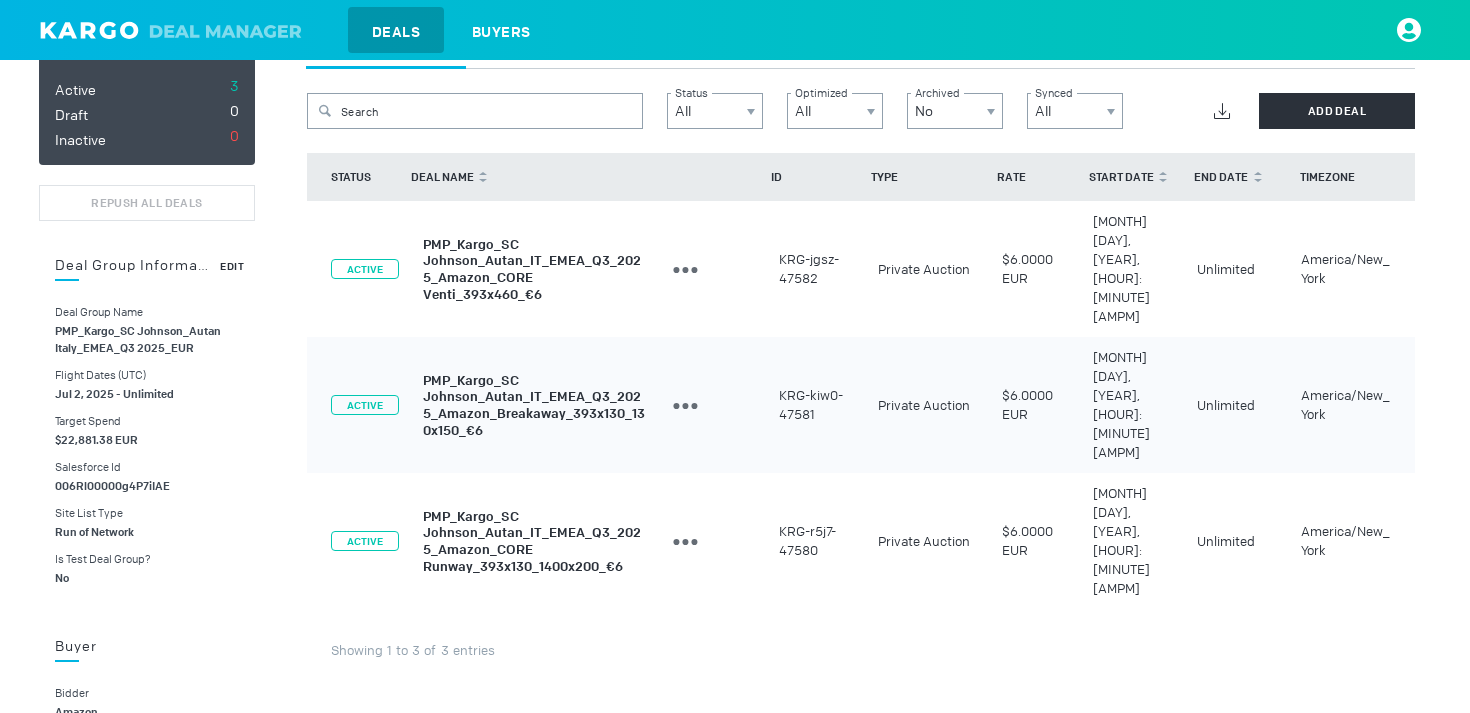 click on "Edit" at bounding box center [232, 266] 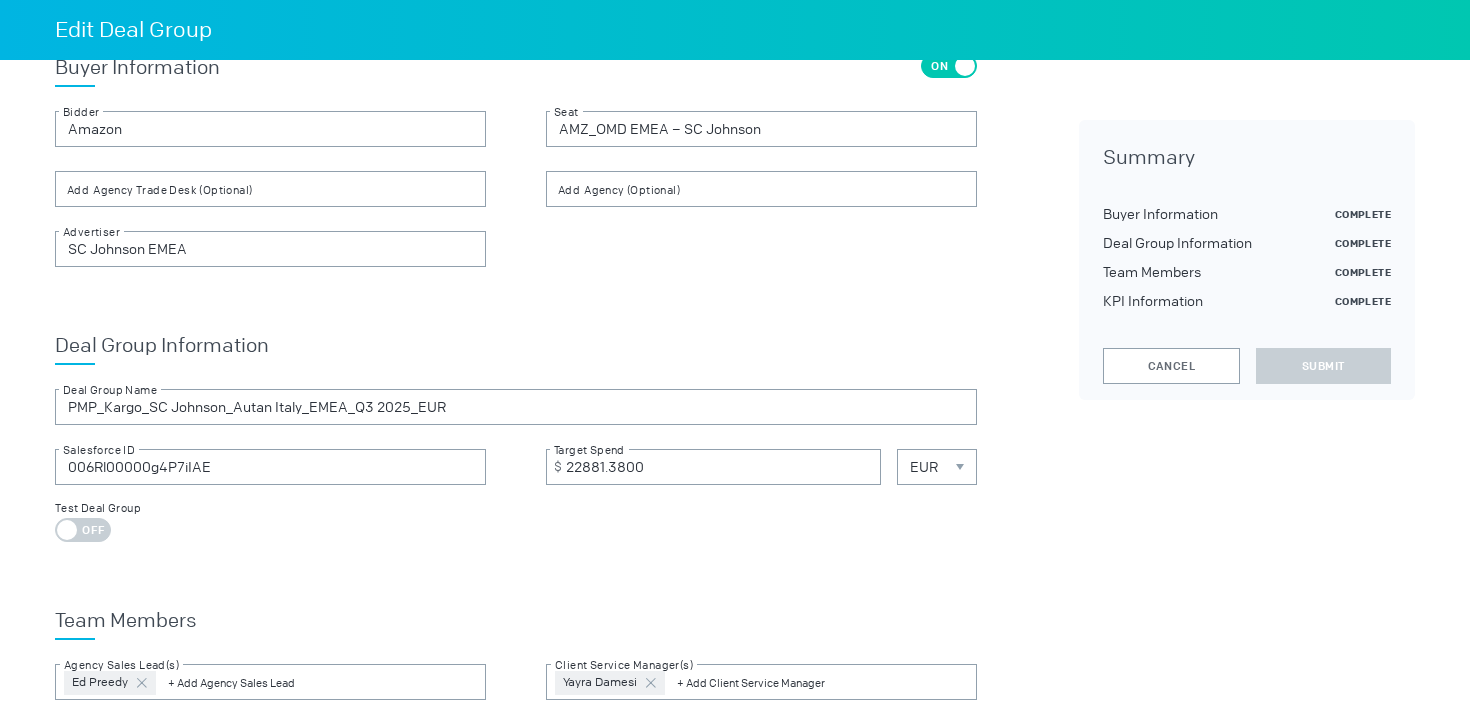 scroll, scrollTop: 54, scrollLeft: 0, axis: vertical 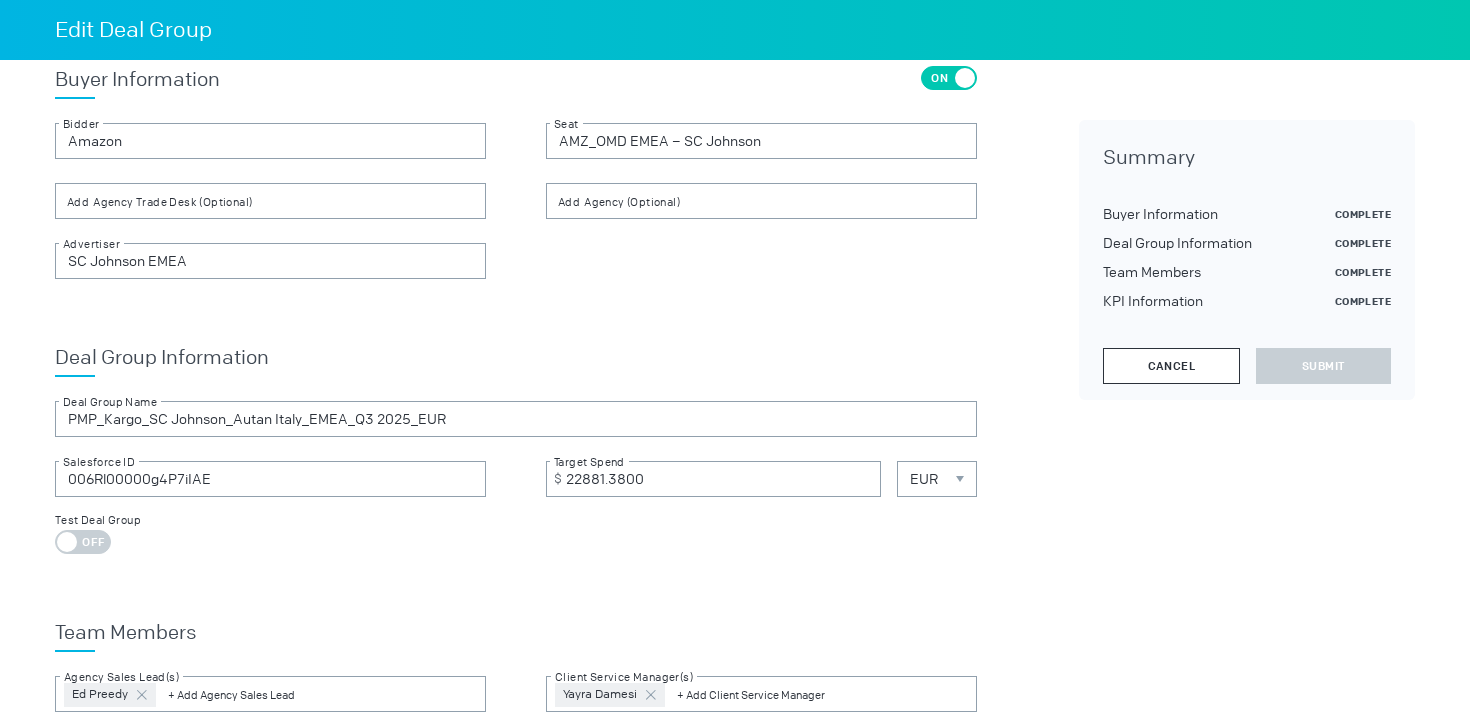 click on "Cancel" at bounding box center (1171, 366) 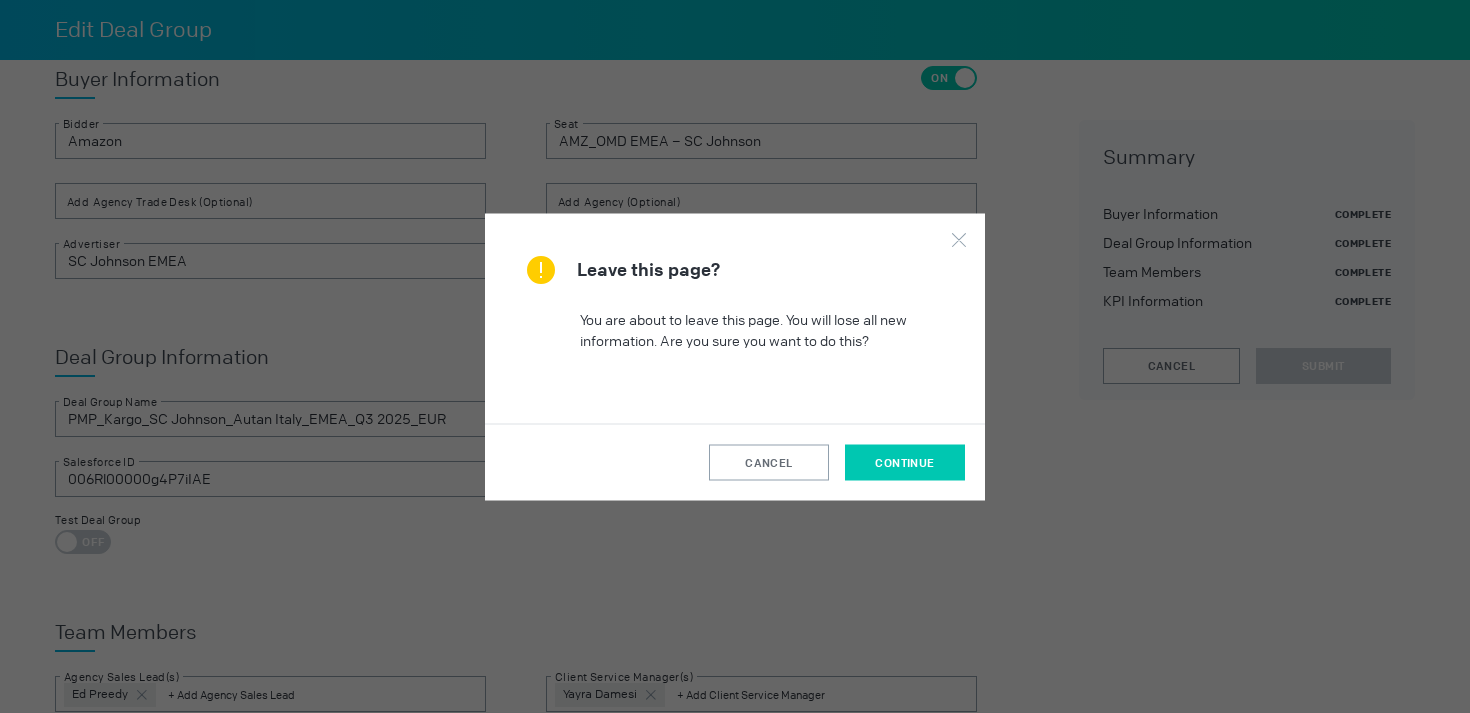 click on "continue" at bounding box center (904, 462) 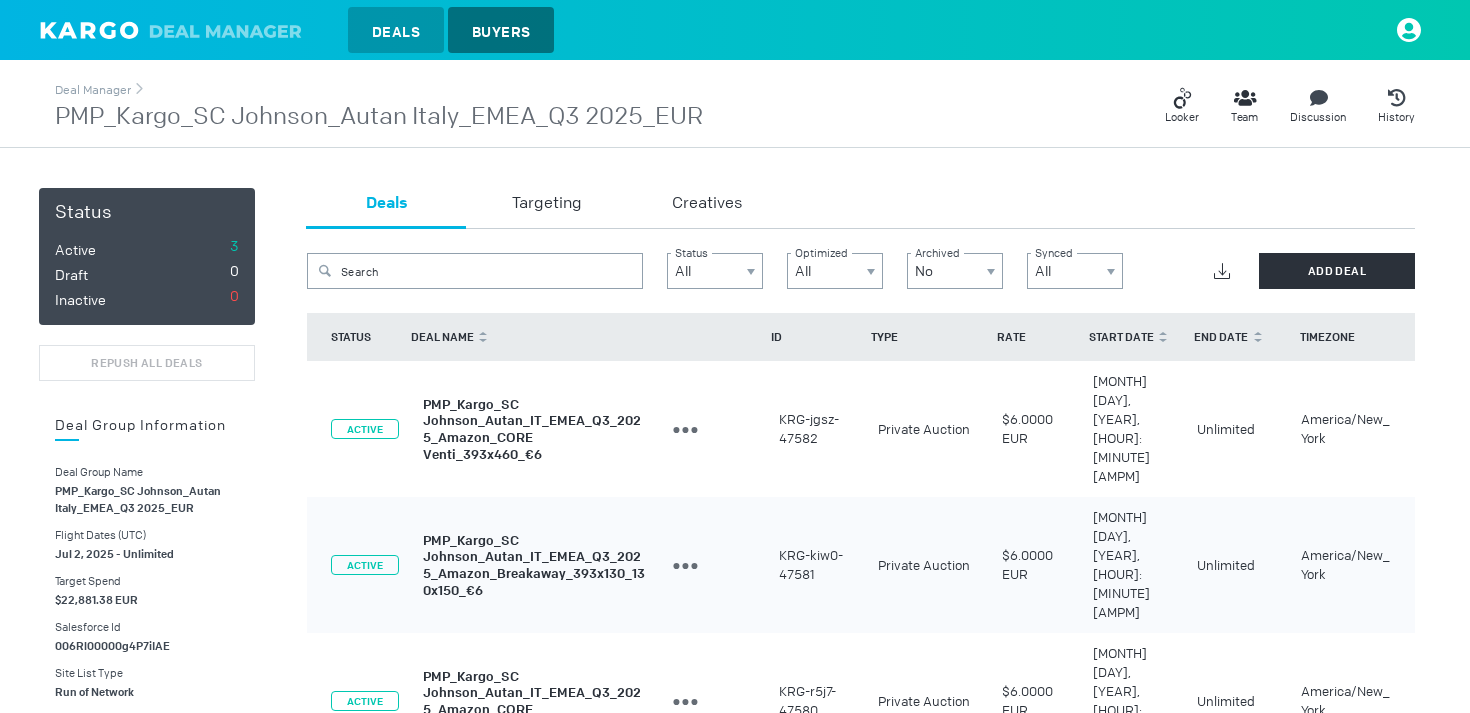 click on "Buyers" at bounding box center (501, 32) 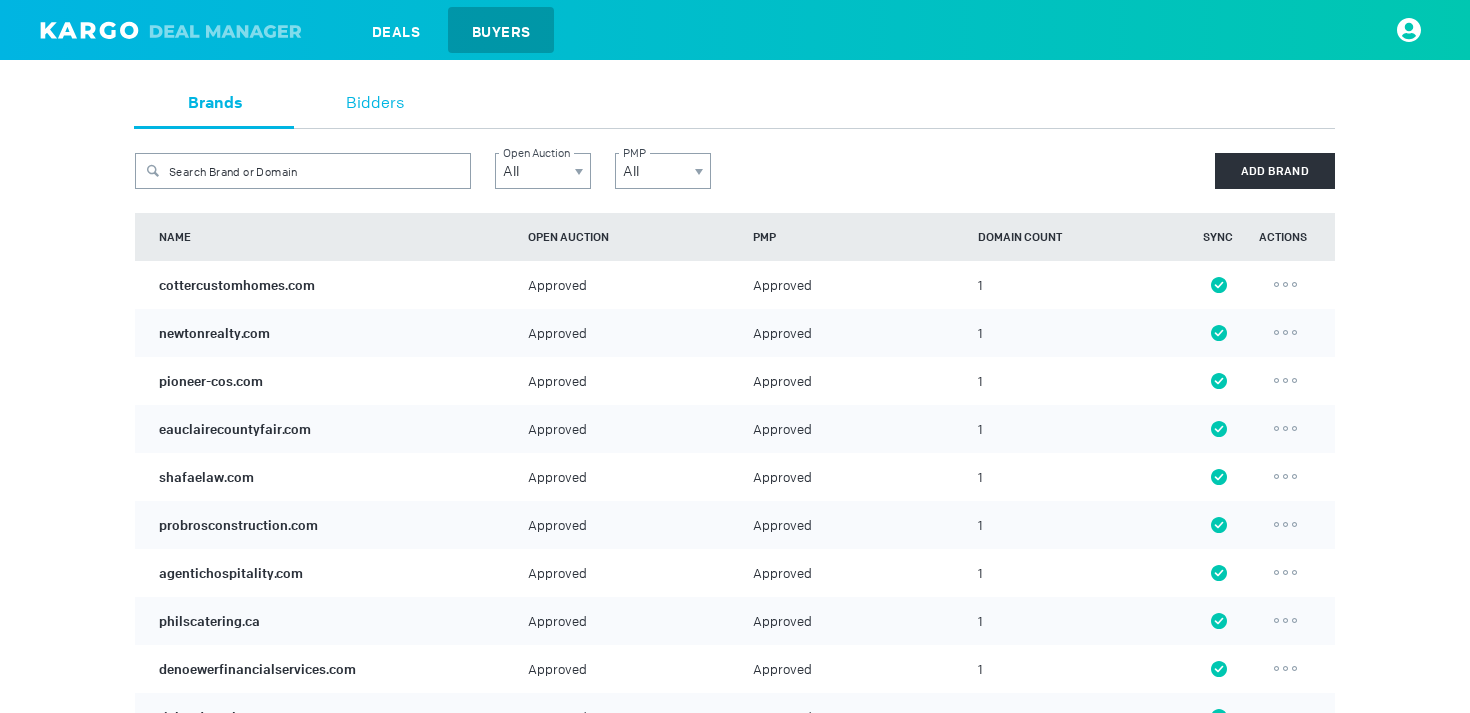 click on "Bidders" at bounding box center [375, 104] 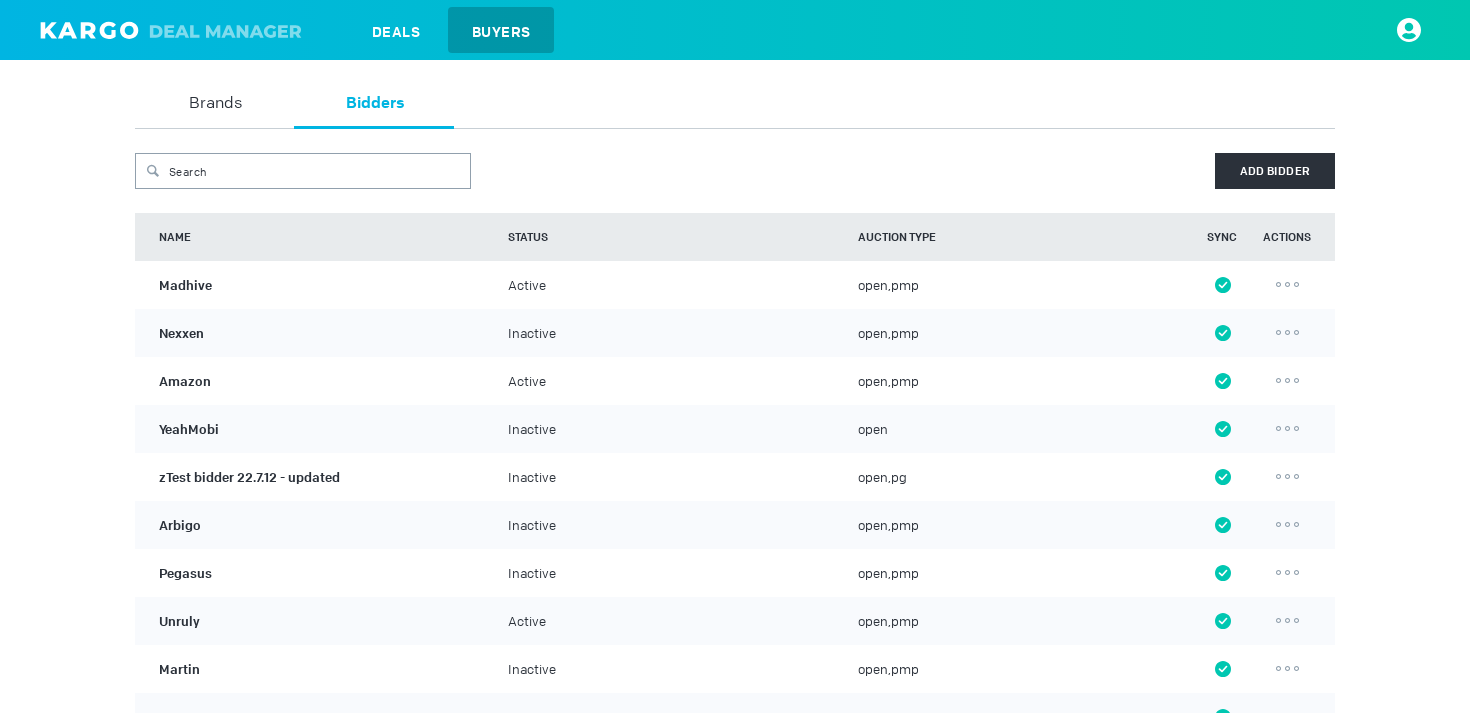 click on "Amazon" at bounding box center (185, 380) 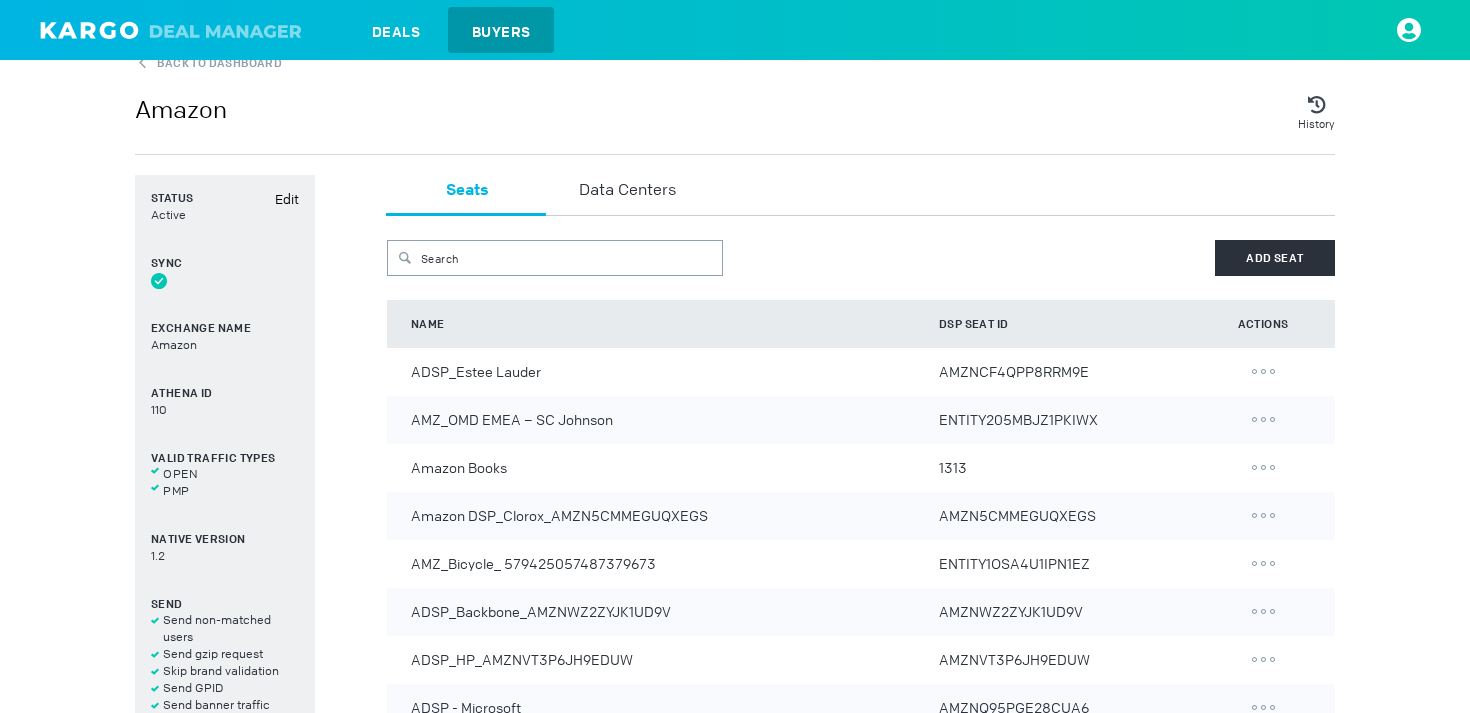 scroll, scrollTop: 50, scrollLeft: 0, axis: vertical 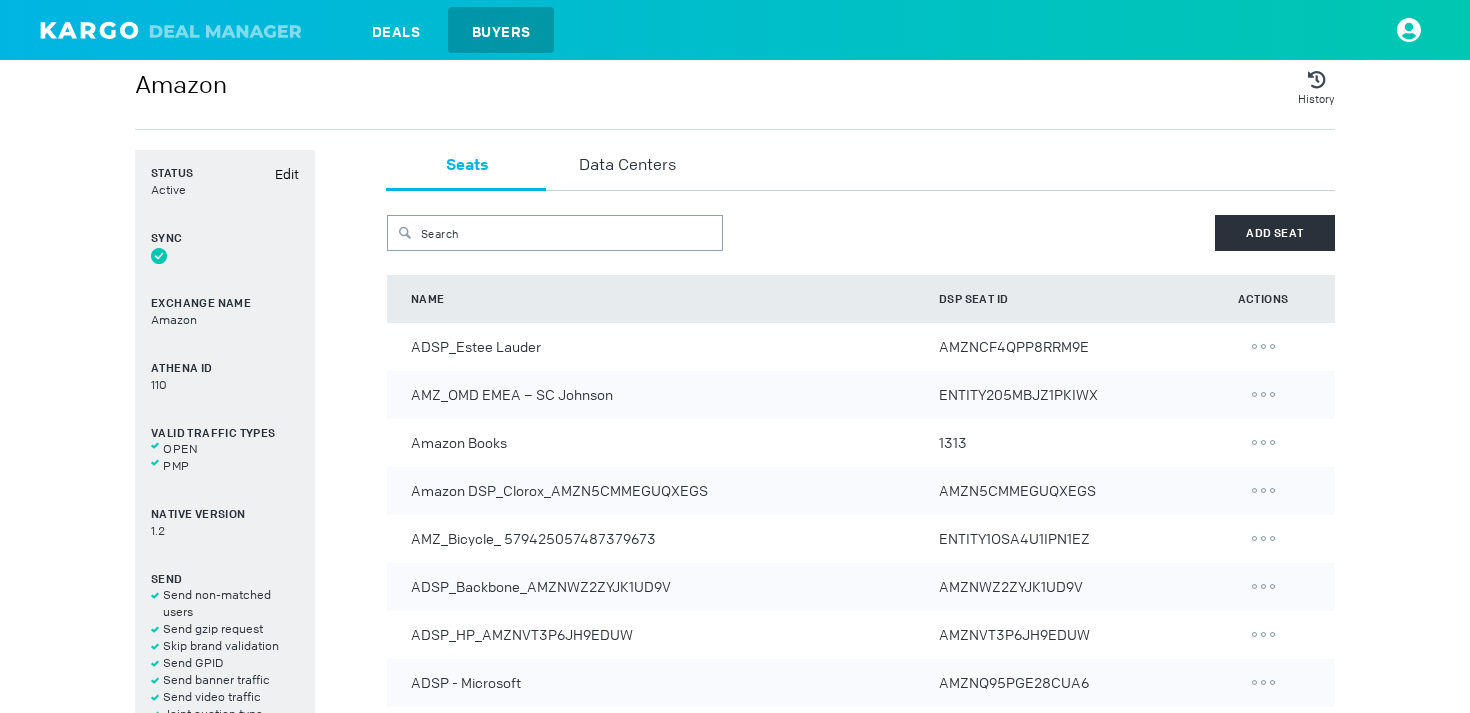 click on "AMZ_OMD EMEA – SC Johnson" at bounding box center (663, 347) 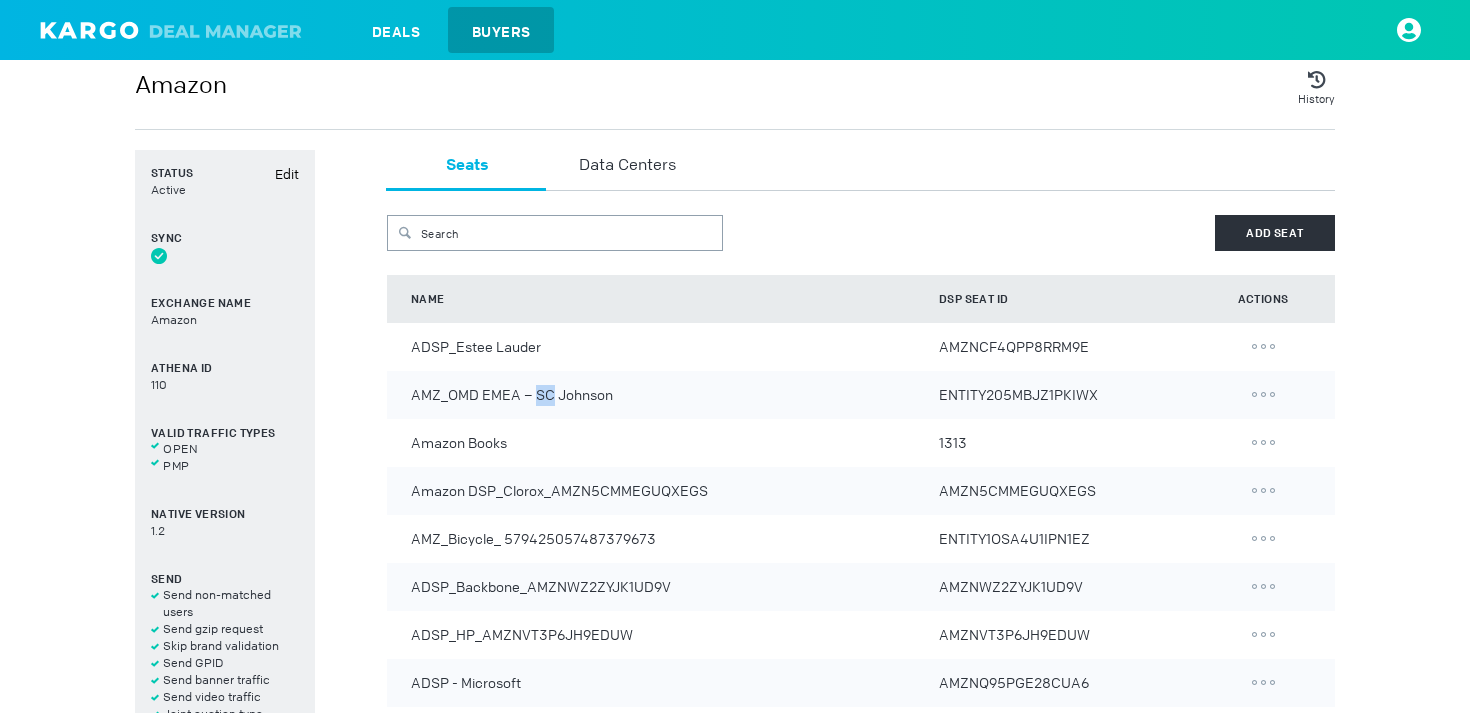 click on "AMZ_OMD EMEA – SC Johnson" at bounding box center (663, 347) 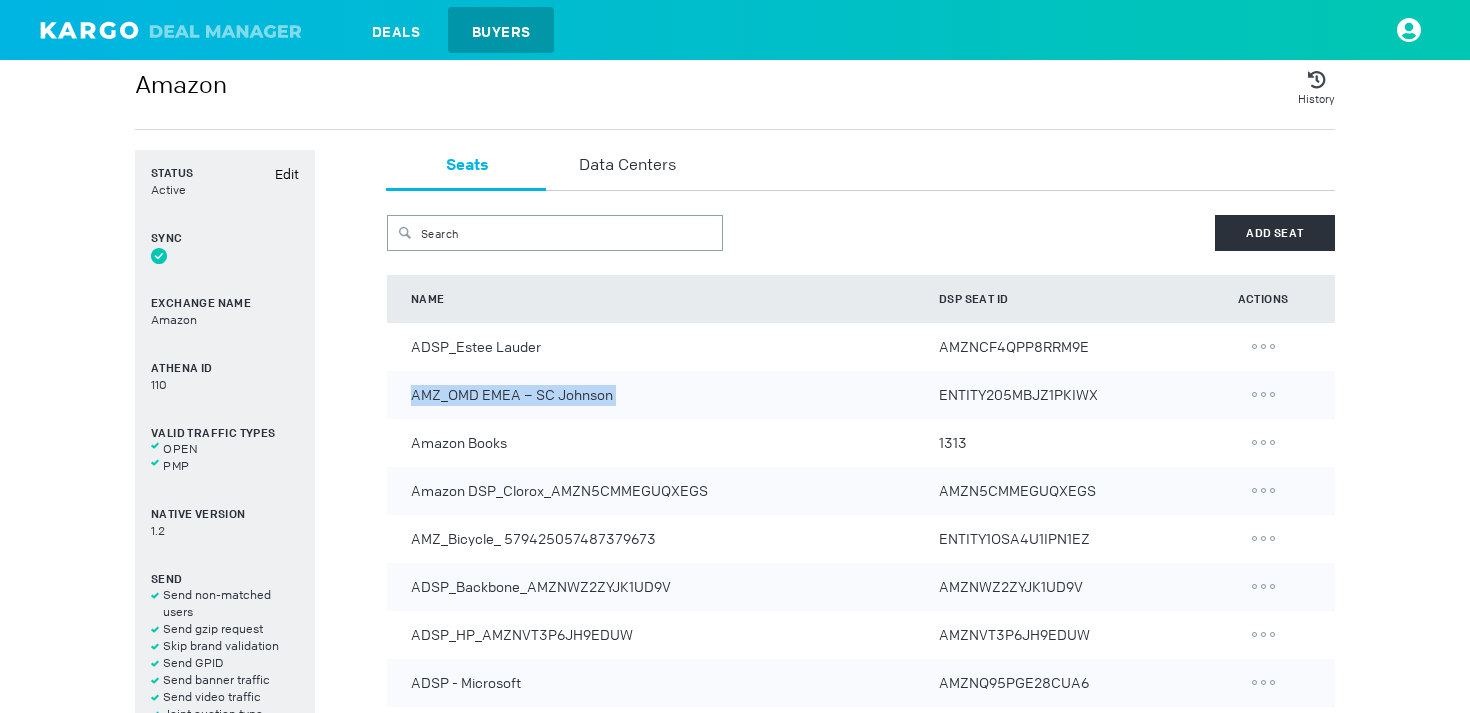 click on "ENTITY205MBJZ1PKIWX" at bounding box center (1065, 347) 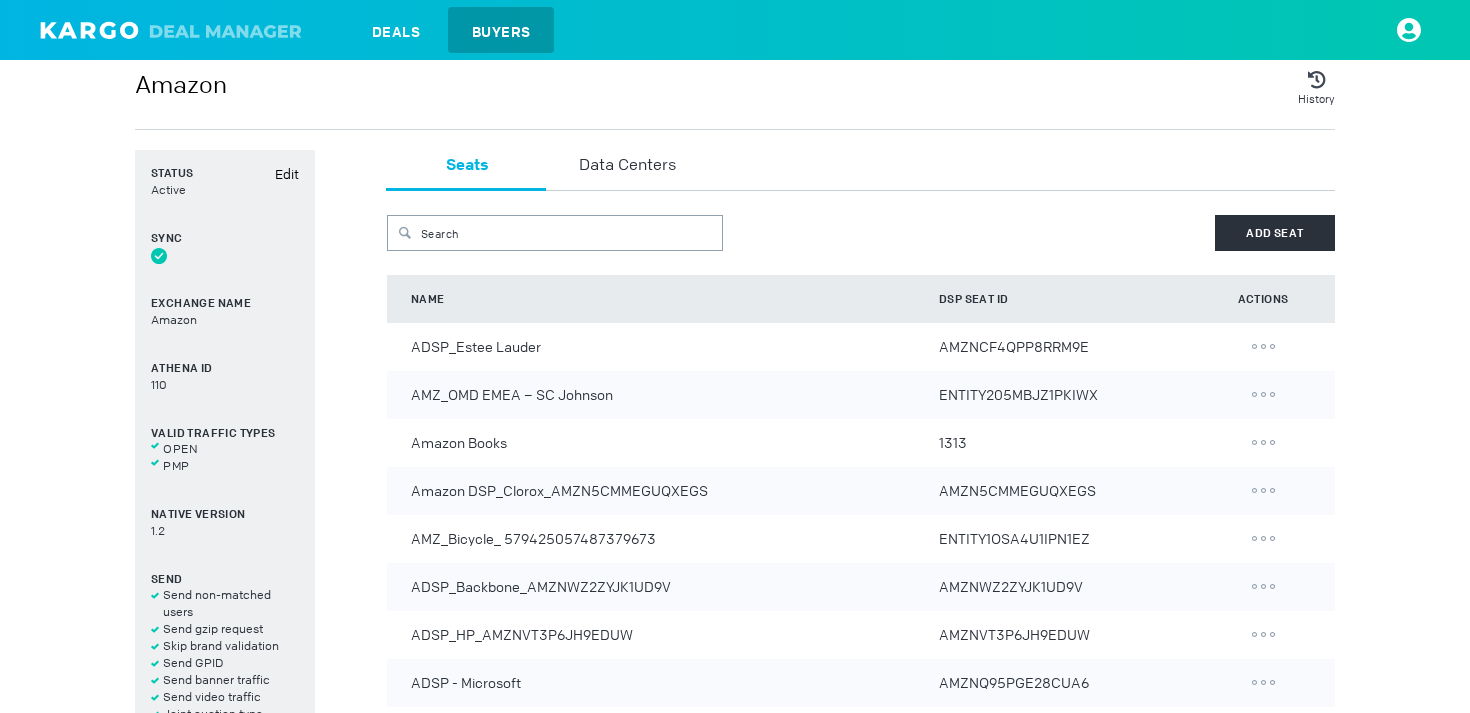click on "ENTITY205MBJZ1PKIWX" at bounding box center (1065, 347) 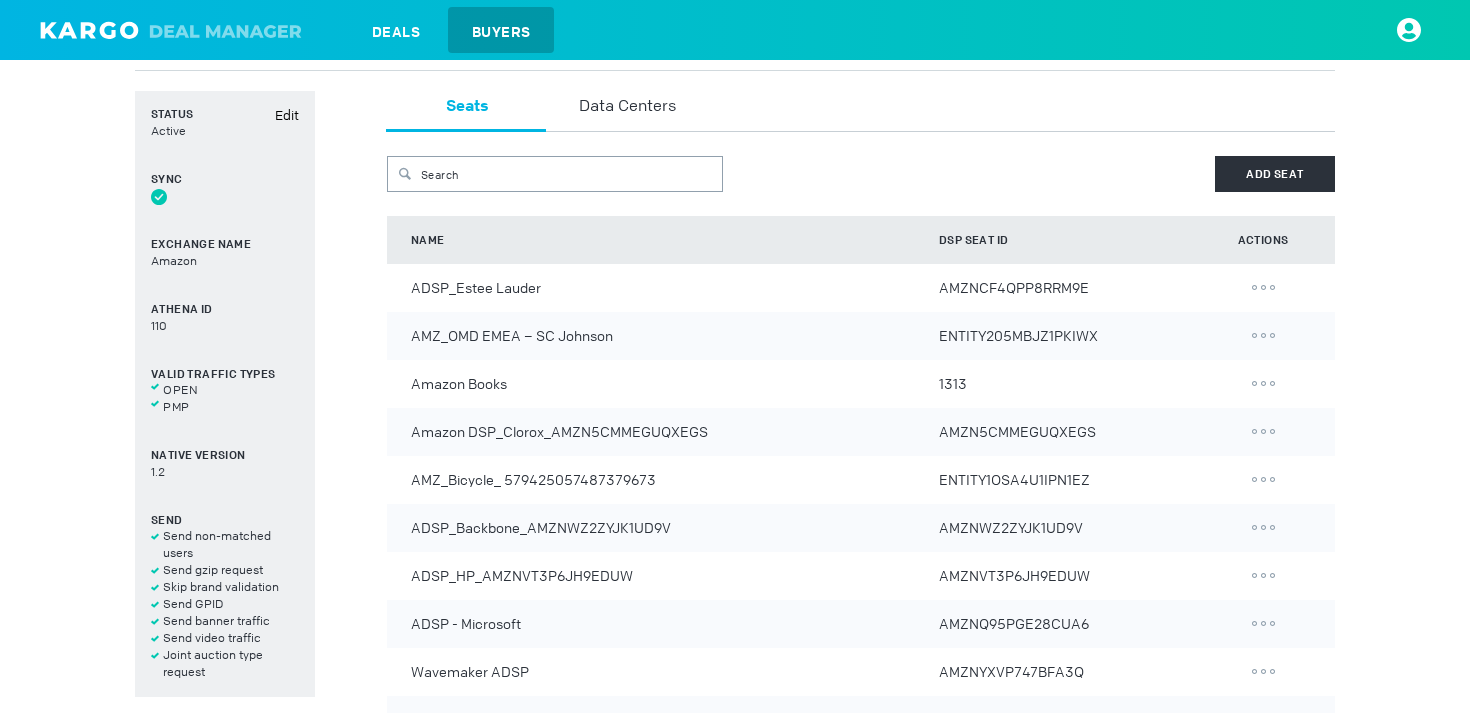 click on "AMZ_OMD EMEA – SC Johnson" at bounding box center [663, 288] 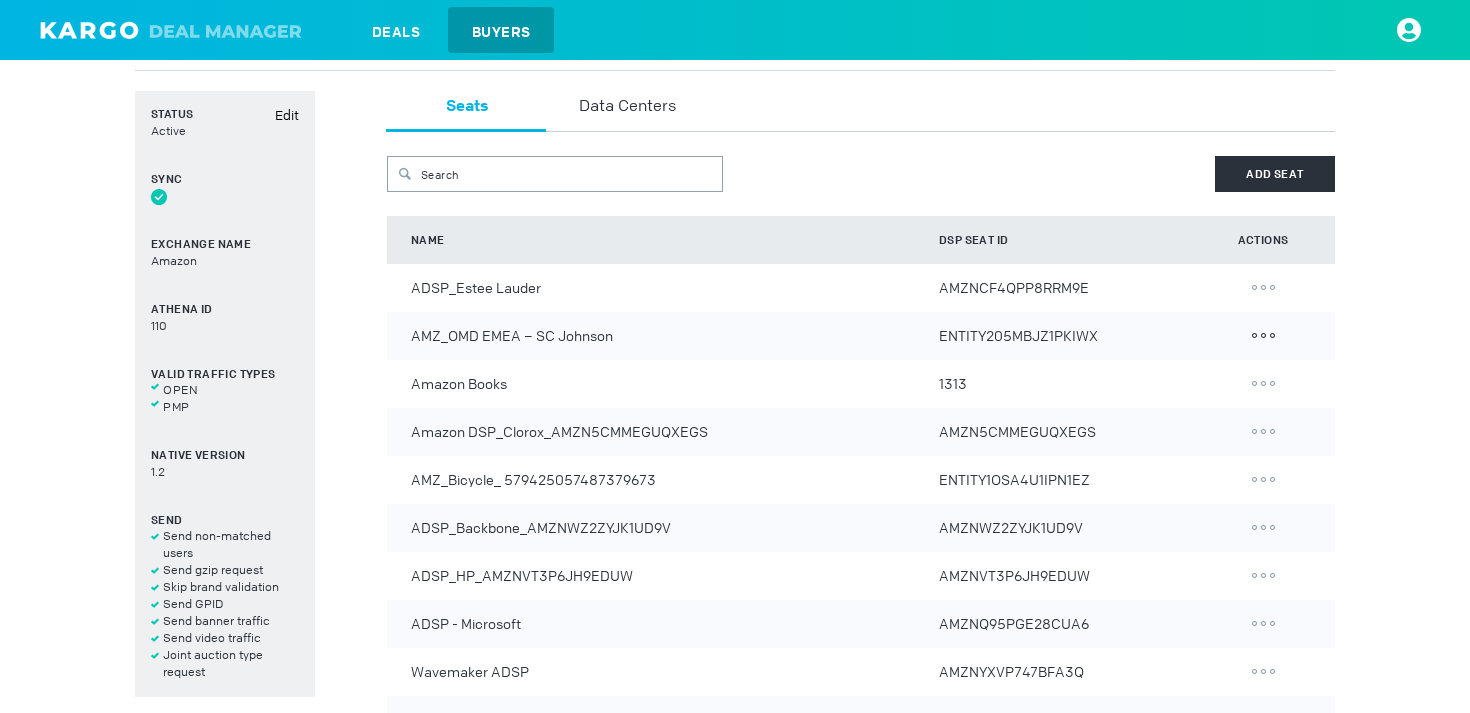 click at bounding box center [1263, 288] 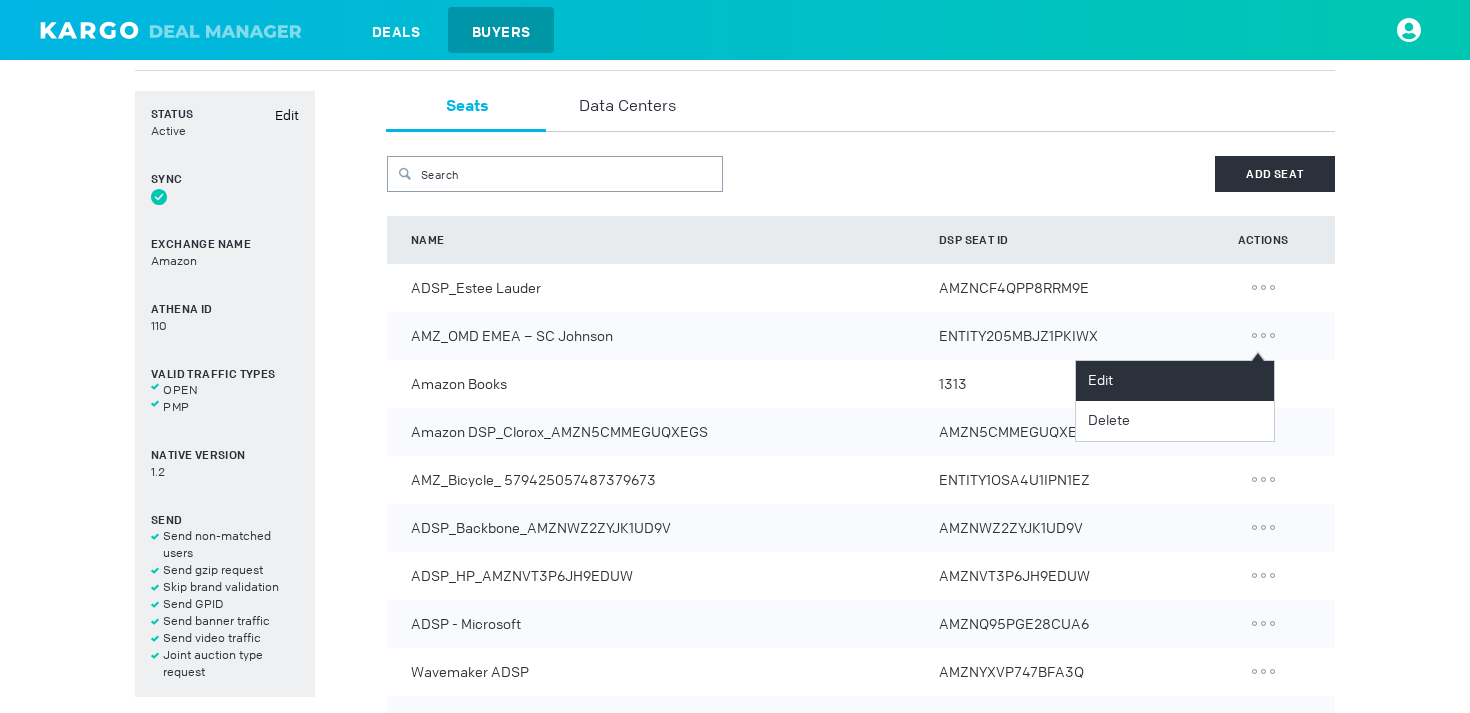 click on "Edit" at bounding box center [1175, 381] 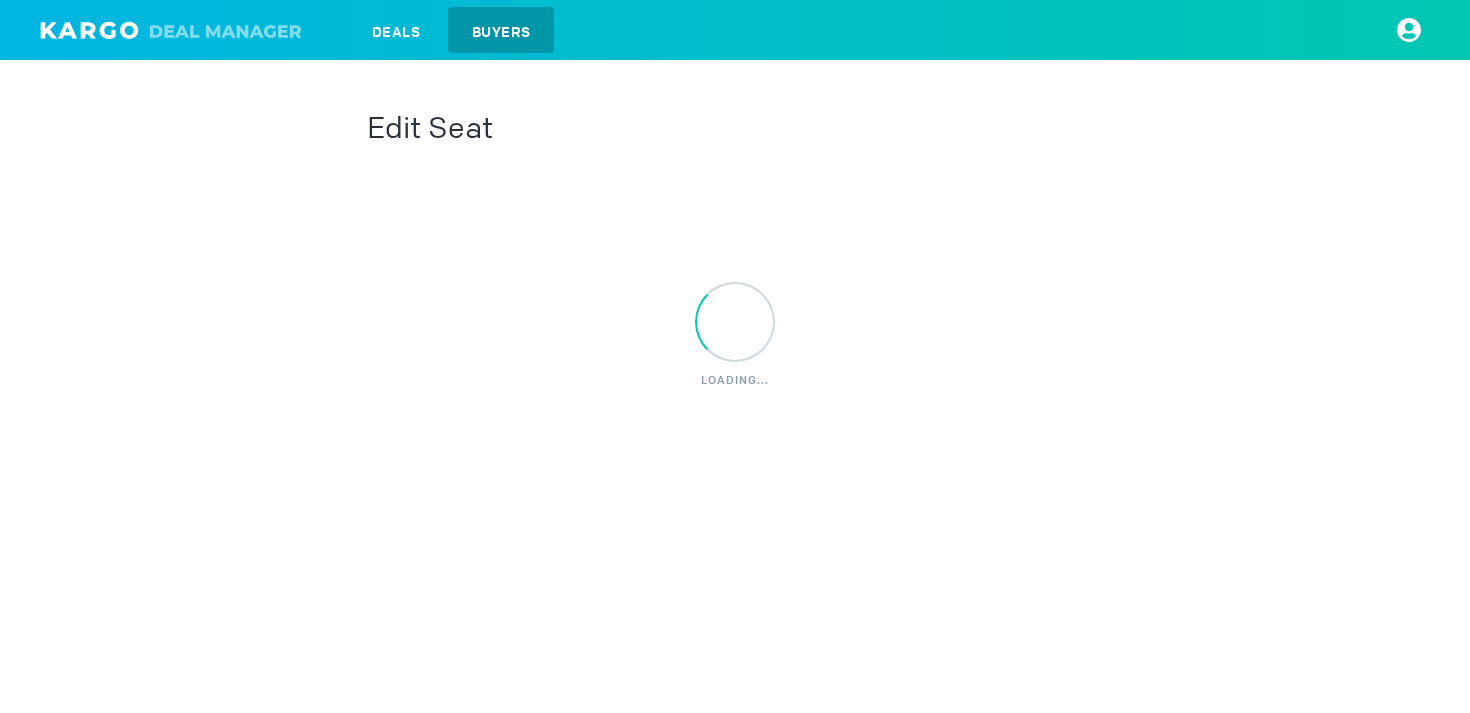 scroll, scrollTop: 0, scrollLeft: 0, axis: both 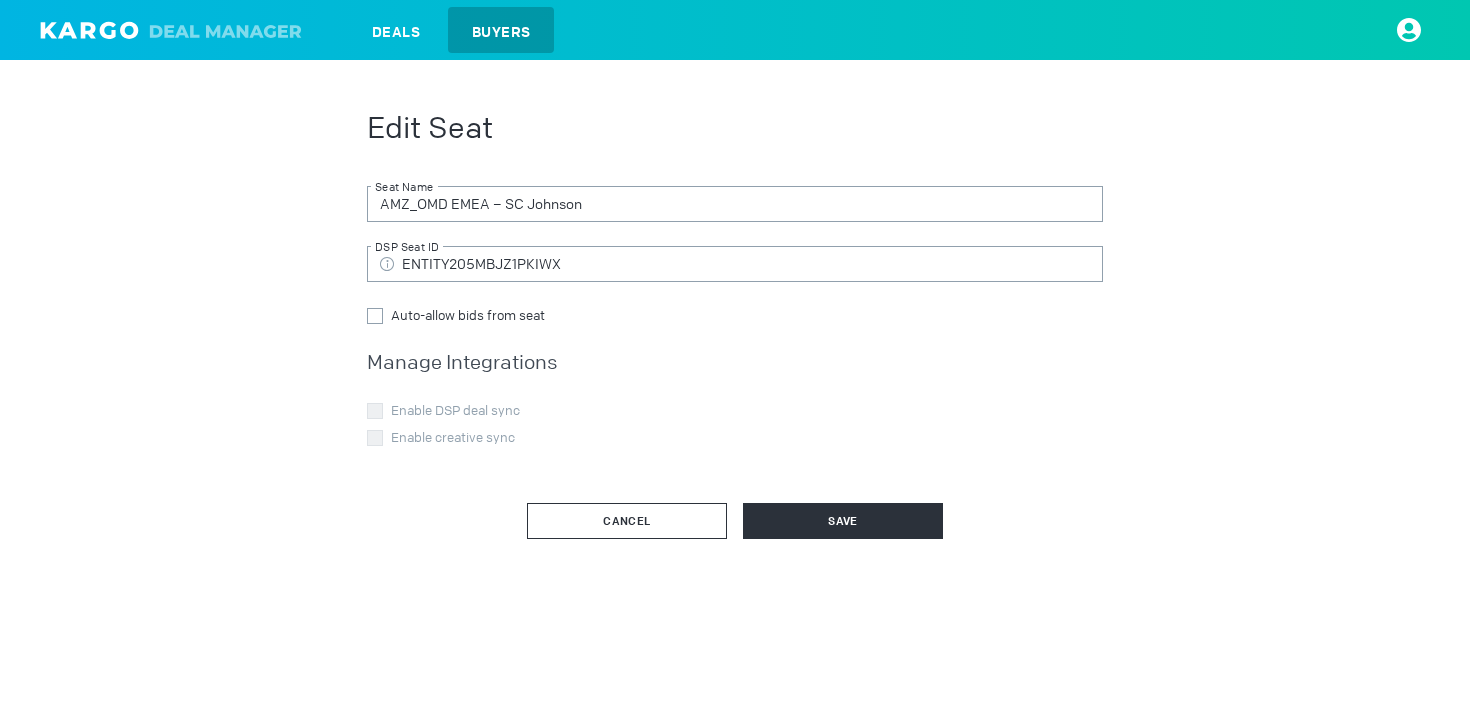 click on "Cancel" at bounding box center (627, 521) 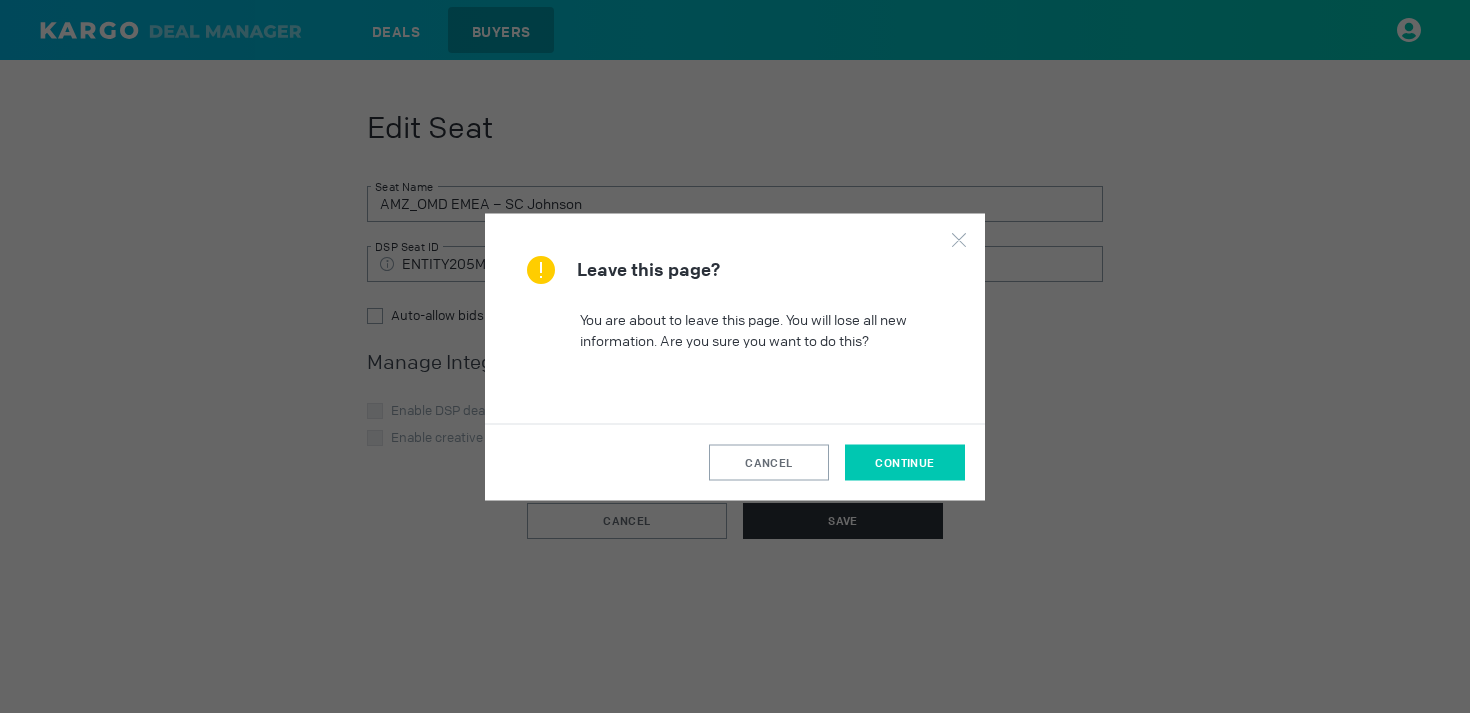 click on "continue" at bounding box center [905, 462] 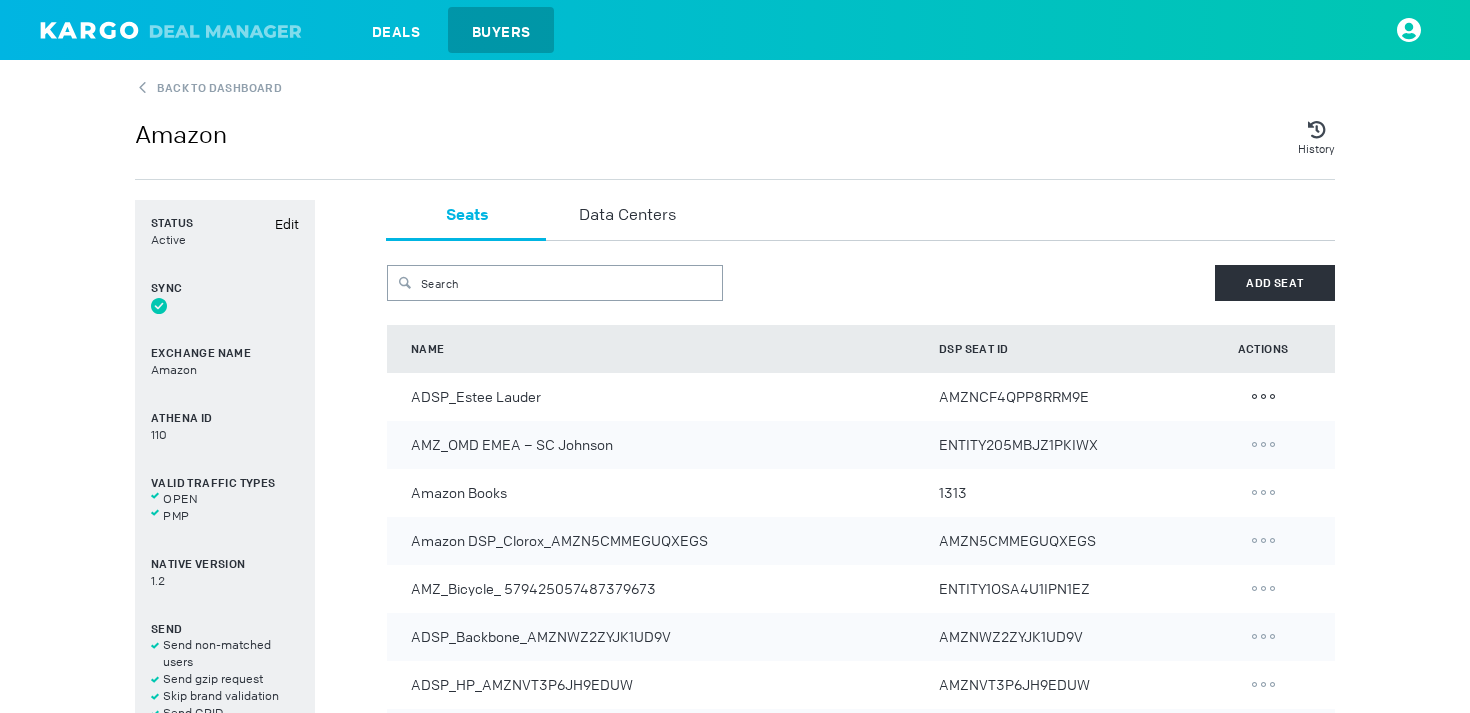 click at bounding box center (1263, 397) 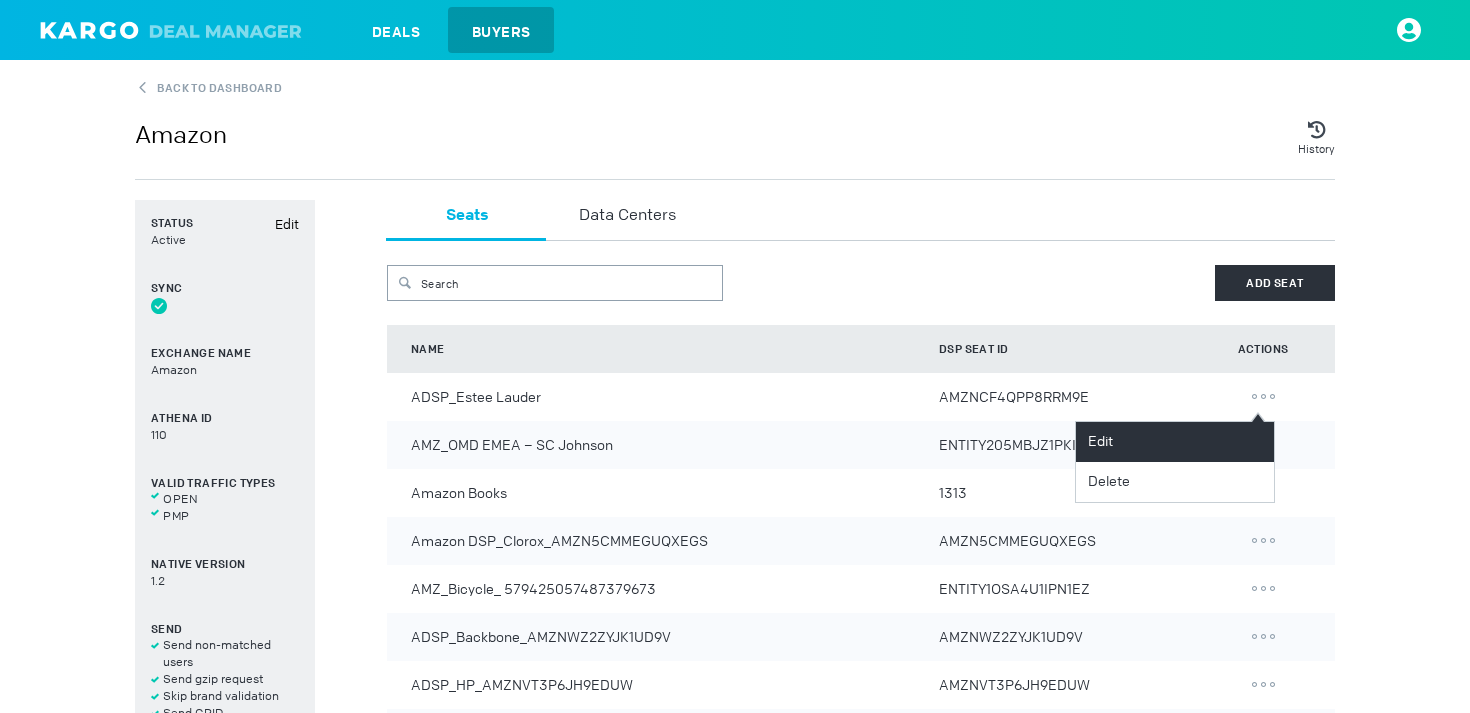 click on "Edit" at bounding box center (1175, 442) 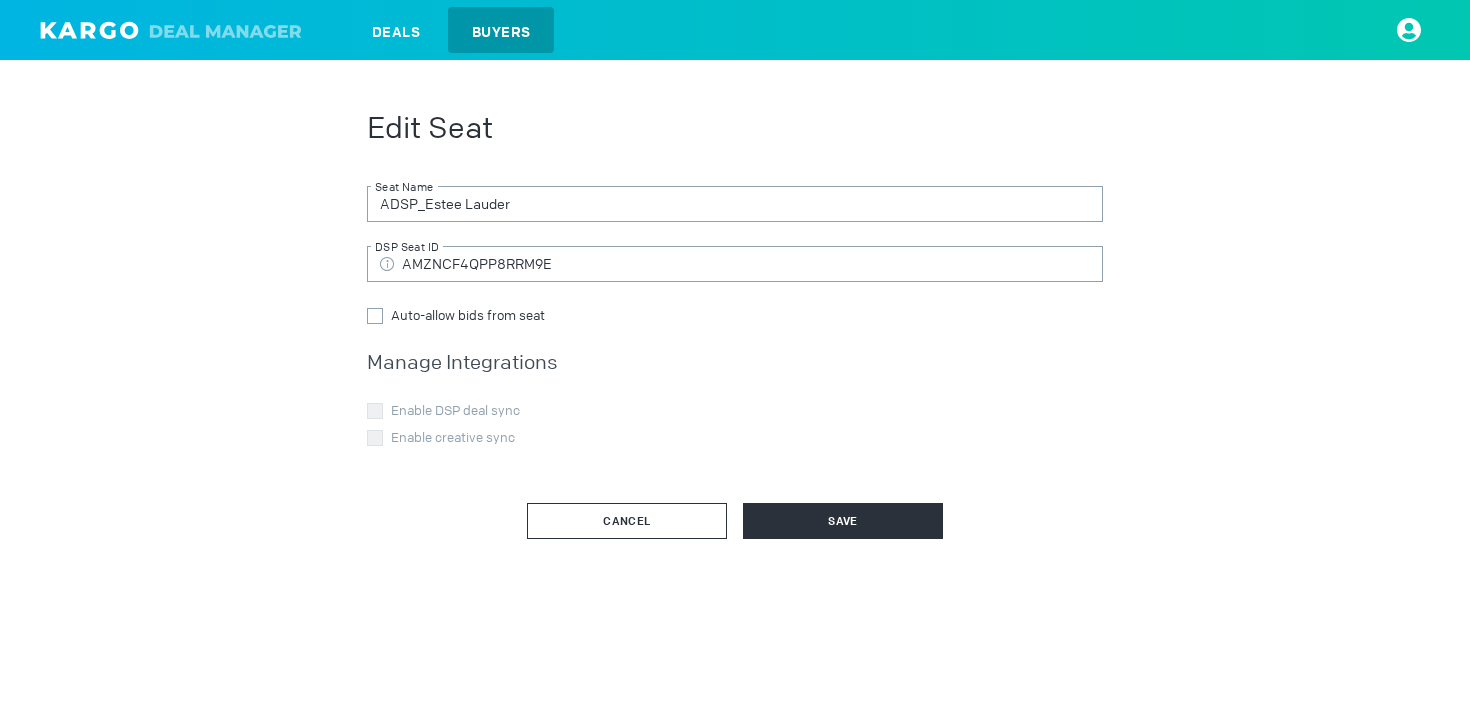 click on "Cancel" at bounding box center [627, 521] 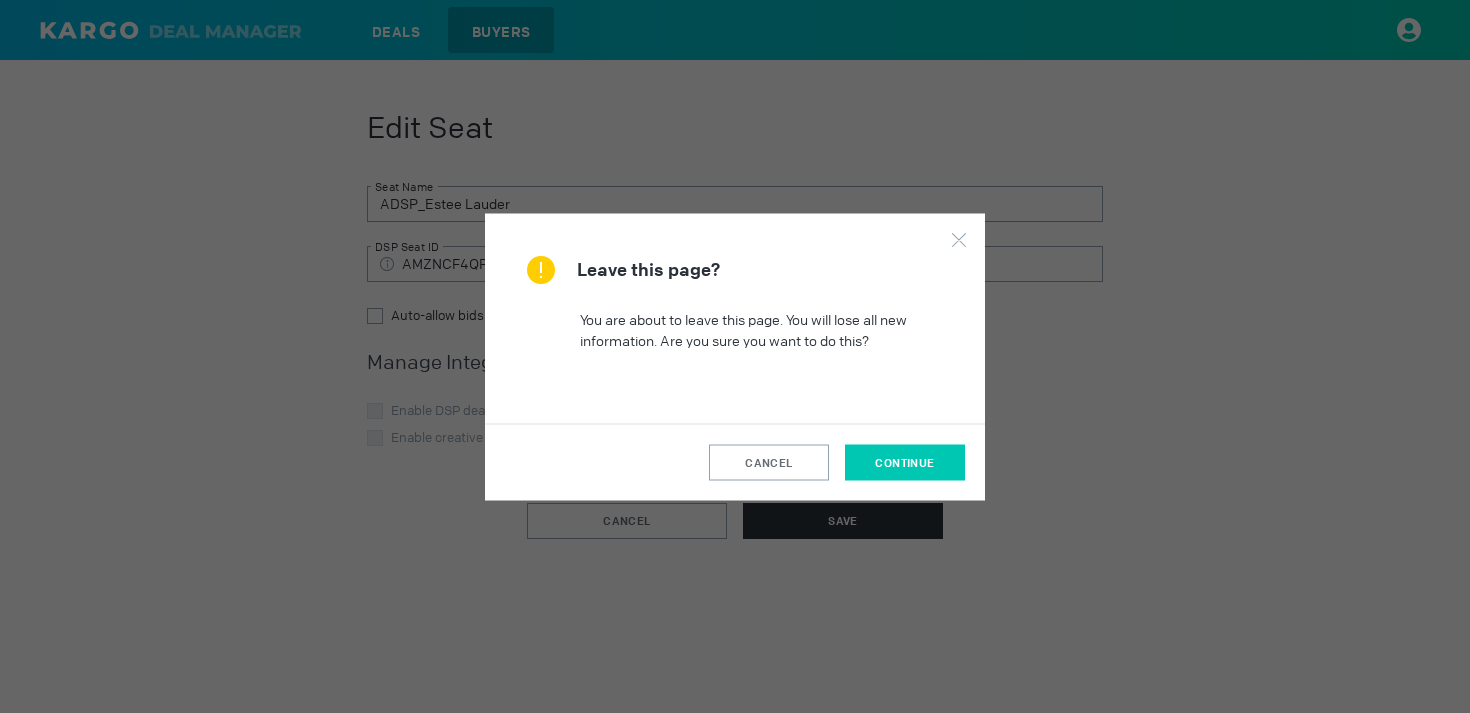 click on "continue" at bounding box center [904, 462] 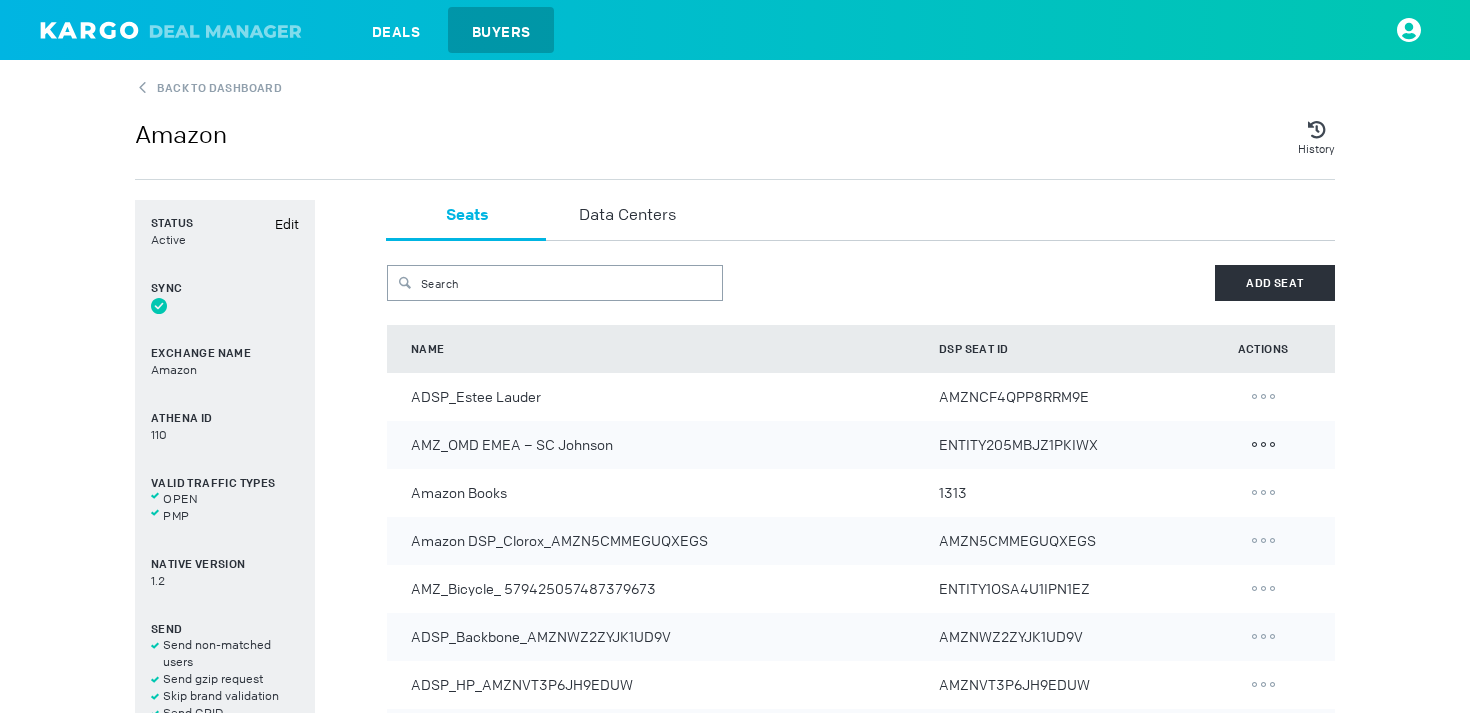 click at bounding box center [1263, 397] 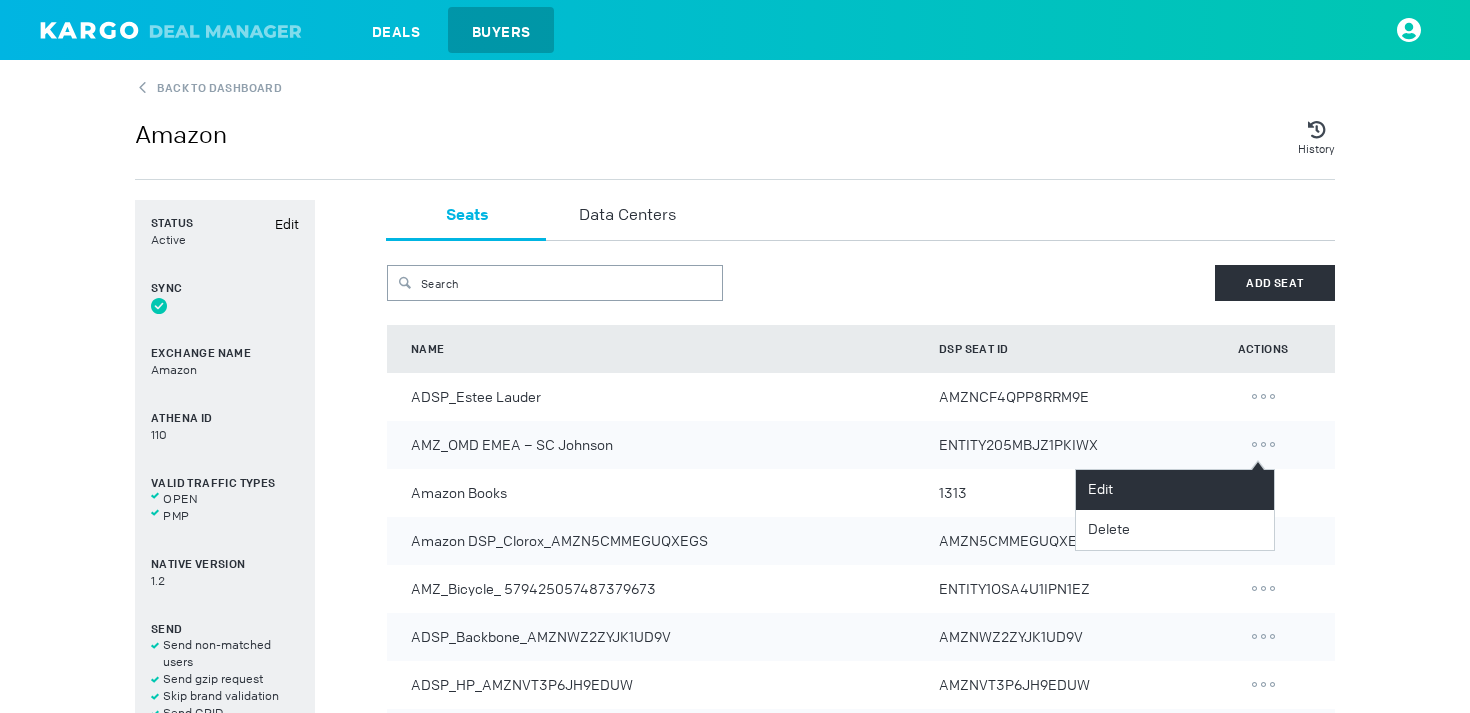 click on "Edit" at bounding box center [1175, 490] 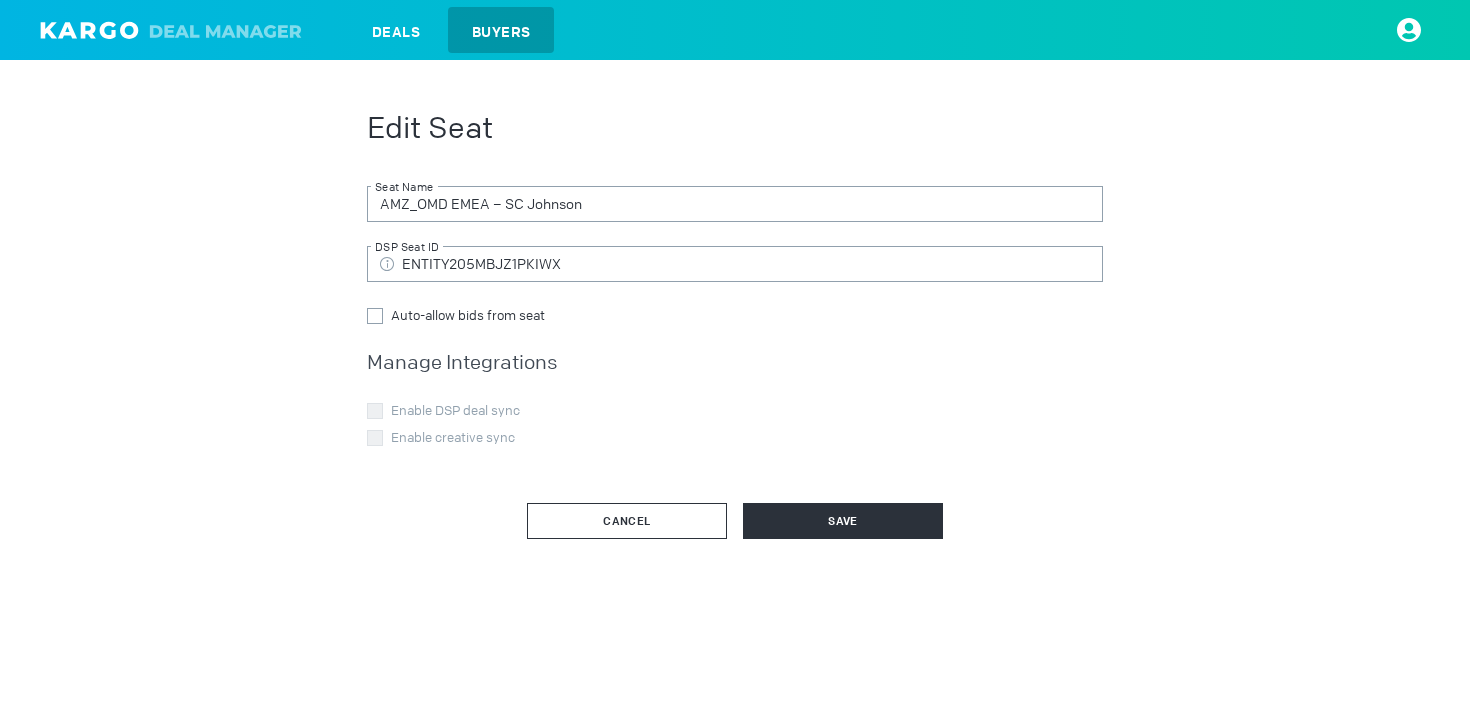 click on "Cancel" at bounding box center (627, 521) 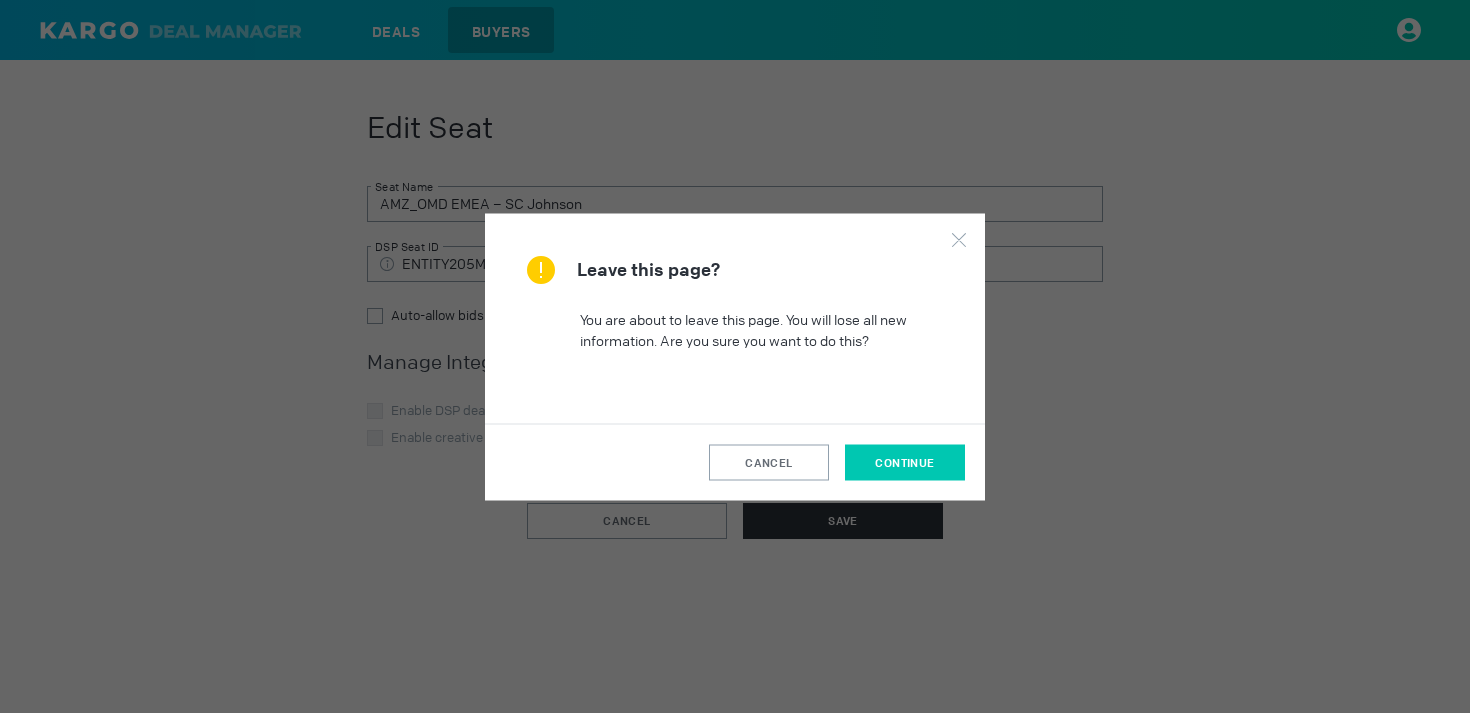 click on "continue" at bounding box center (904, 462) 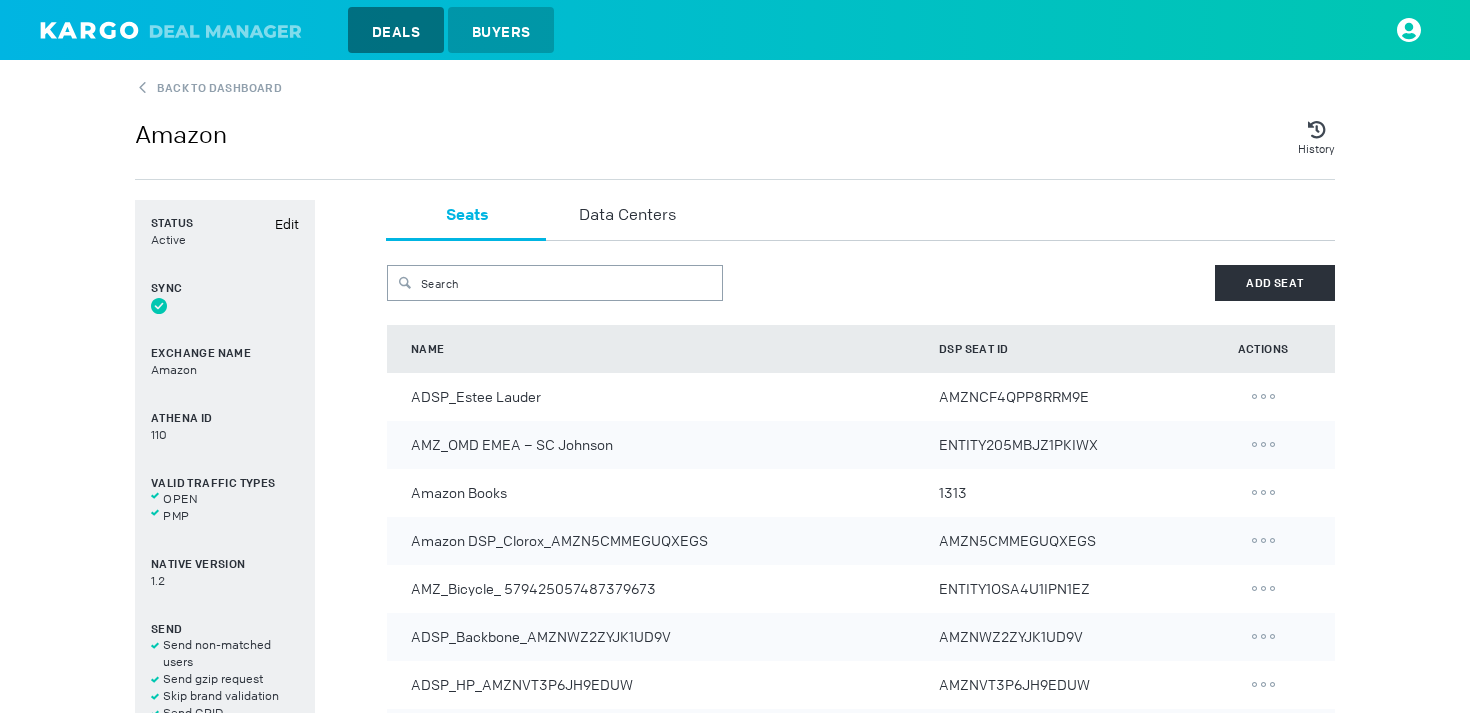 click on "Deals" at bounding box center [396, 32] 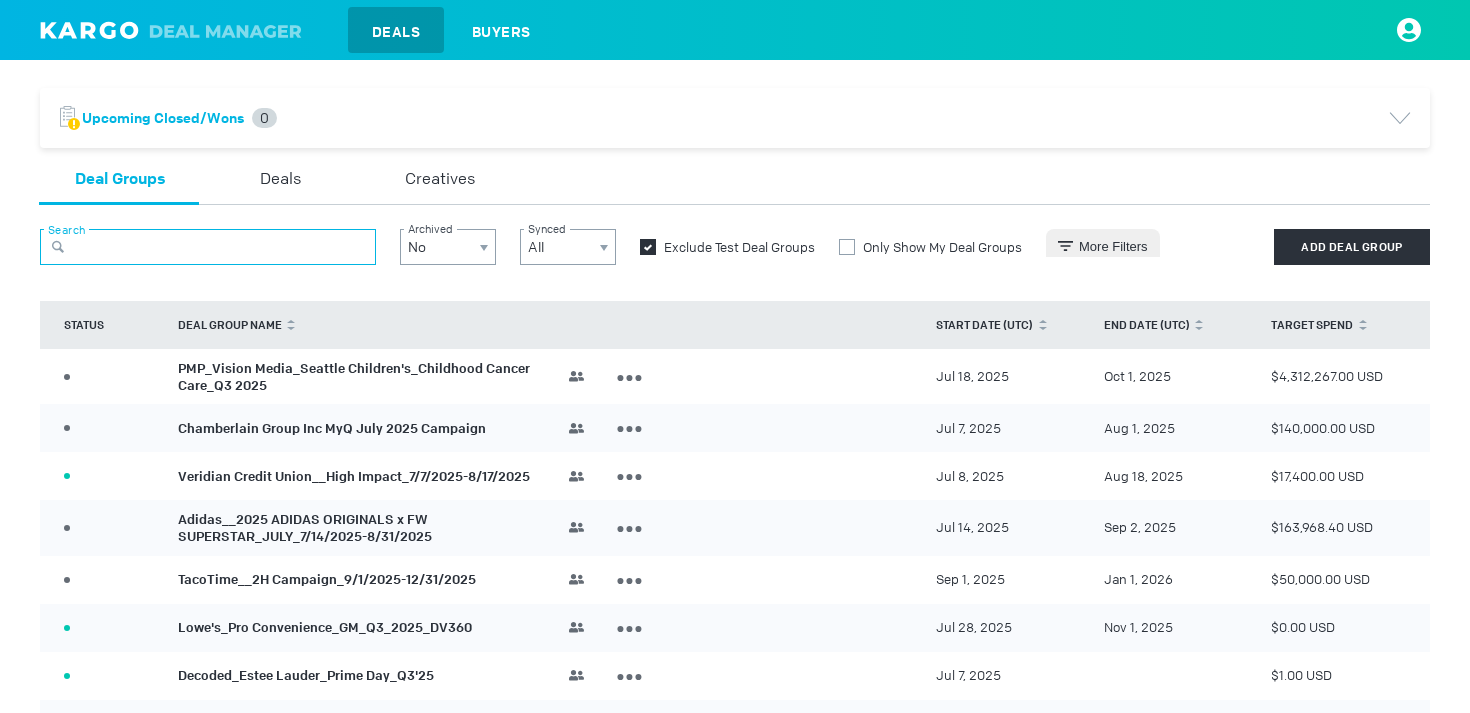 click at bounding box center (208, 247) 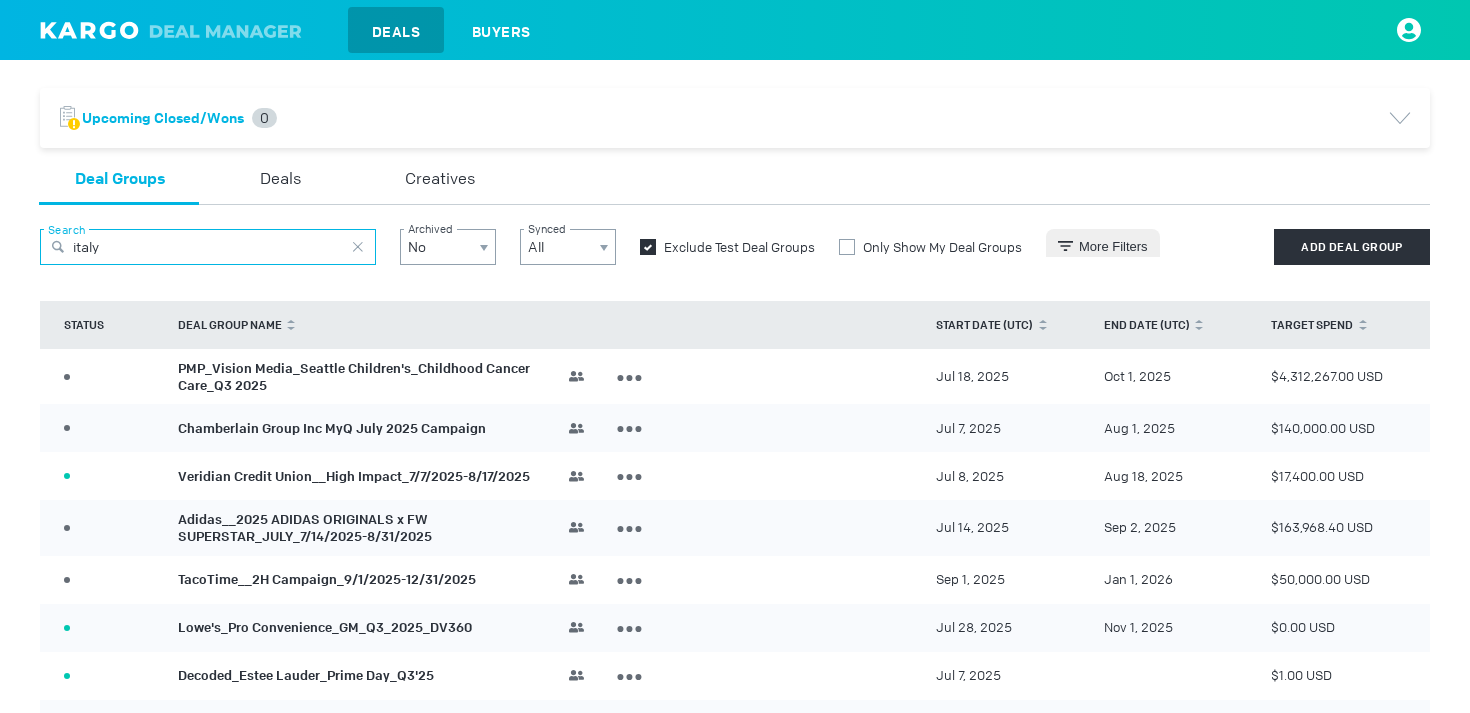 type on "italy" 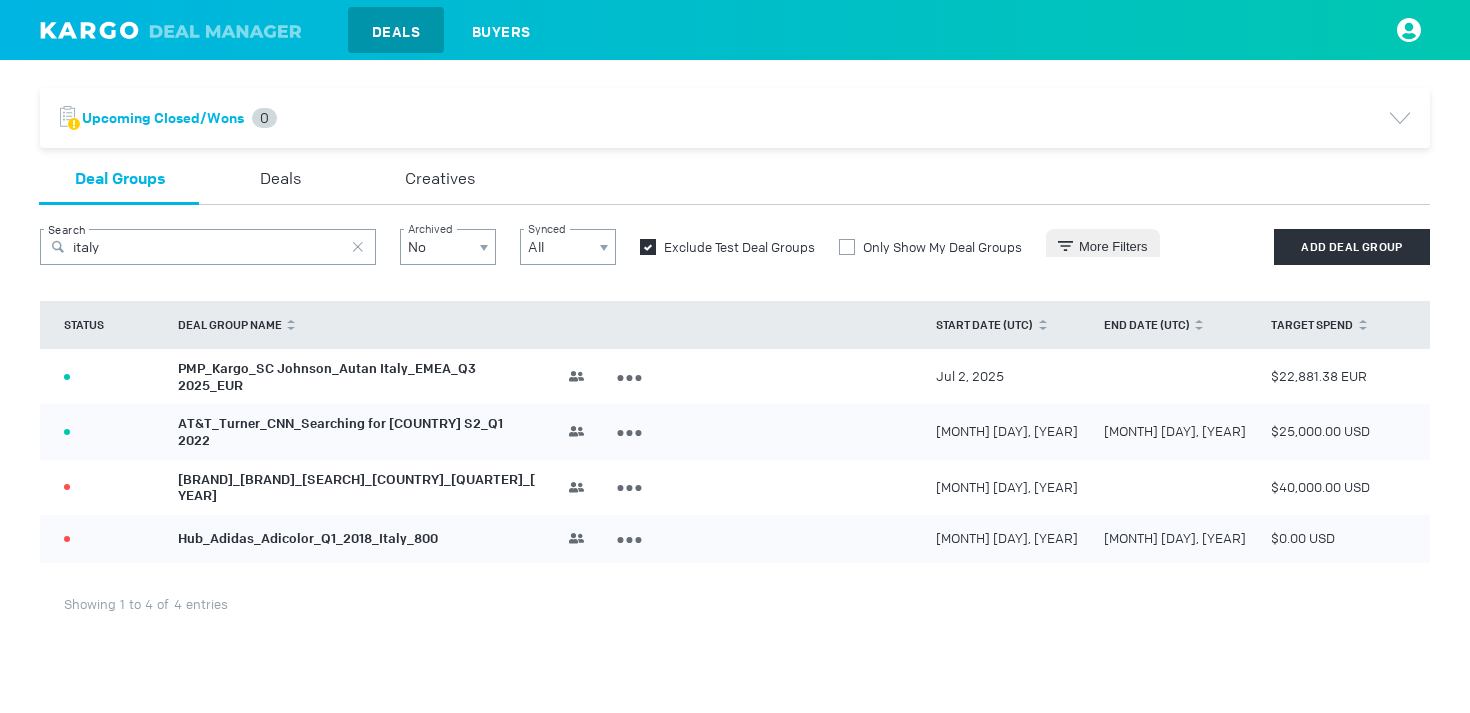 click on "PMP_Kargo_SC Johnson_Autan Italy_EMEA_Q3 2025_EUR" at bounding box center [327, 377] 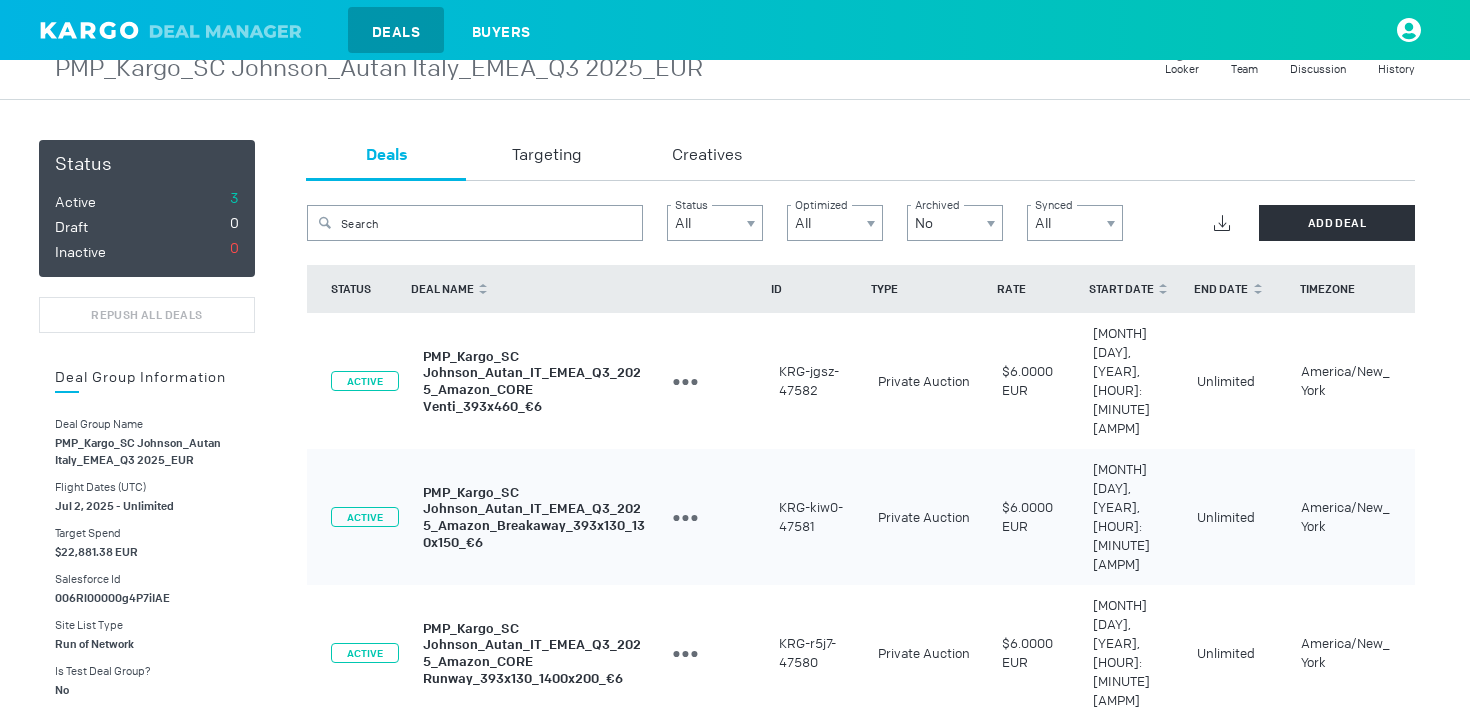 scroll, scrollTop: 0, scrollLeft: 0, axis: both 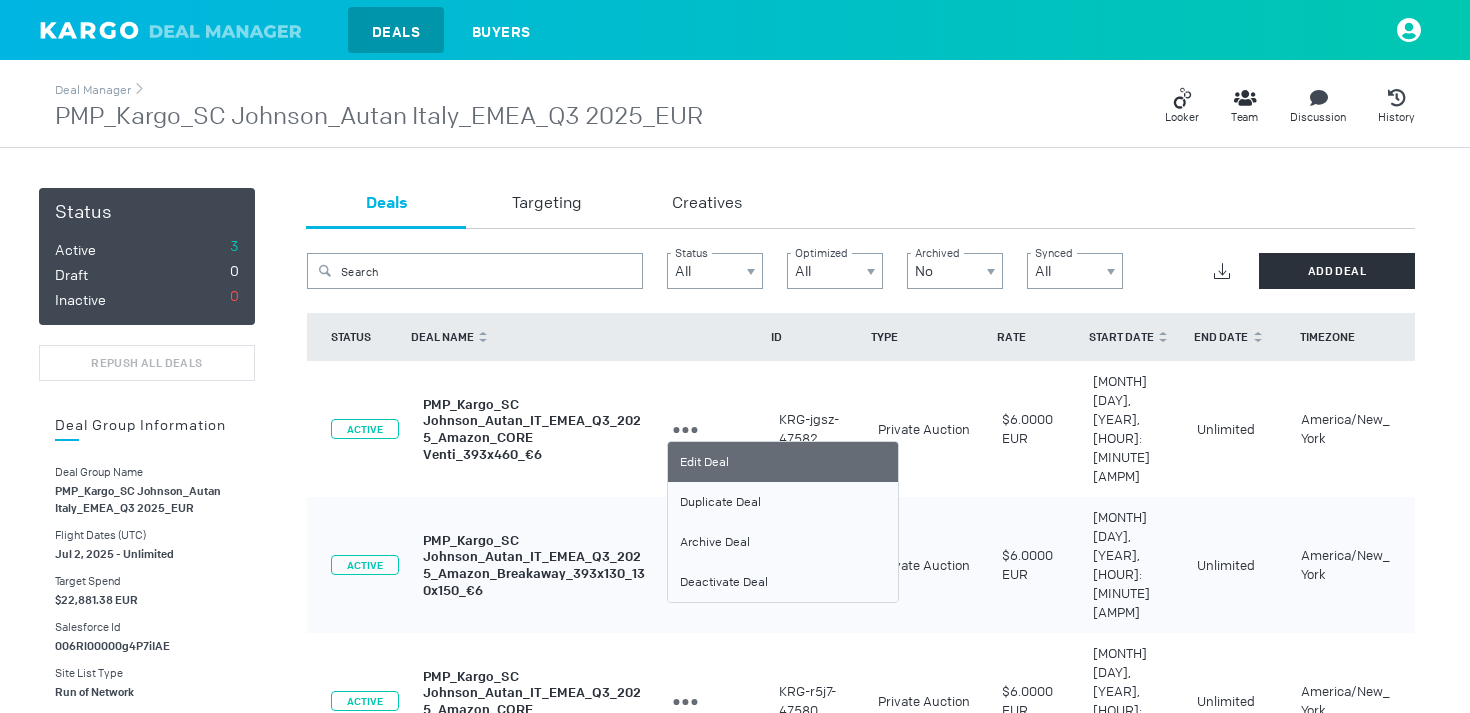 click on "Edit Deal" at bounding box center [783, 462] 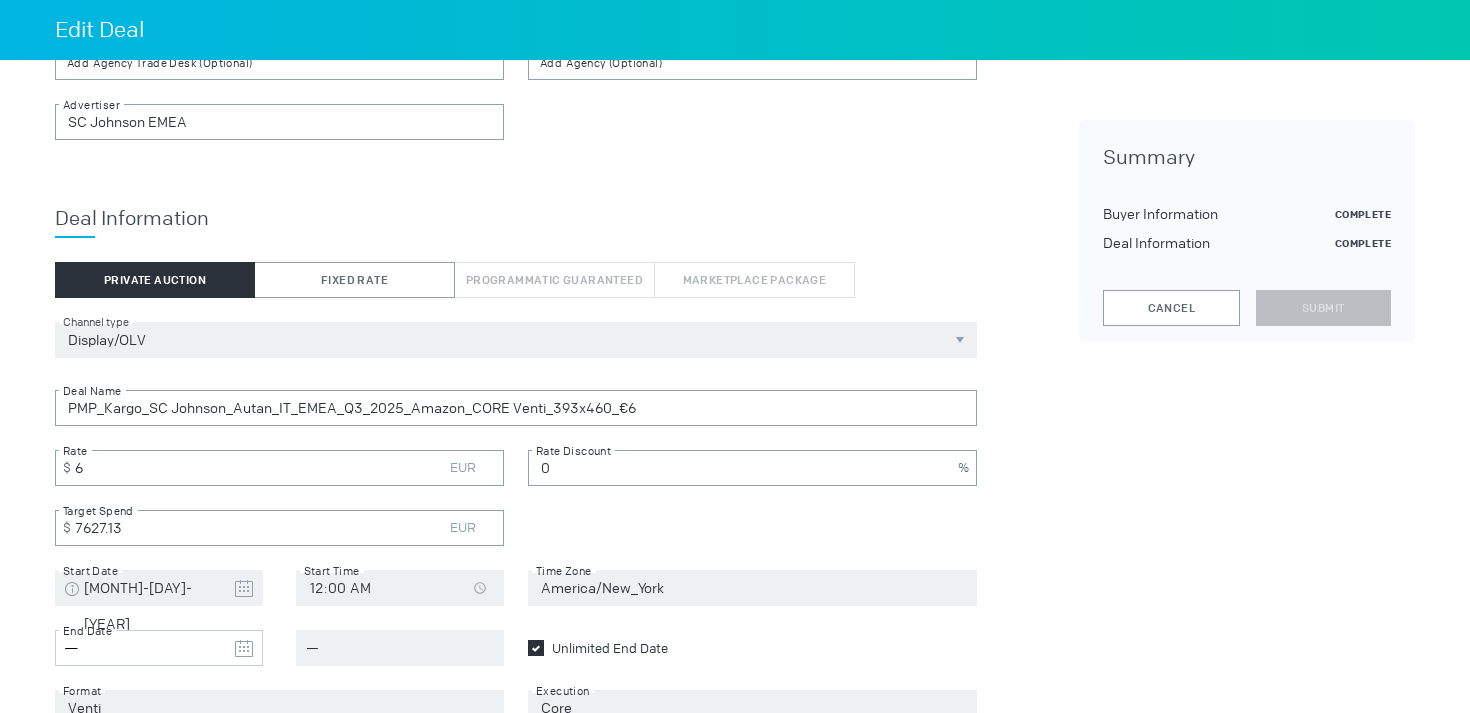 scroll, scrollTop: 258, scrollLeft: 0, axis: vertical 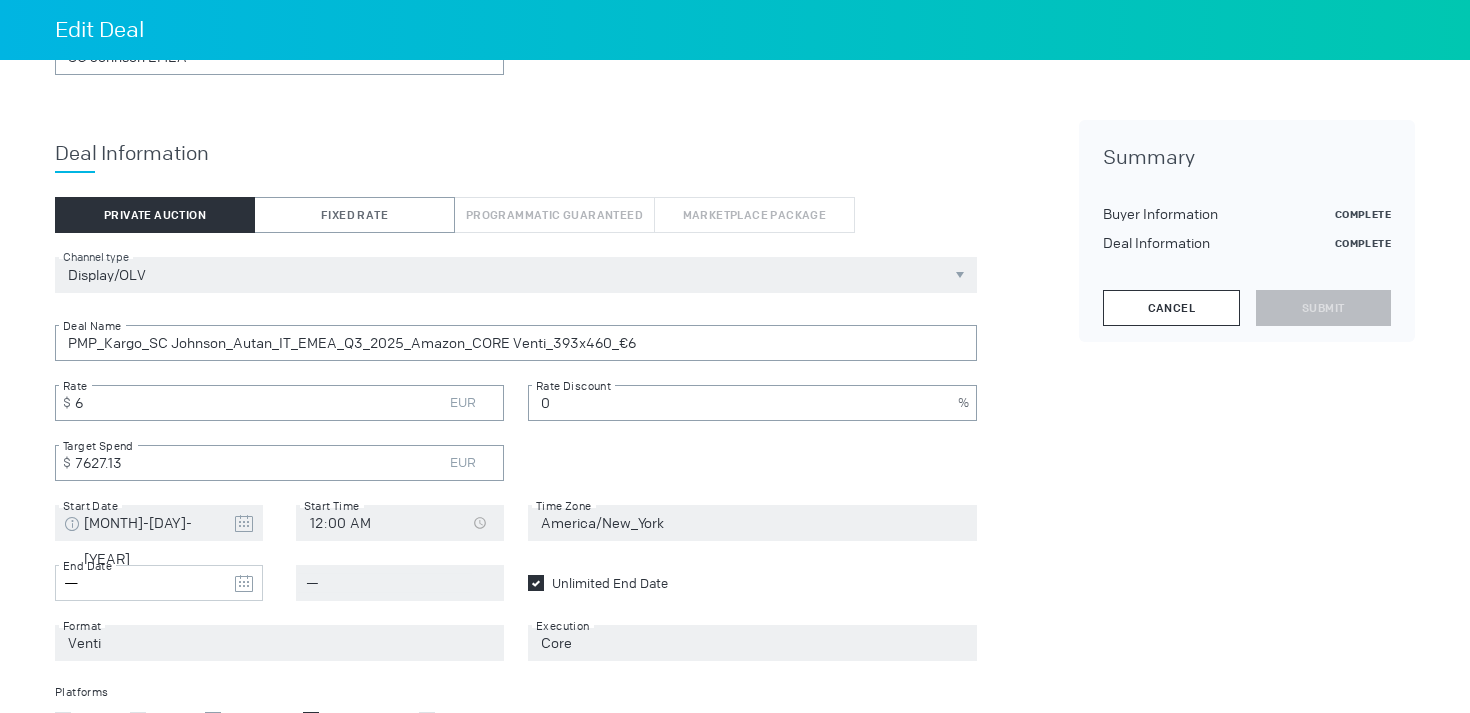 click on "Cancel" at bounding box center (1171, 308) 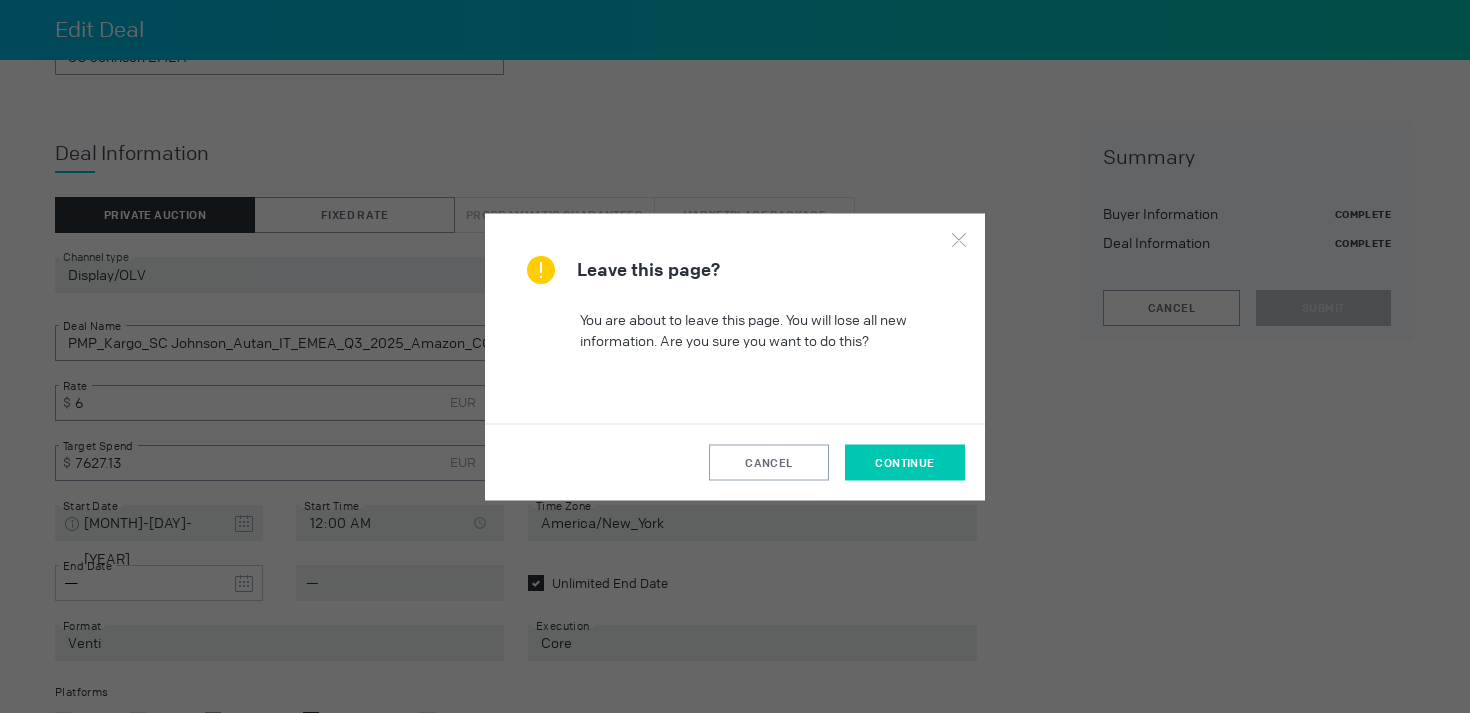 click on "continue" at bounding box center [904, 462] 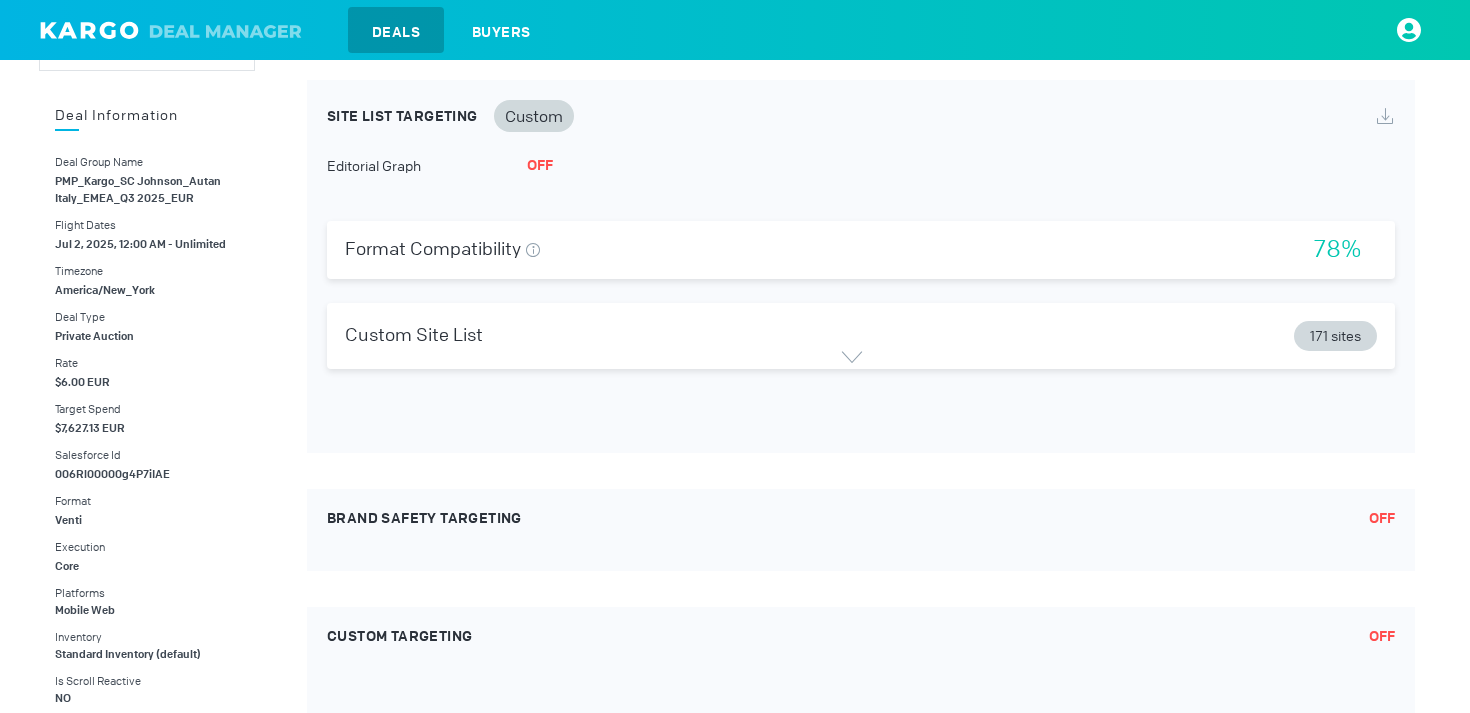 scroll, scrollTop: 0, scrollLeft: 0, axis: both 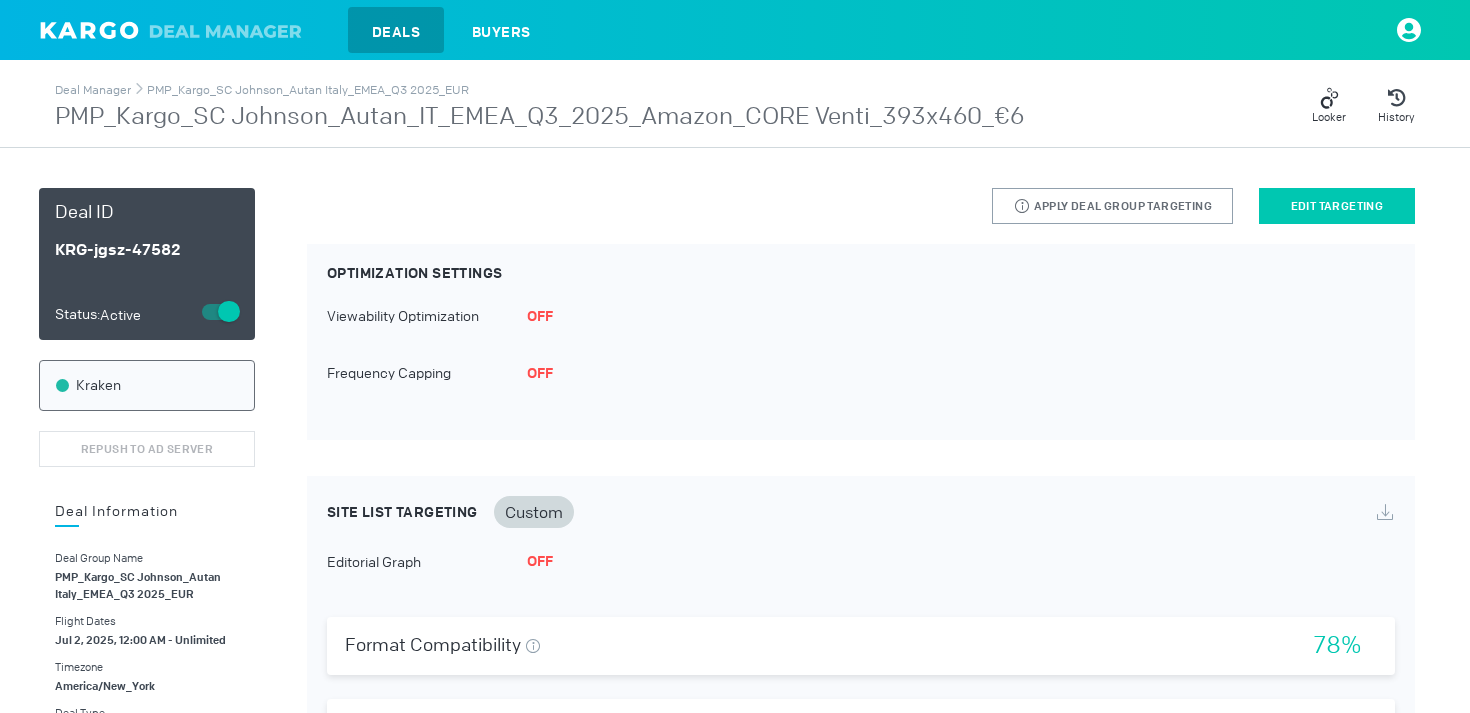 click on "Edit Targeting" at bounding box center [1337, 206] 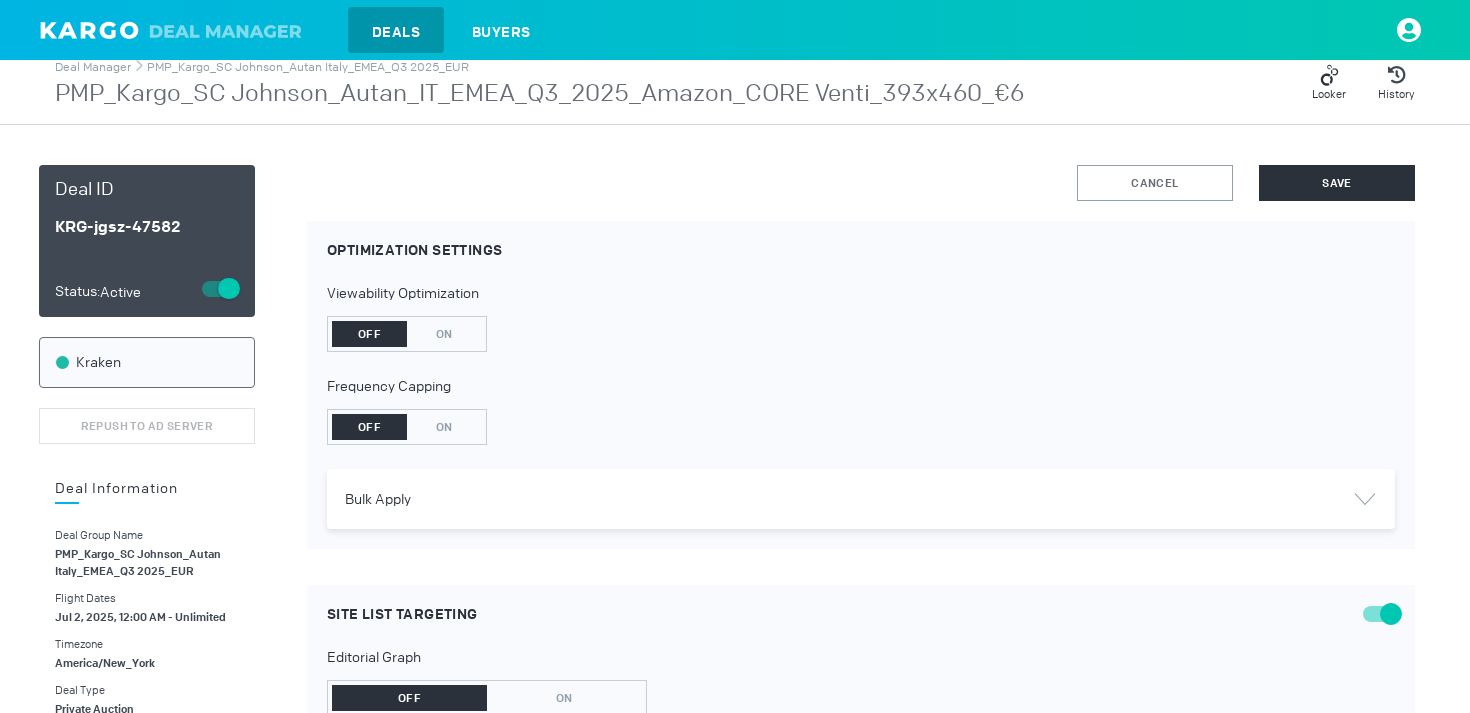 scroll, scrollTop: 0, scrollLeft: 0, axis: both 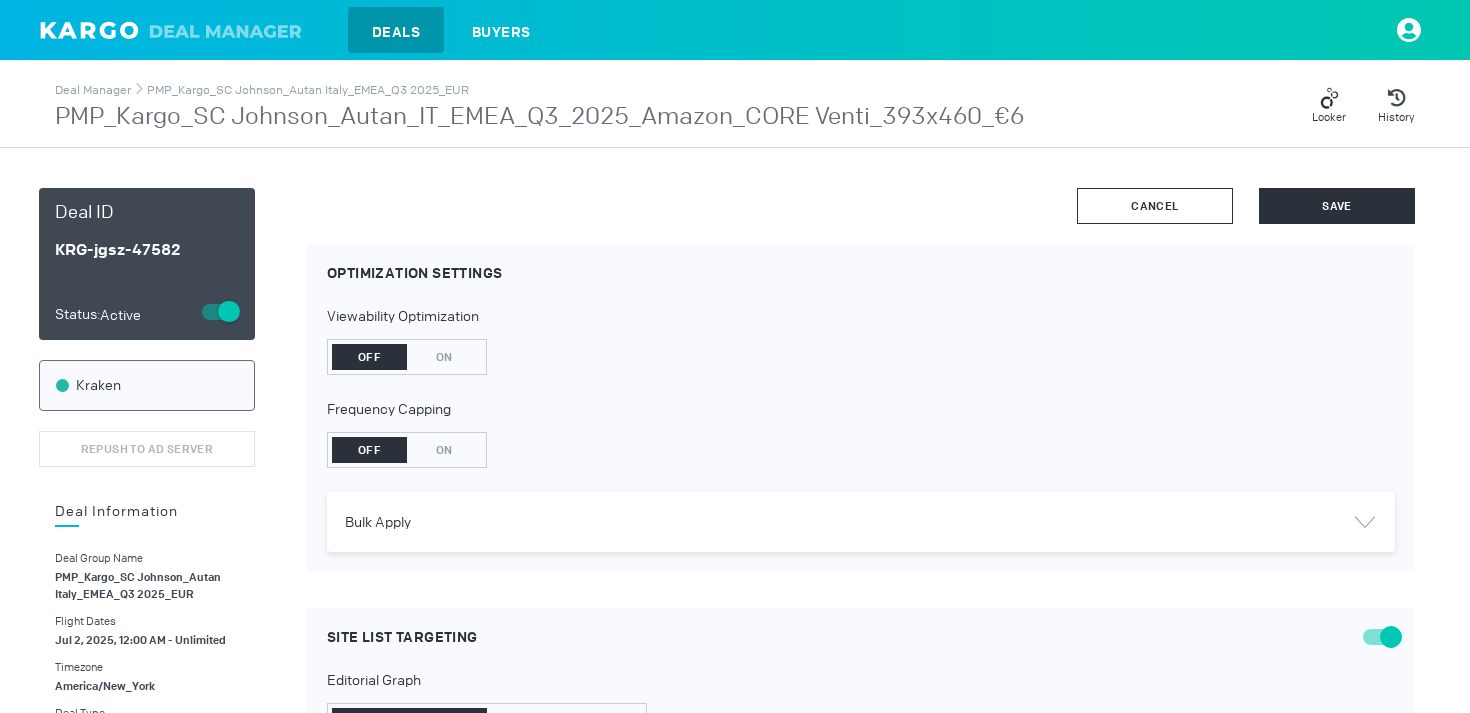 click on "Cancel" at bounding box center (1155, 206) 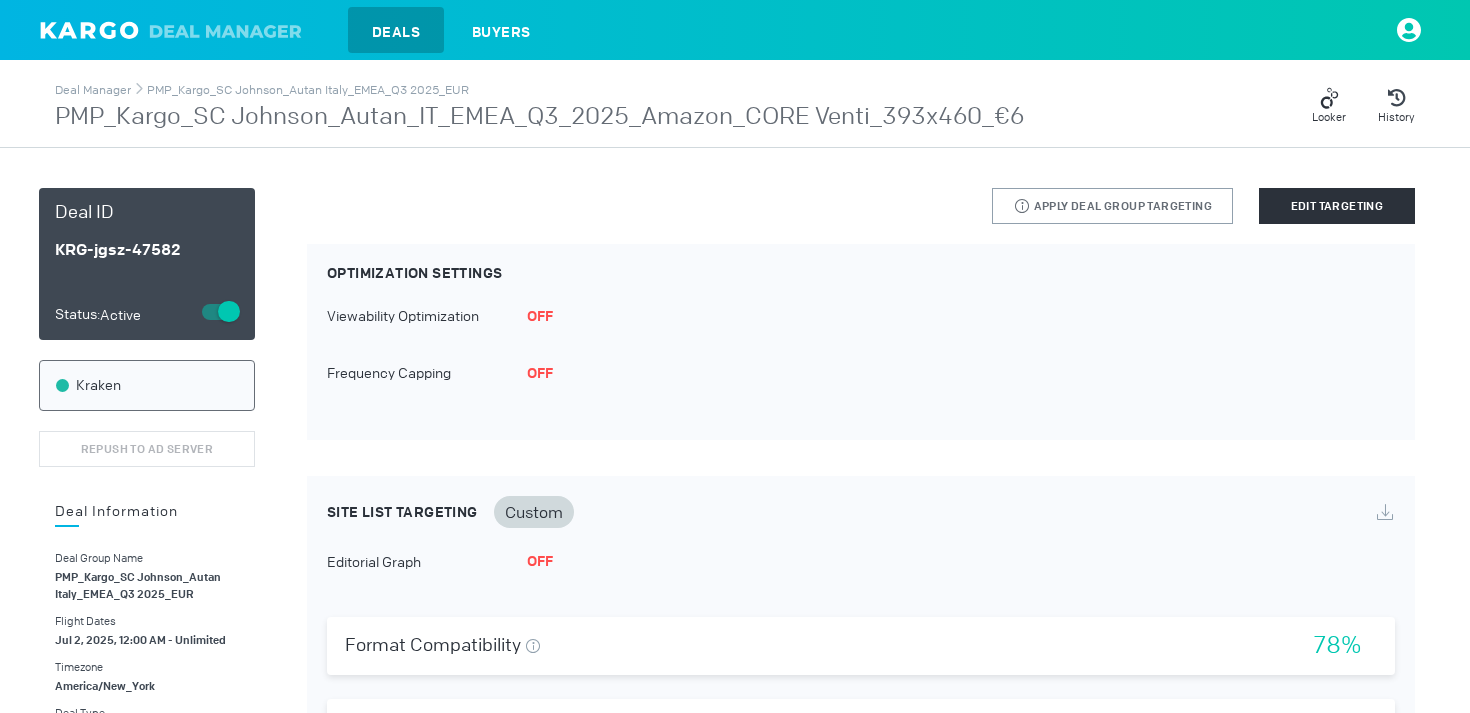 click at bounding box center [220, 315] 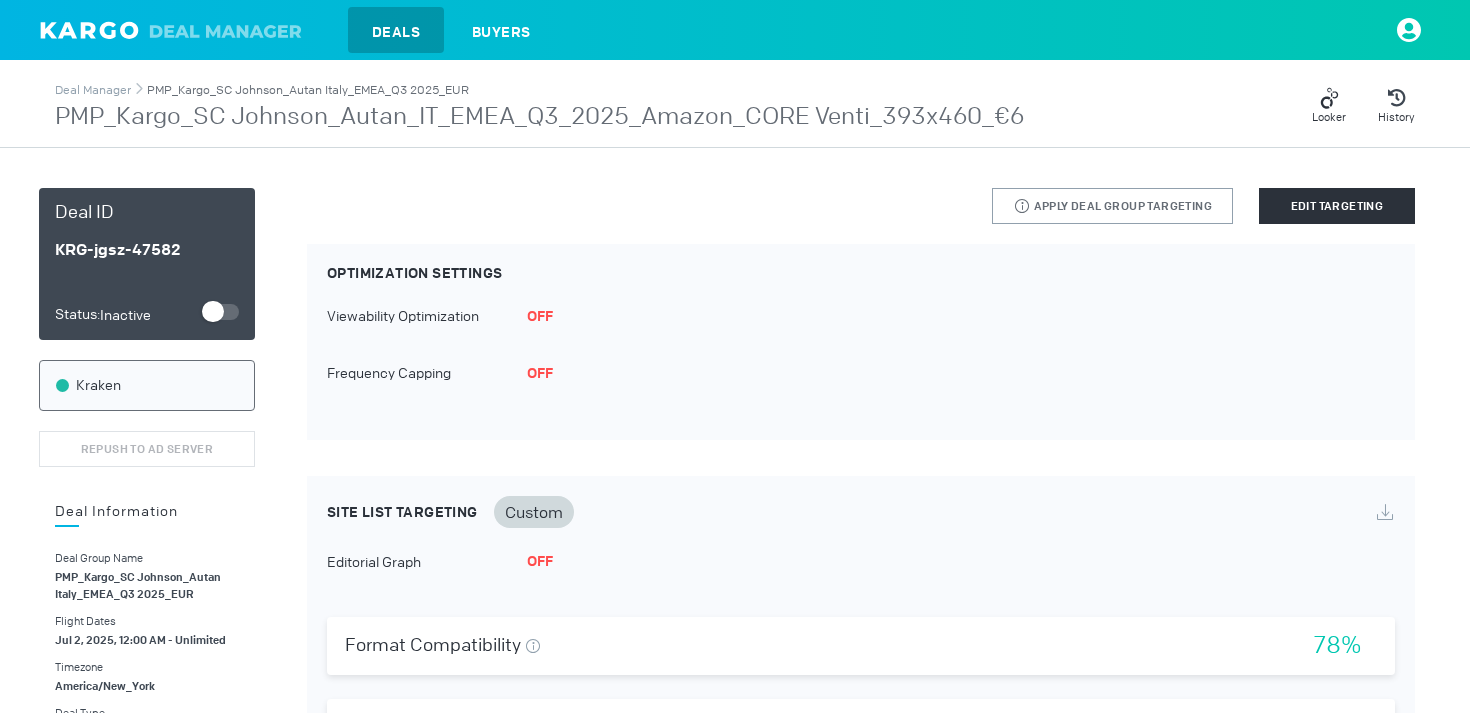 click on "PMP_Kargo_SC Johnson_Autan Italy_EMEA_Q3 2025_EUR" at bounding box center [308, 90] 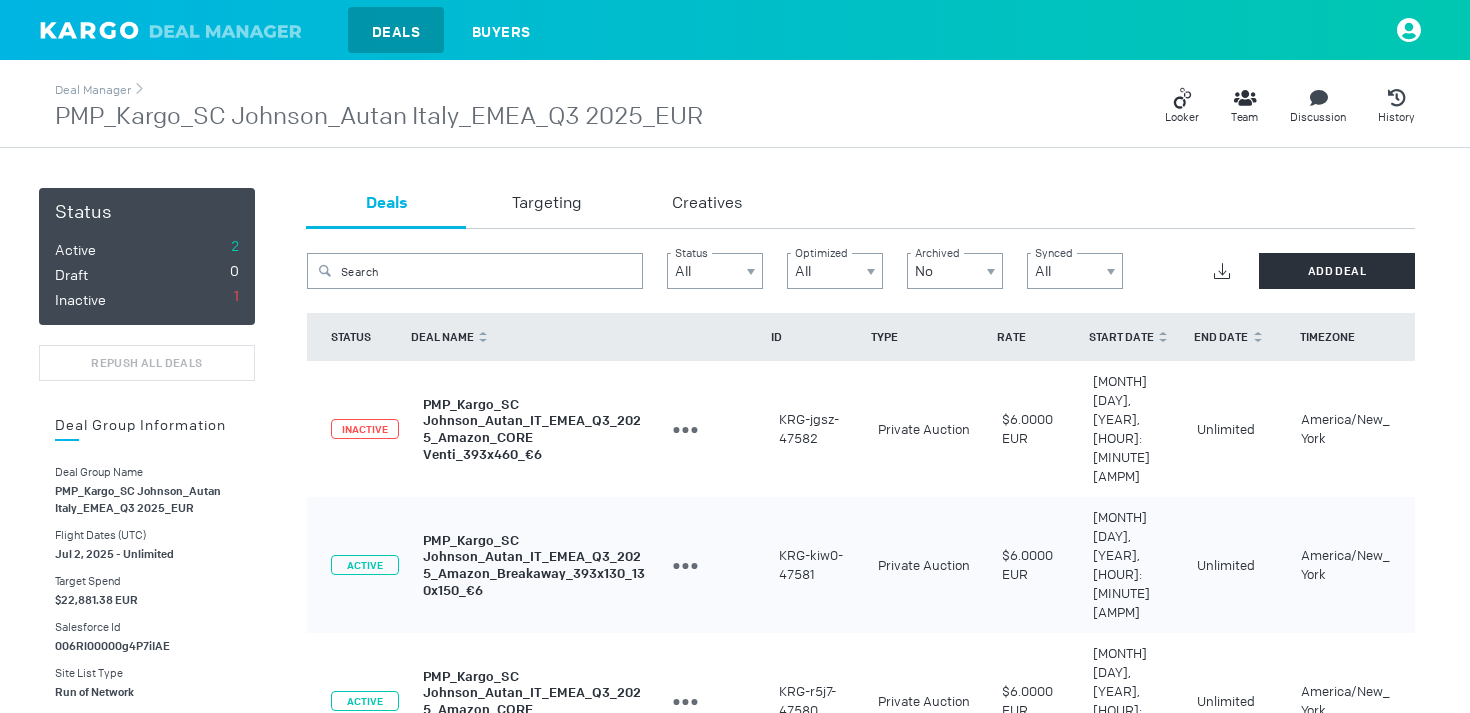 click on "PMP_Kargo_SC Johnson_Autan_IT_EMEA_Q3_2025_Amazon_Breakaway_393x130_130x150_€6" at bounding box center [534, 564] 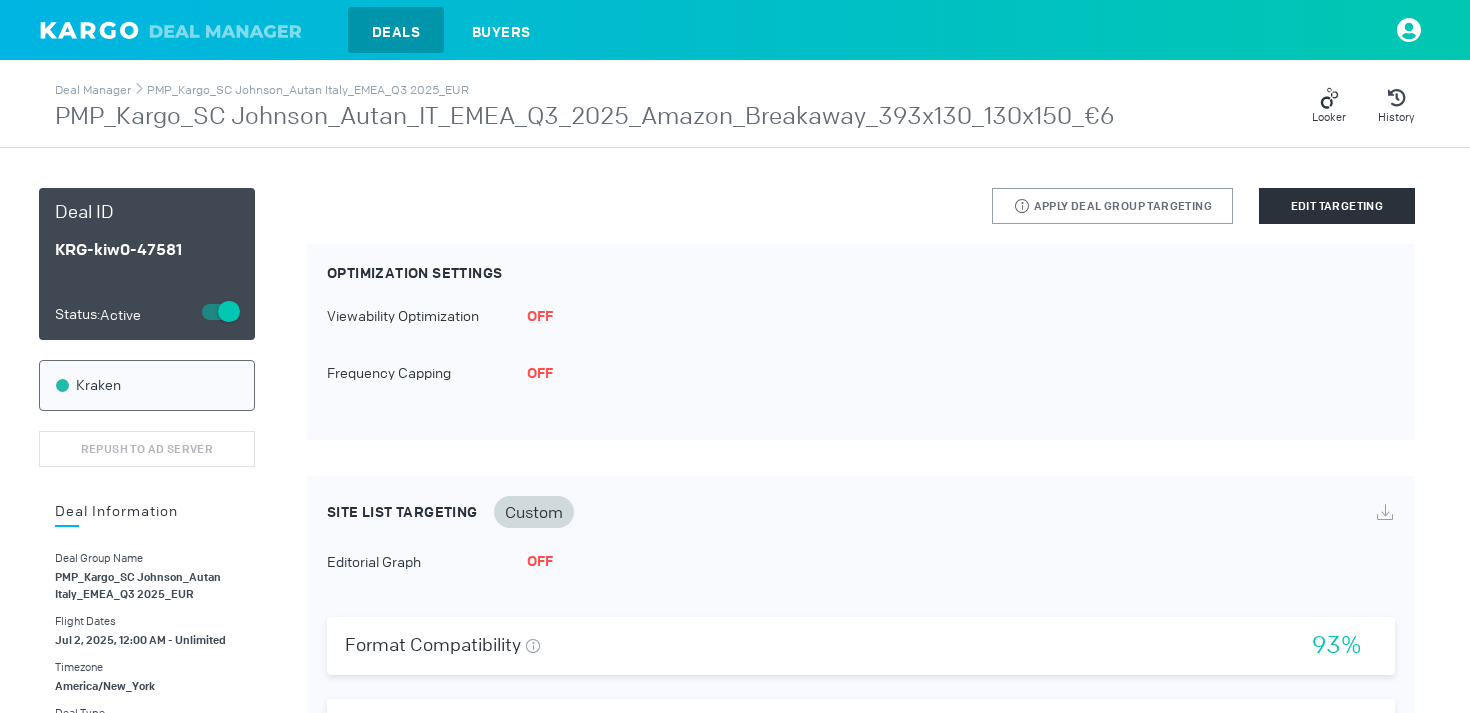 click at bounding box center (220, 312) 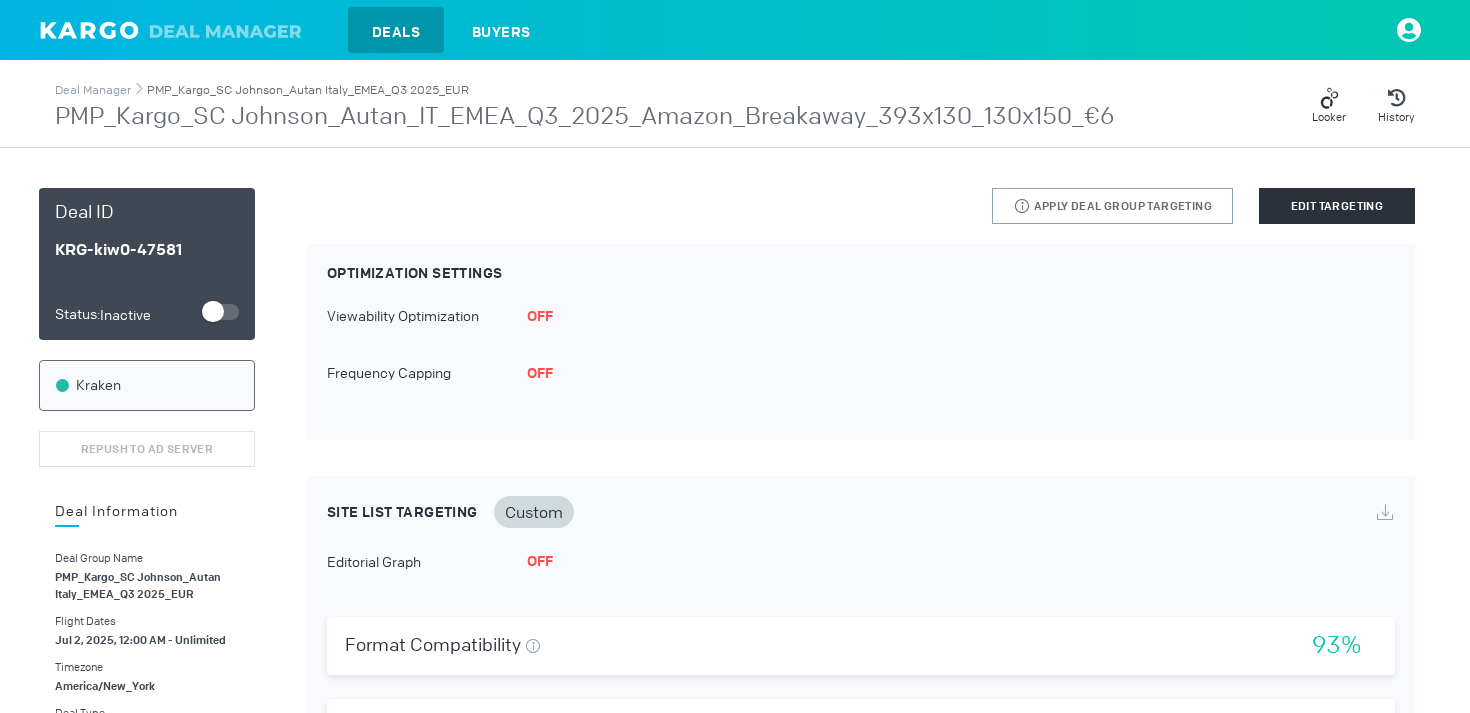 click on "PMP_Kargo_SC Johnson_Autan Italy_EMEA_Q3 2025_EUR" at bounding box center [308, 90] 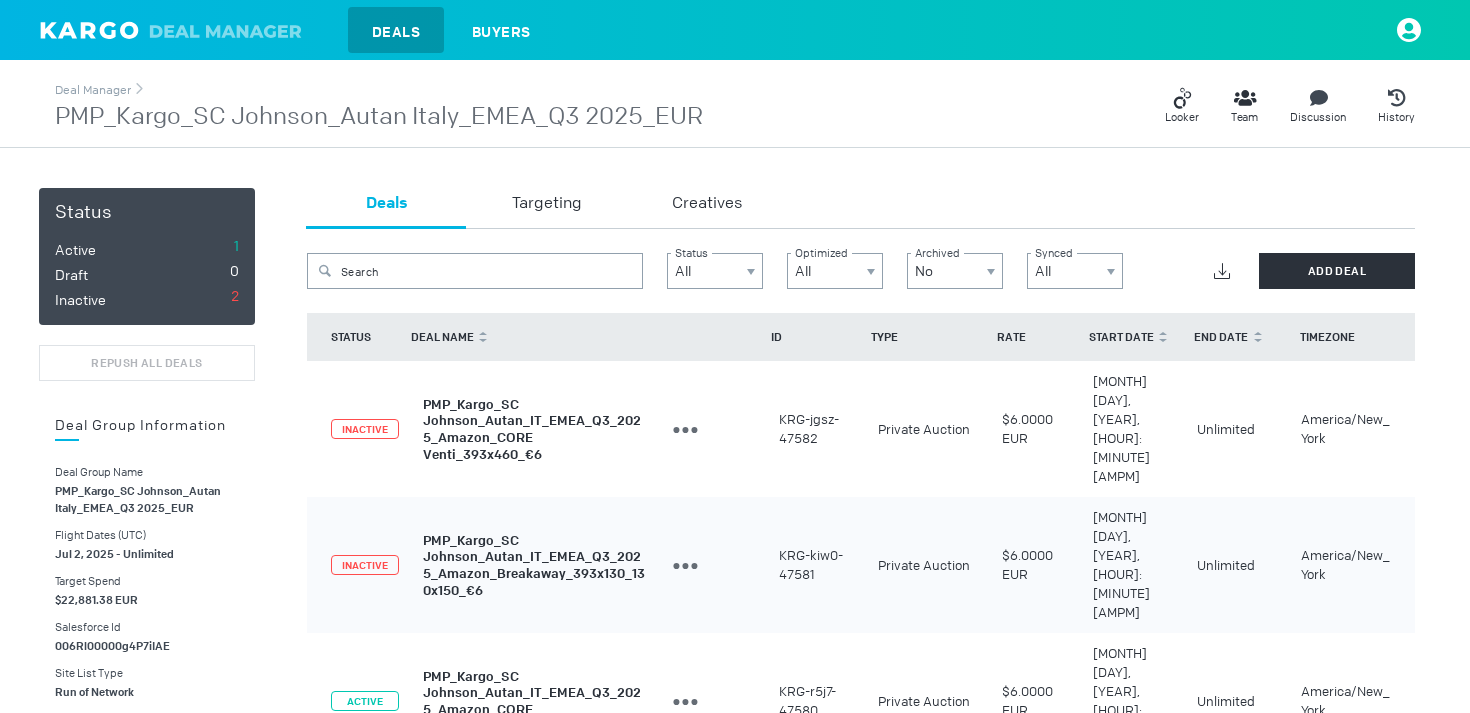 click on "PMP_Kargo_SC Johnson_Autan_IT_EMEA_Q3_2025_Amazon_CORE Runway_393x130_1400x200_€6" at bounding box center [532, 700] 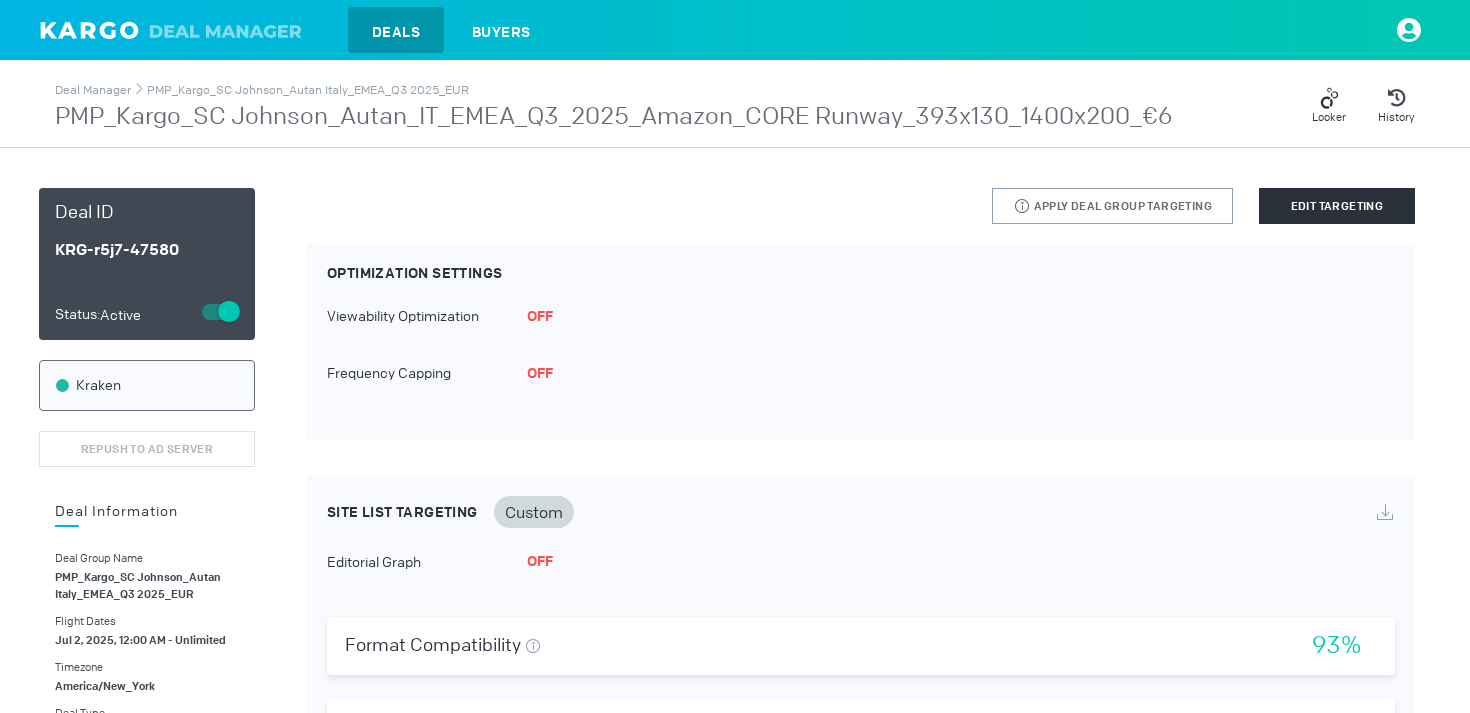 click at bounding box center [220, 312] 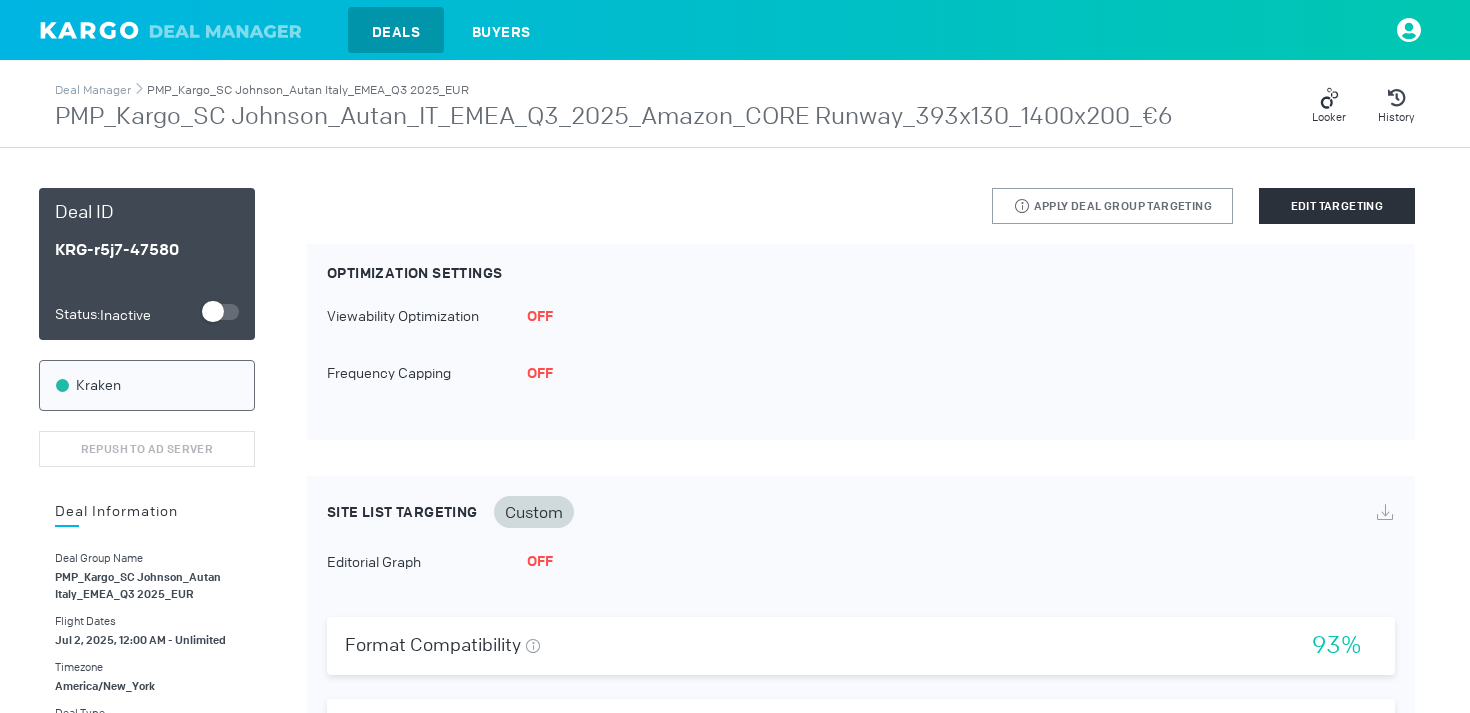 click on "PMP_Kargo_SC Johnson_Autan Italy_EMEA_Q3 2025_EUR" at bounding box center [308, 90] 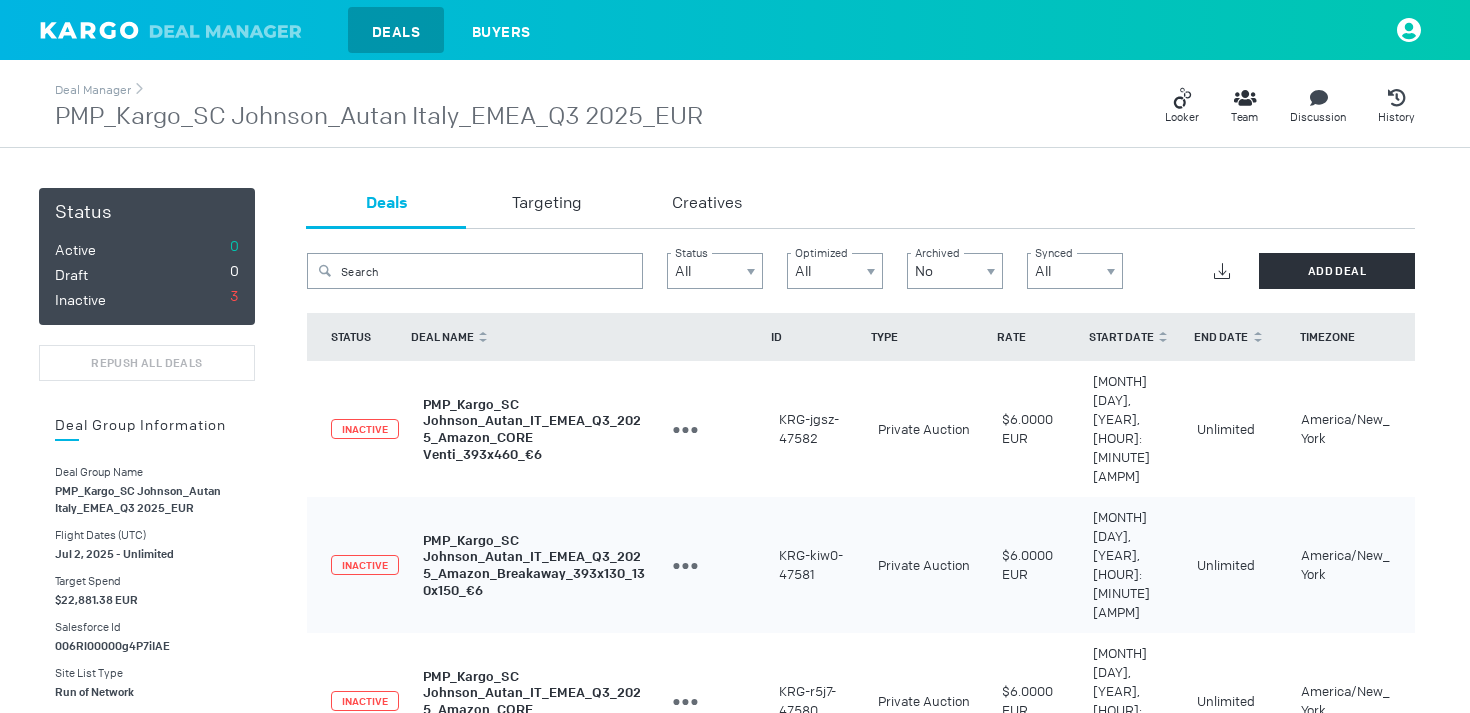 click on "PMP_Kargo_SC Johnson_Autan_IT_EMEA_Q3_2025_Amazon_CORE Venti_393x460_€6" at bounding box center [532, 428] 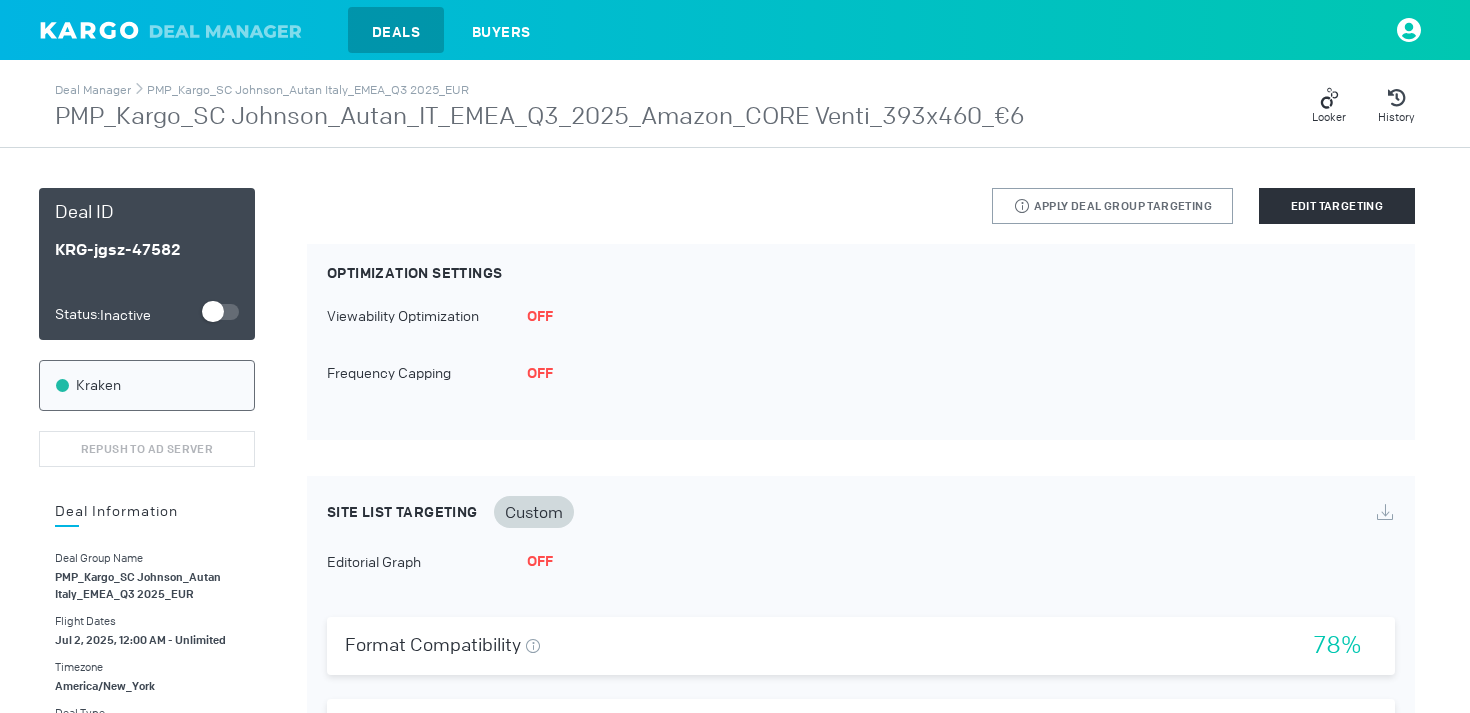 click at bounding box center [220, 312] 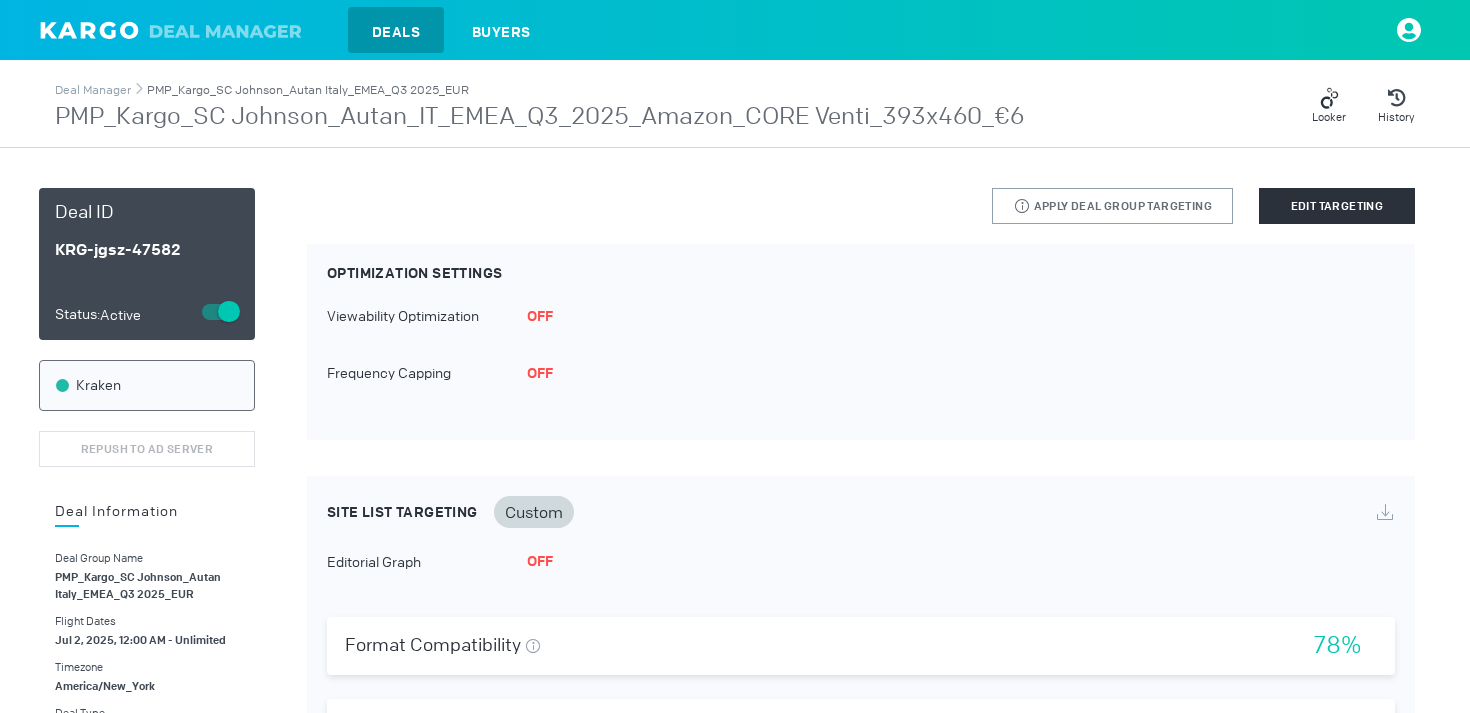 click on "PMP_Kargo_SC Johnson_Autan Italy_EMEA_Q3 2025_EUR" at bounding box center (308, 90) 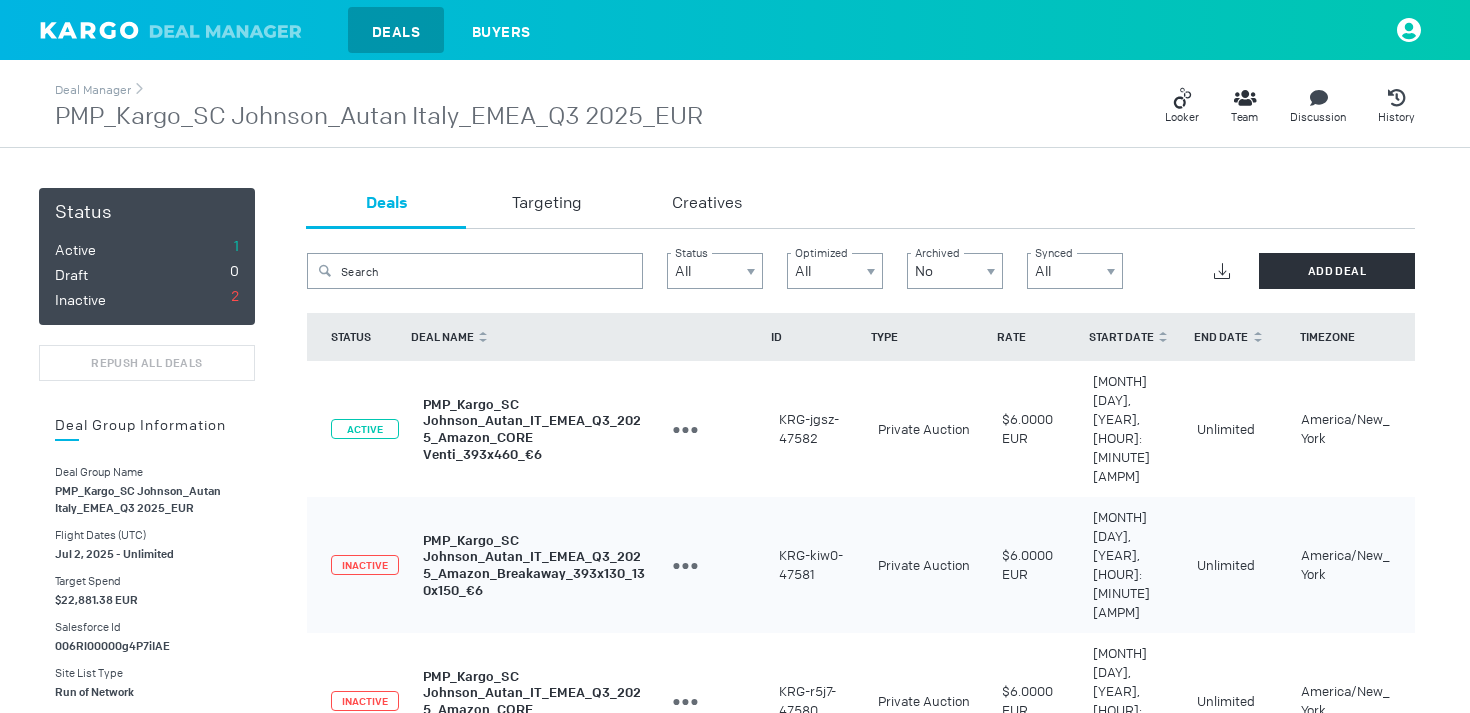 click on "PMP_Kargo_SC Johnson_Autan_IT_EMEA_Q3_2025_Amazon_Breakaway_393x130_130x150_€6" at bounding box center (534, 564) 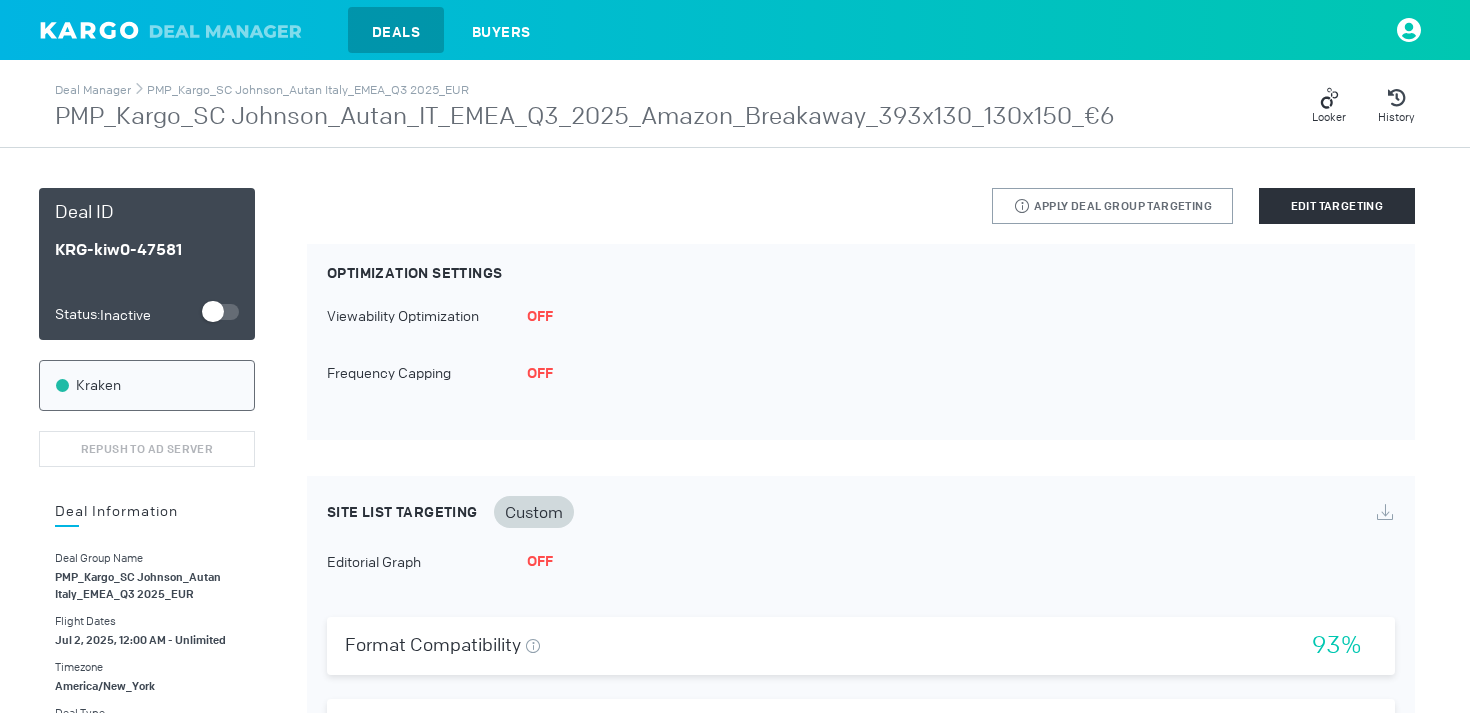 click at bounding box center [220, 312] 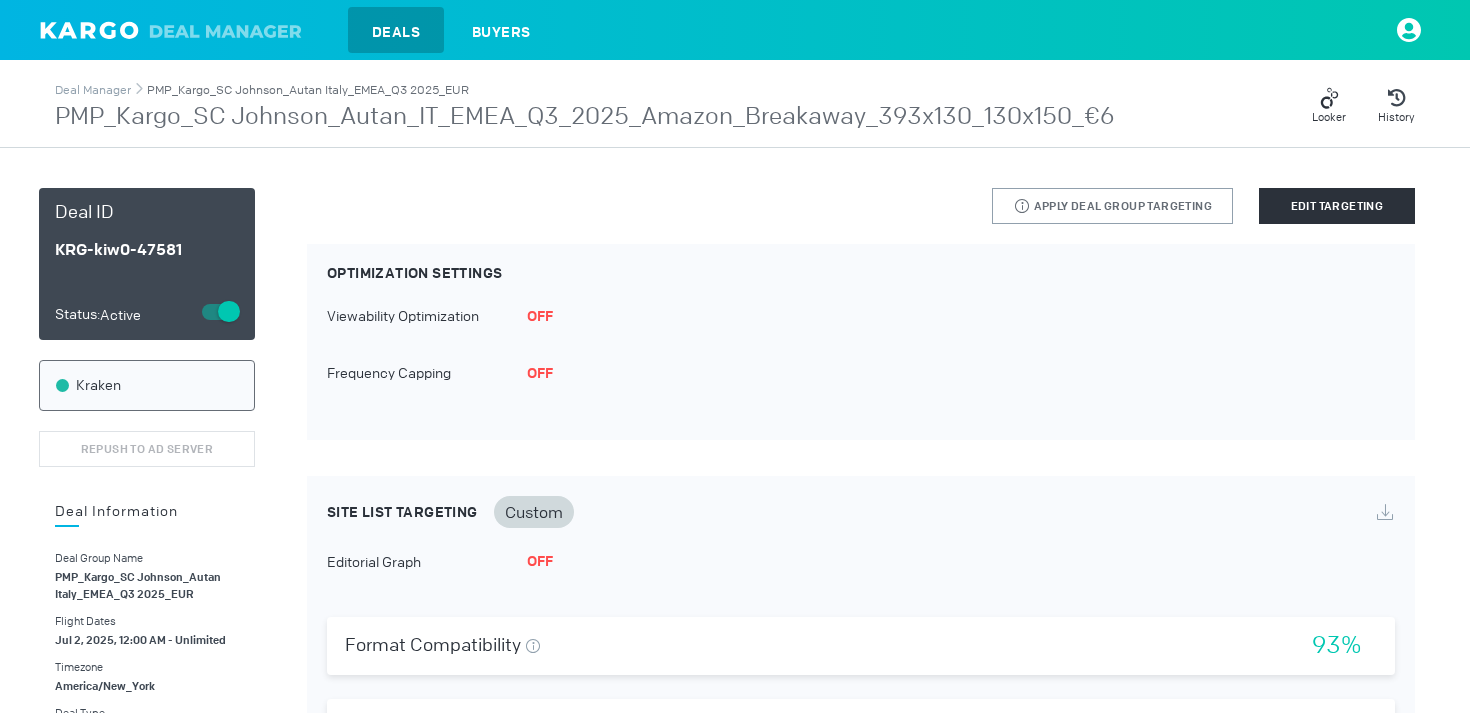 click on "PMP_Kargo_SC Johnson_Autan Italy_EMEA_Q3 2025_EUR" at bounding box center [308, 90] 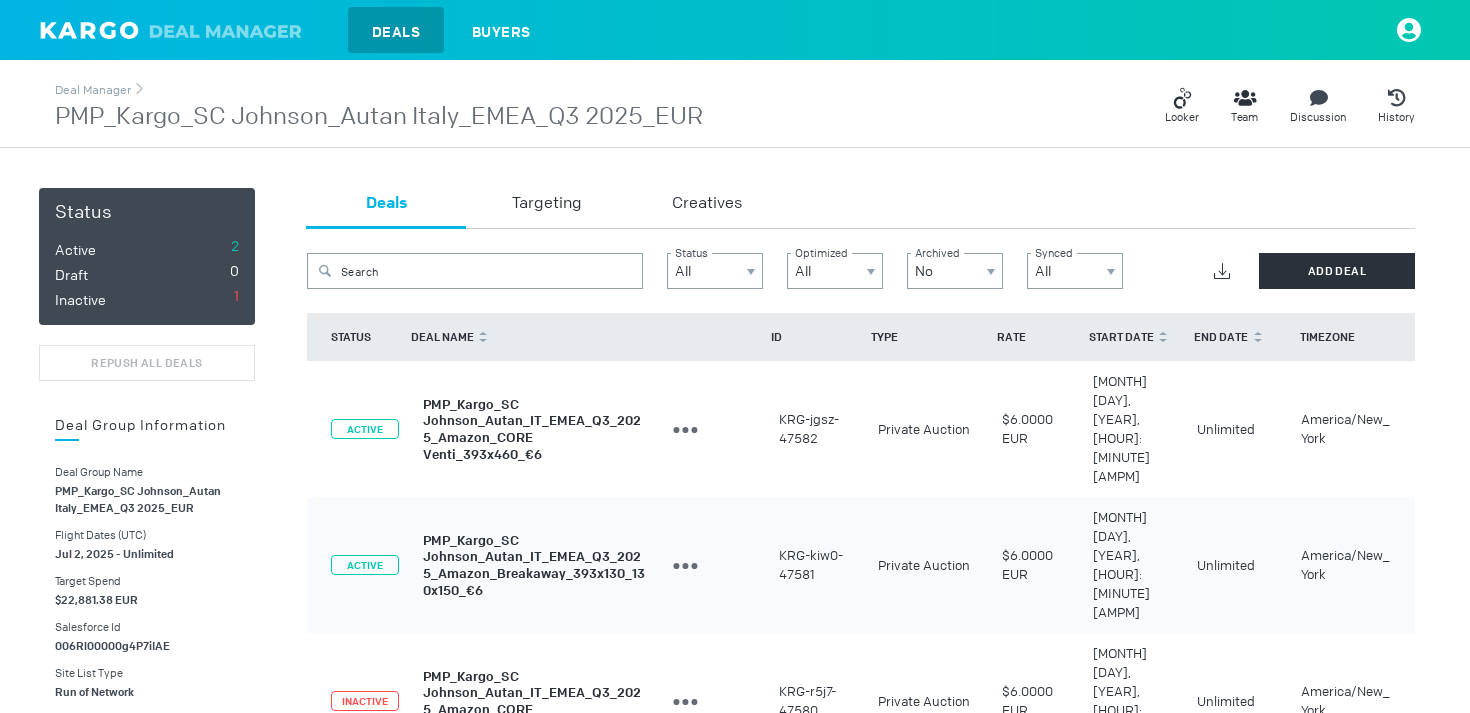 click on "PMP_Kargo_SC Johnson_Autan_IT_EMEA_Q3_2025_Amazon_CORE Runway_393x130_1400x200_€6" at bounding box center [532, 700] 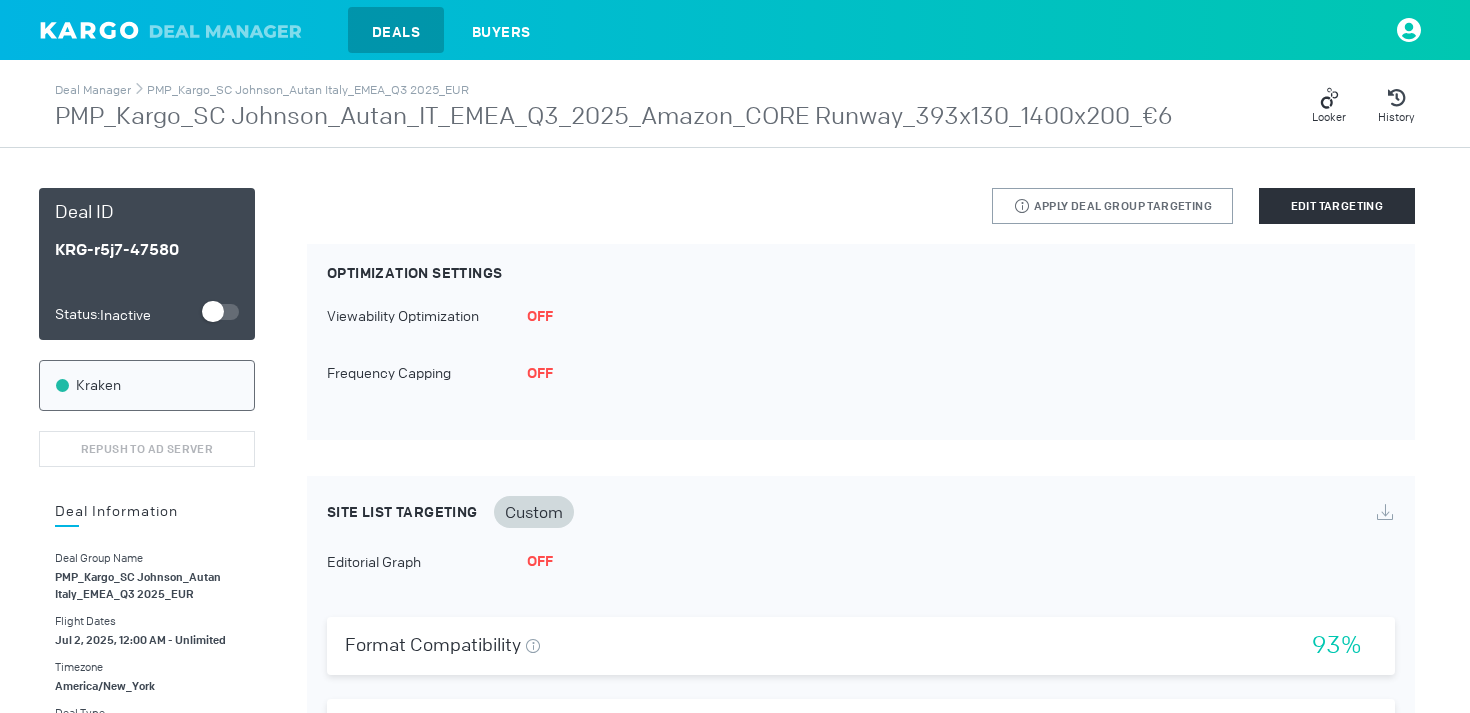 click at bounding box center [220, 312] 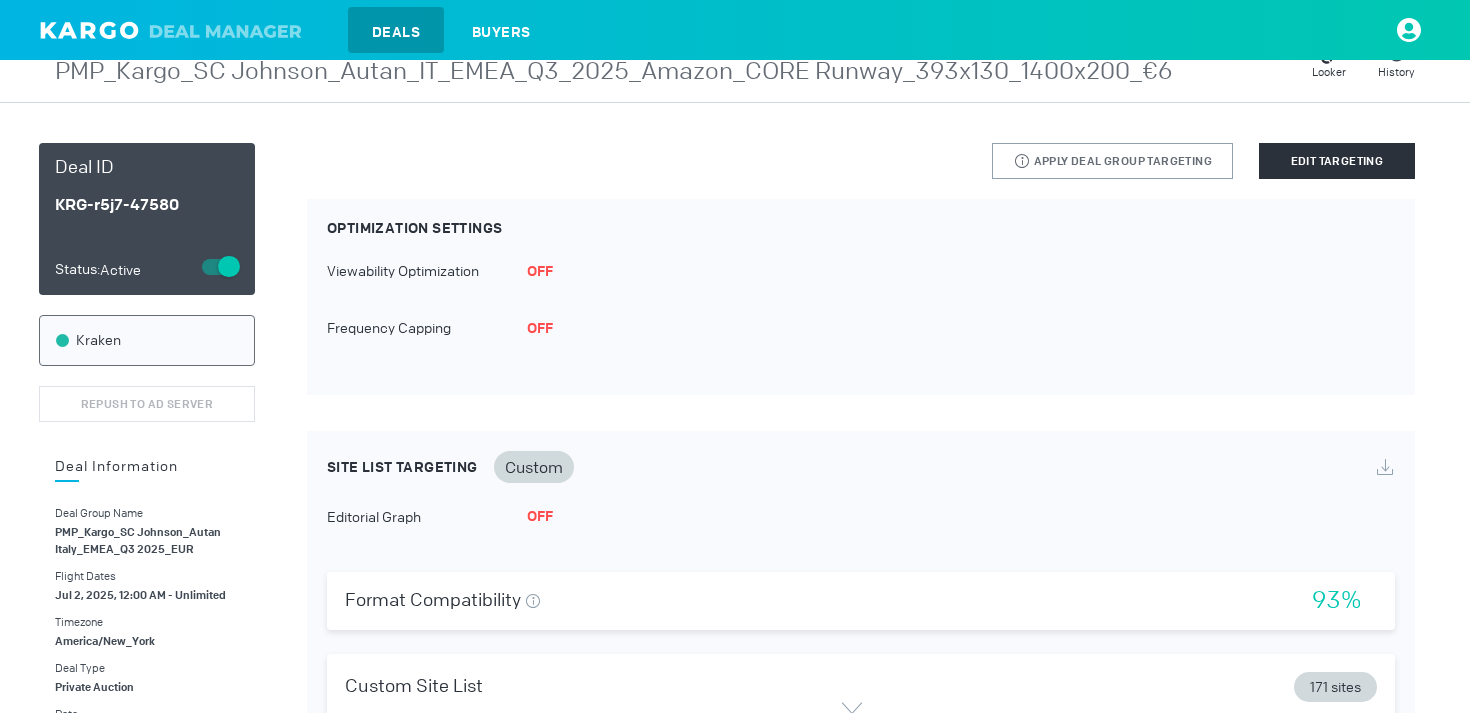 scroll, scrollTop: 0, scrollLeft: 0, axis: both 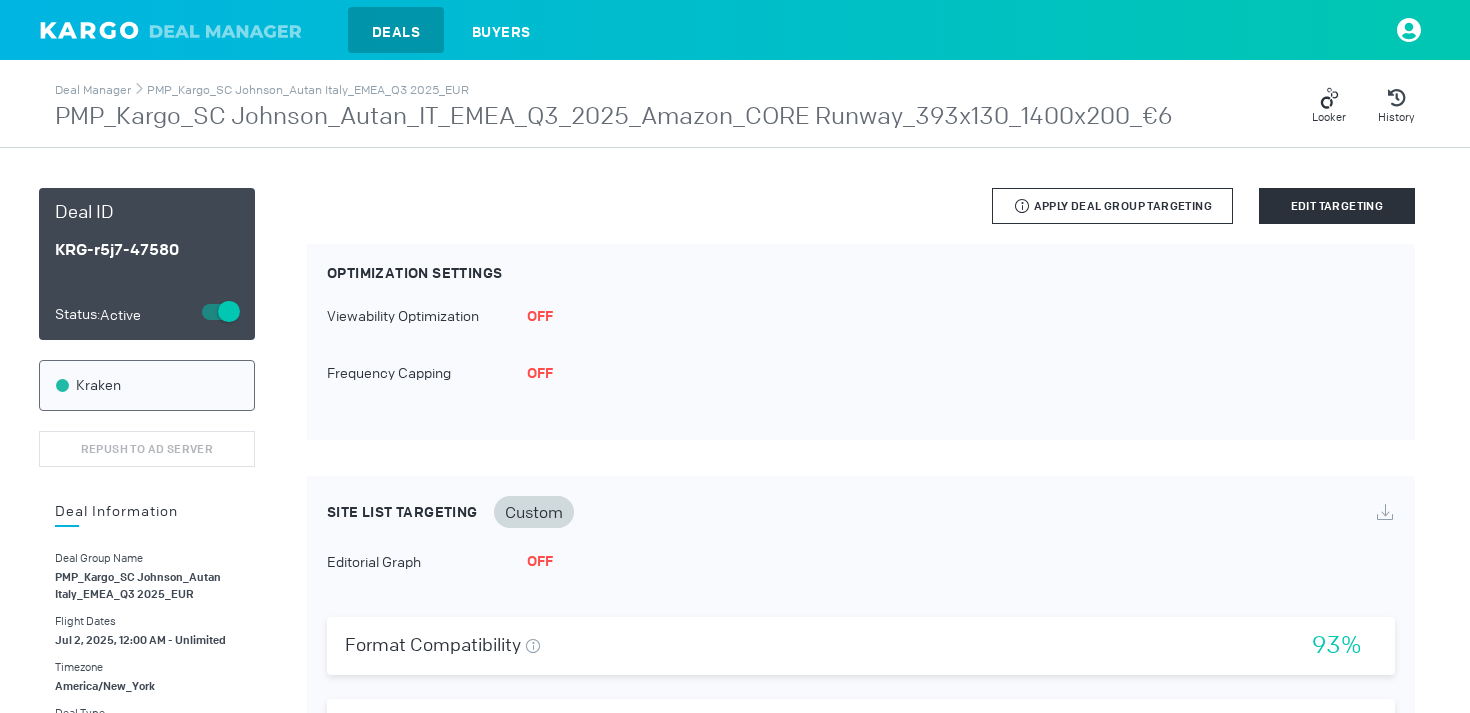 click on "Apply Deal Group Targeting" at bounding box center (1123, 206) 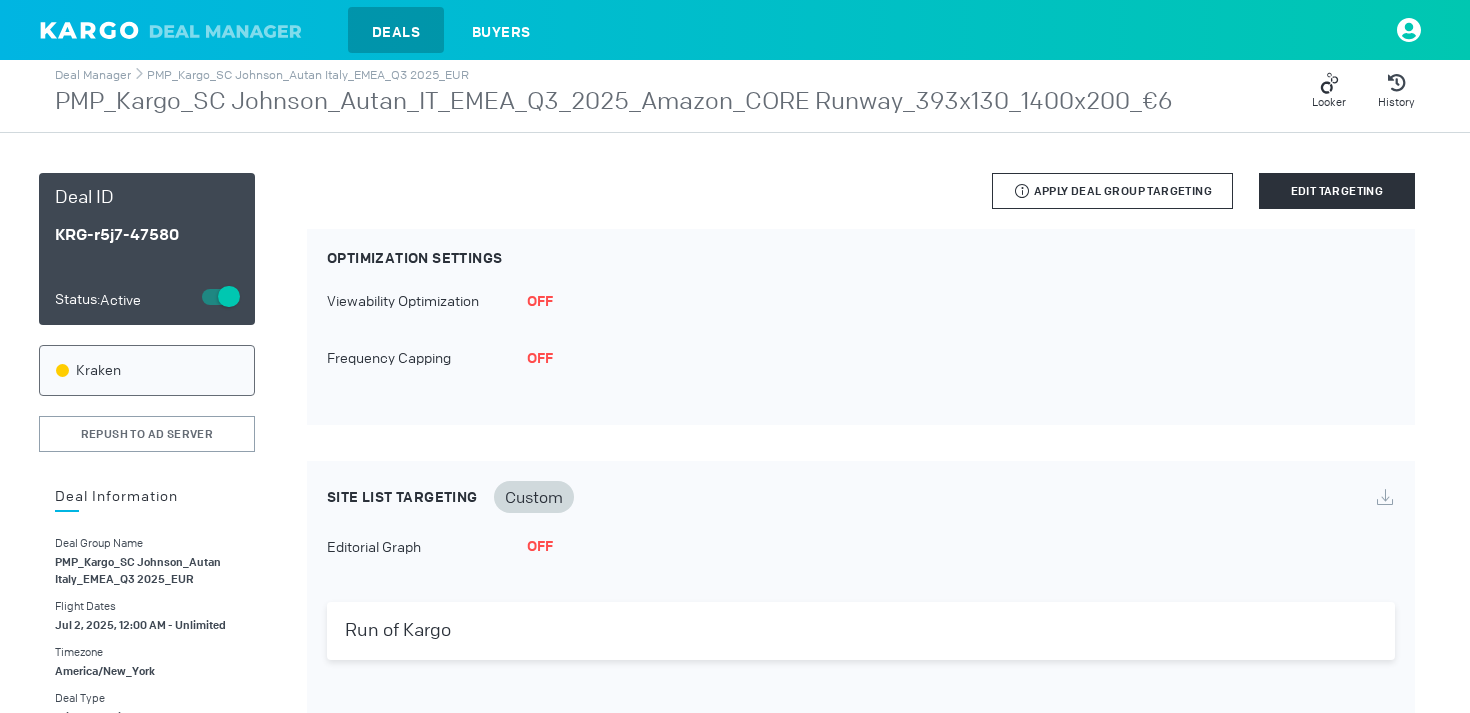 scroll, scrollTop: 0, scrollLeft: 0, axis: both 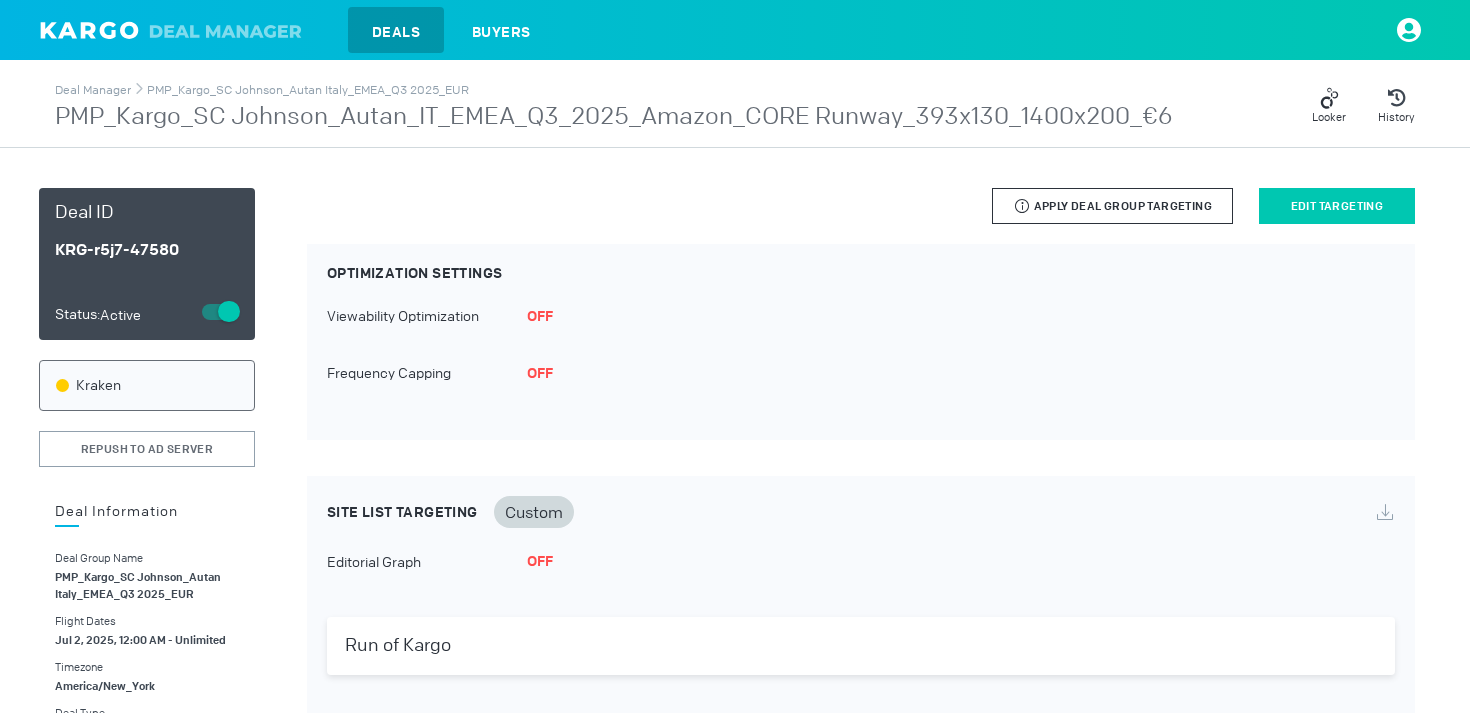 click on "Edit Targeting" at bounding box center [1337, 206] 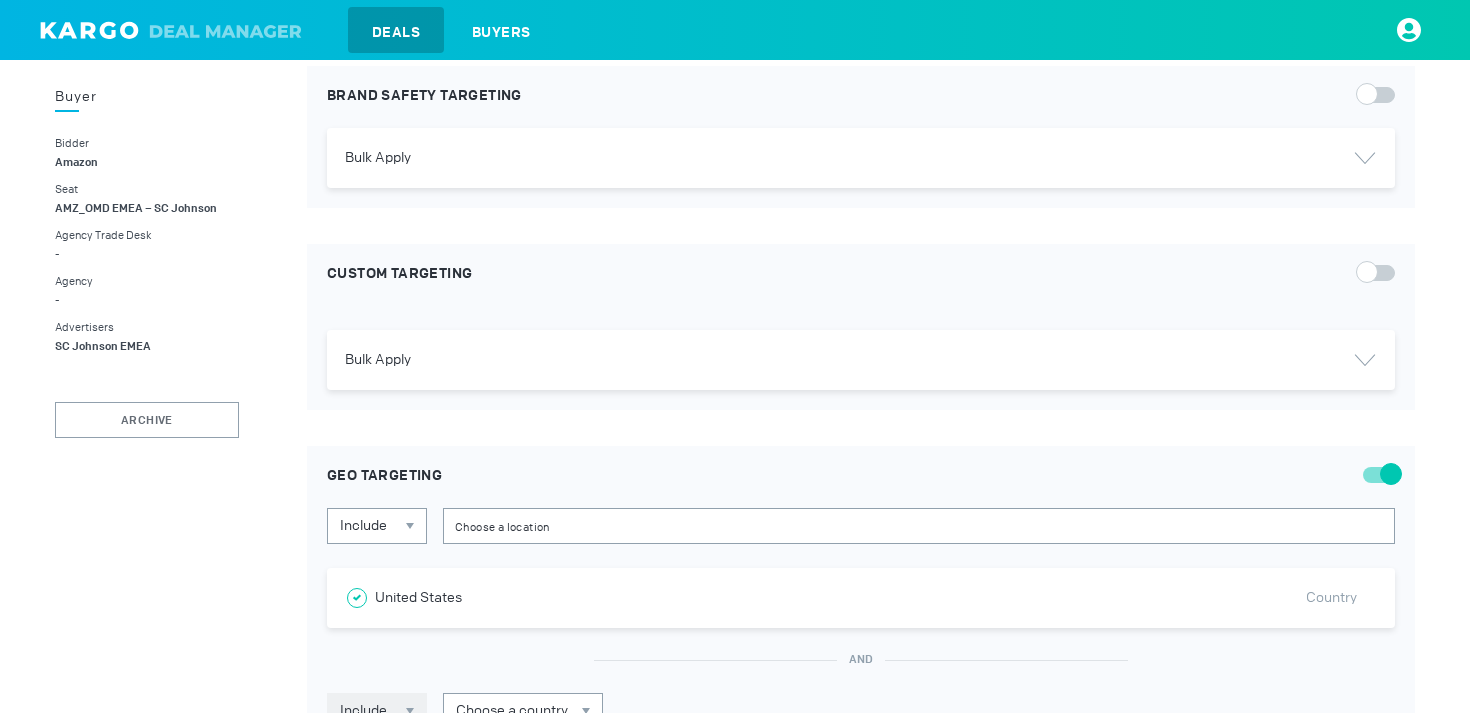 scroll, scrollTop: 1336, scrollLeft: 0, axis: vertical 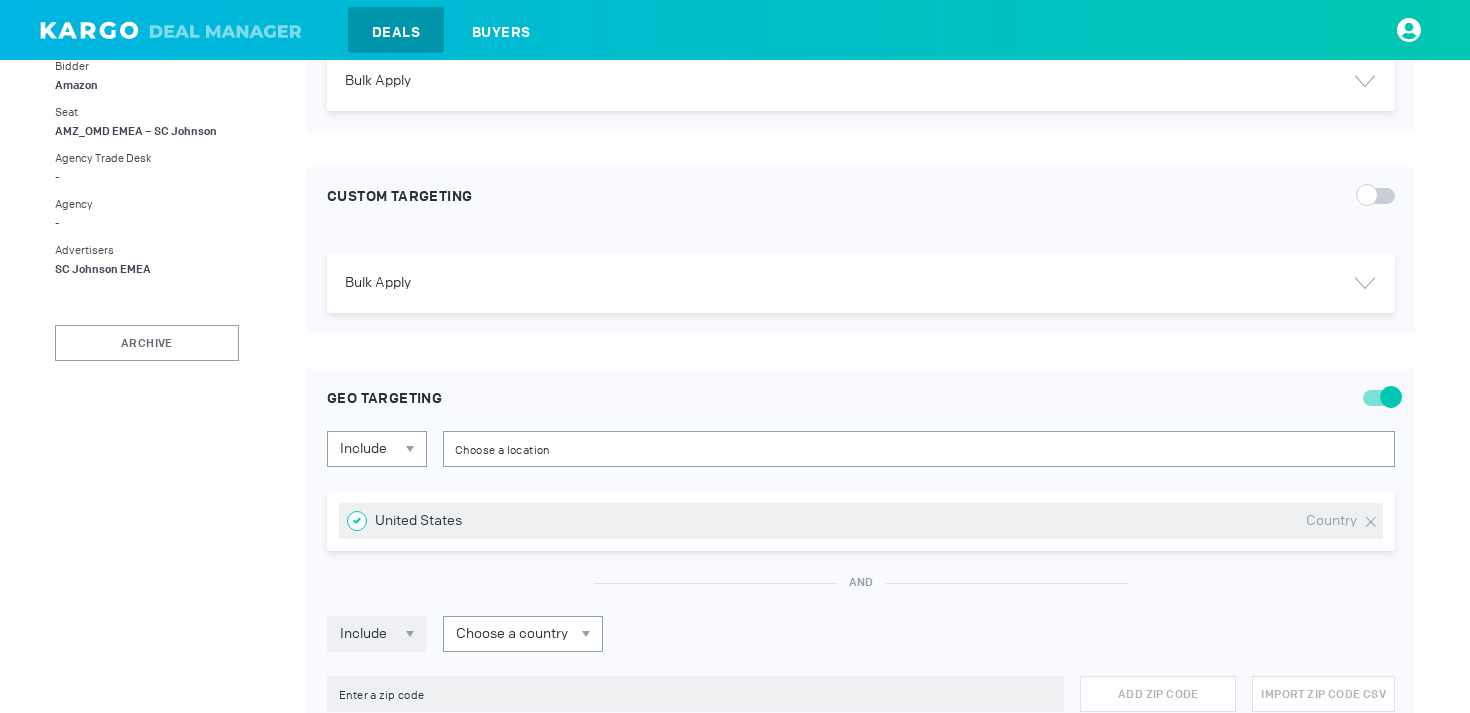click at bounding box center (1371, 522) 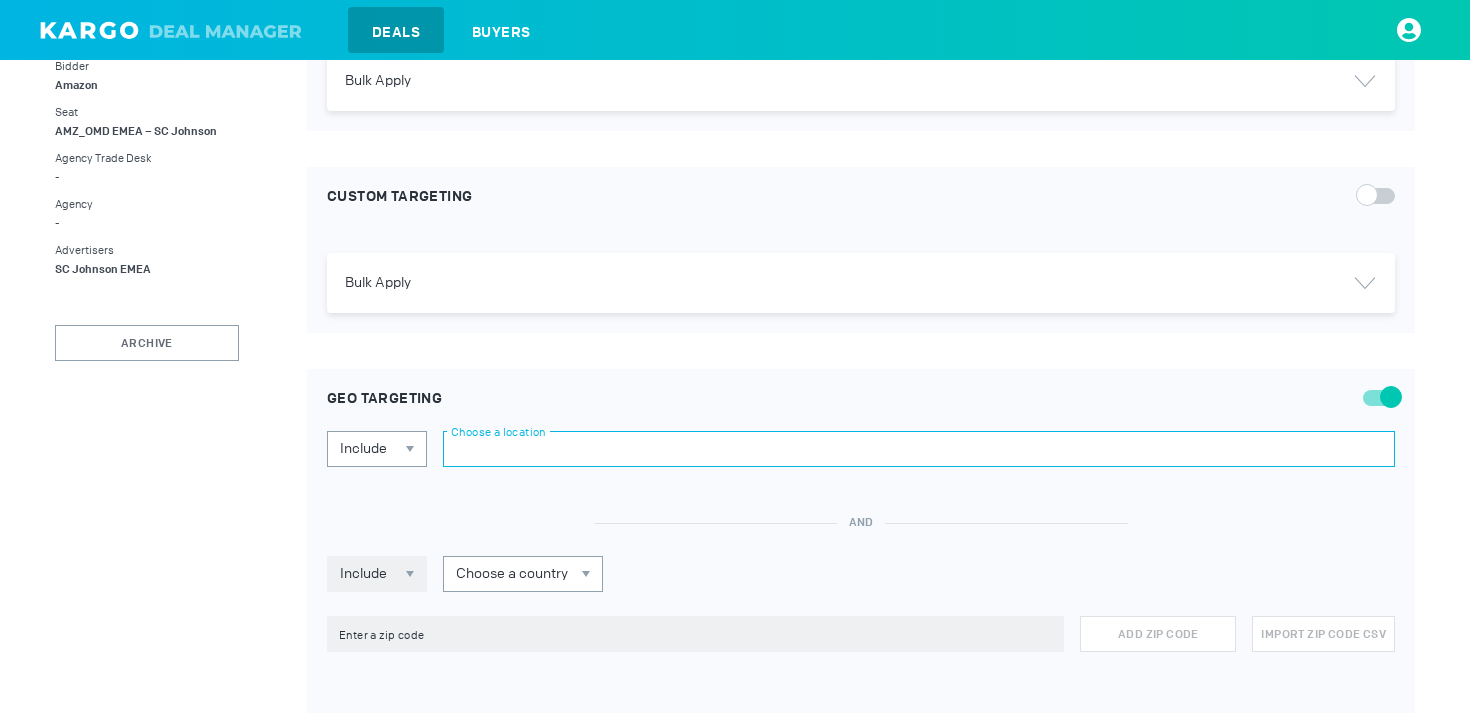 click at bounding box center (919, 449) 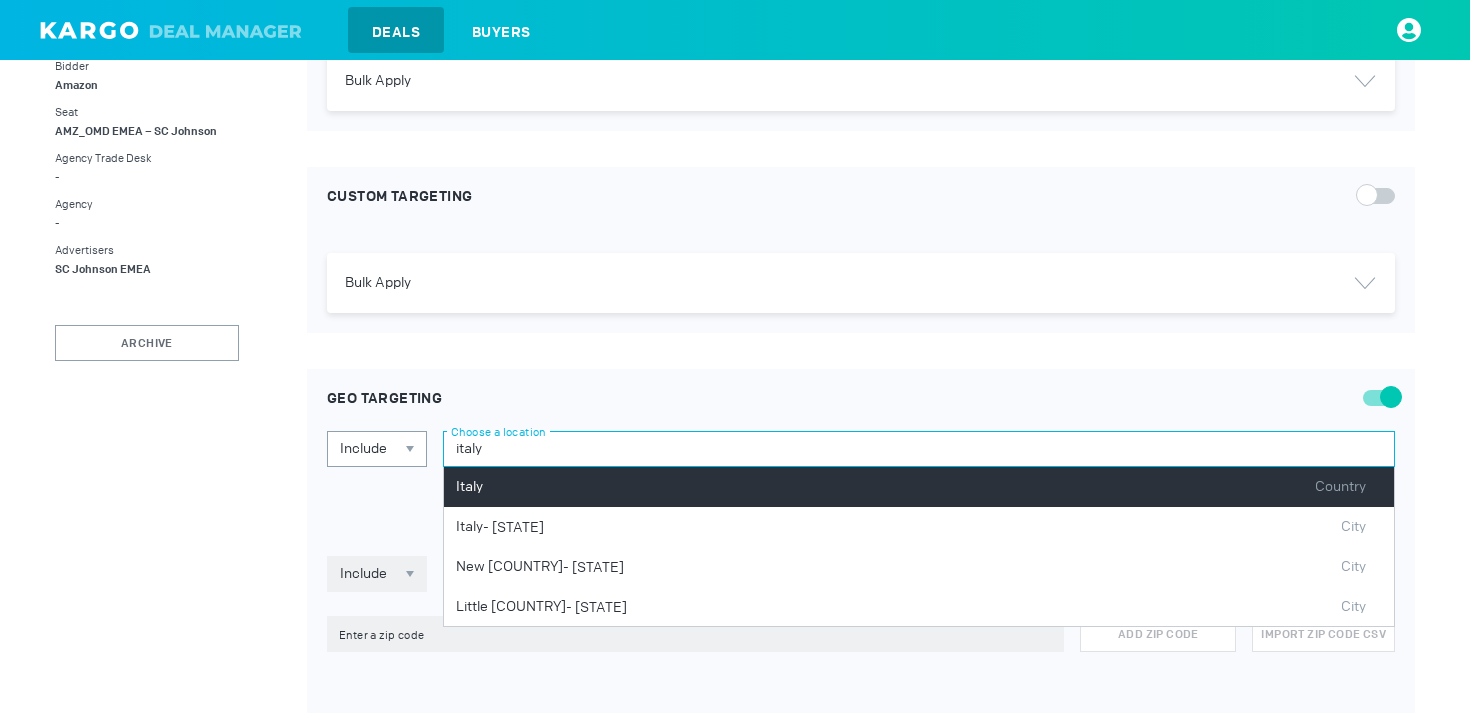 type on "italy" 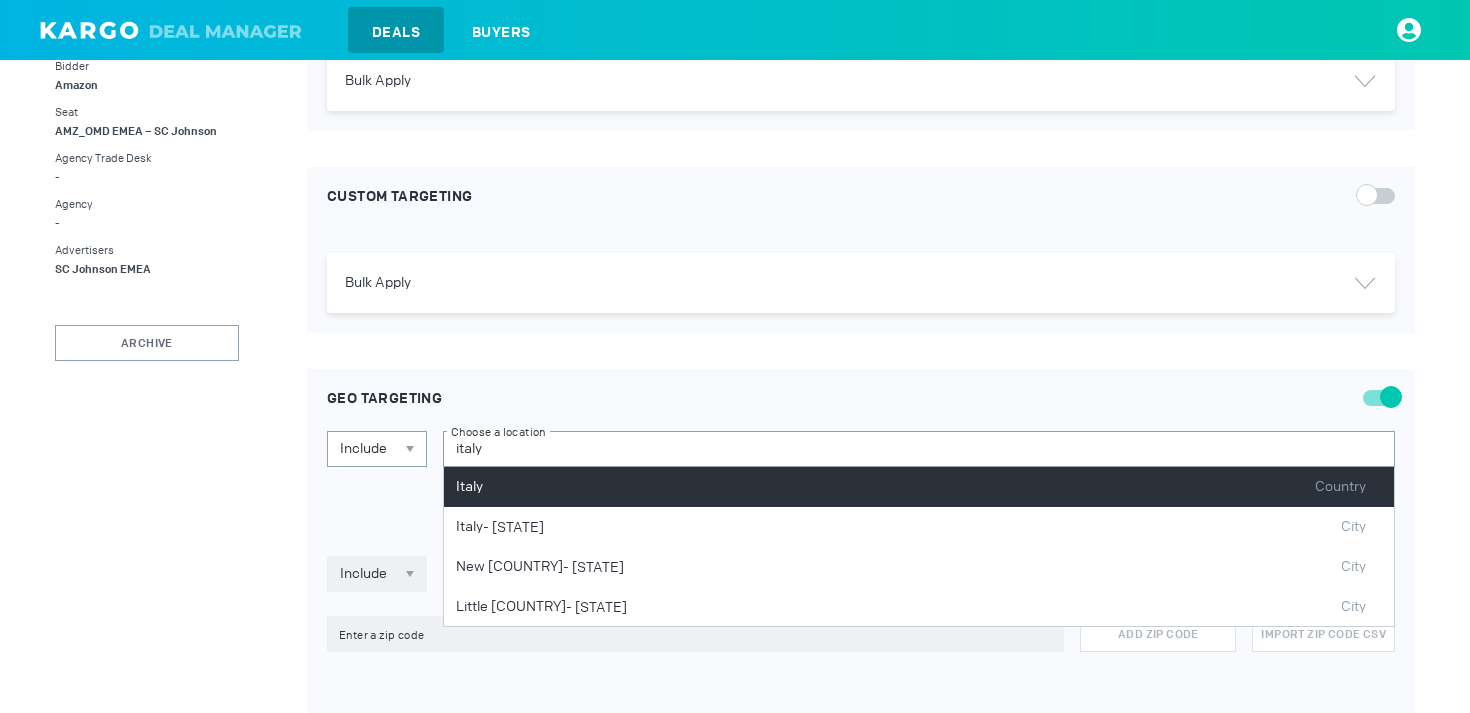 click on "Italy  Country" at bounding box center [919, 487] 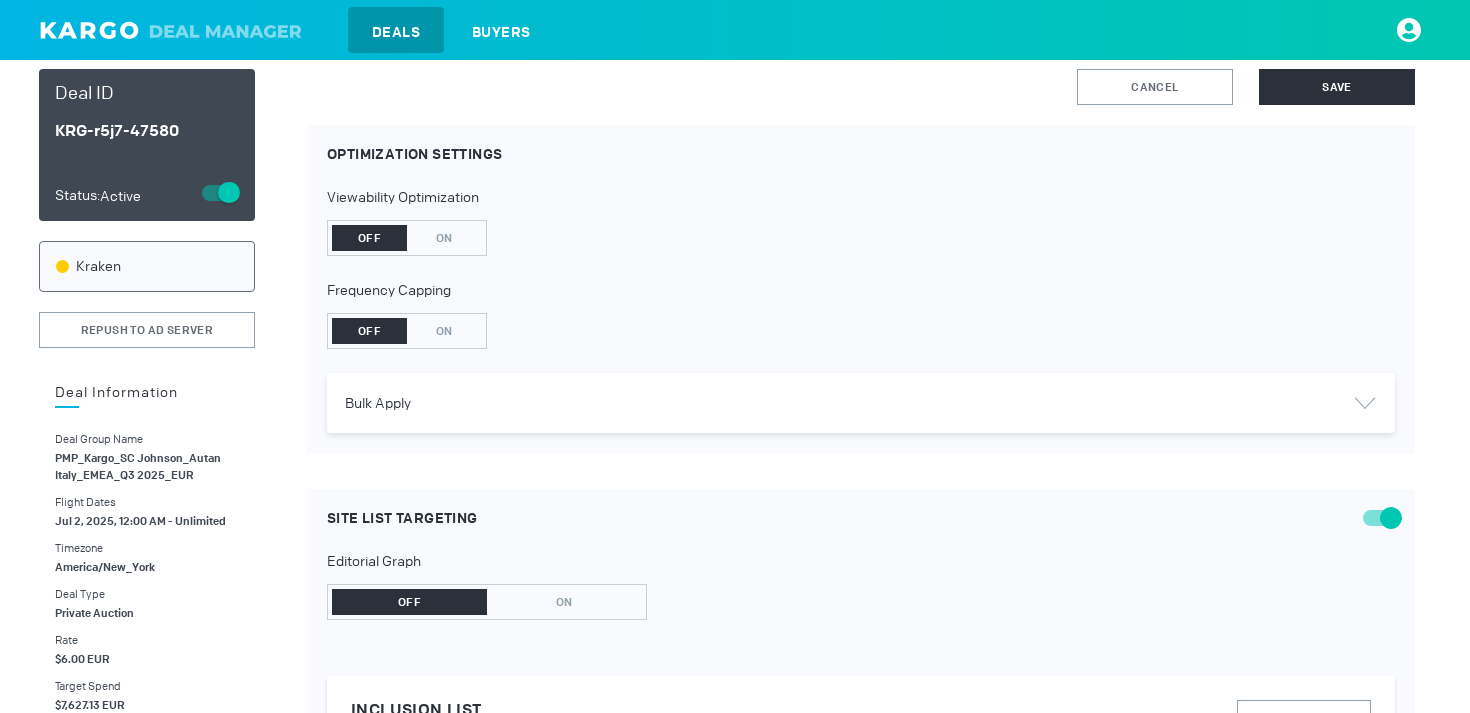 scroll, scrollTop: 0, scrollLeft: 0, axis: both 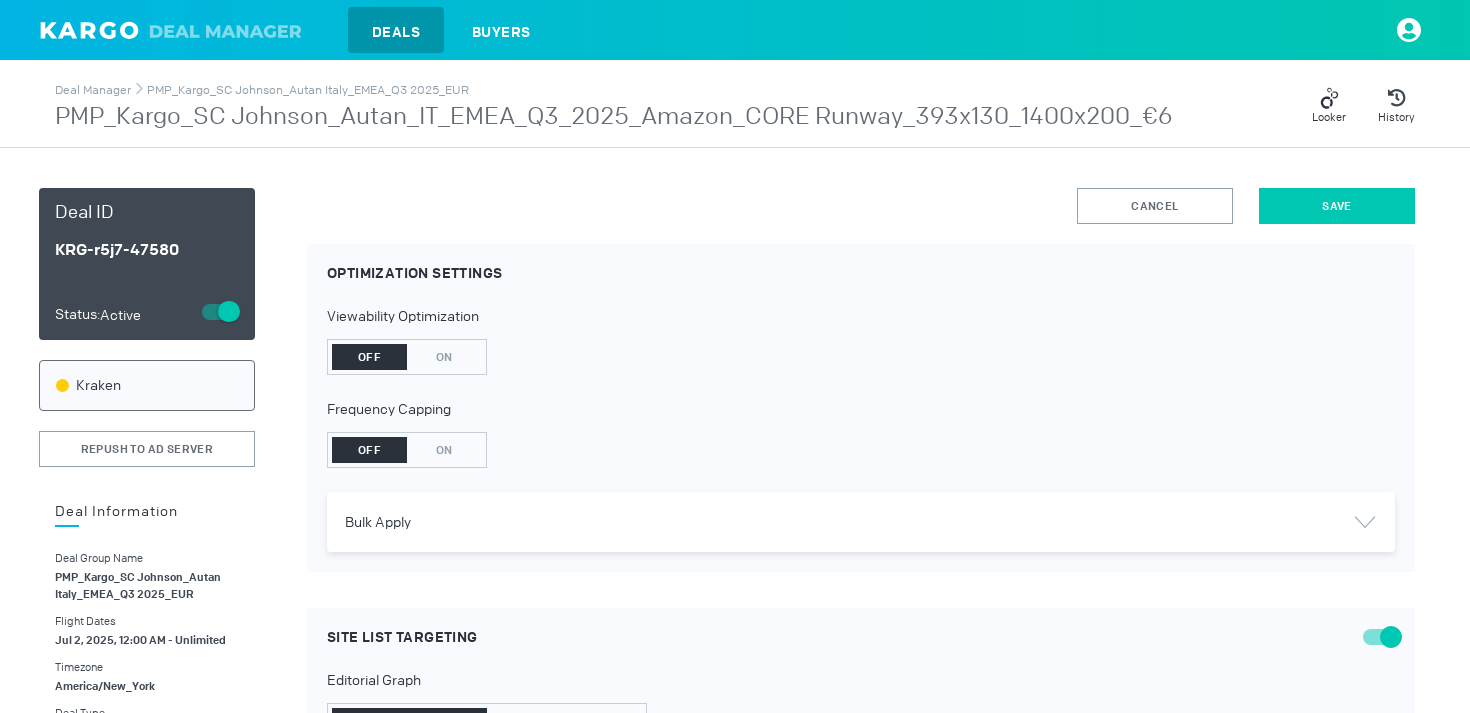click on "Save" at bounding box center [1337, 206] 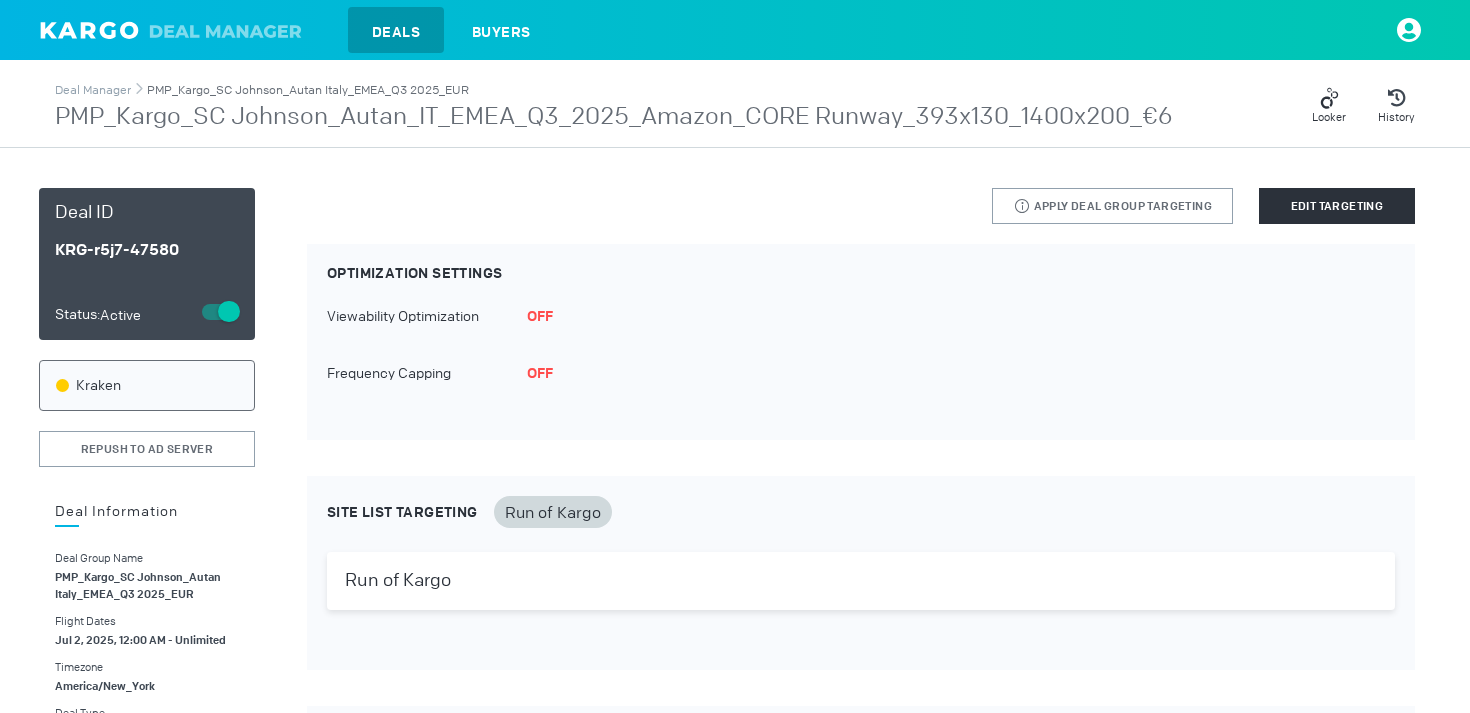 click on "PMP_Kargo_SC Johnson_Autan Italy_EMEA_Q3 2025_EUR" at bounding box center (308, 90) 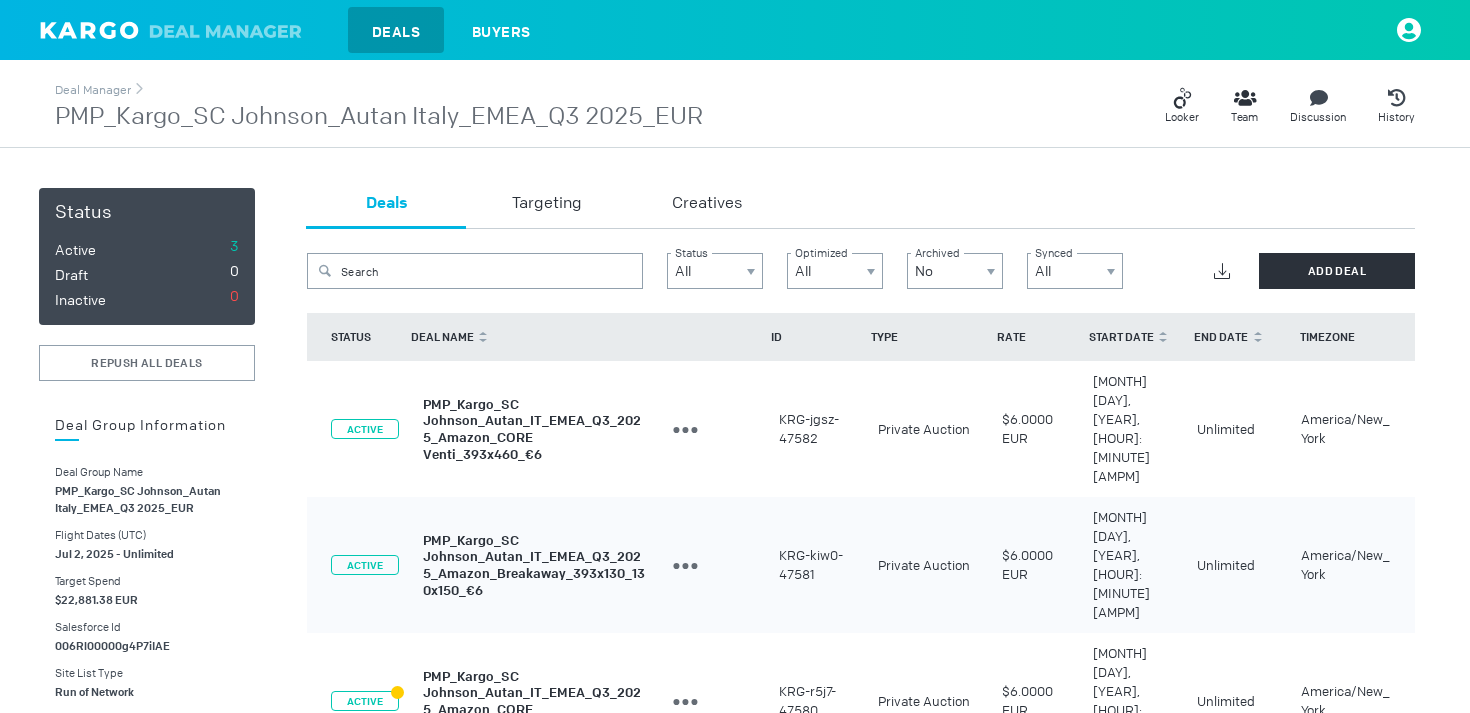click on "PMP_Kargo_SC Johnson_Autan_IT_EMEA_Q3_2025_Amazon_Breakaway_393x130_130x150_€6" at bounding box center (534, 564) 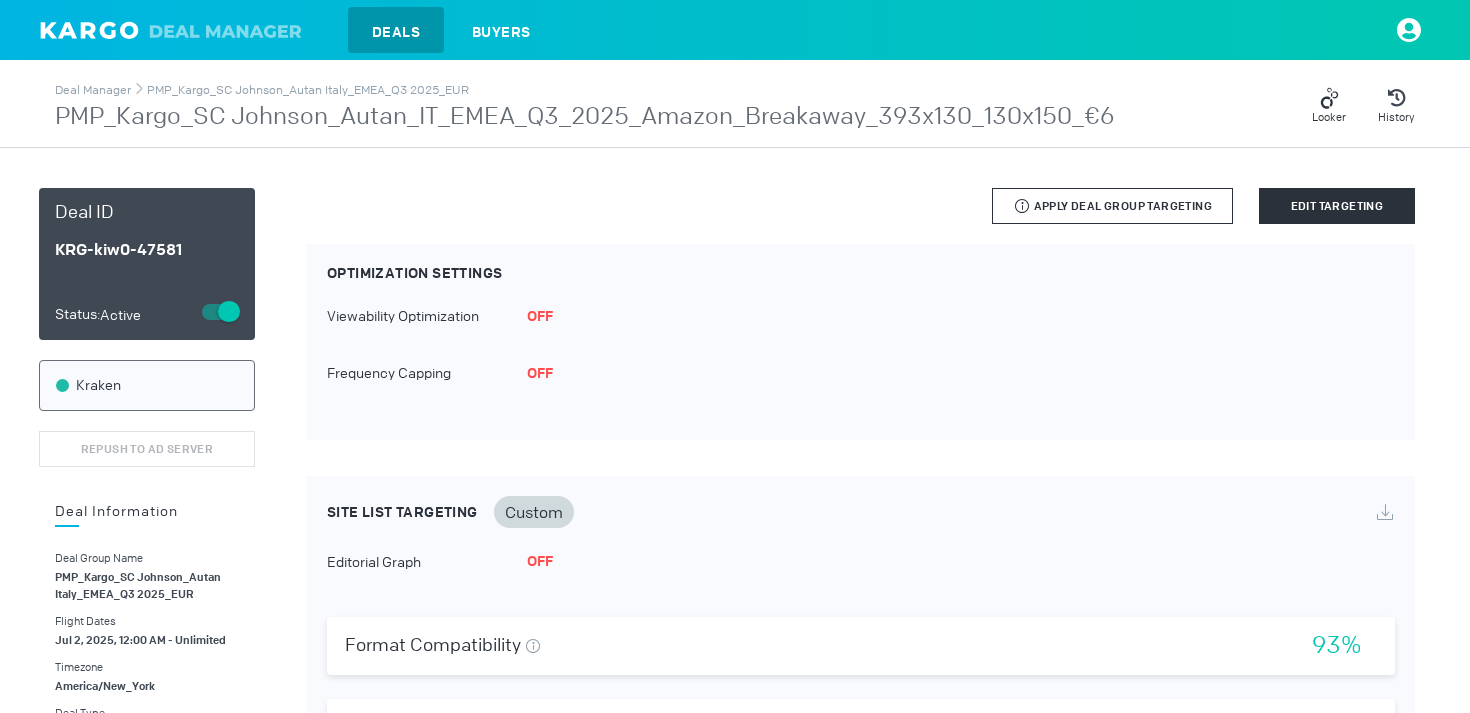 click on "Apply Deal Group Targeting" at bounding box center (1123, 206) 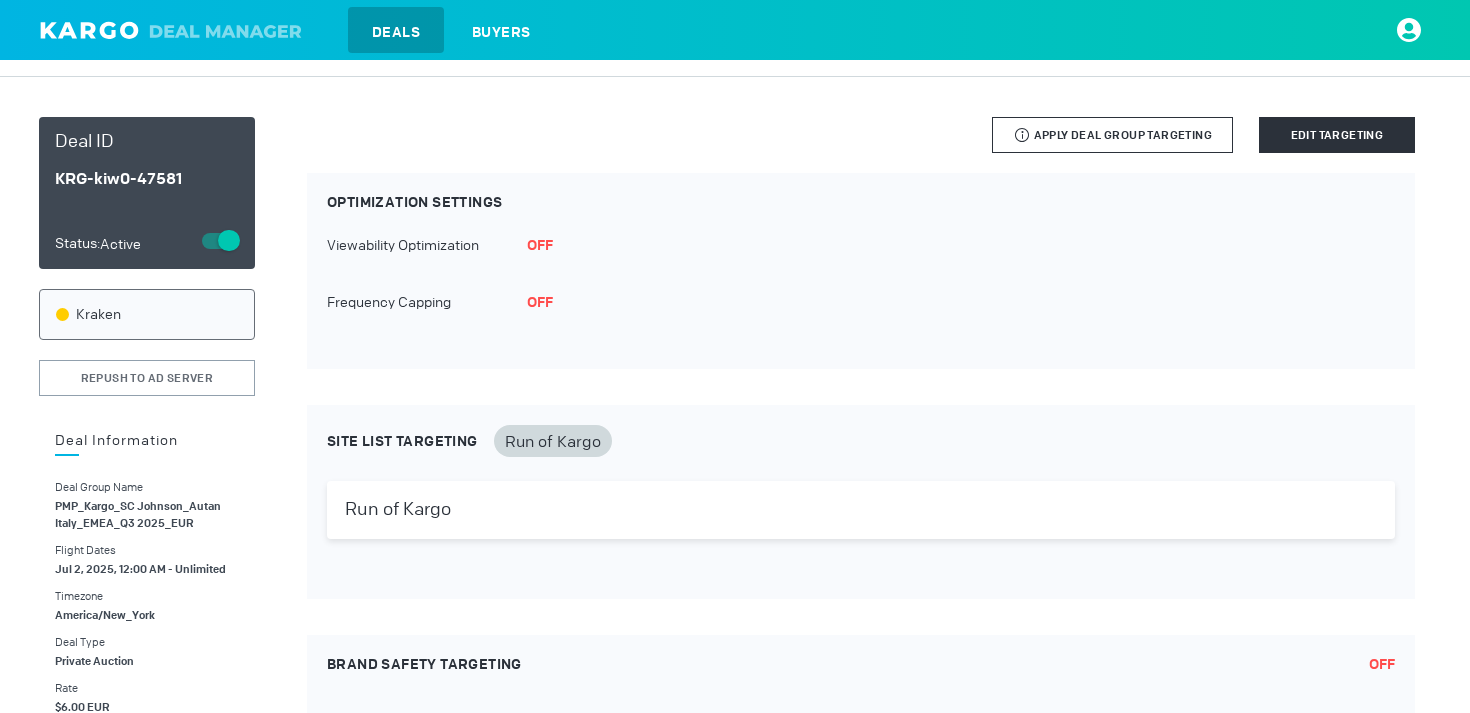 scroll, scrollTop: 0, scrollLeft: 0, axis: both 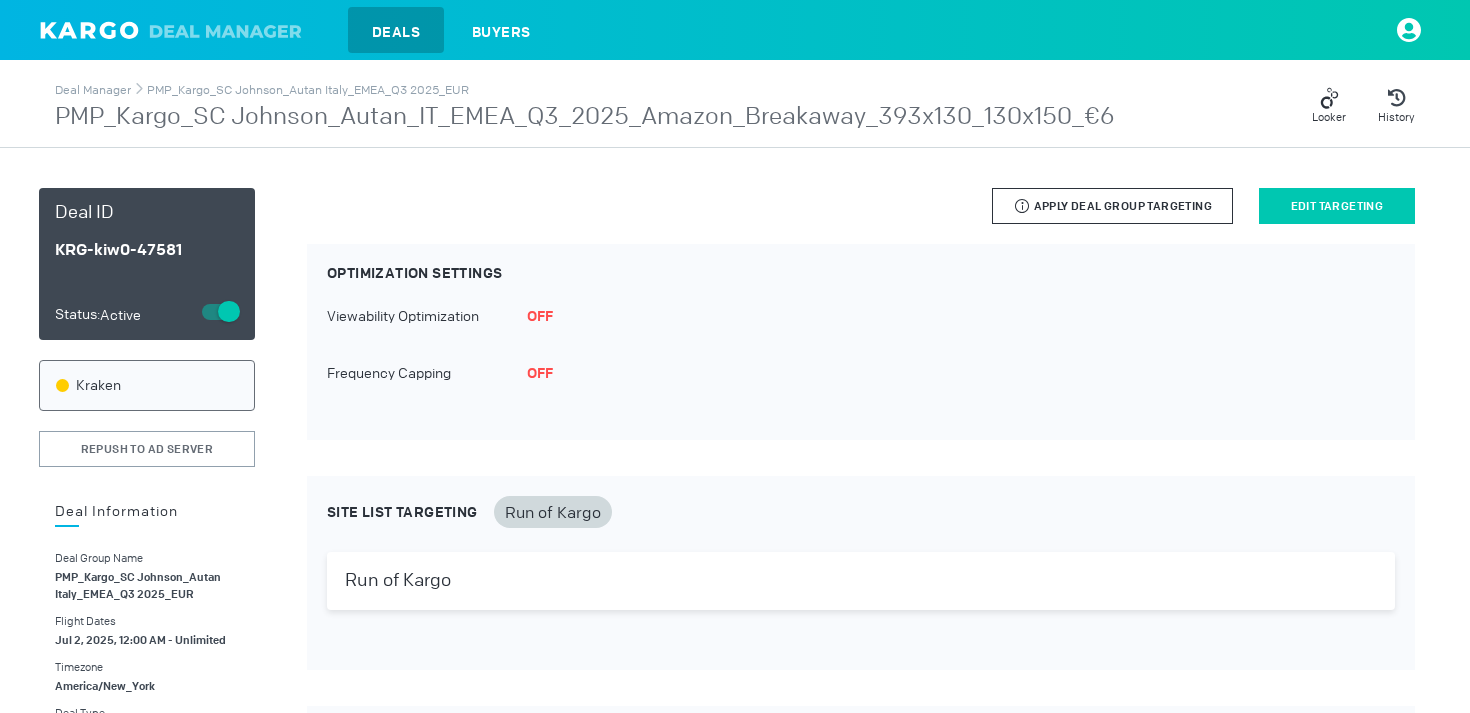 click on "Edit Targeting" at bounding box center [1337, 206] 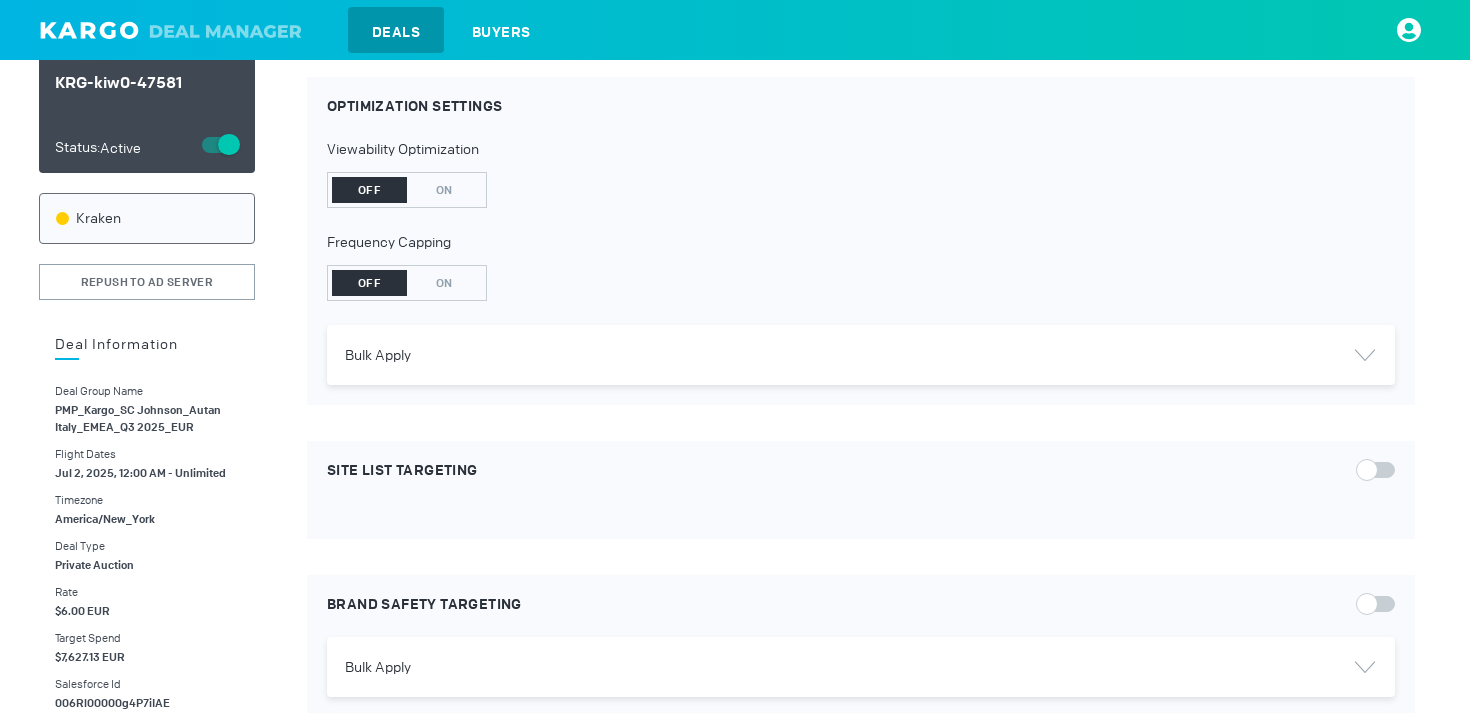 scroll, scrollTop: 0, scrollLeft: 0, axis: both 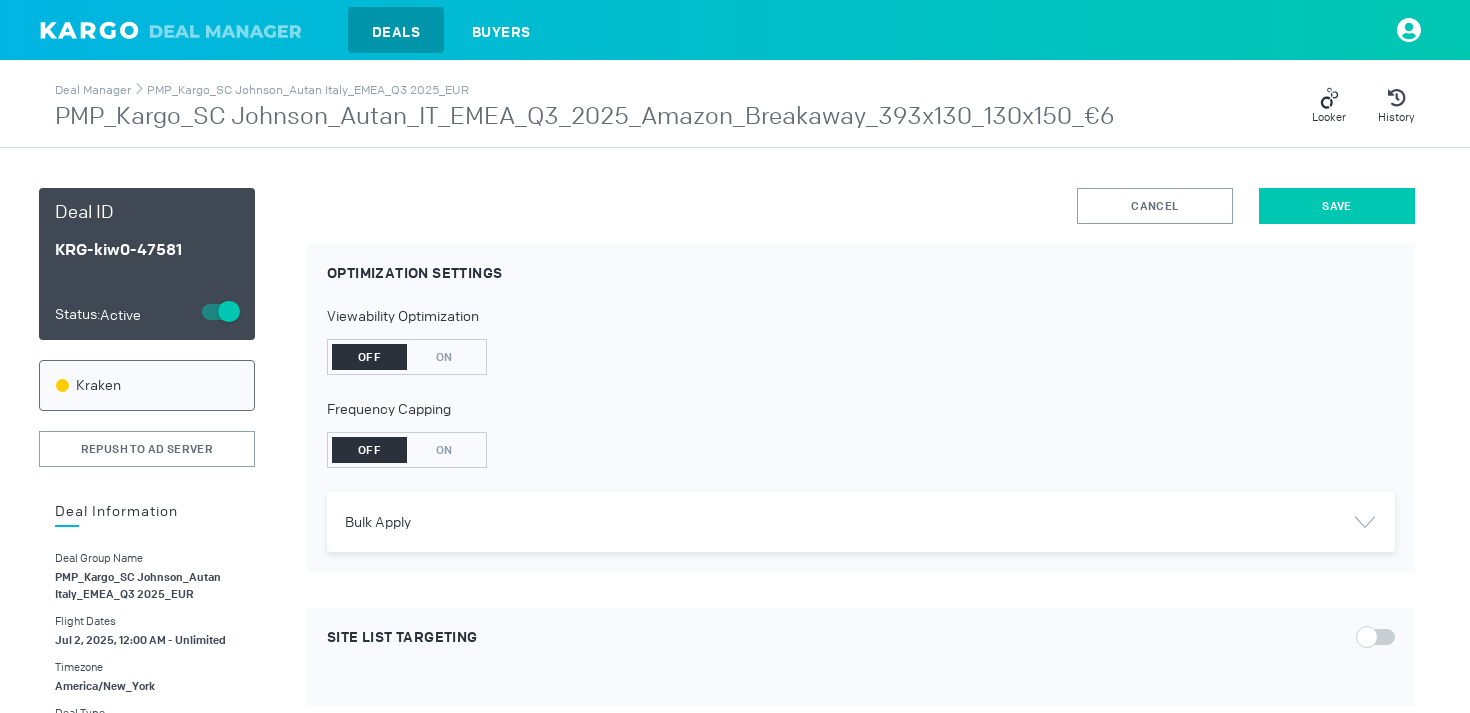 click on "Save" at bounding box center (1337, 206) 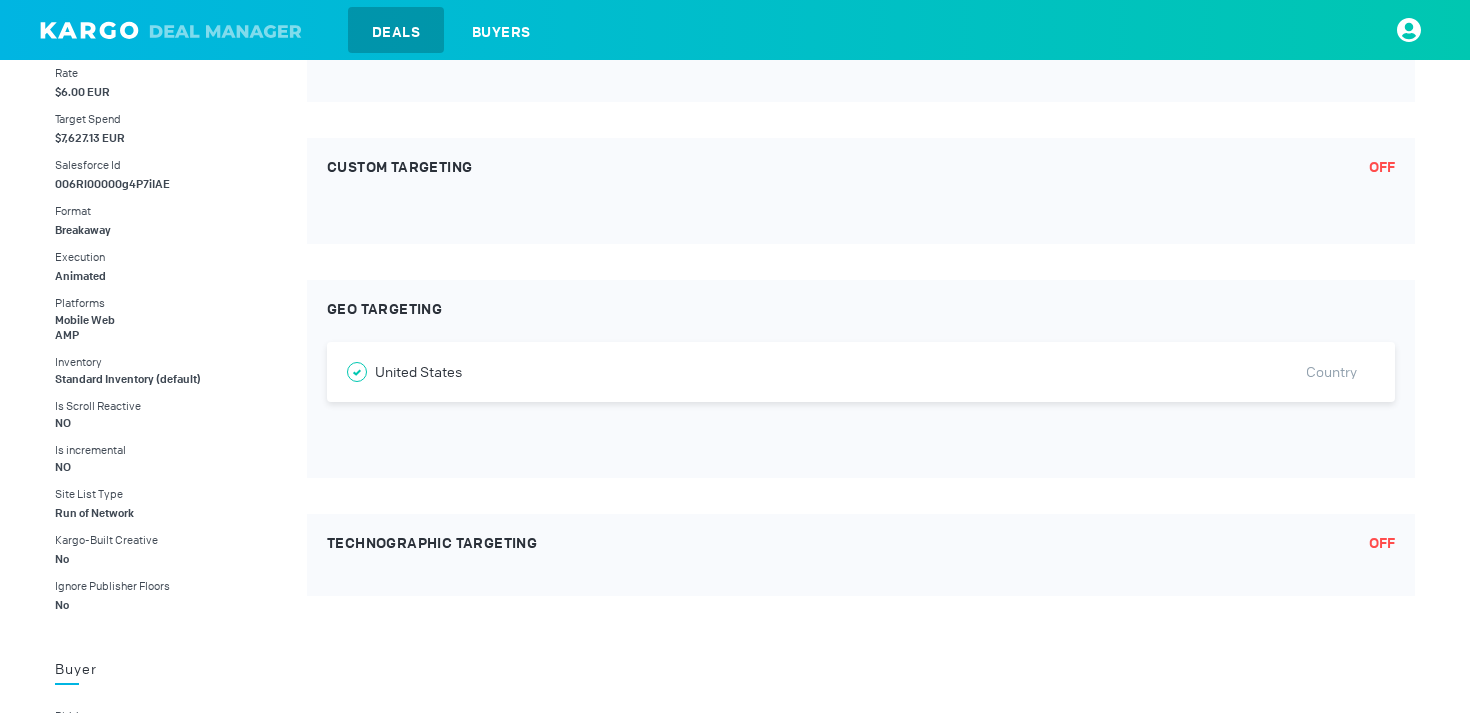 scroll, scrollTop: 81, scrollLeft: 0, axis: vertical 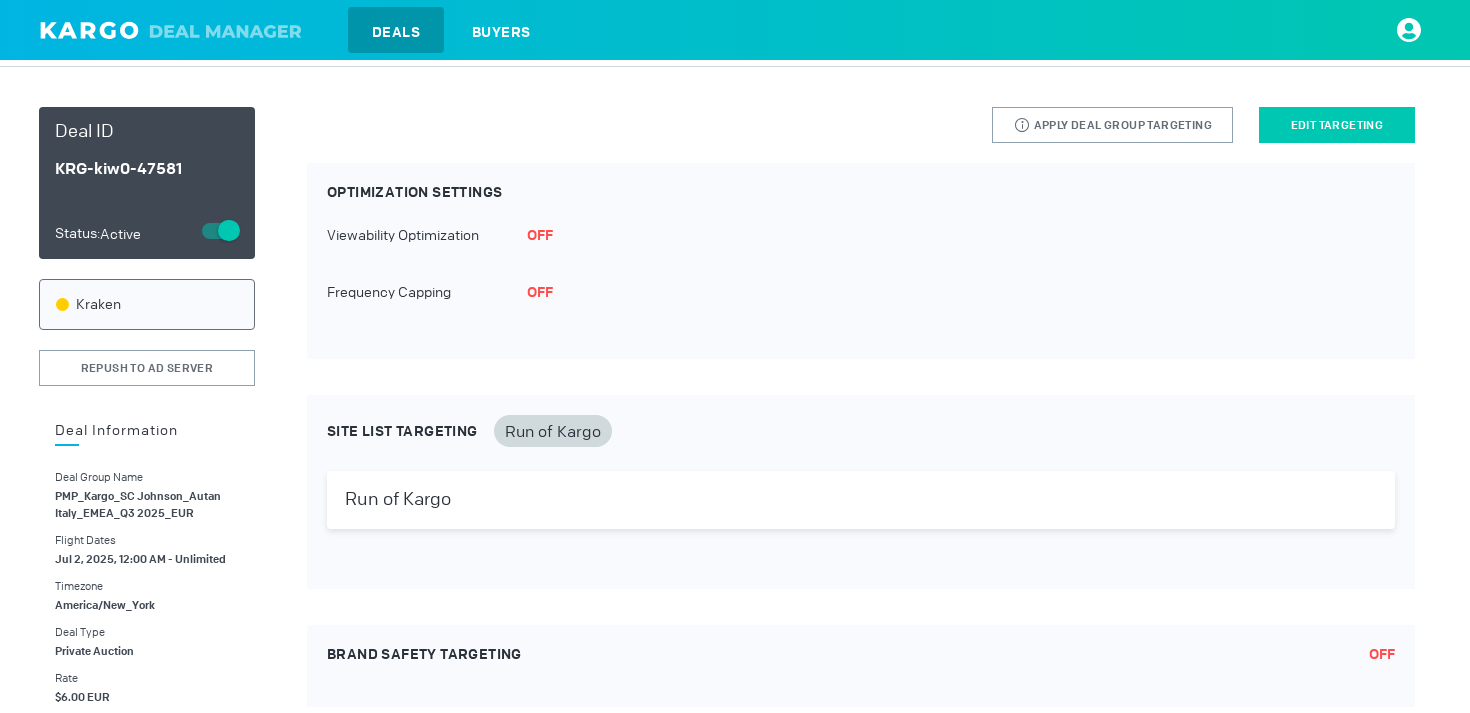 click on "Edit Targeting" at bounding box center (1337, 125) 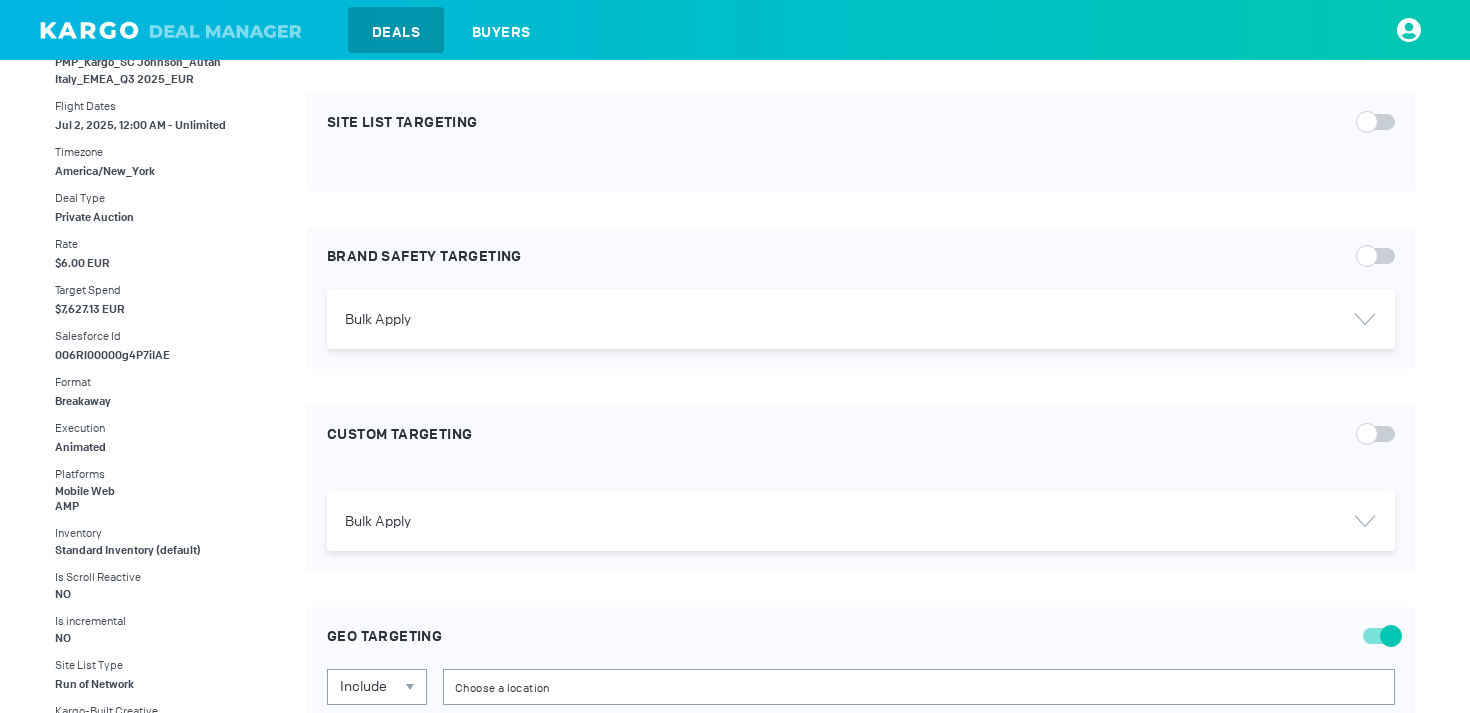 scroll, scrollTop: 650, scrollLeft: 0, axis: vertical 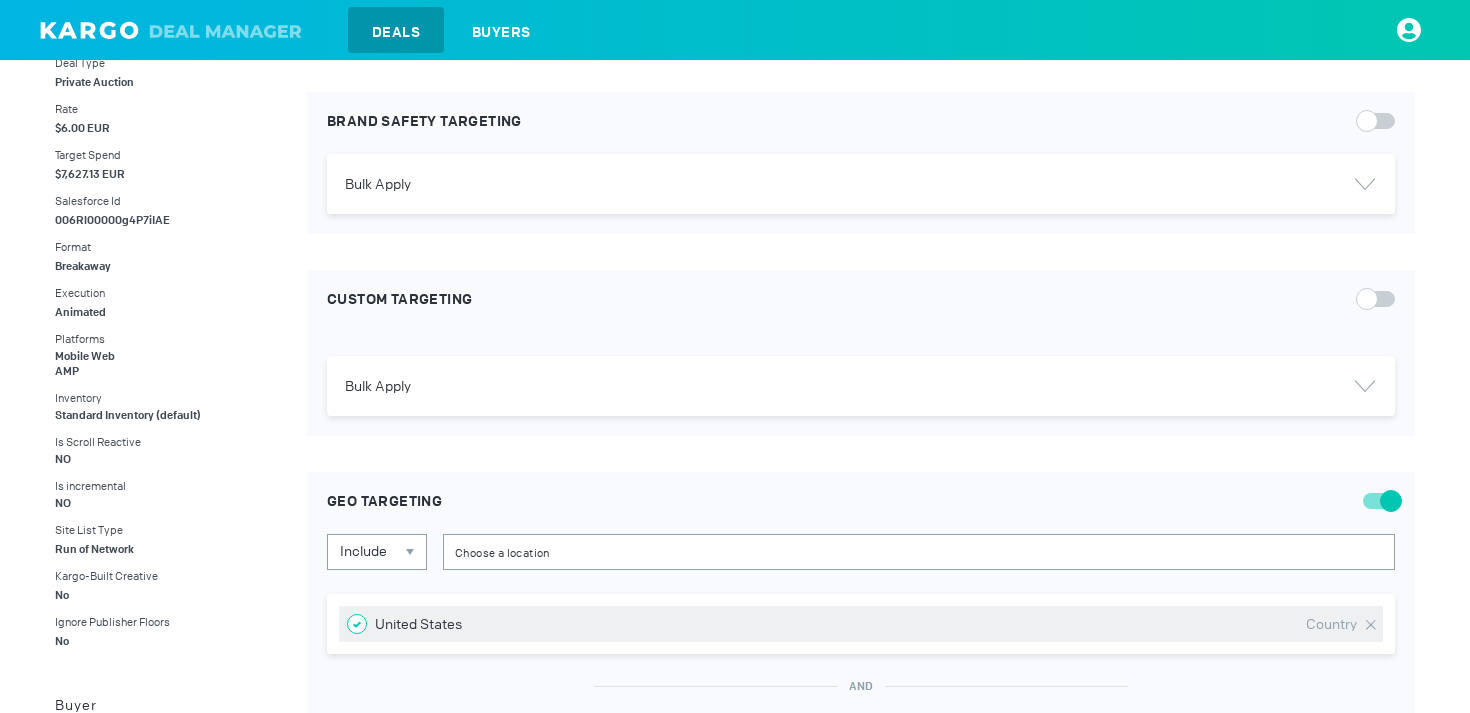 click at bounding box center [1371, 625] 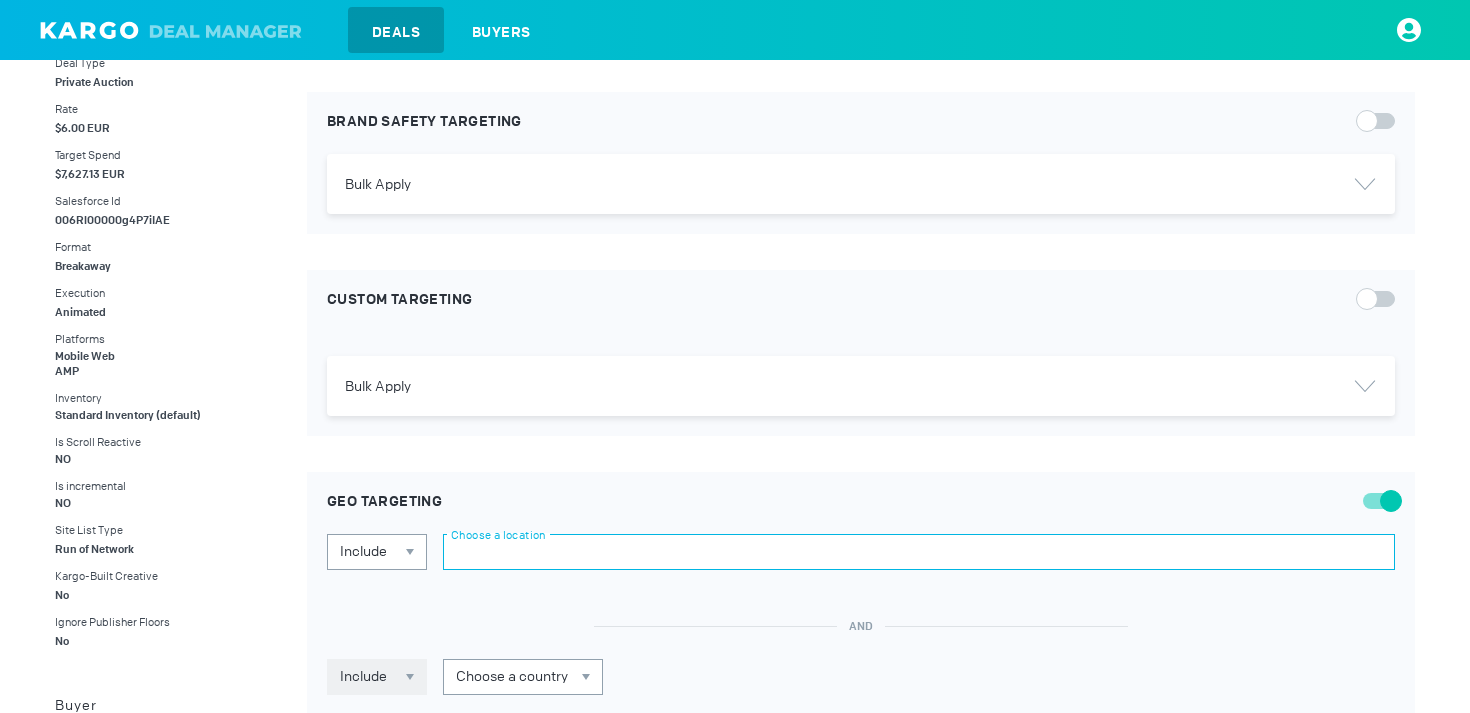 click at bounding box center (919, 552) 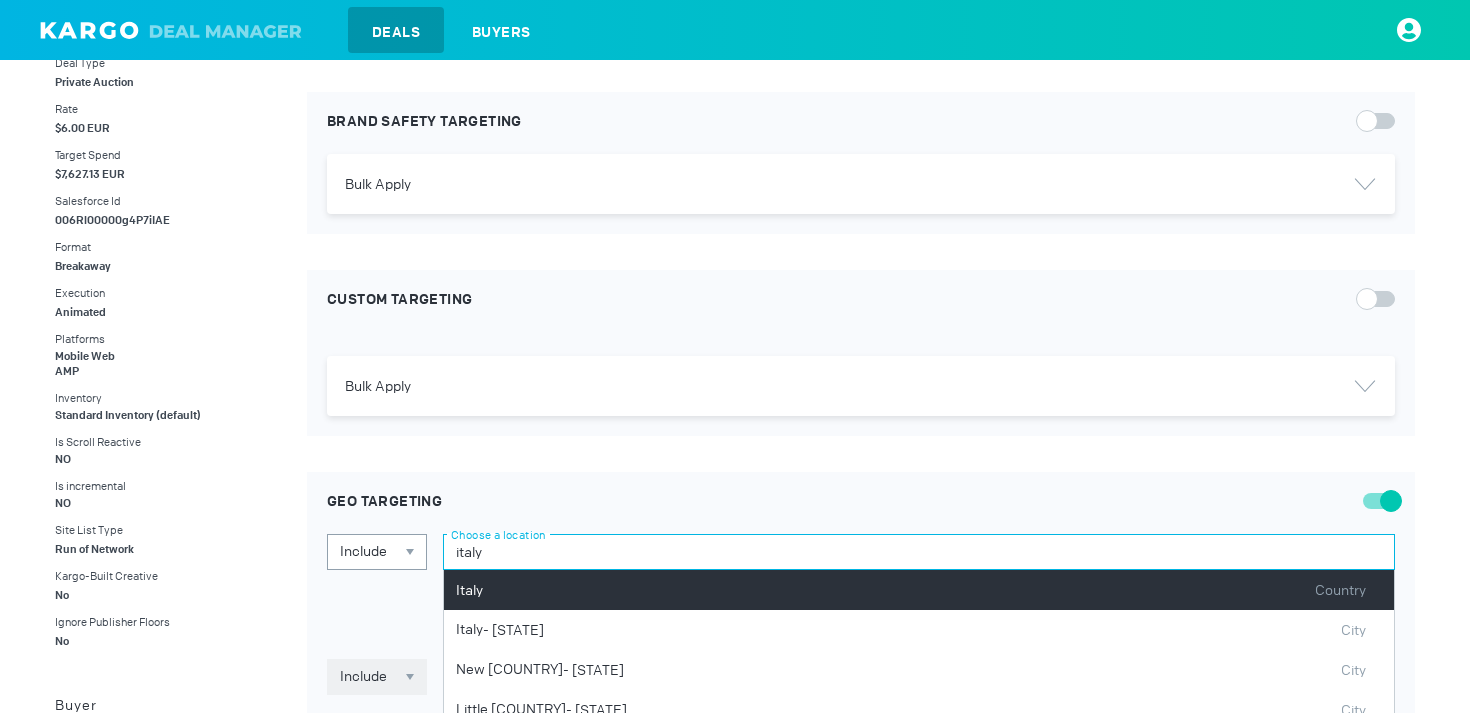 type on "italy" 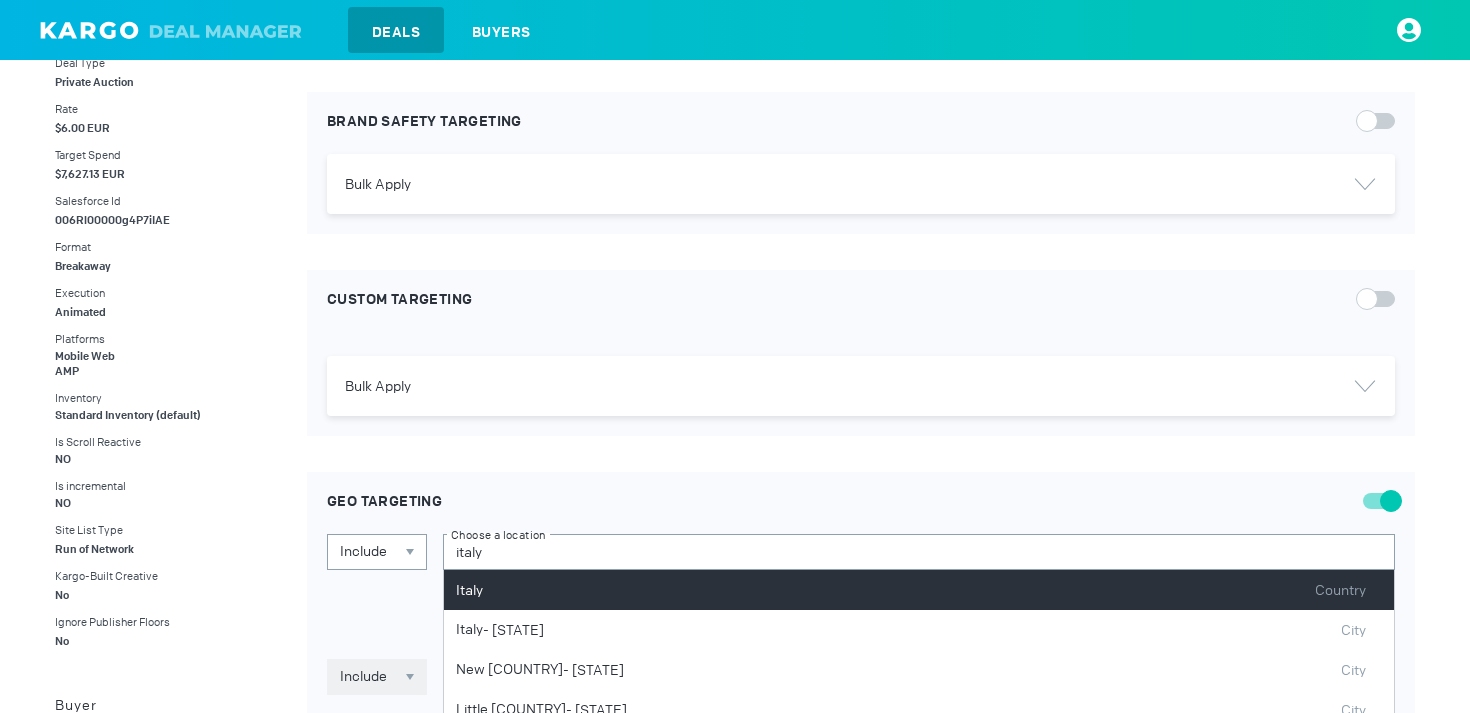 click on "Italy  Country" at bounding box center (919, 590) 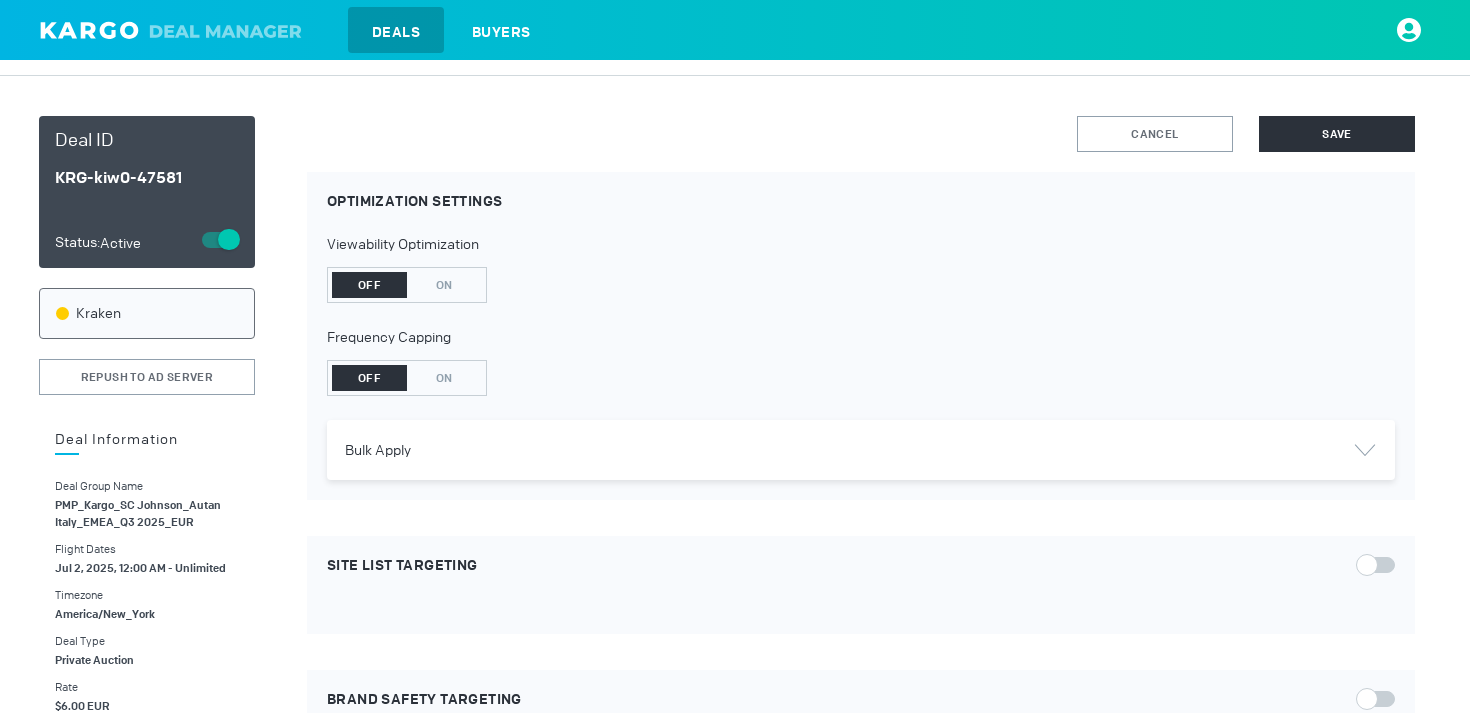 scroll, scrollTop: 33, scrollLeft: 0, axis: vertical 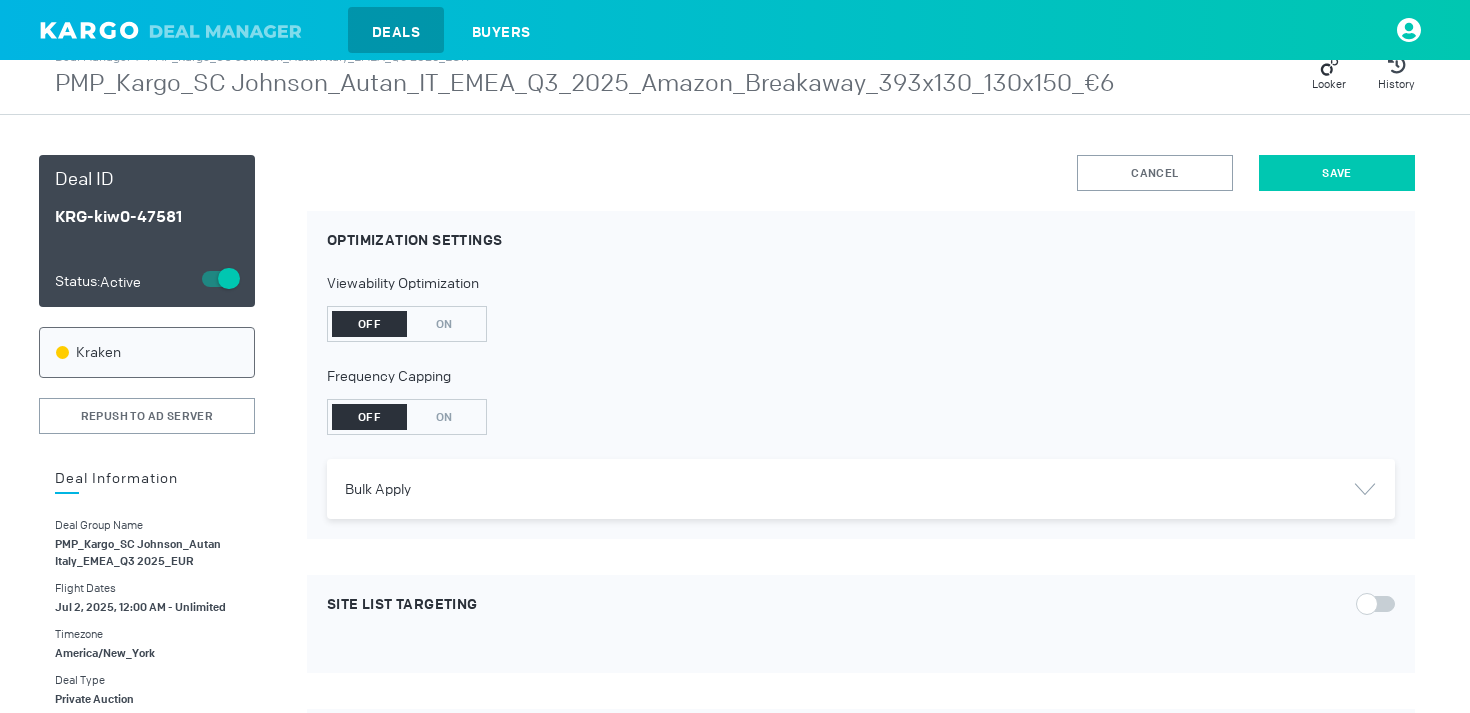 click on "Save" at bounding box center (1337, 173) 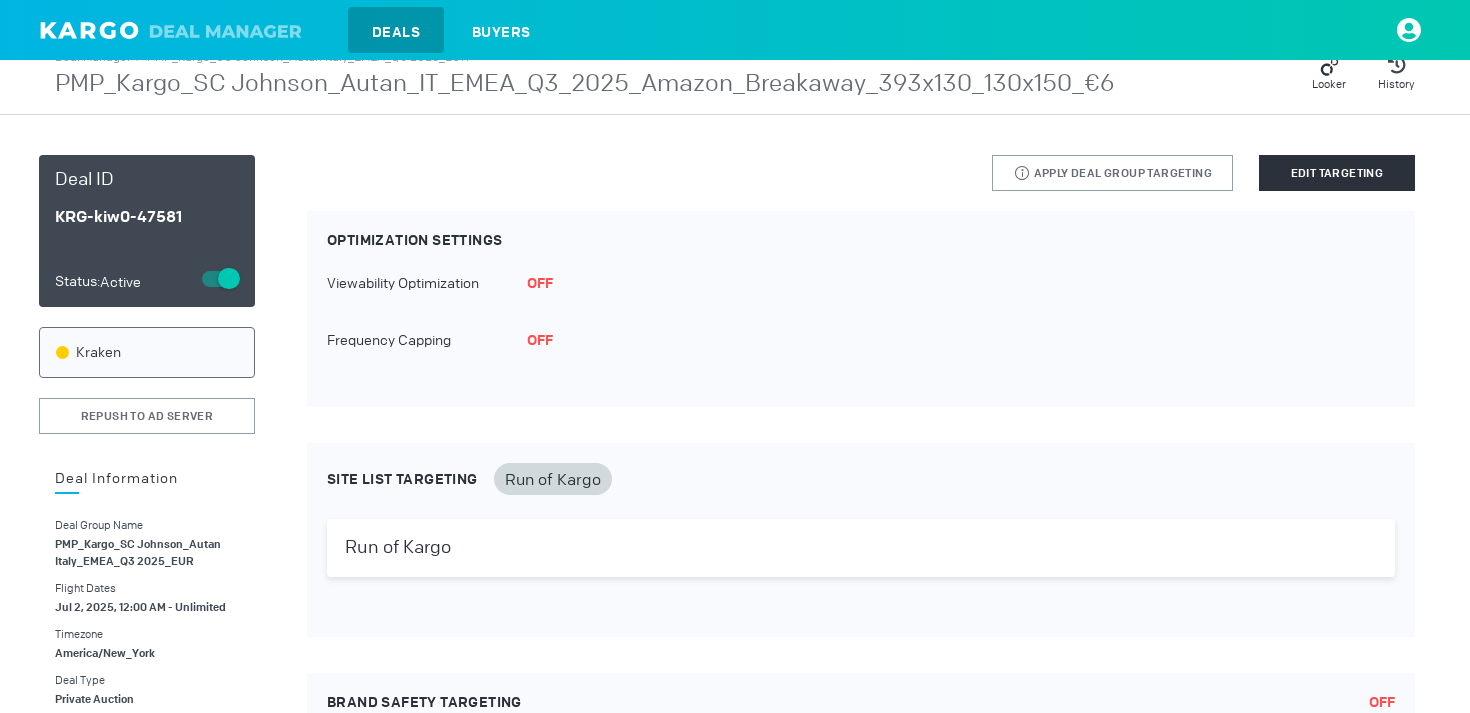 scroll, scrollTop: 0, scrollLeft: 0, axis: both 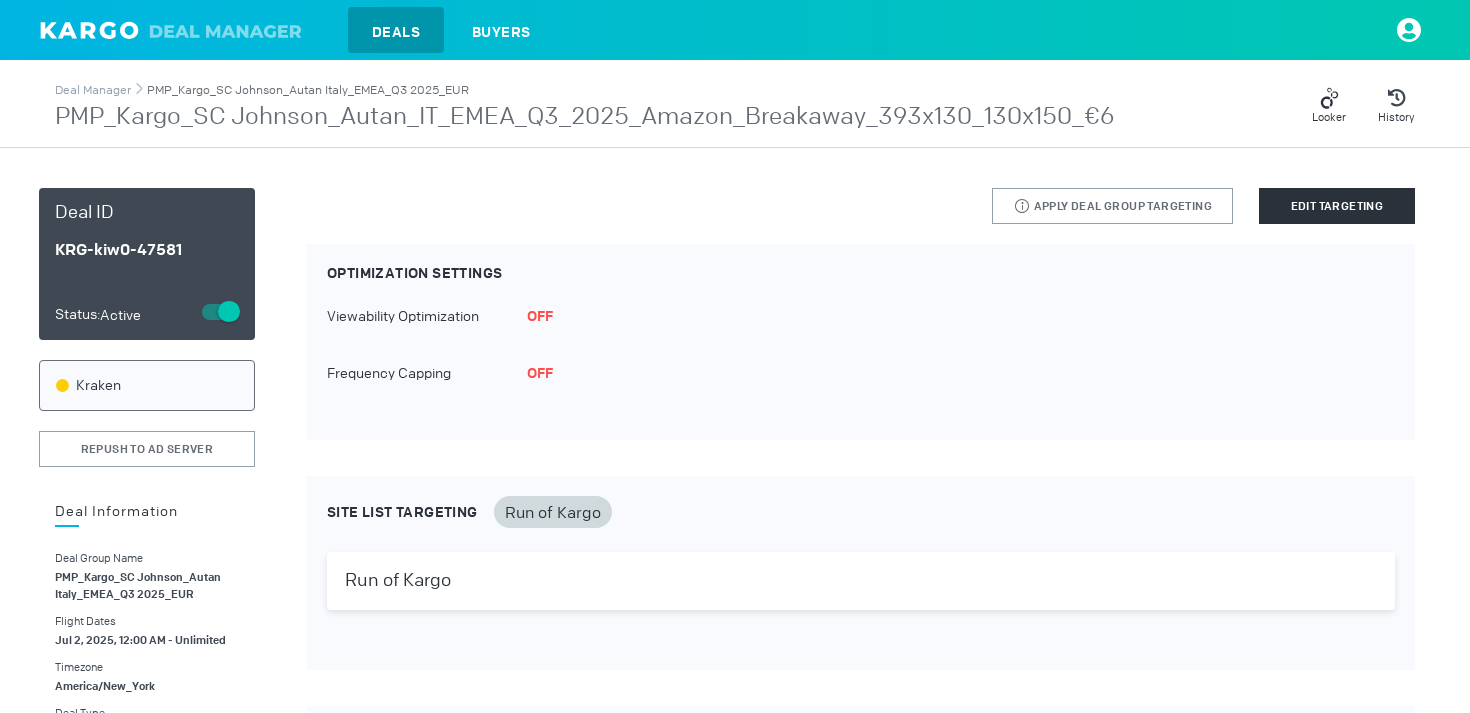 click on "PMP_Kargo_SC Johnson_Autan Italy_EMEA_Q3 2025_EUR" at bounding box center [308, 90] 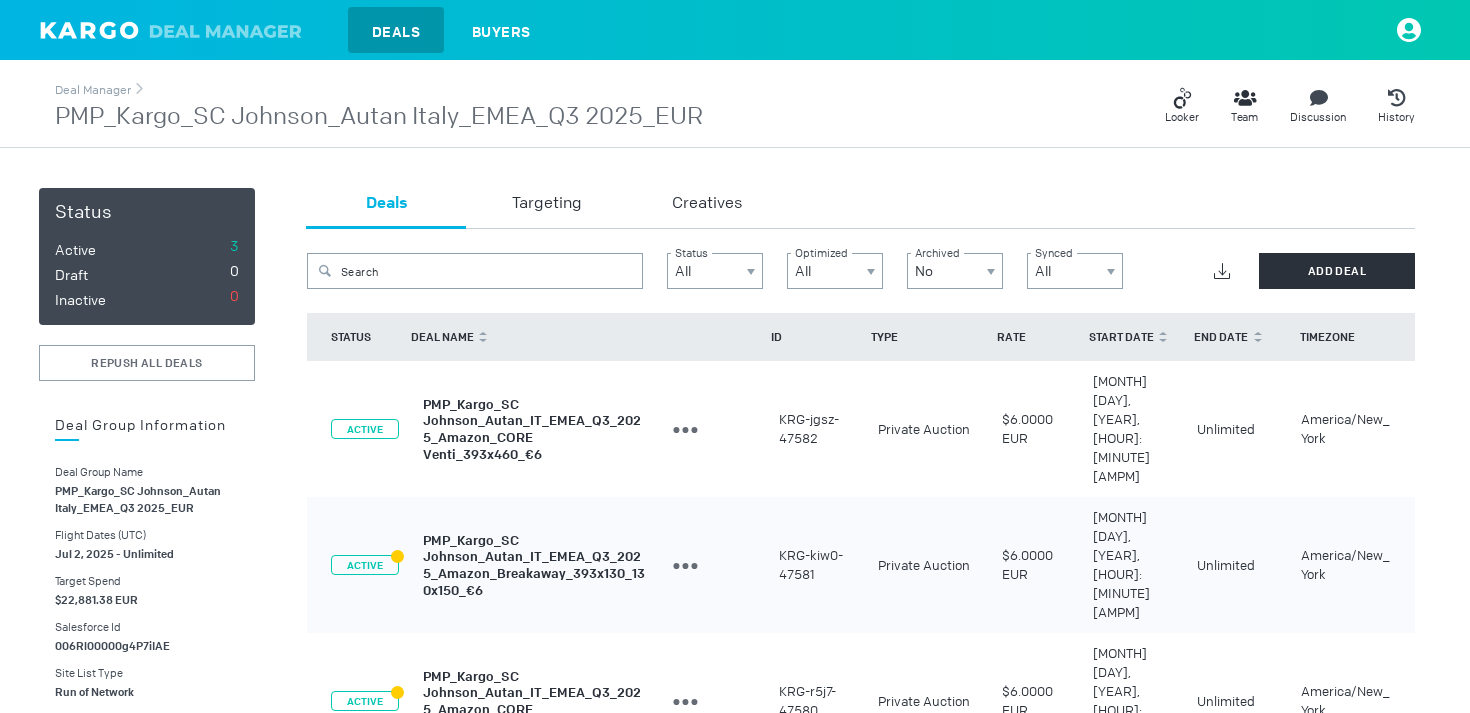 click on "PMP_Kargo_SC Johnson_Autan_IT_EMEA_Q3_2025_Amazon_CORE Venti_393x460_€6" at bounding box center [532, 428] 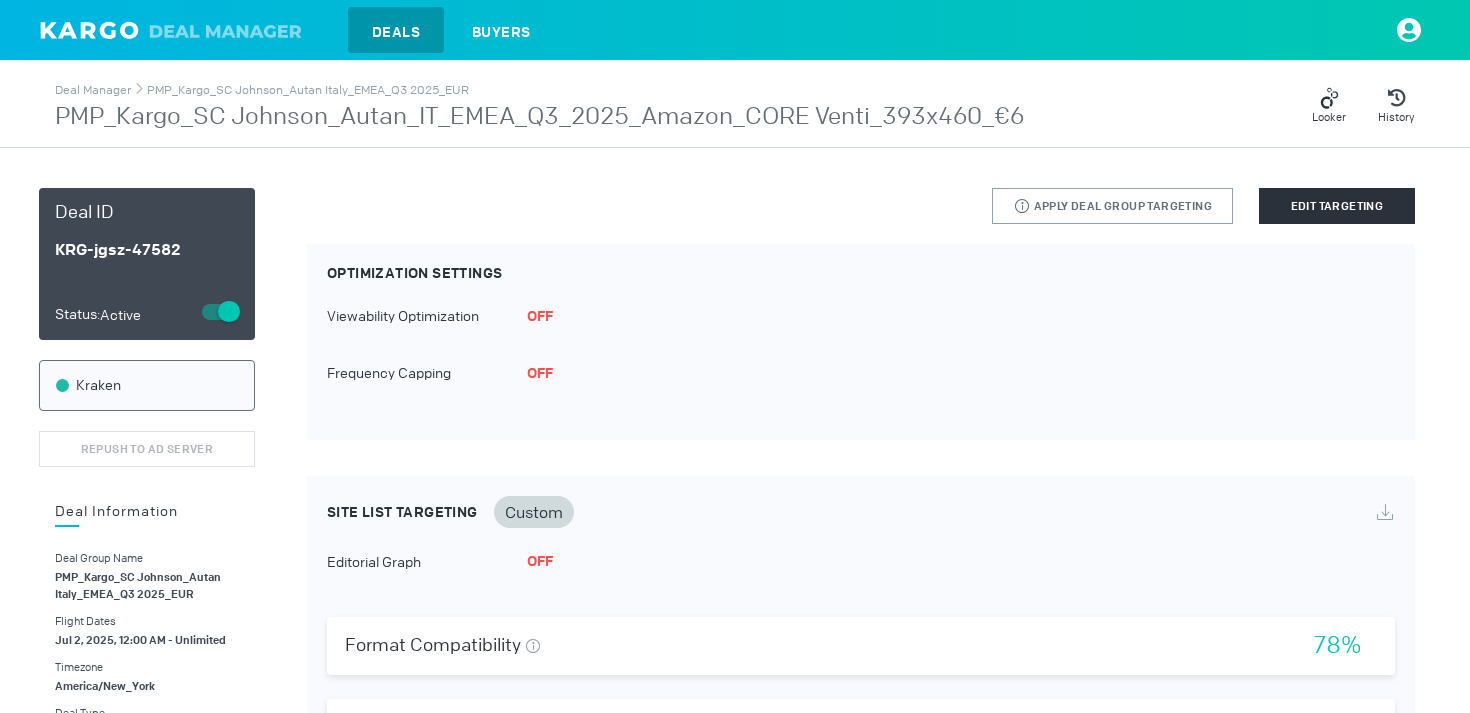 click on "Only targeting that is applicable to this deal channel type will be applied from the deal group. Apply Deal Group Targeting Edit Targeting Optimization Settings Viewability Optimization  OFF  Frequency Capping  OFF  Site List Targeting Custom Editorial Graph  OFF   Format Compatibility  Percentage of domains compatible with selected formats. 78%  Custom Site List  171 sites yes yes yes yes                          yes yes Brand Safety Targeting  OFF   Custom Targeting   OFF  Geo Targeting  Italy   Country  yes Technographic Targeting  OFF" at bounding box center [861, 824] 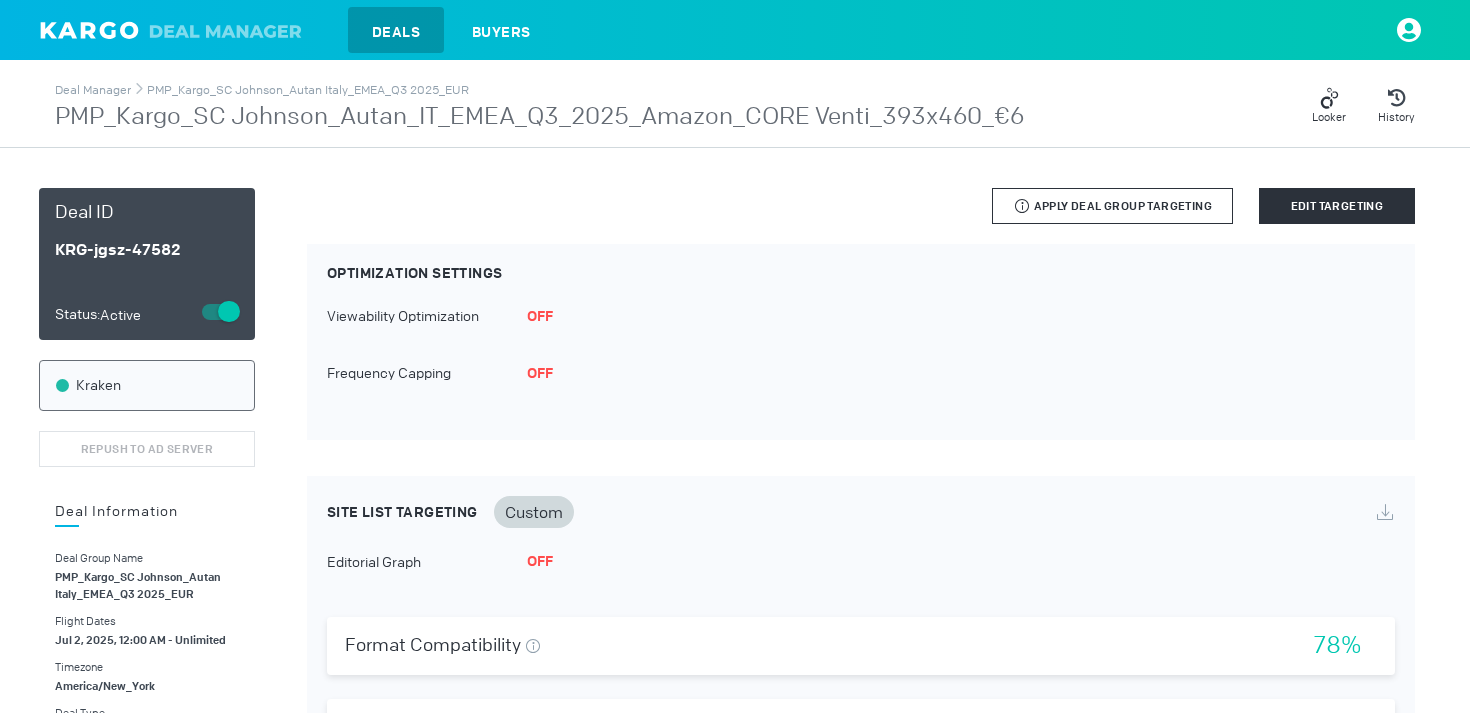 click on "Only targeting that is applicable to this deal channel type will be applied from the deal group. Apply Deal Group Targeting" at bounding box center [1112, 206] 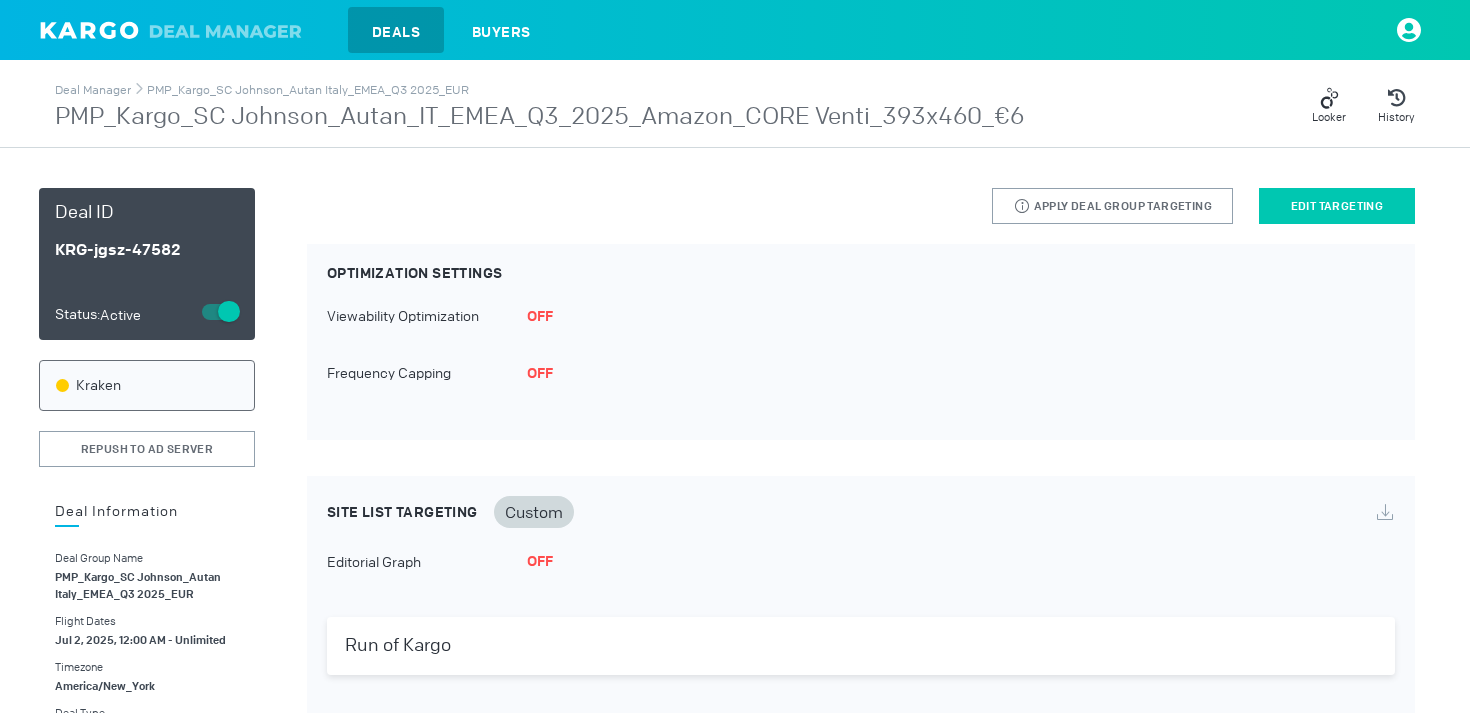 click on "Edit Targeting" at bounding box center [1337, 206] 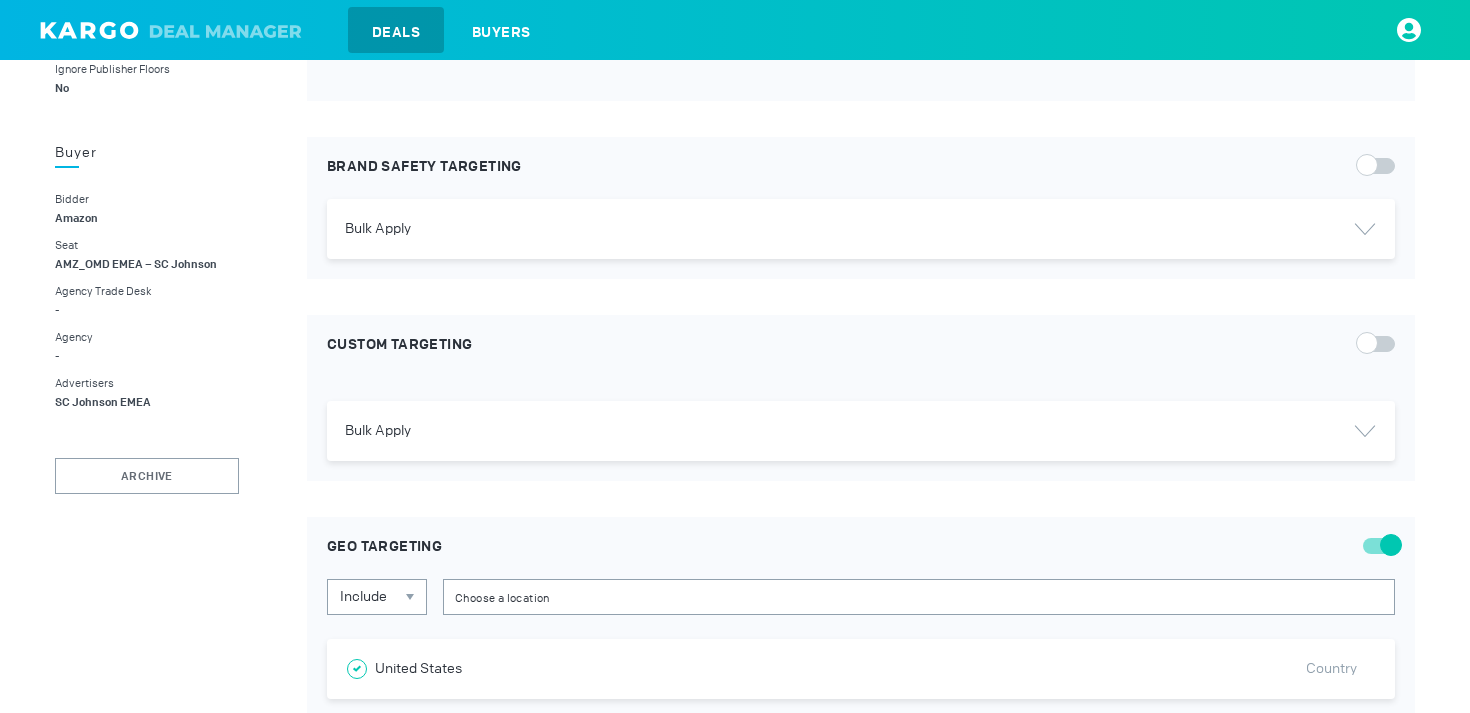 scroll, scrollTop: 1277, scrollLeft: 0, axis: vertical 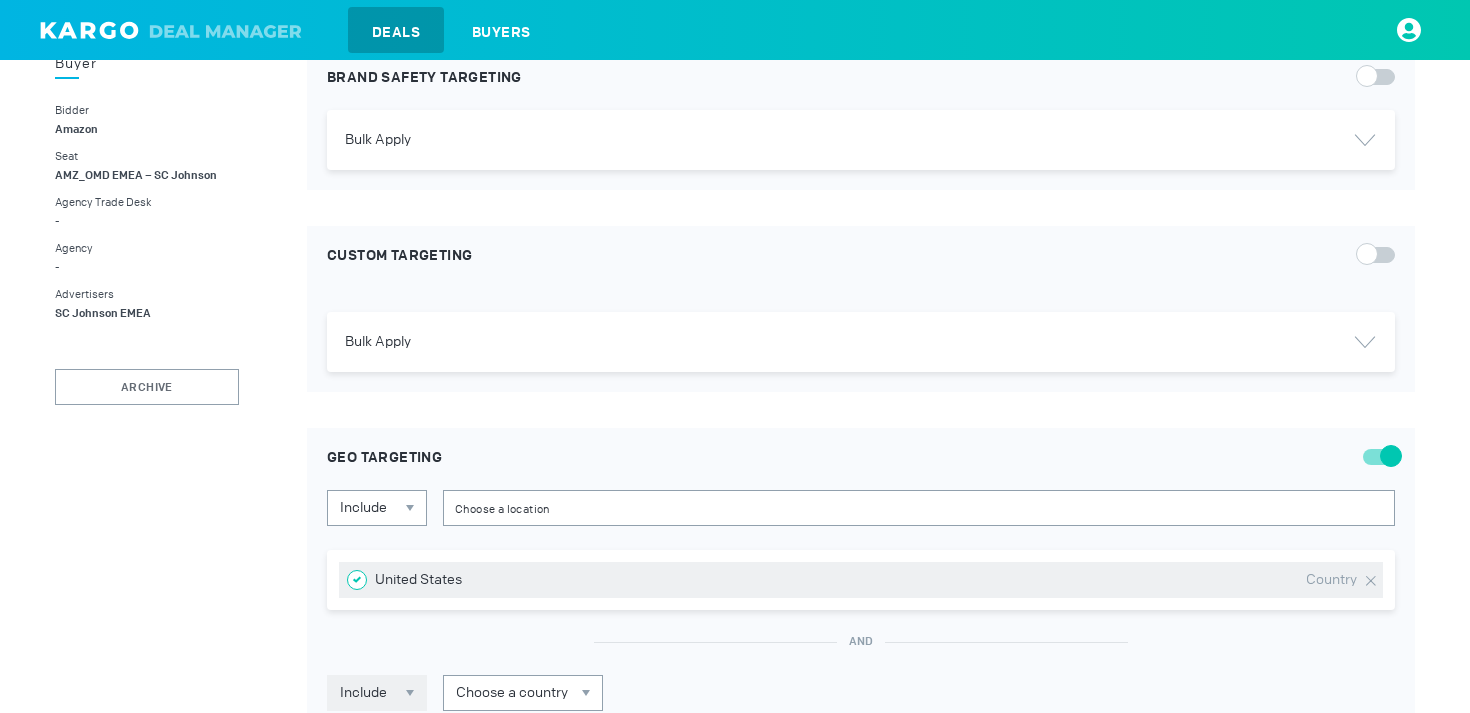 click at bounding box center [1371, 581] 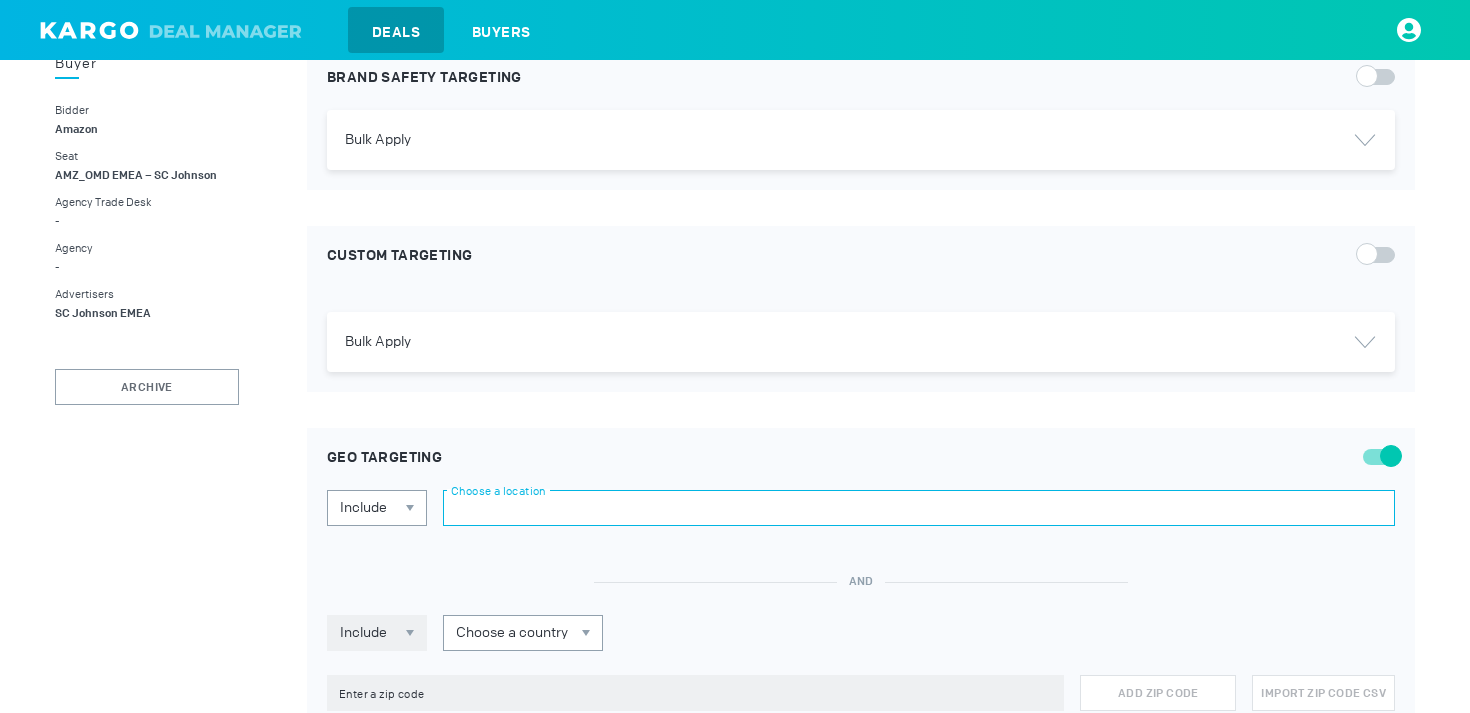 click at bounding box center [919, 508] 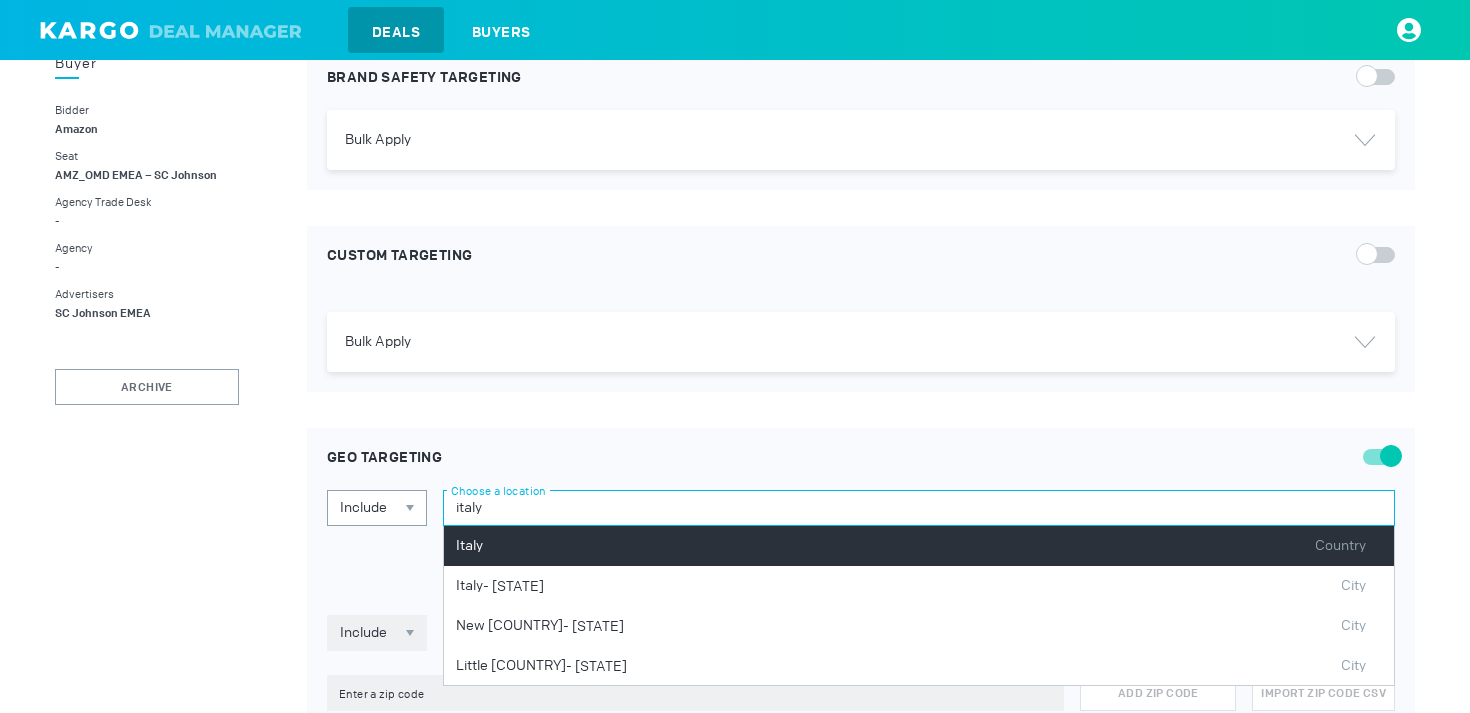 type on "italy" 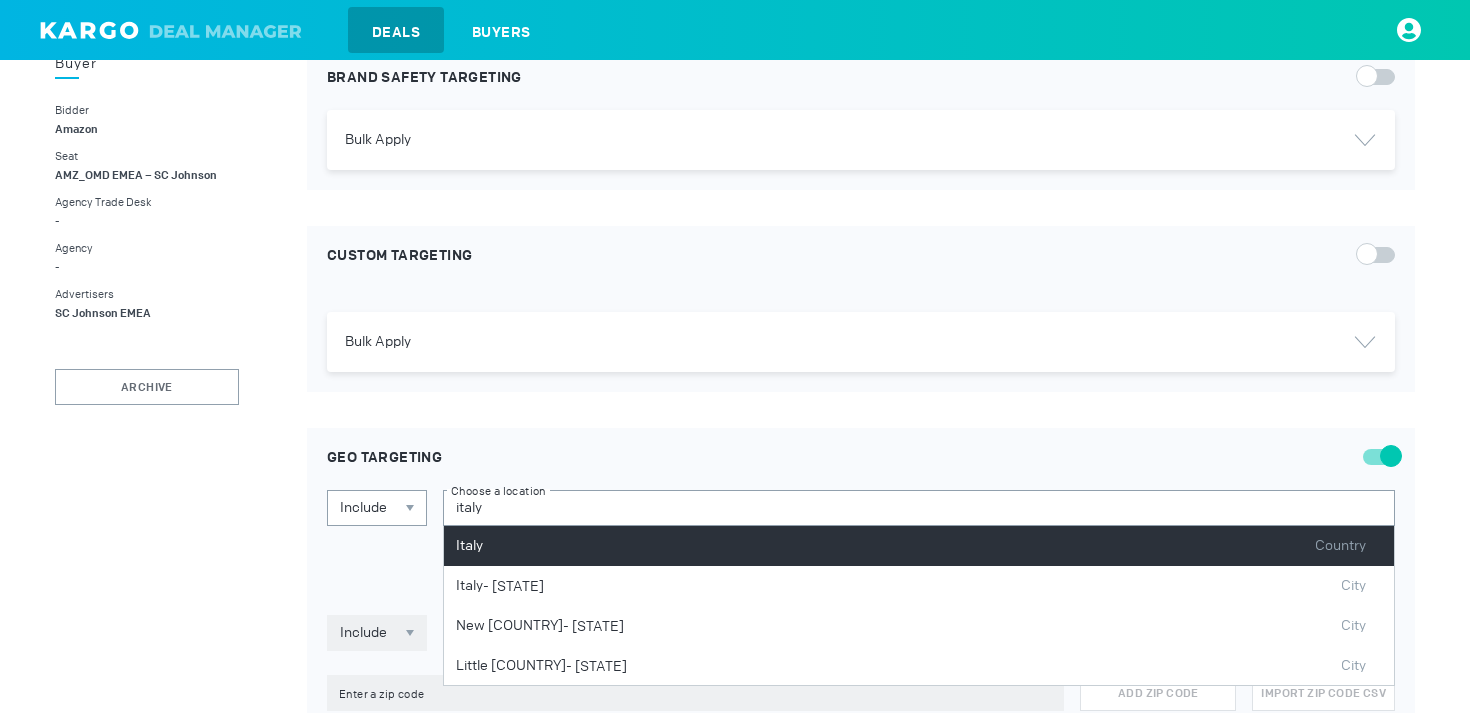 click on "Italy  Country" at bounding box center (919, 546) 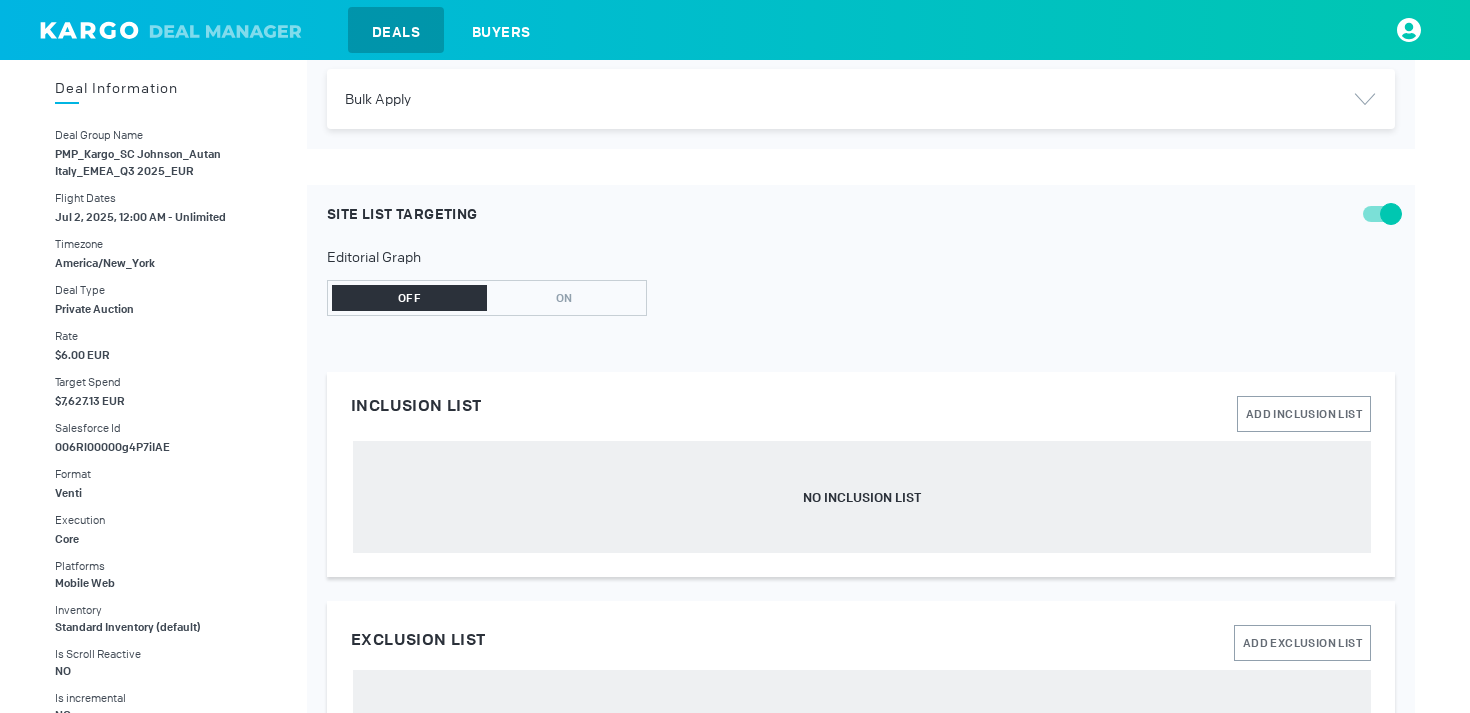 scroll, scrollTop: 0, scrollLeft: 0, axis: both 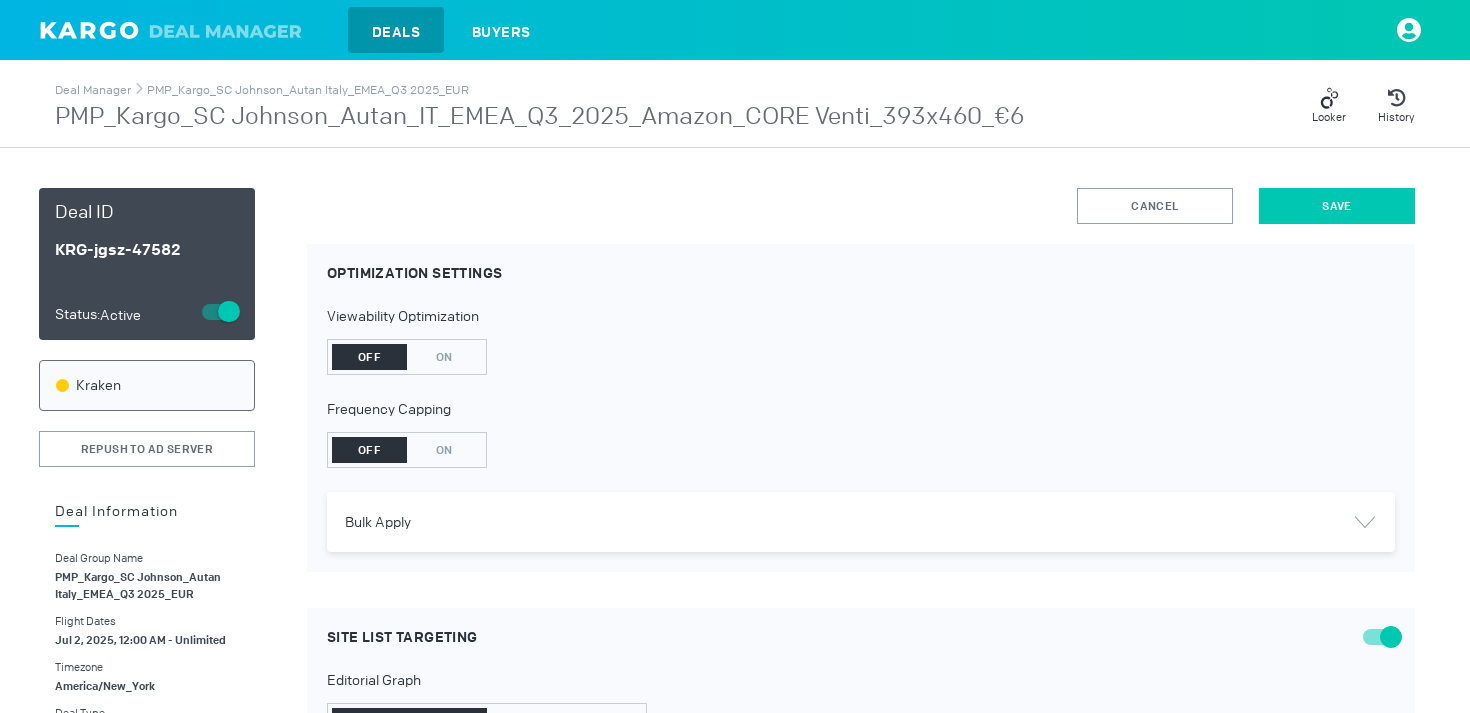 click on "Save" at bounding box center [1337, 206] 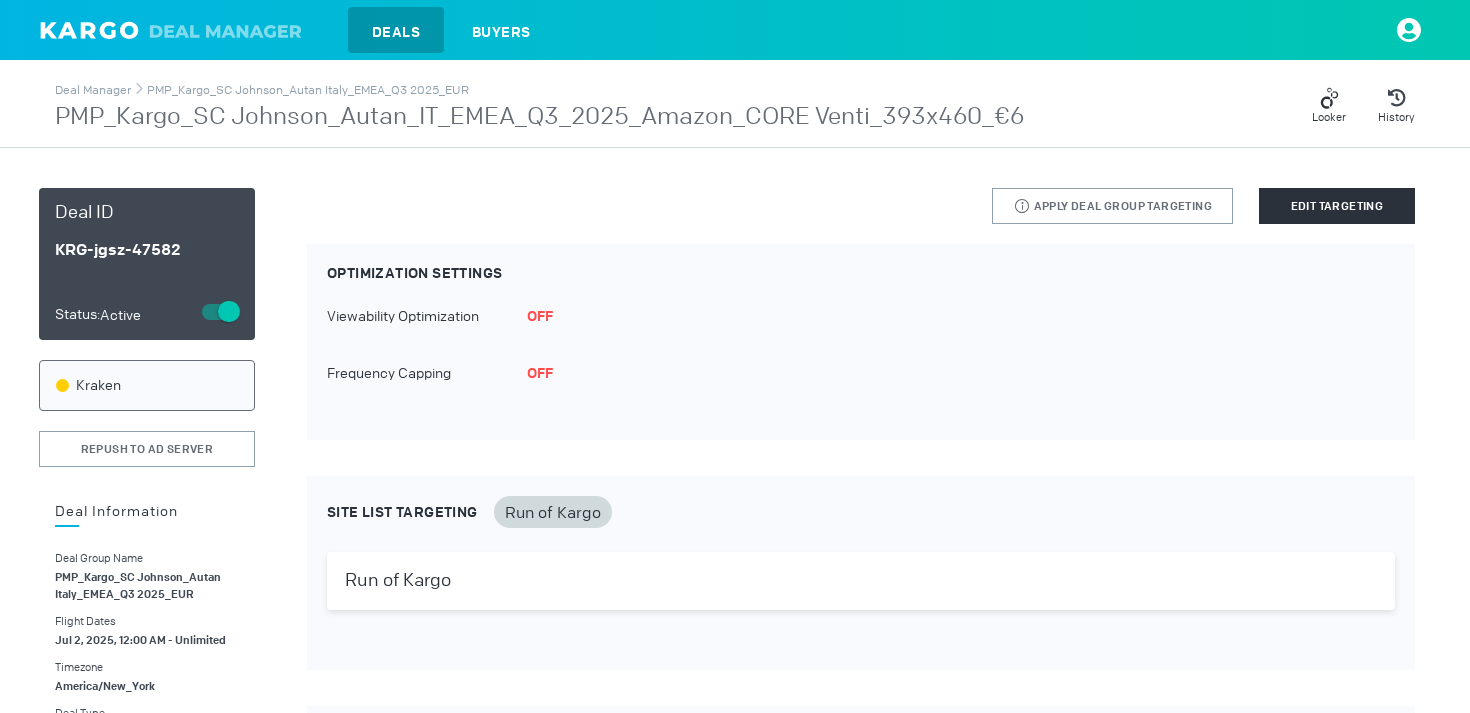 click on "PMP_Kargo_SC Johnson_Autan Italy_EMEA_Q3 2025_EUR" at bounding box center (308, 88) 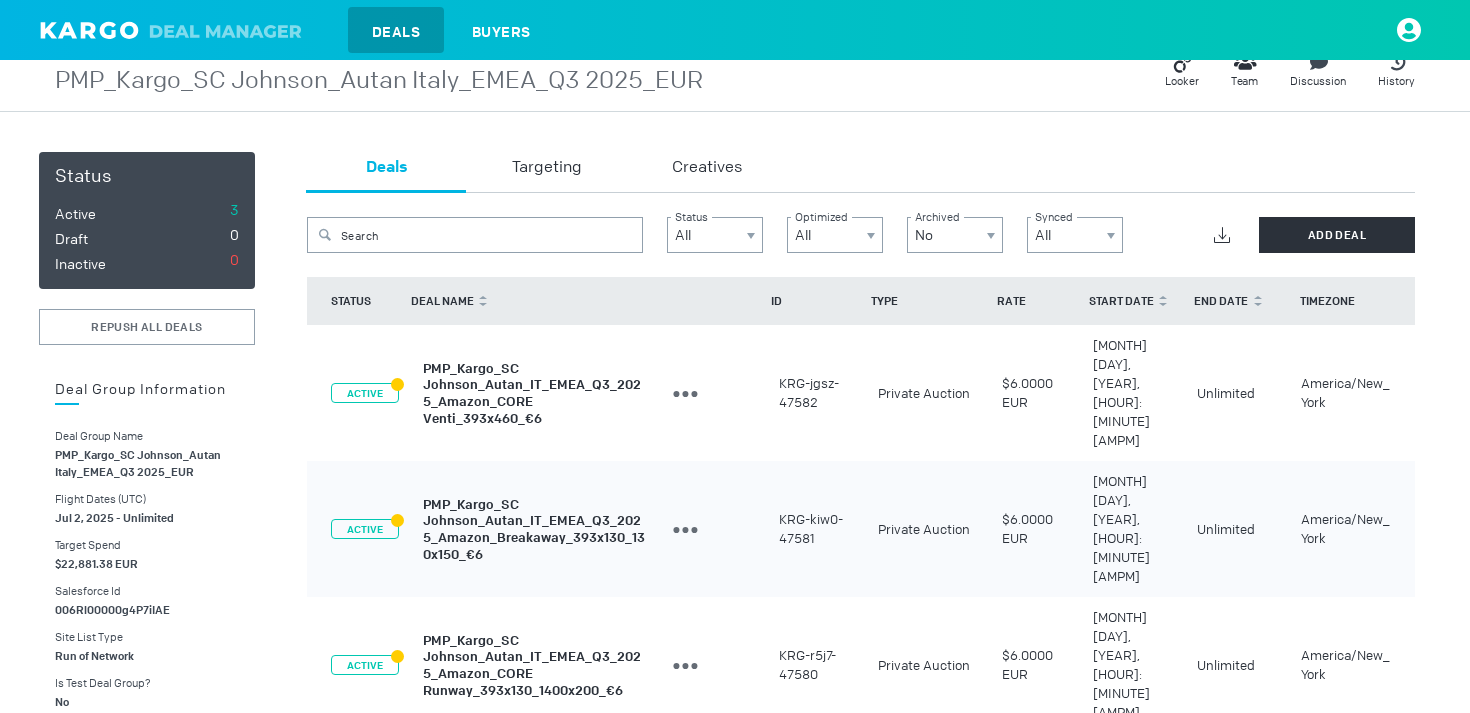 scroll, scrollTop: 0, scrollLeft: 0, axis: both 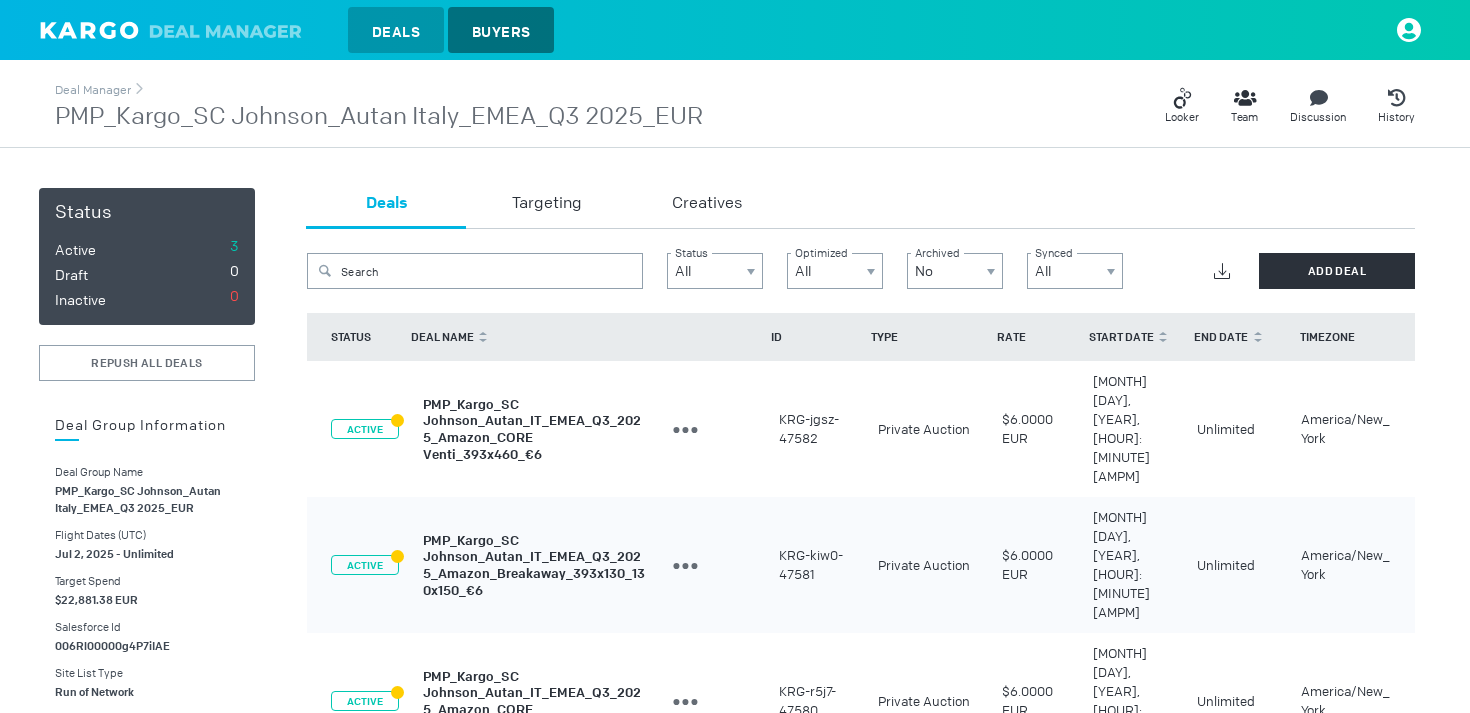 click on "Buyers" at bounding box center (501, 32) 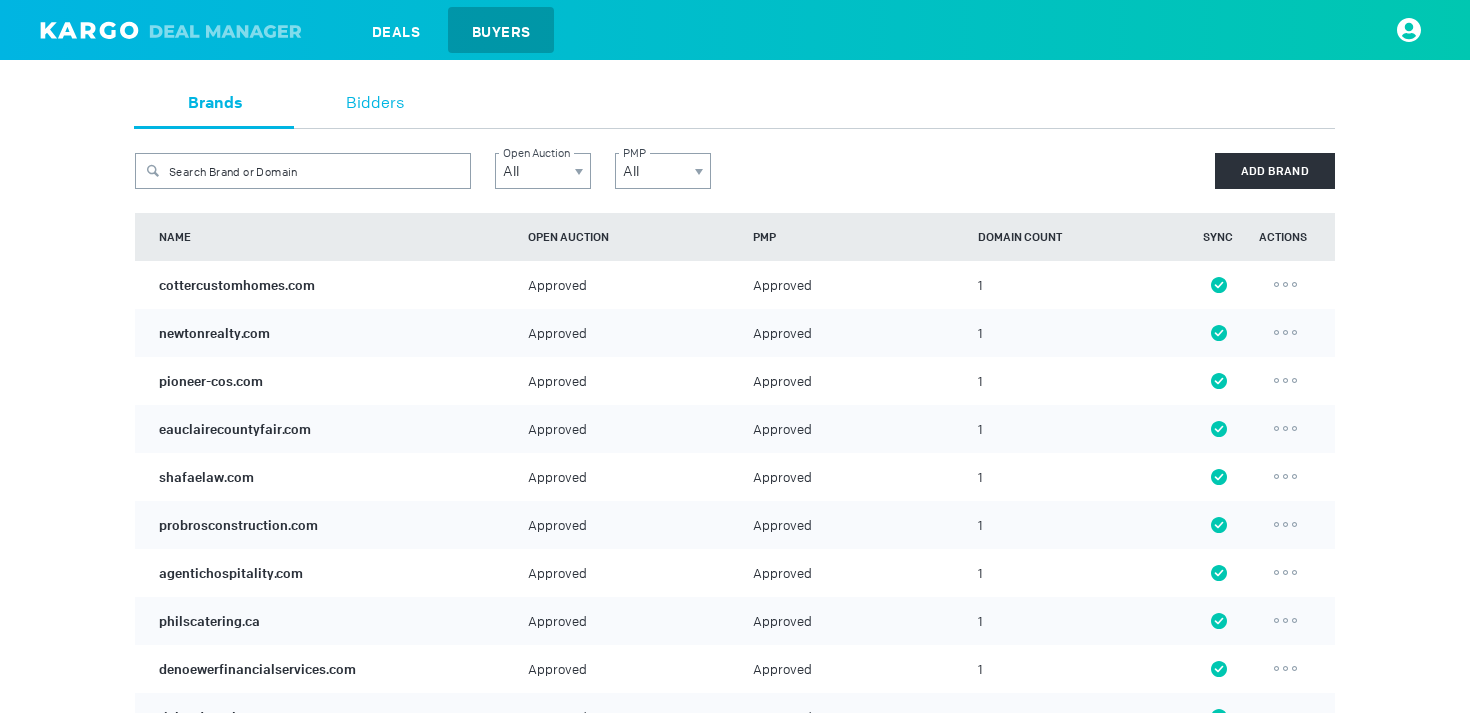 click on "Bidders" at bounding box center (375, 104) 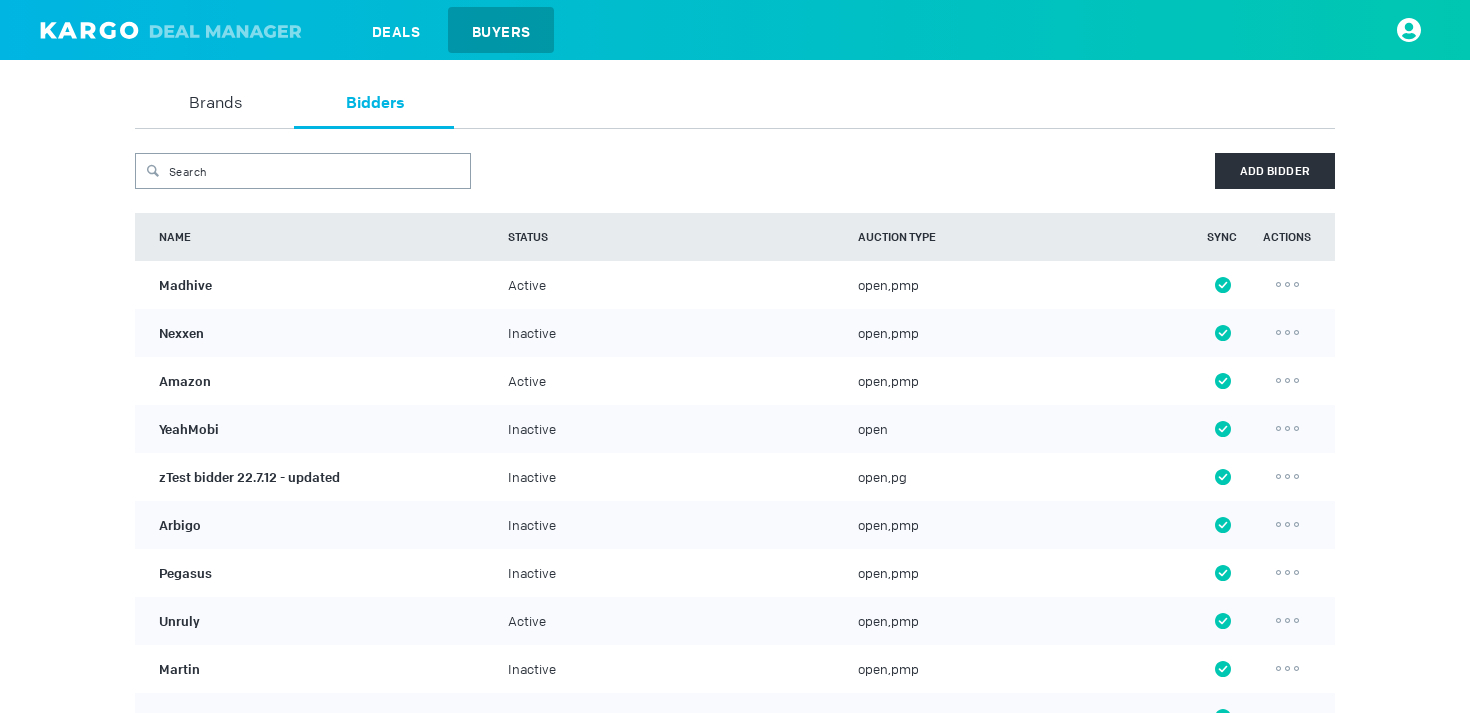click on "Amazon" at bounding box center (185, 380) 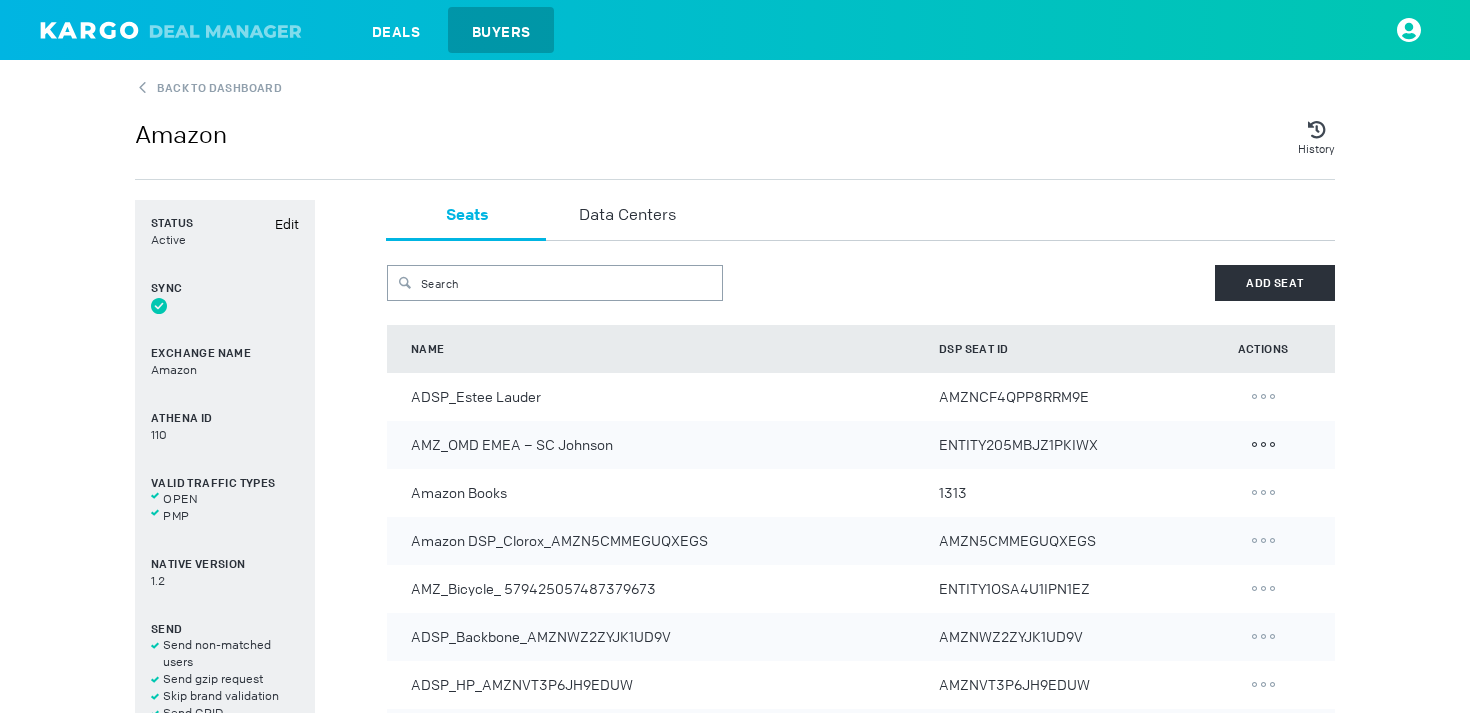click at bounding box center (1263, 397) 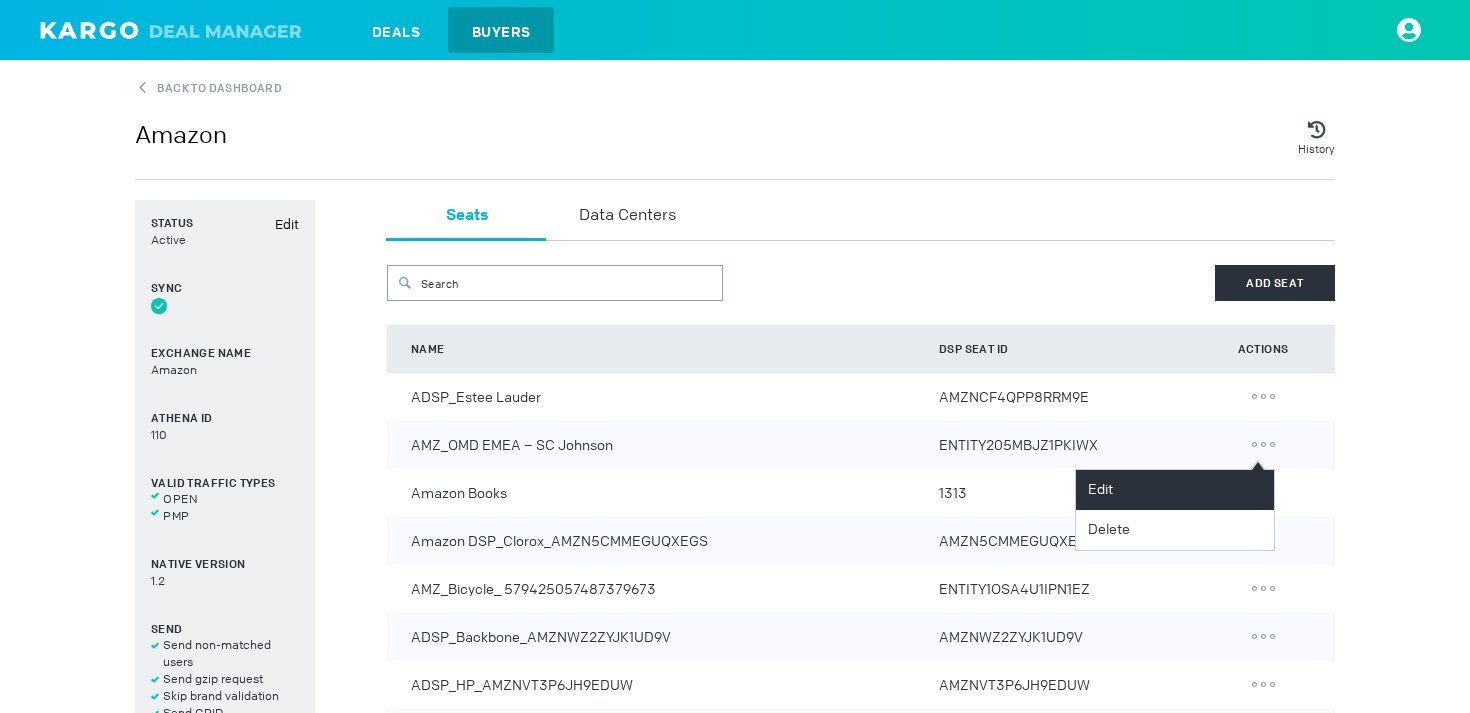 click on "Edit" at bounding box center (1175, 490) 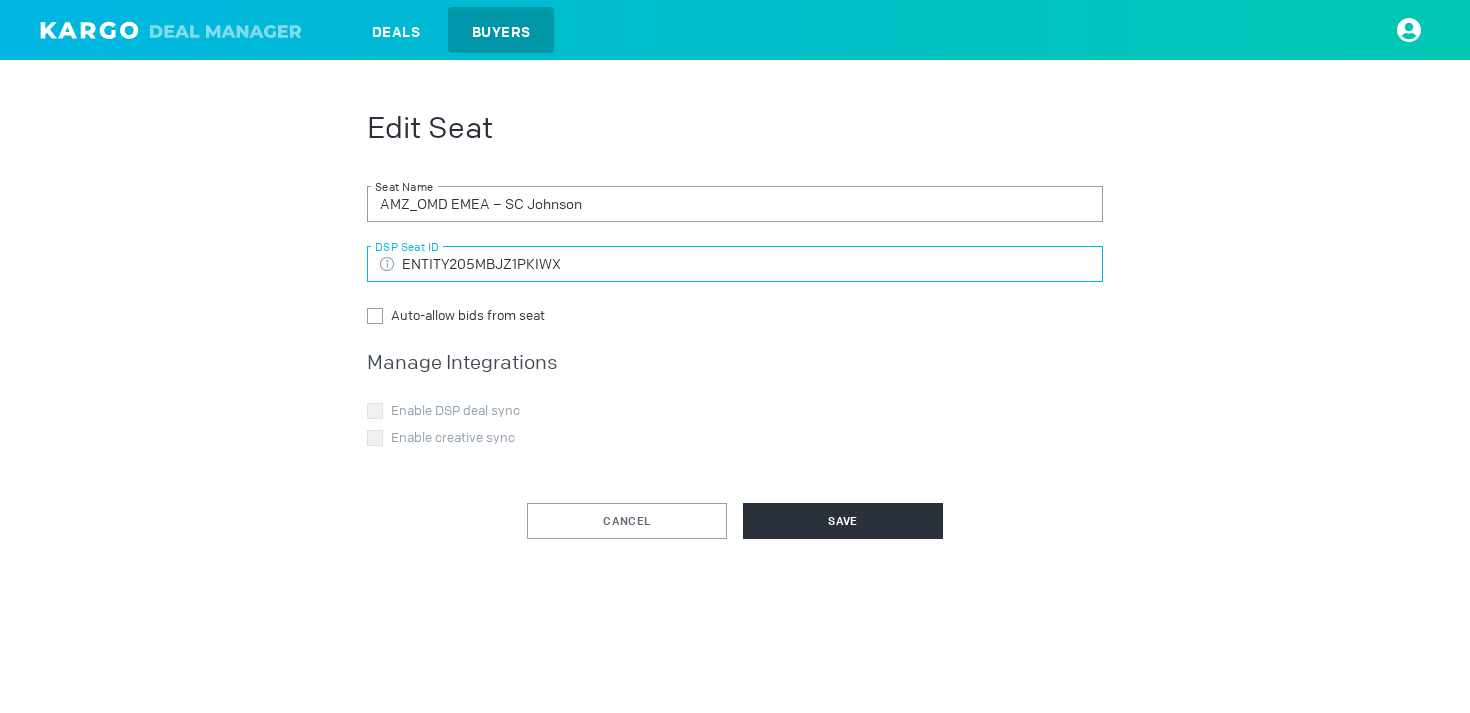 click on "ENTITY205MBJZ1PKIWX" at bounding box center [735, 264] 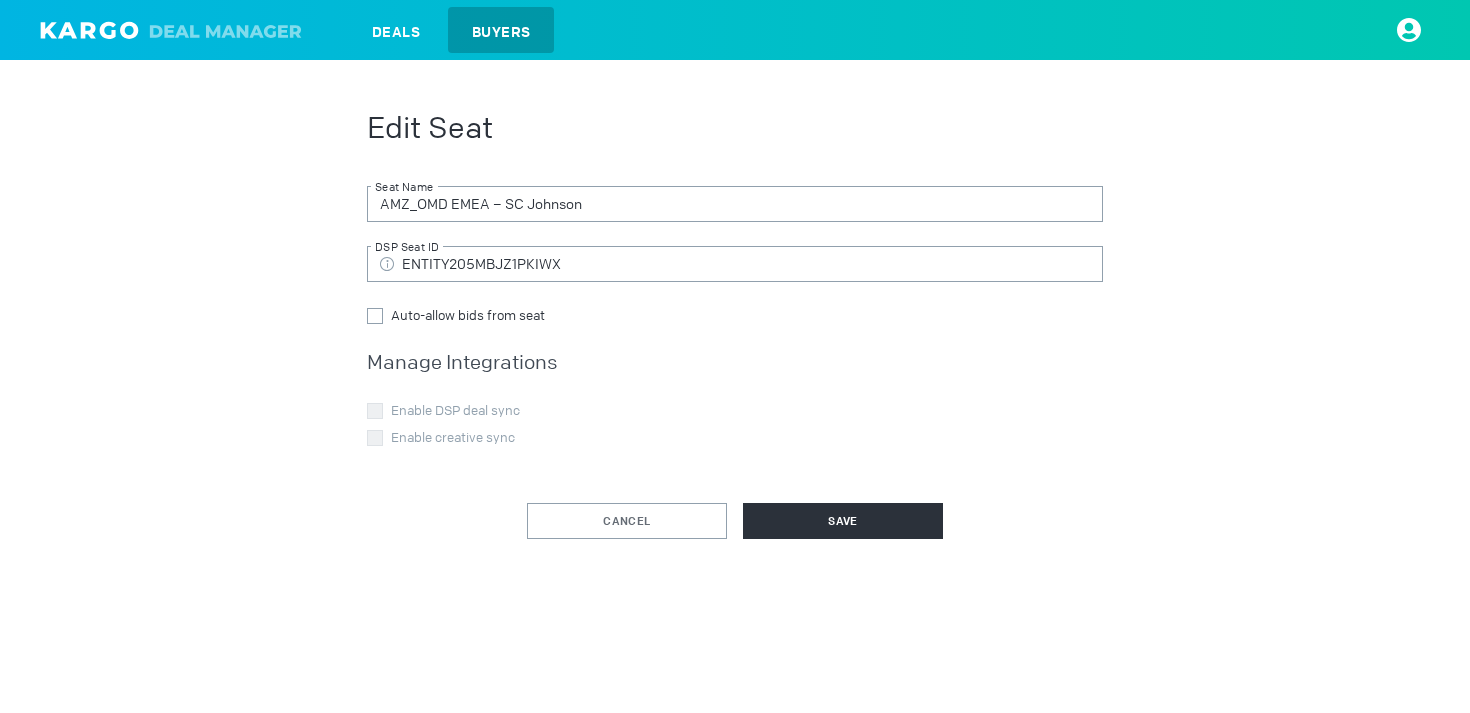 click on "Manage Integrations" at bounding box center (735, 363) 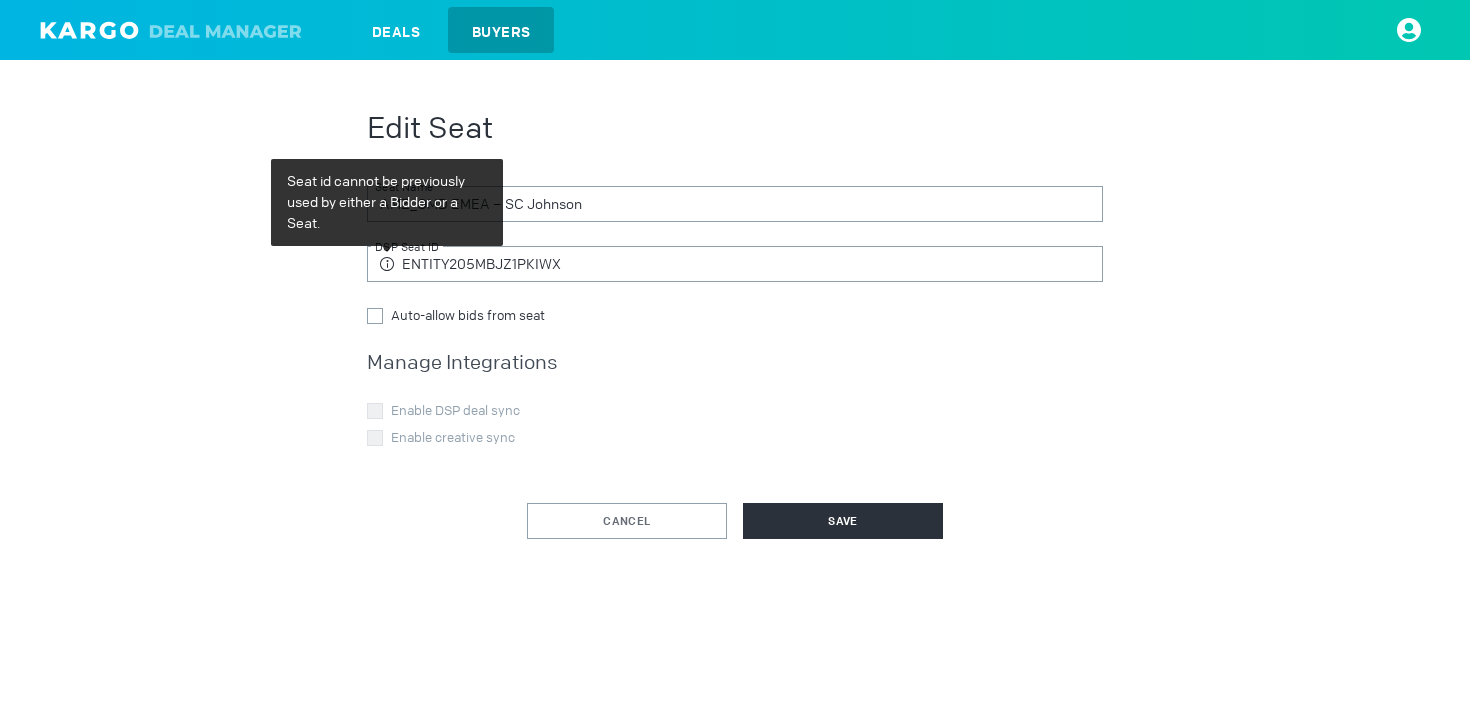 click at bounding box center [387, 264] 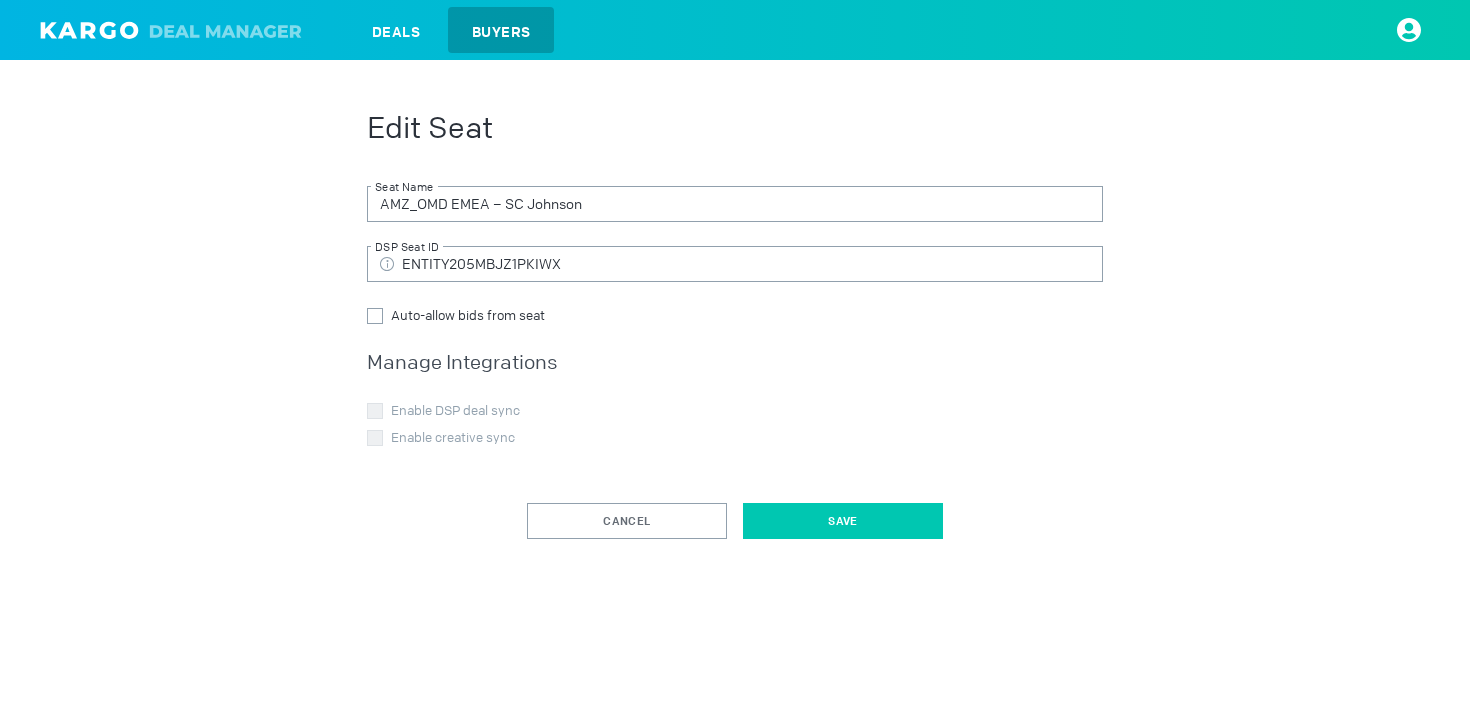 click on "Save" at bounding box center [843, 521] 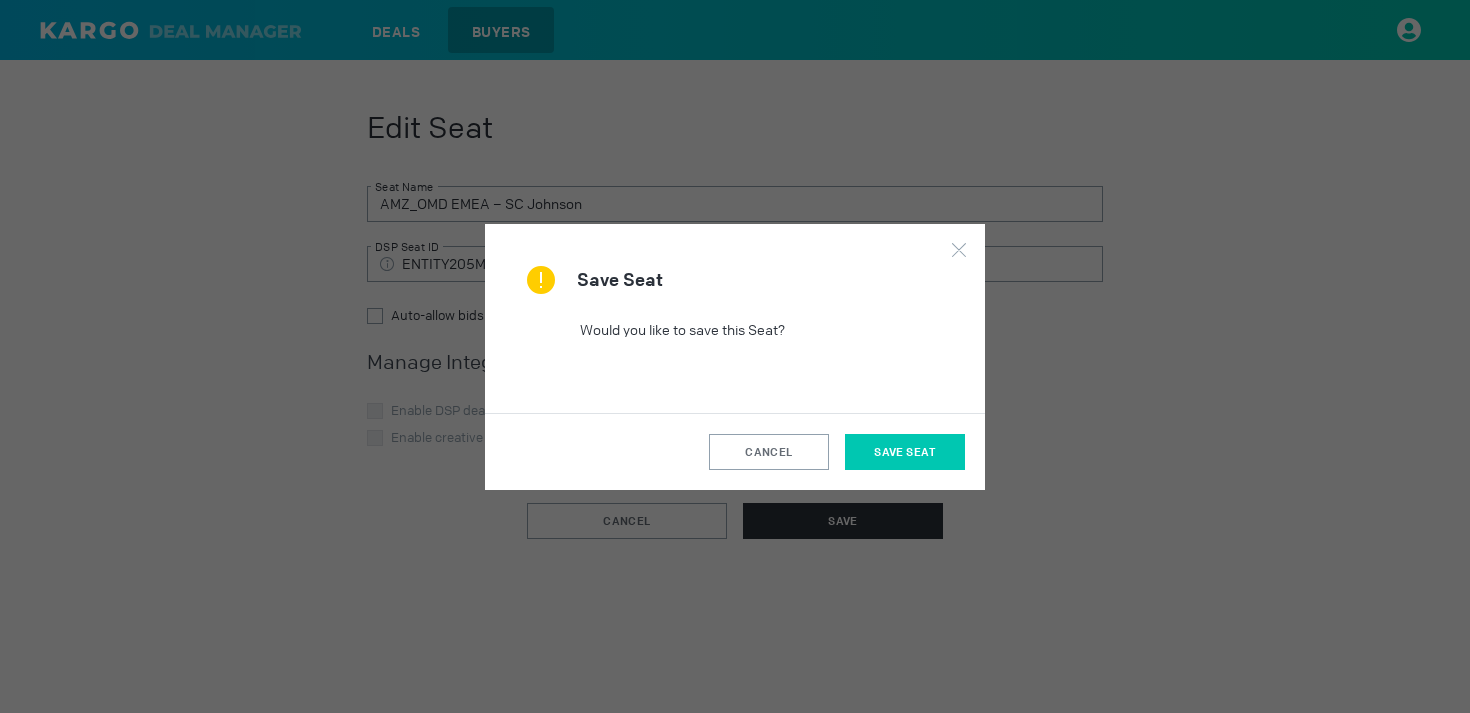 click on "Save Seat" at bounding box center (905, 452) 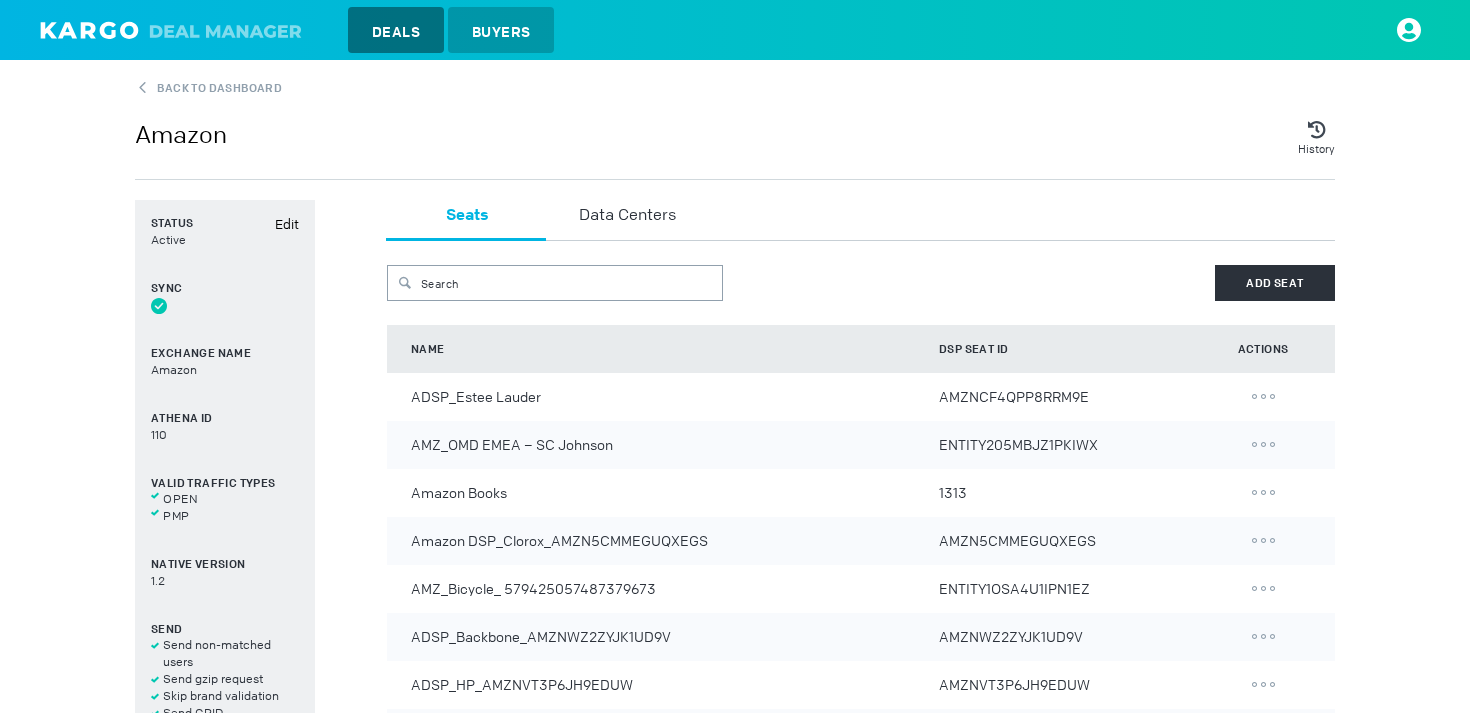 click on "Deals" at bounding box center [396, 30] 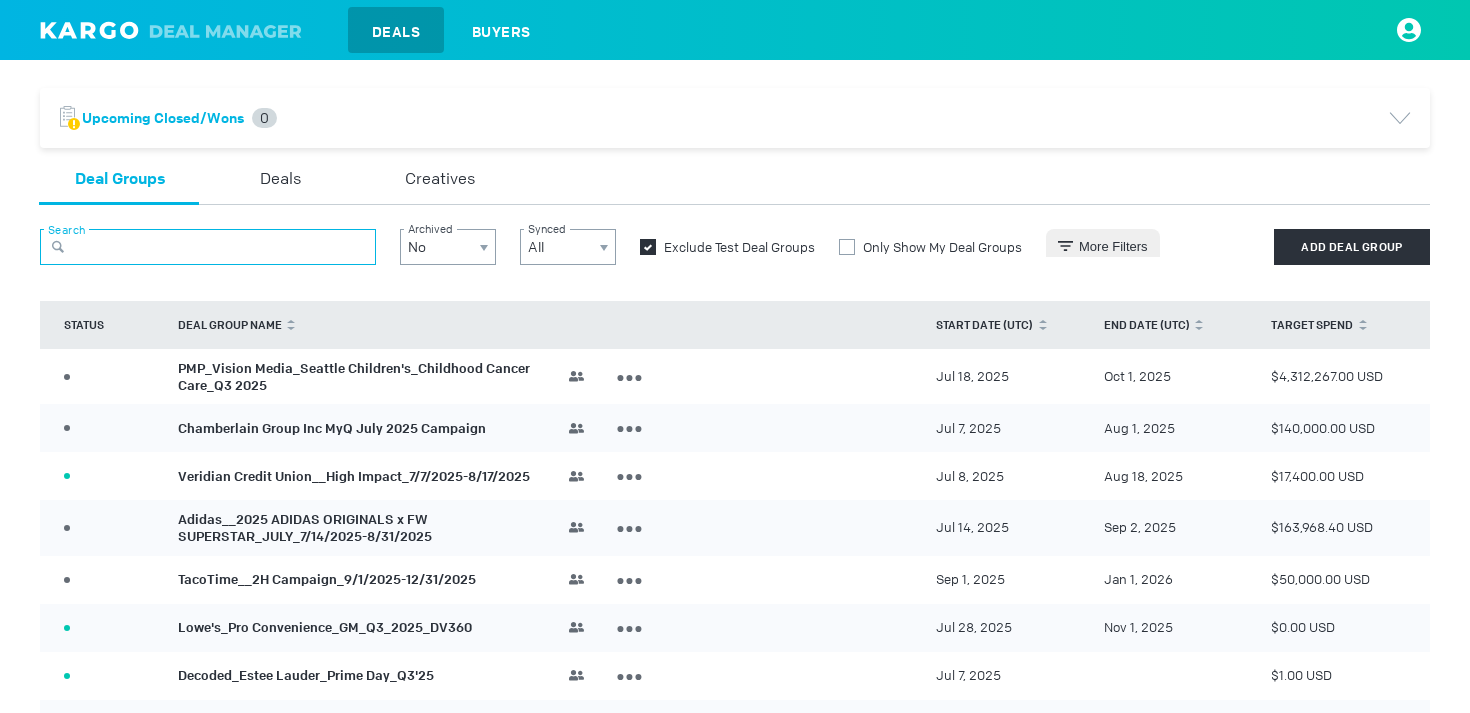 click at bounding box center (208, 247) 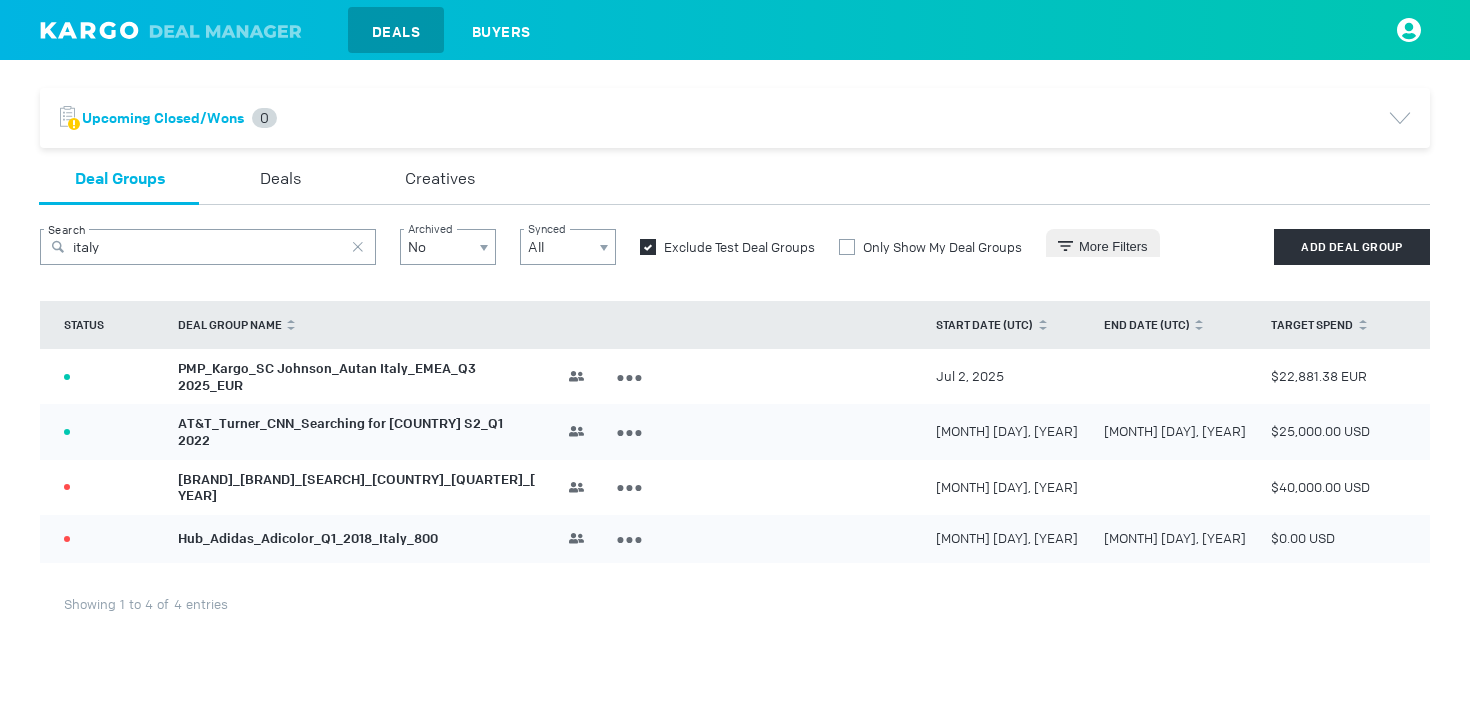 click on "PMP_Kargo_SC Johnson_Autan Italy_EMEA_Q3 2025_EUR" at bounding box center (327, 377) 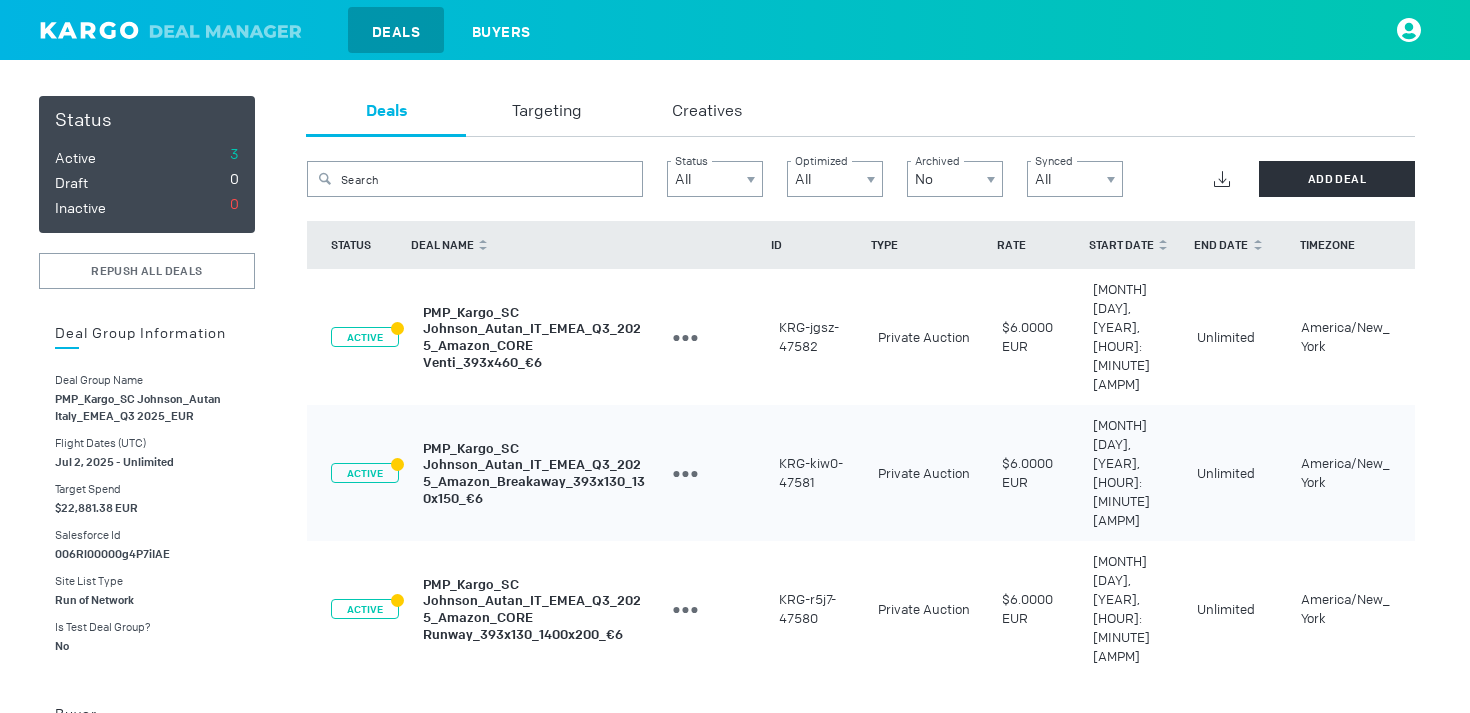 scroll, scrollTop: 70, scrollLeft: 0, axis: vertical 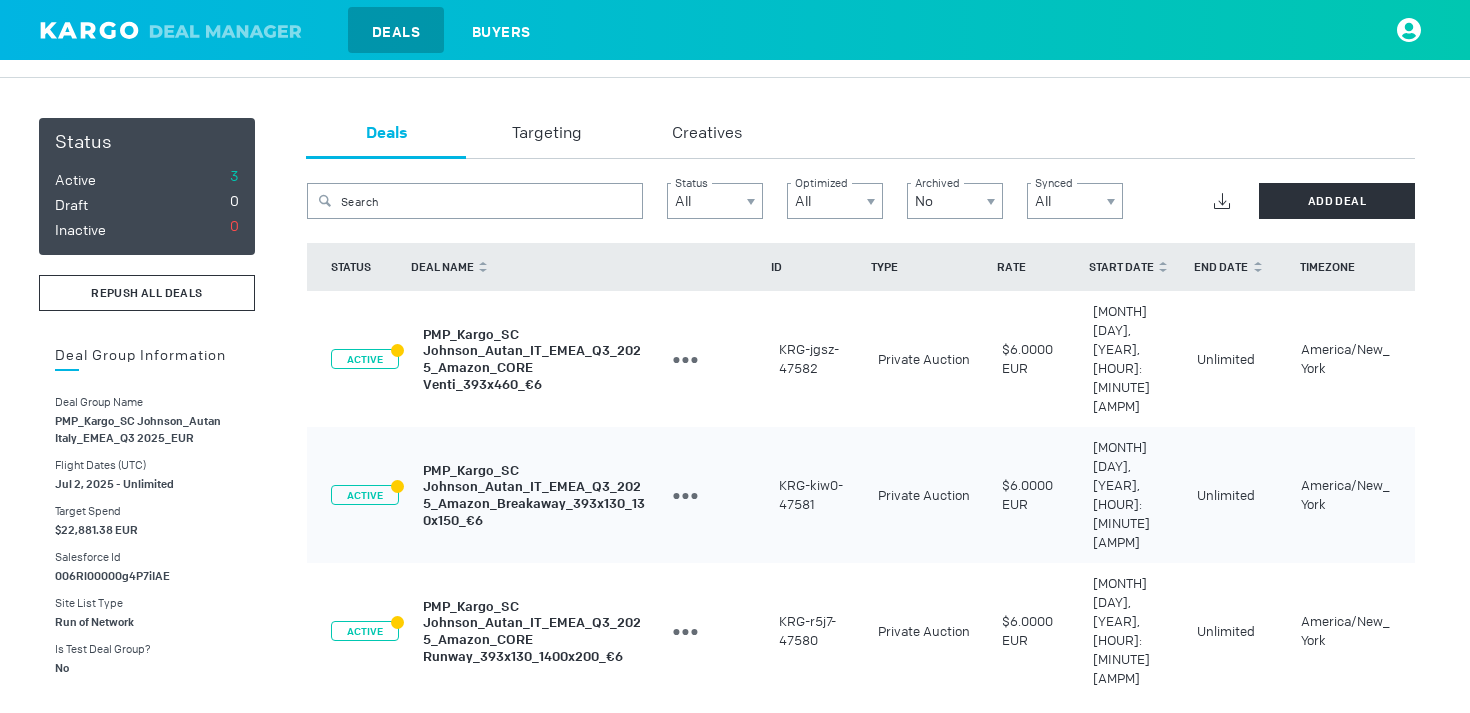 click on "REPUSH ALL DEALS" at bounding box center [147, 293] 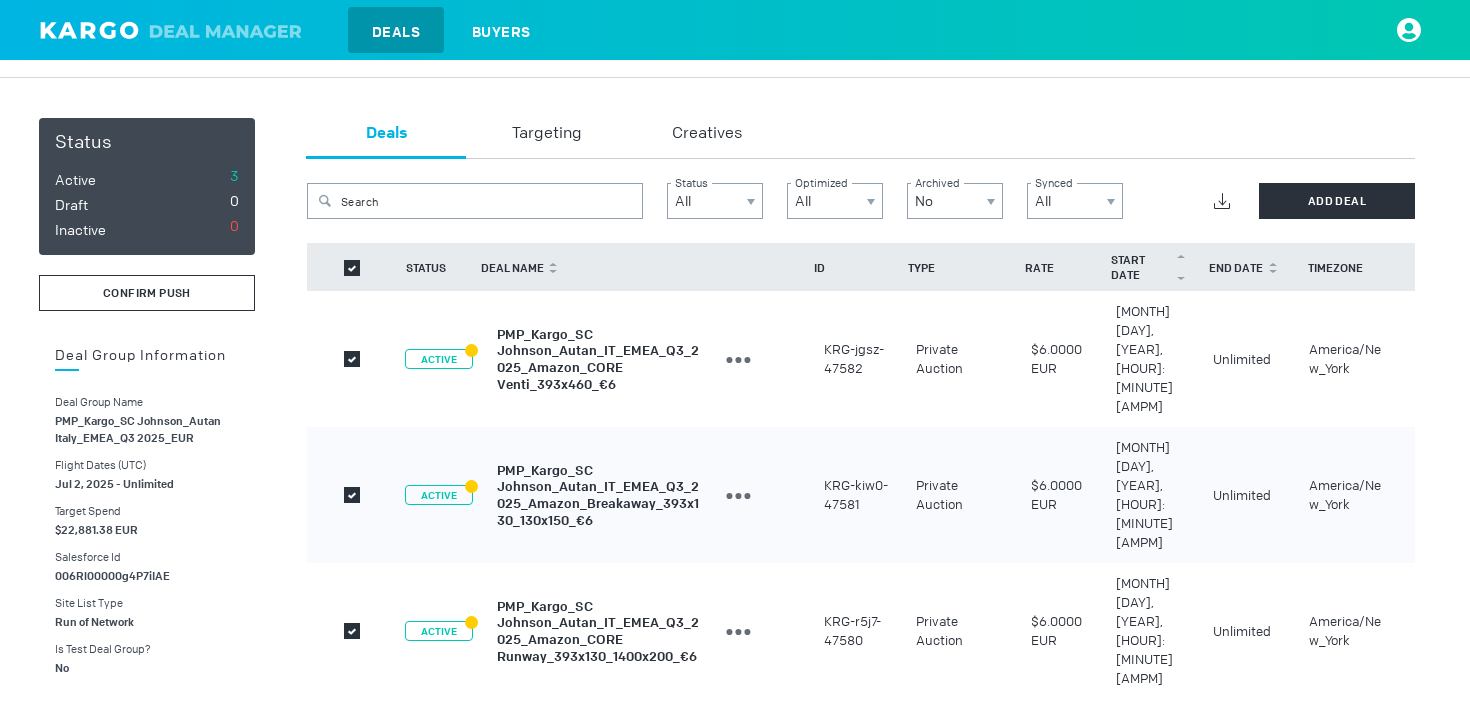 click on "confirm push" at bounding box center (147, 293) 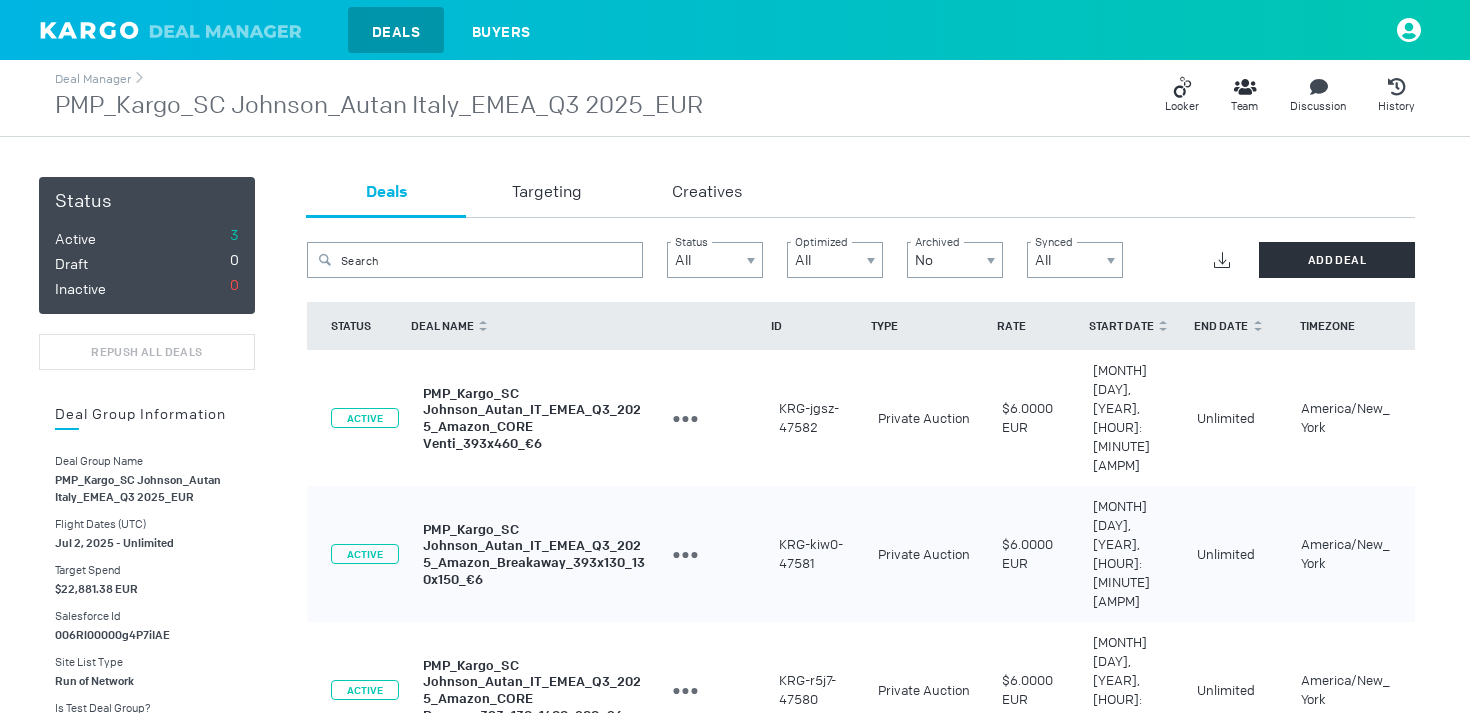 scroll, scrollTop: 0, scrollLeft: 0, axis: both 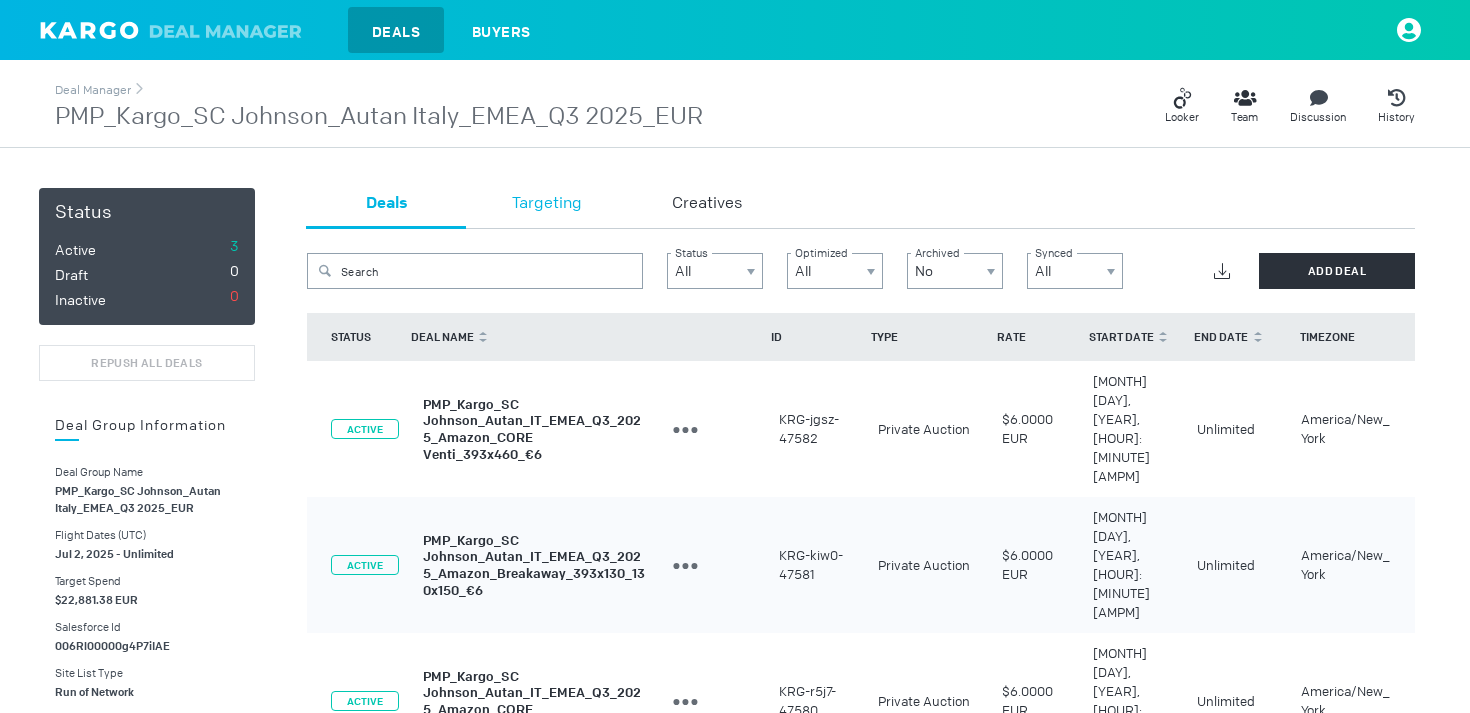 click on "Targeting" at bounding box center [547, 204] 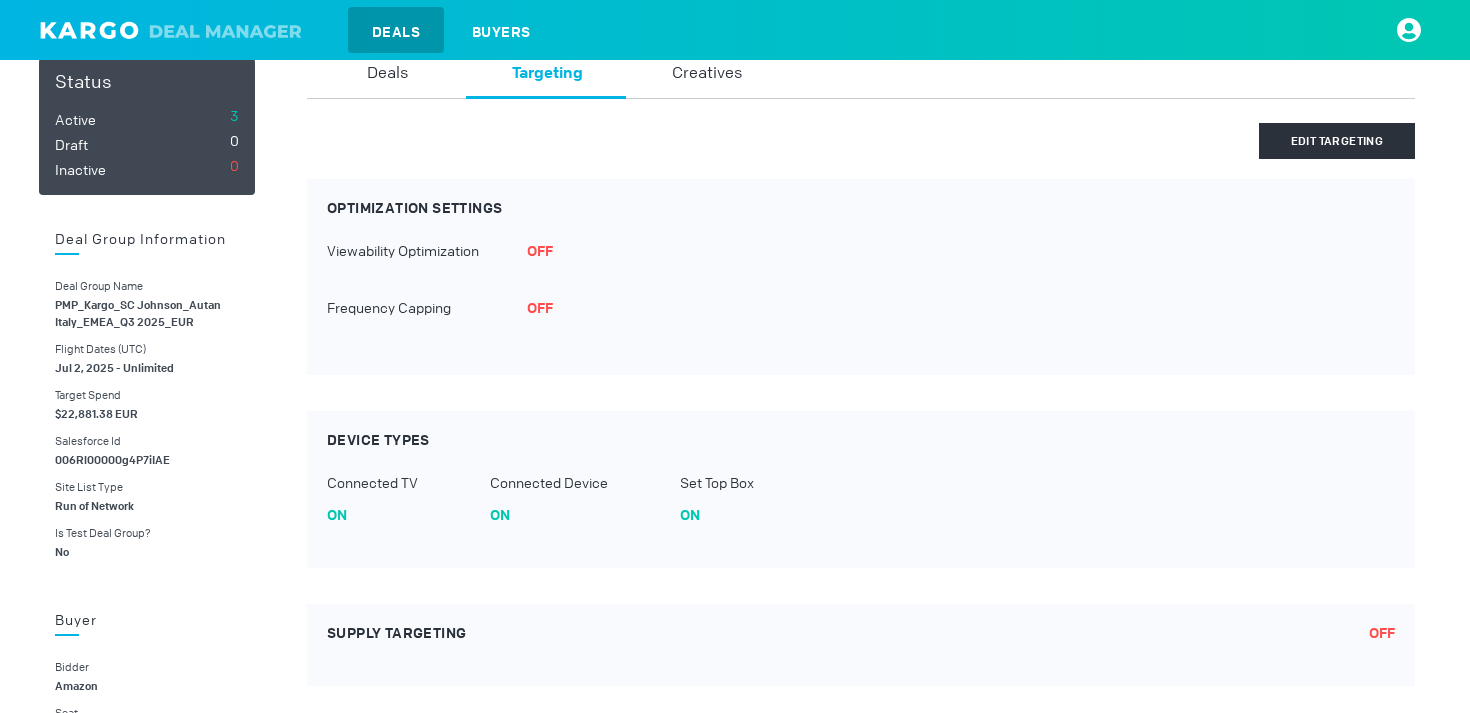 scroll, scrollTop: 0, scrollLeft: 0, axis: both 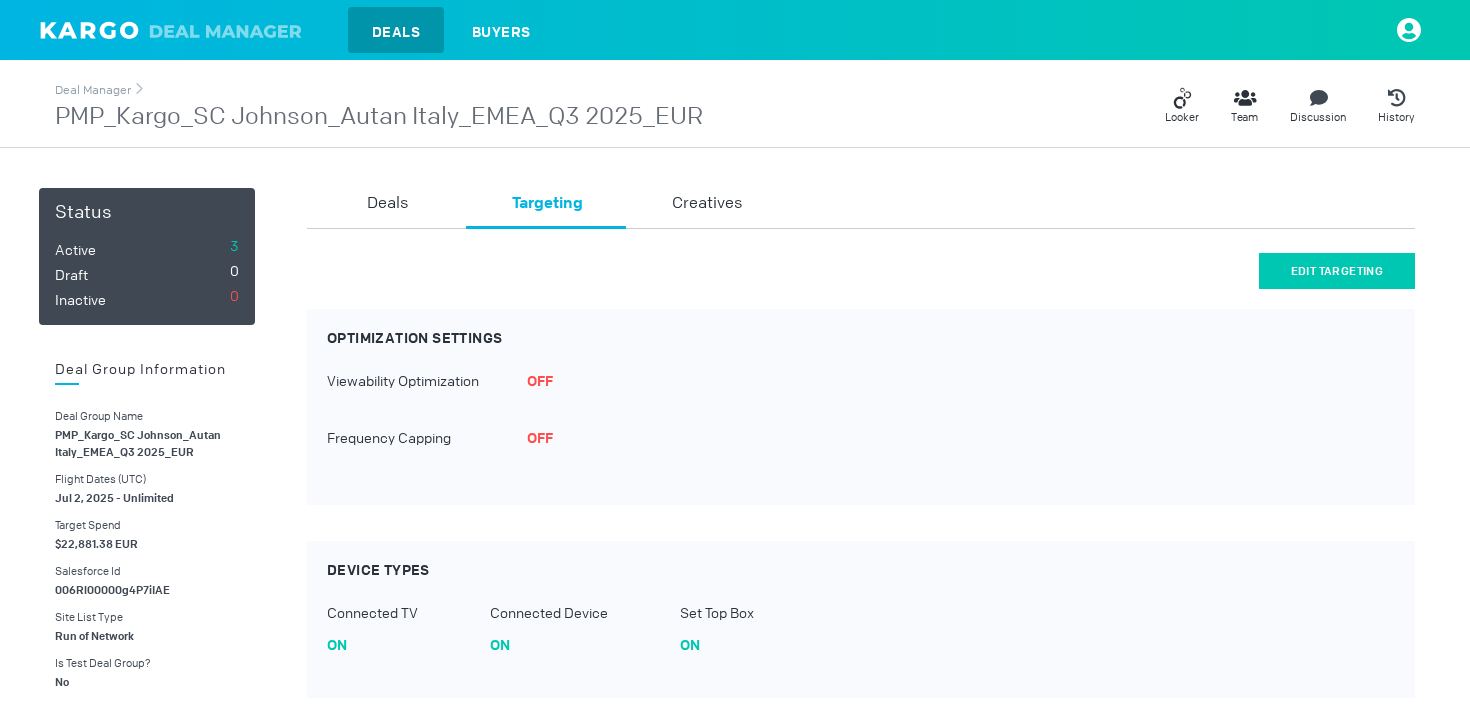 click on "Edit Targeting" at bounding box center (1337, 271) 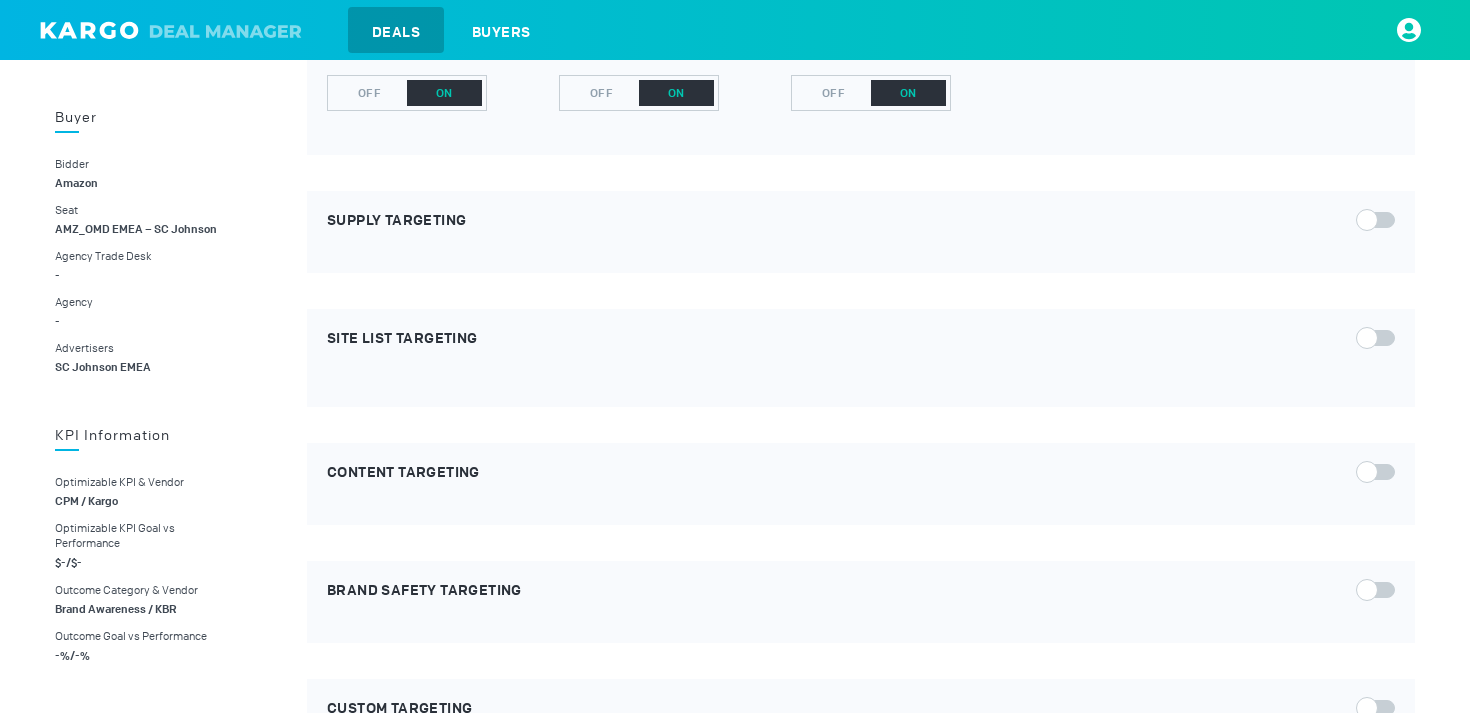 scroll, scrollTop: 939, scrollLeft: 0, axis: vertical 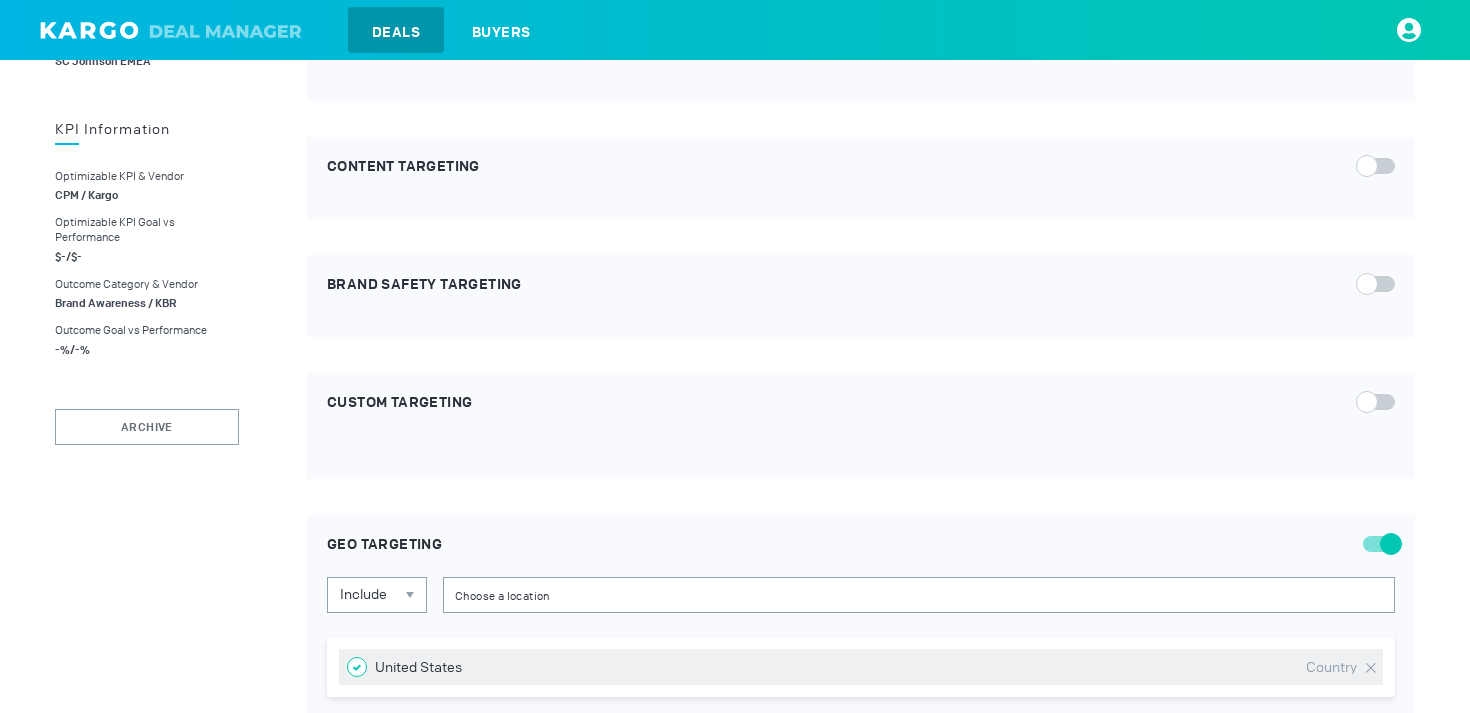 click at bounding box center [1371, 668] 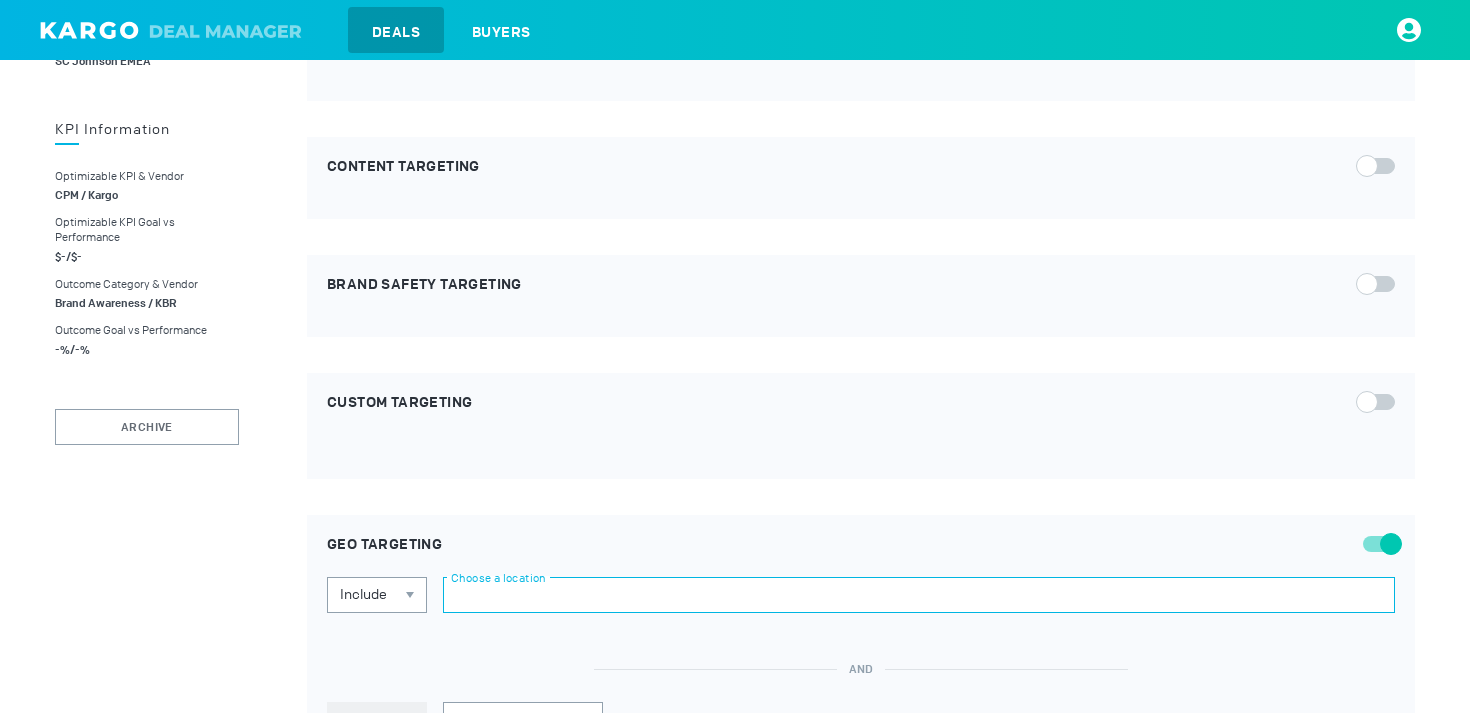 click at bounding box center [919, 595] 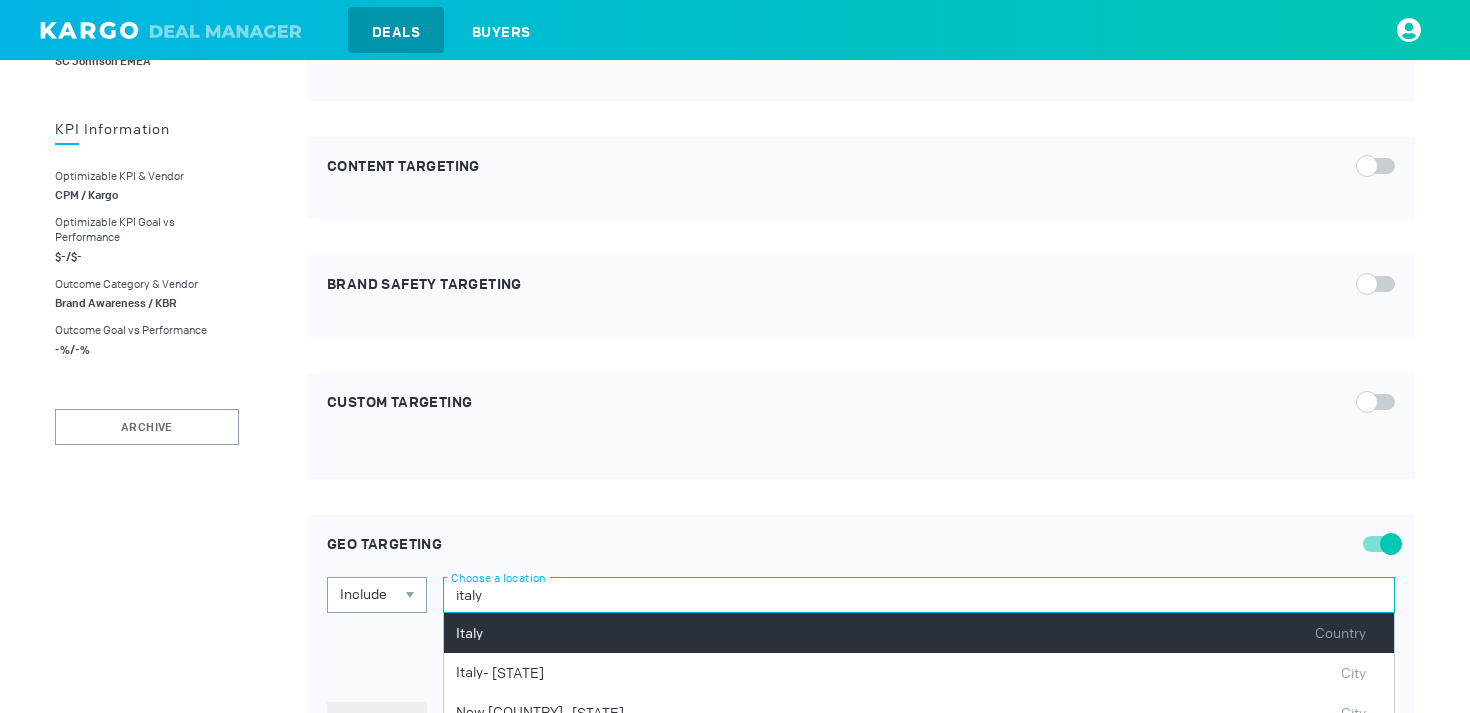 type on "italy" 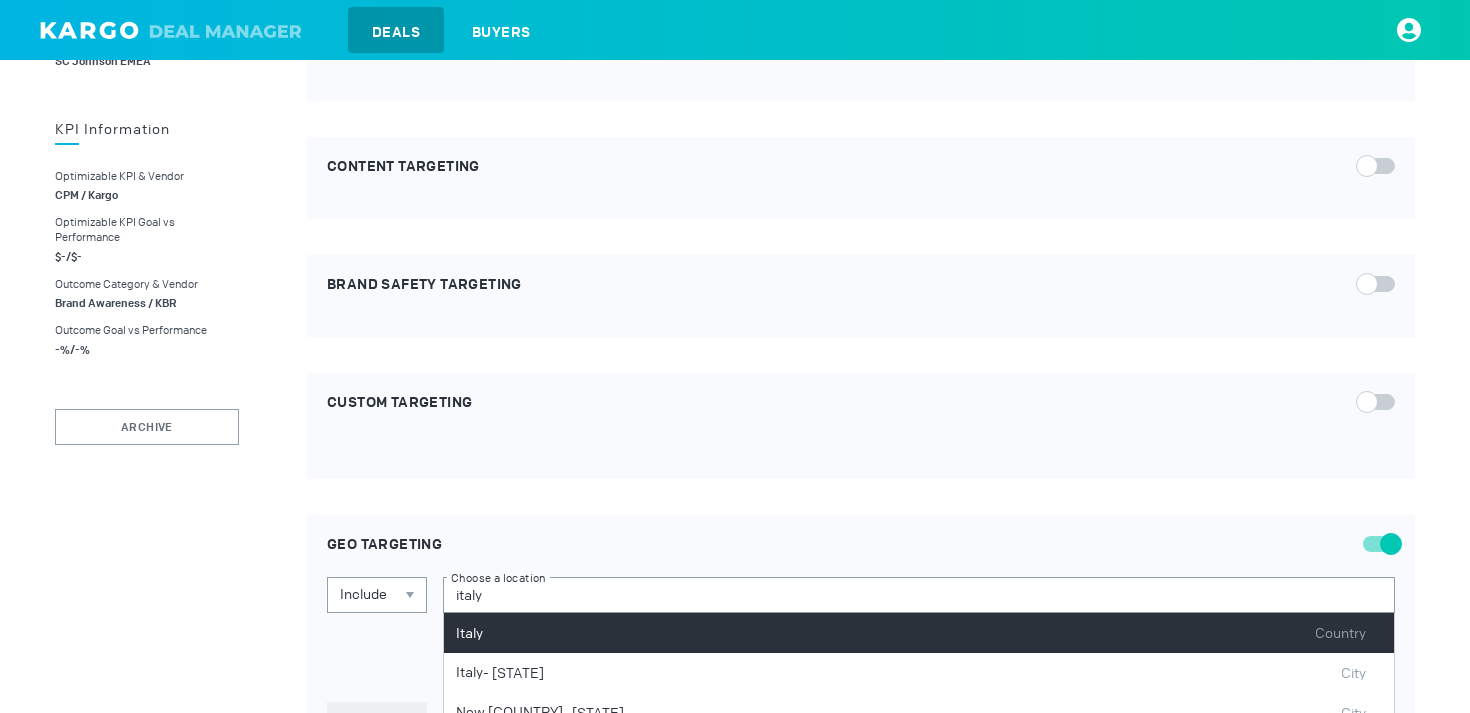 click on "Italy  Country" at bounding box center [919, 633] 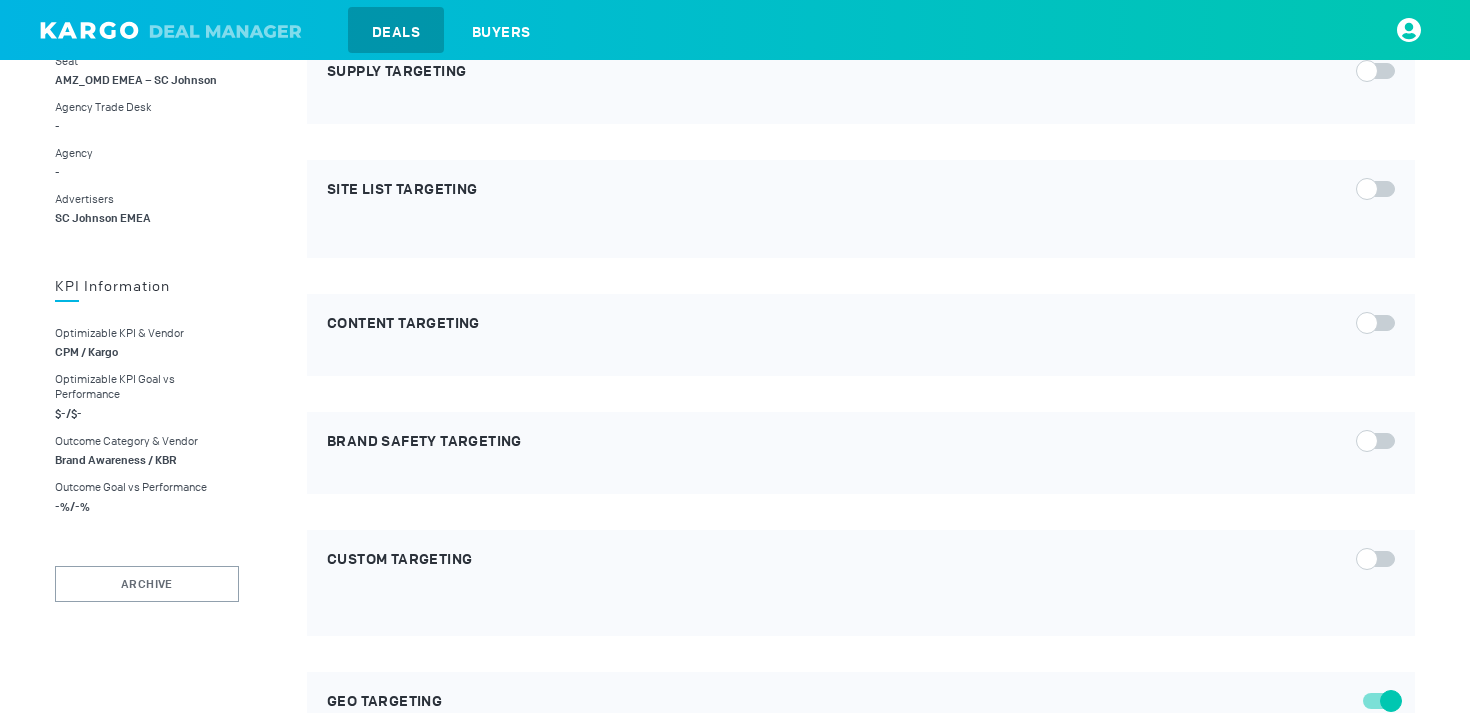 scroll, scrollTop: 0, scrollLeft: 0, axis: both 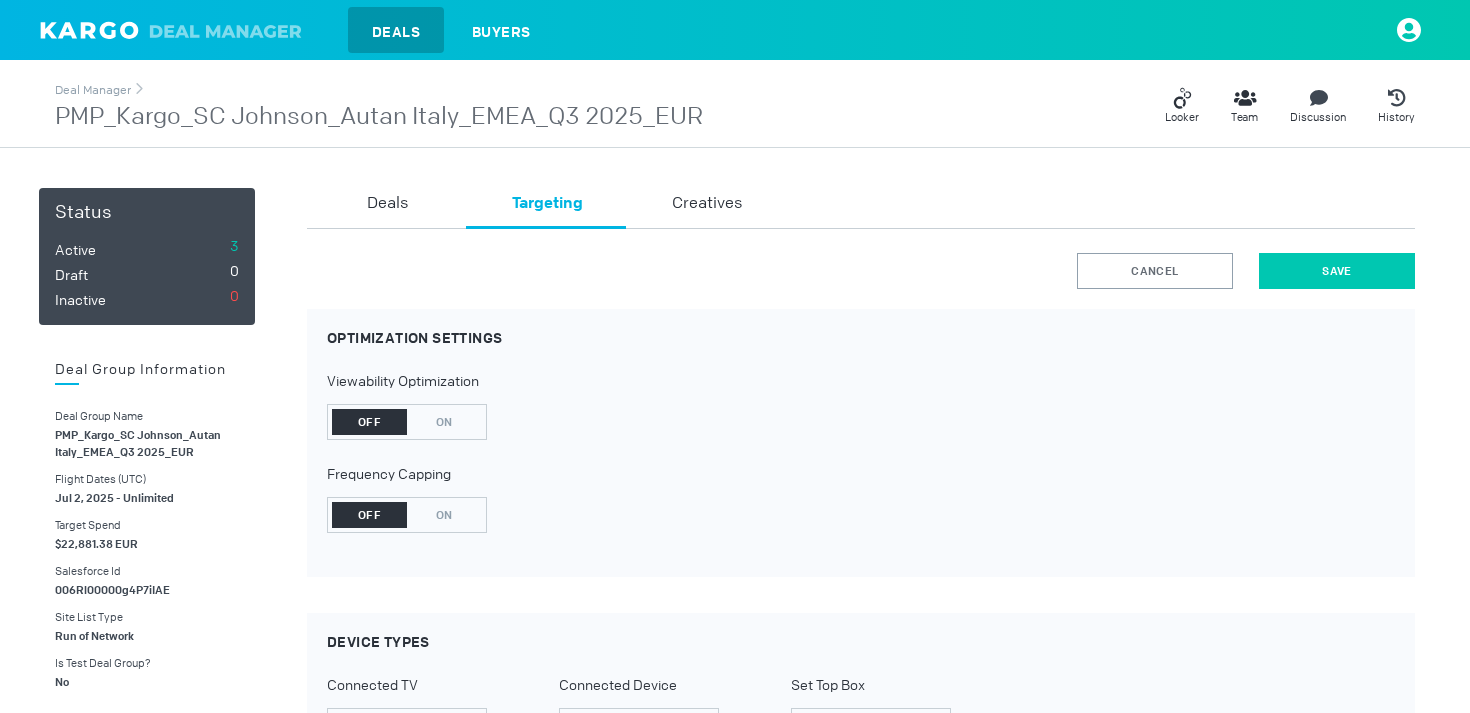 click on "Save" at bounding box center [1337, 271] 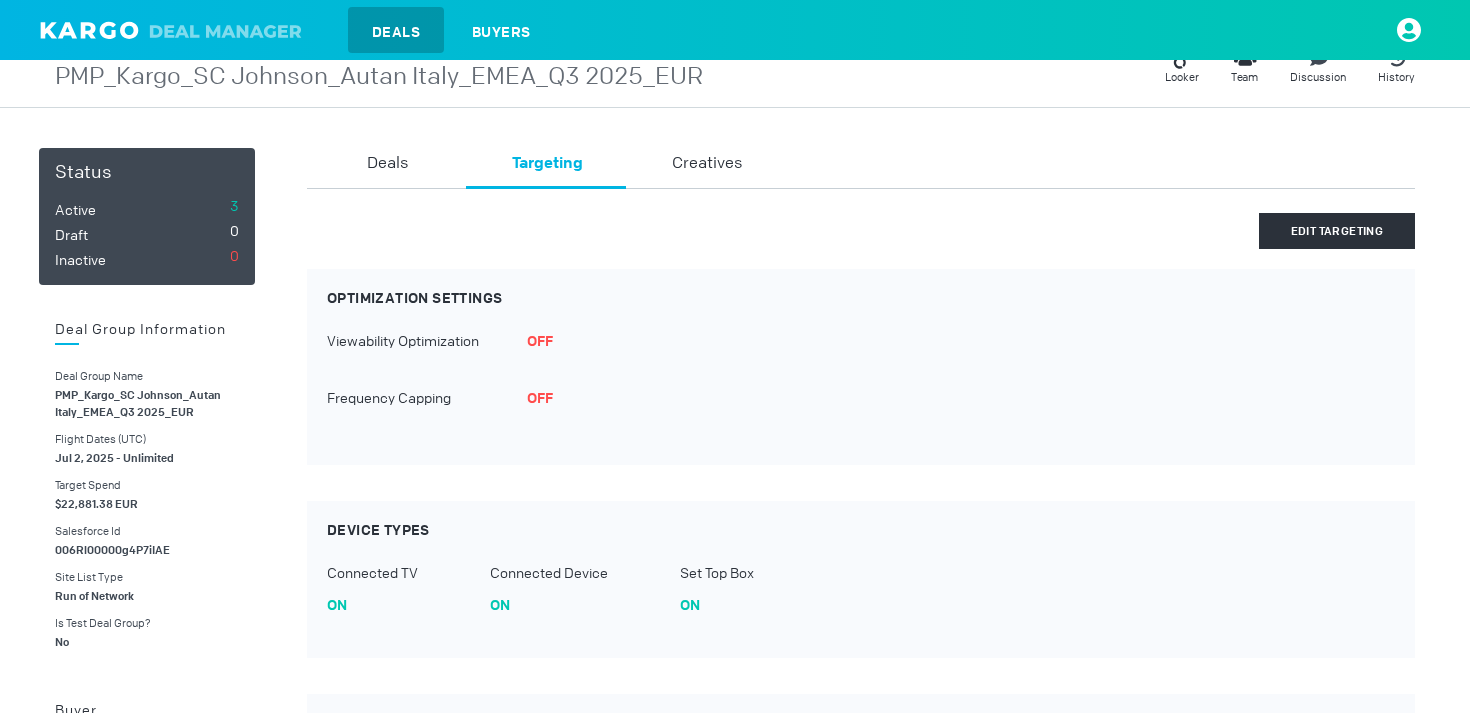 scroll, scrollTop: 41, scrollLeft: 0, axis: vertical 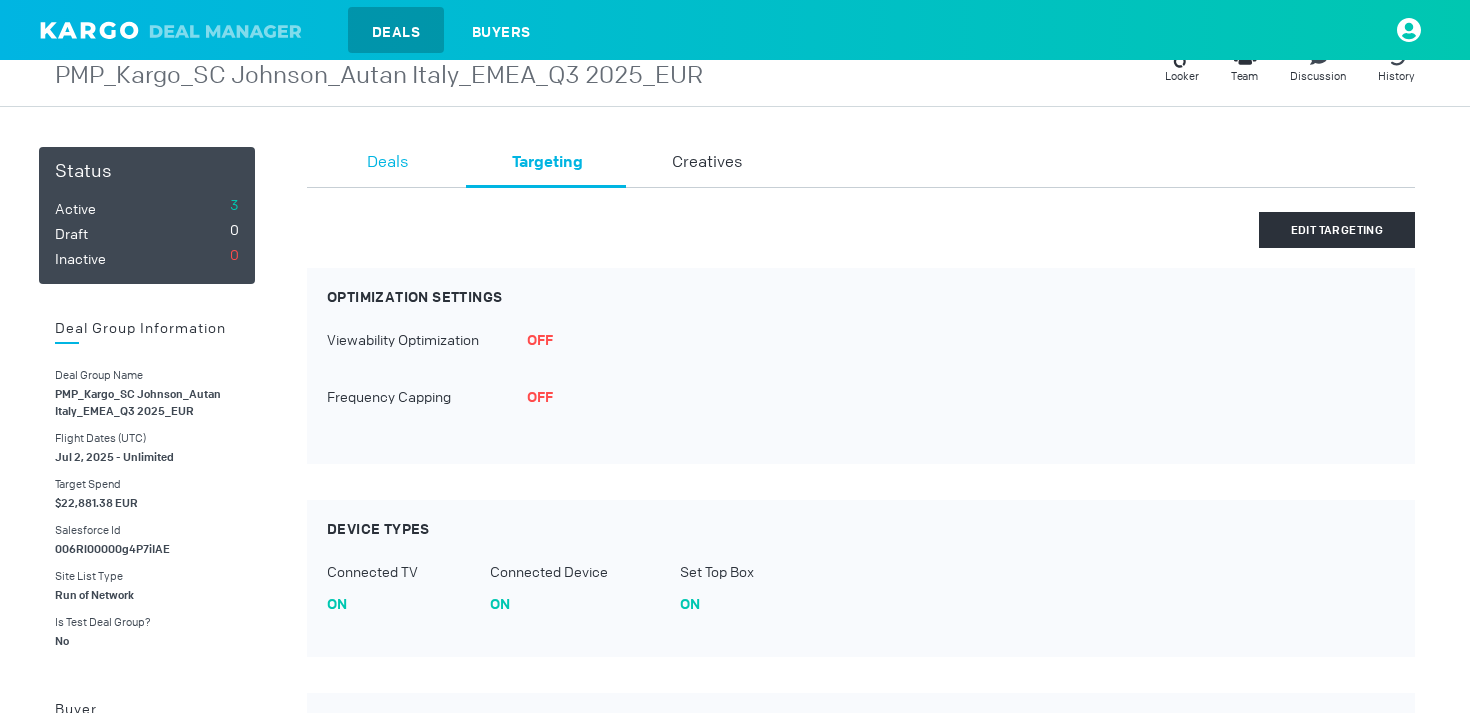 click on "Deals" at bounding box center [387, 167] 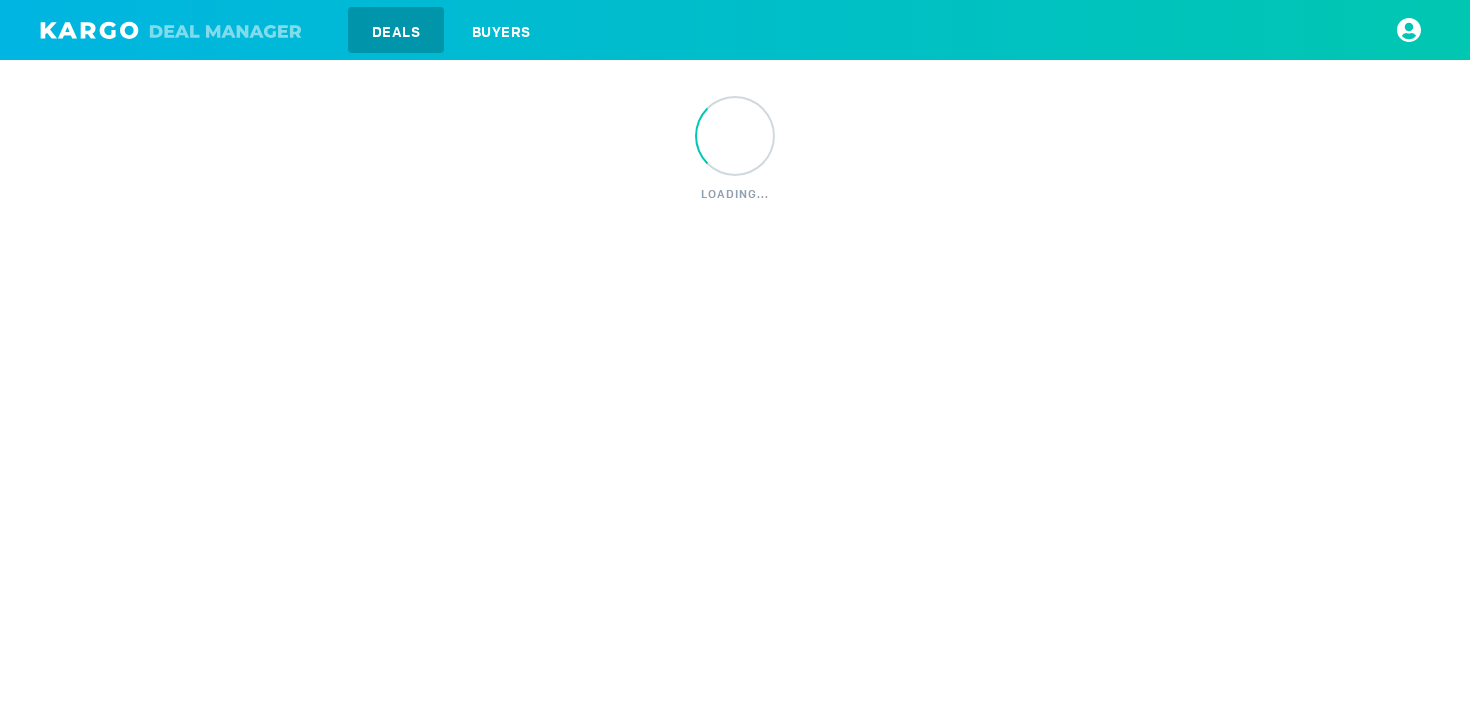 scroll, scrollTop: 0, scrollLeft: 0, axis: both 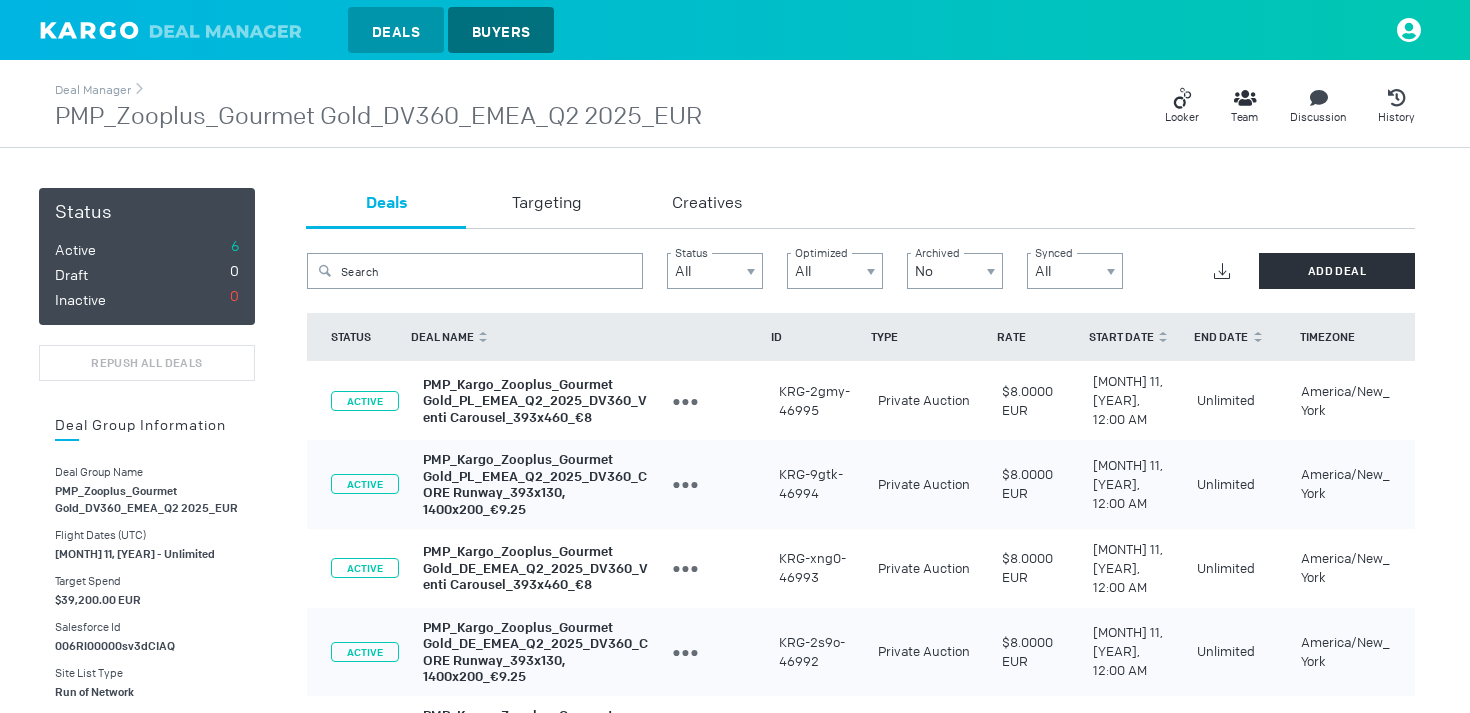 click on "Buyers" at bounding box center [501, 32] 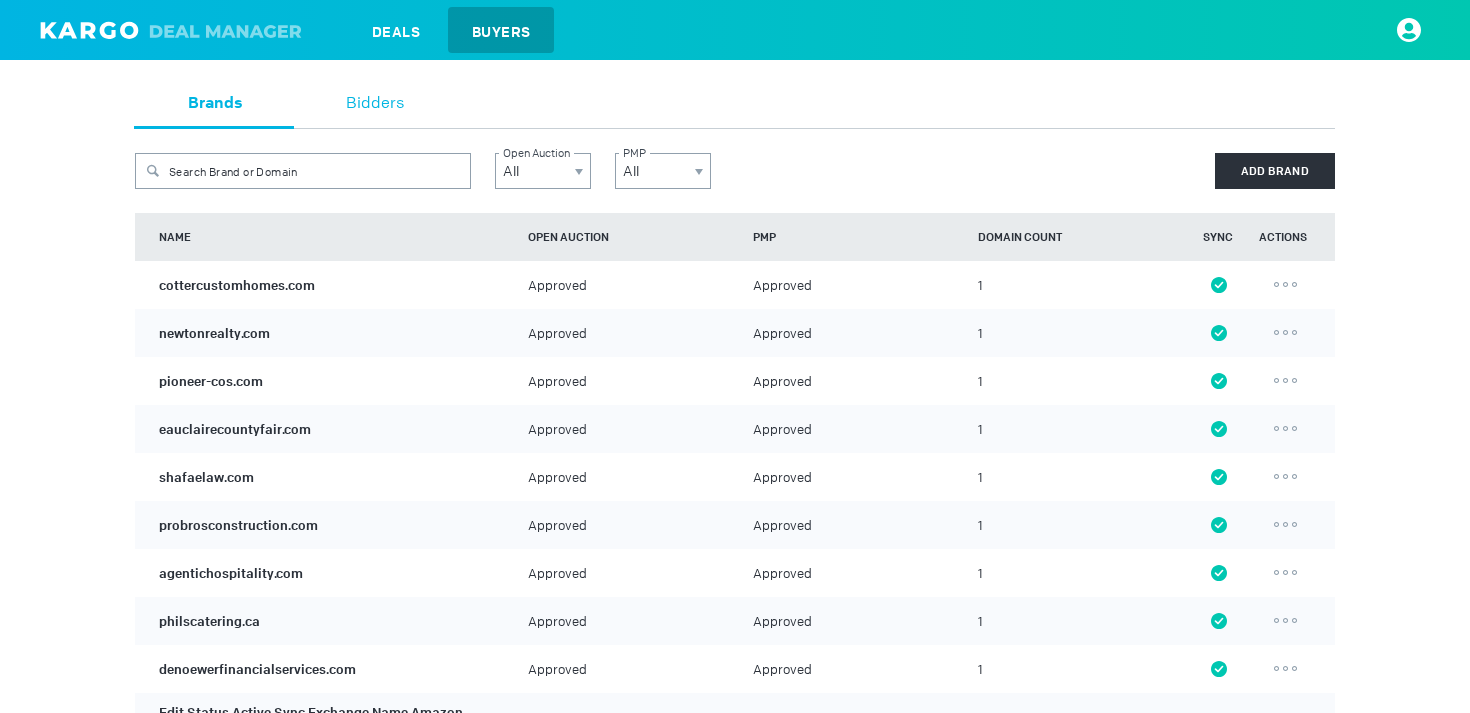 click on "Bidders" at bounding box center (375, 104) 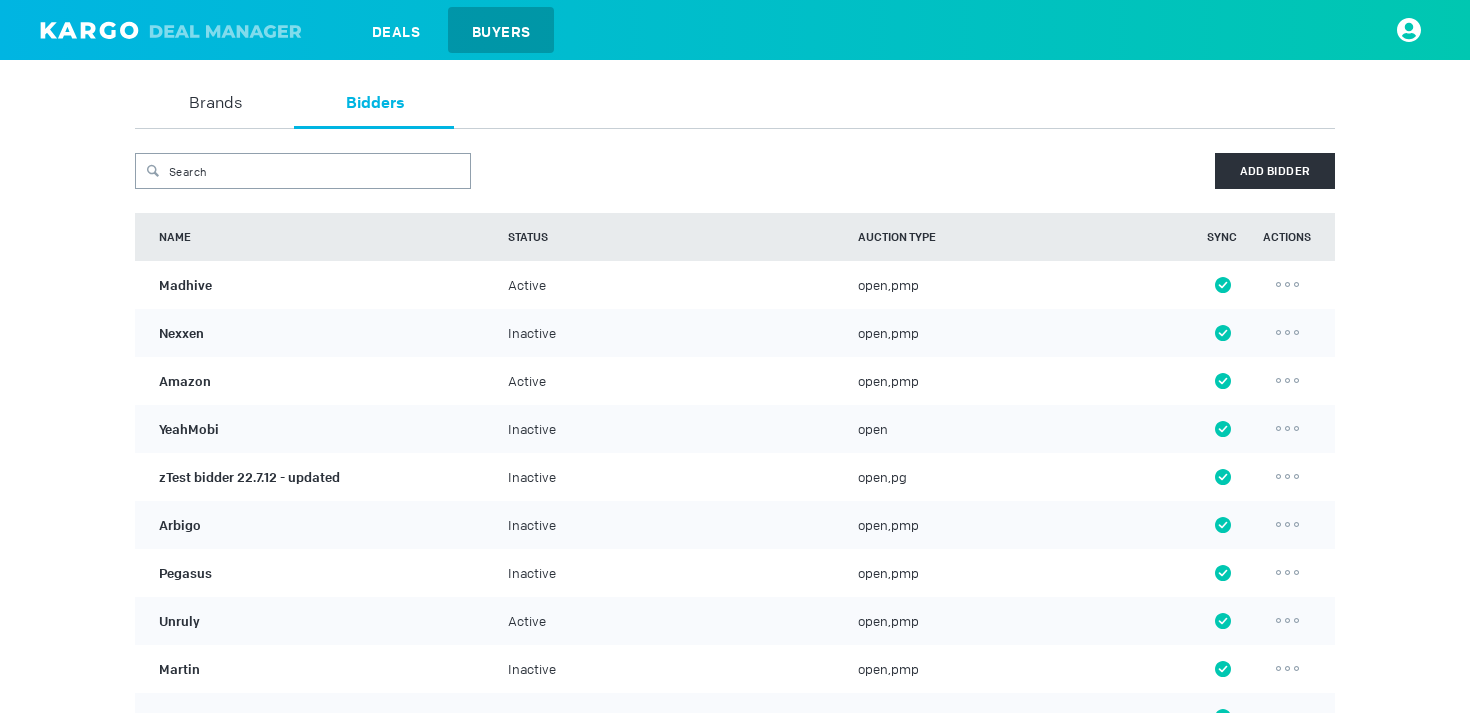 click on "Amazon" at bounding box center (321, 285) 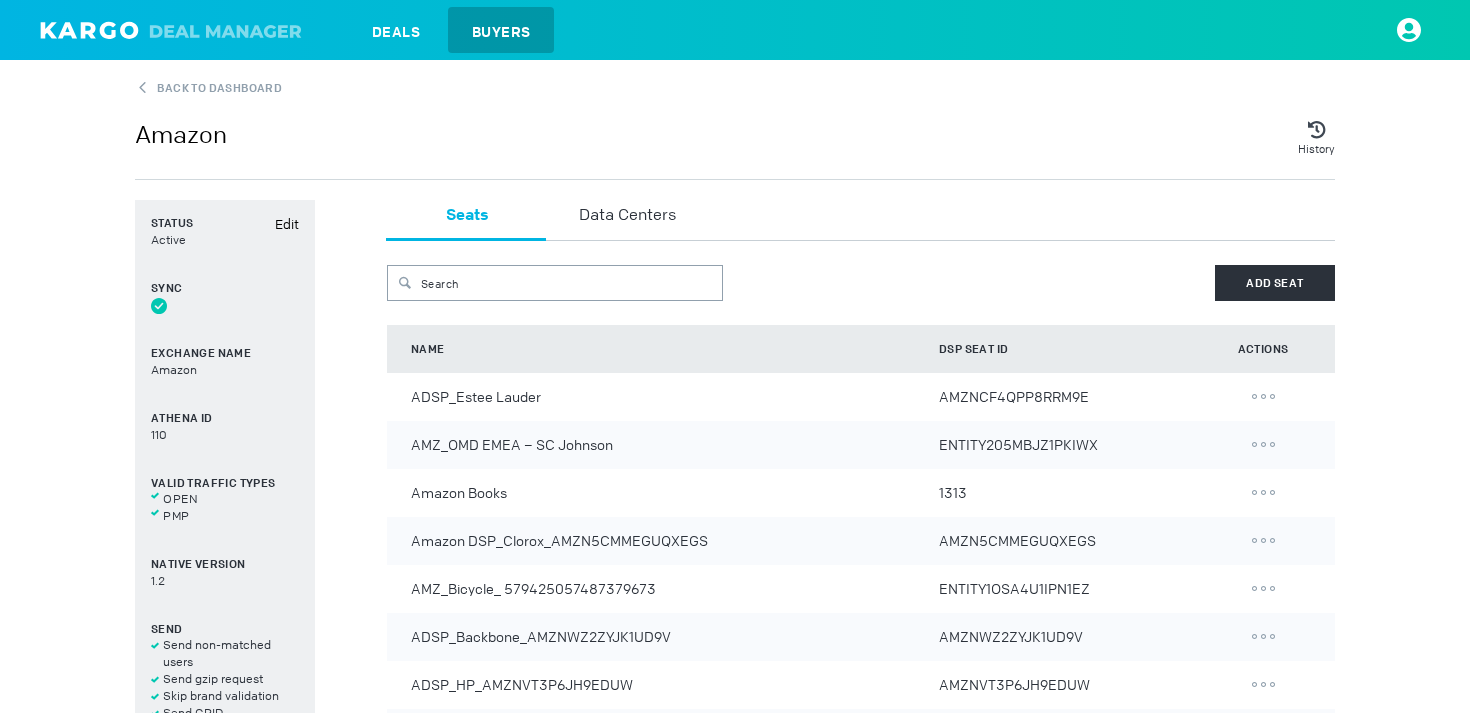 click on "AMZ_OMD EMEA – SC Johnson" at bounding box center [663, 397] 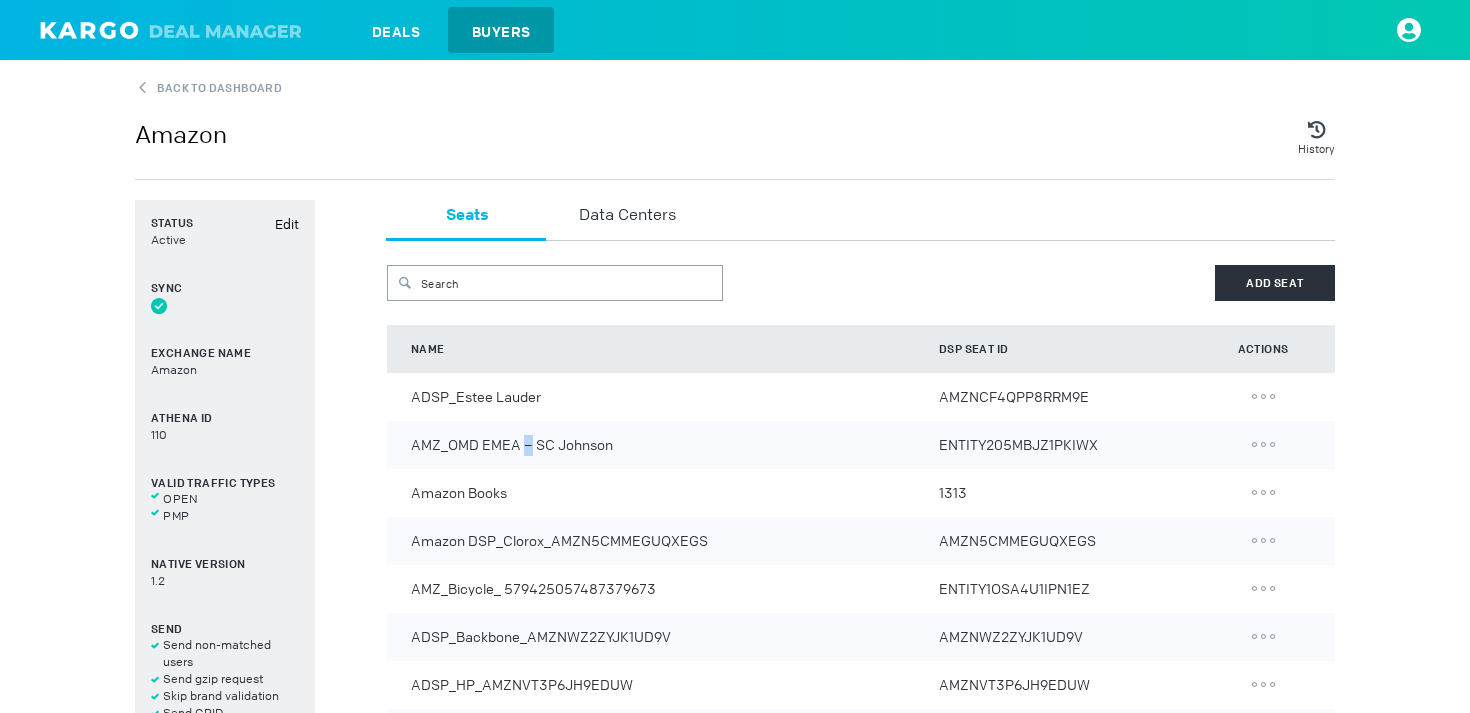 click on "AMZ_OMD EMEA – SC Johnson" at bounding box center [663, 397] 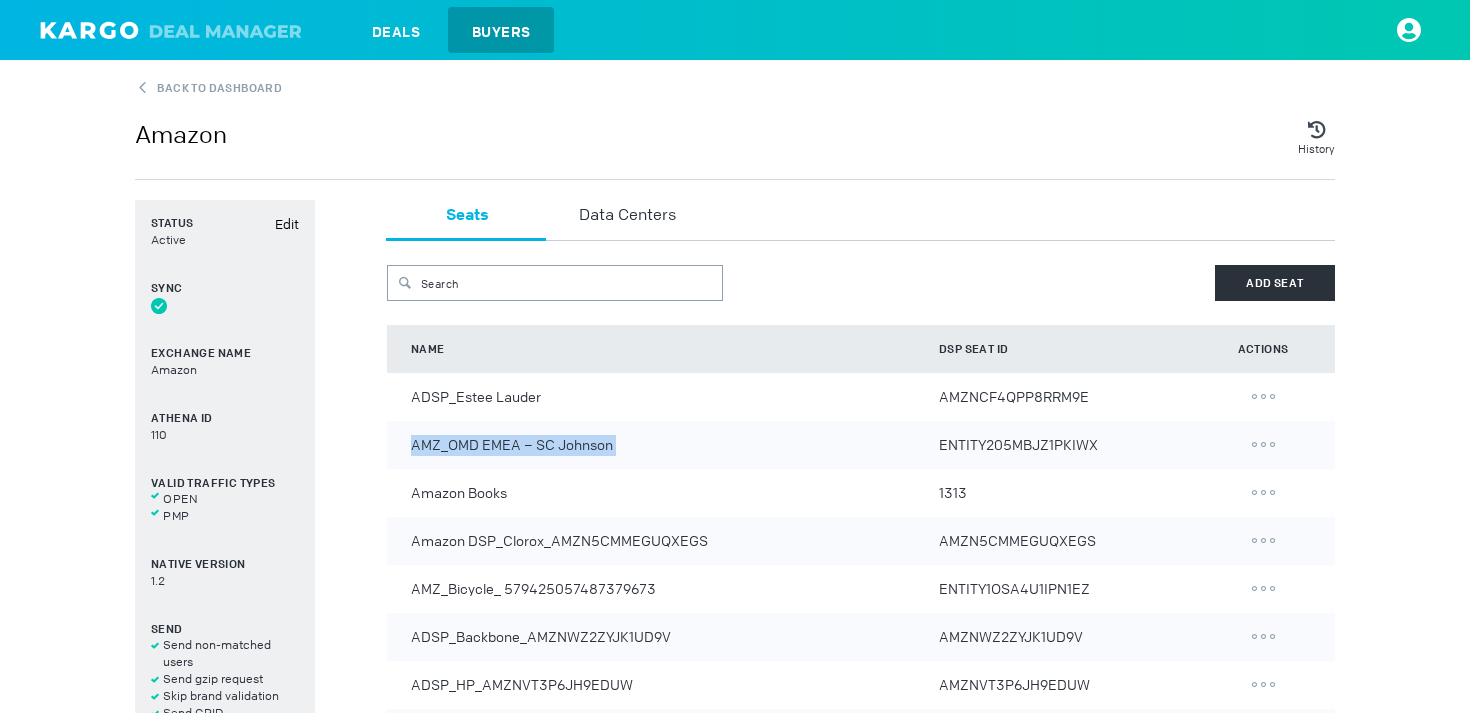 click on "AMZ_OMD EMEA – SC Johnson" at bounding box center [663, 397] 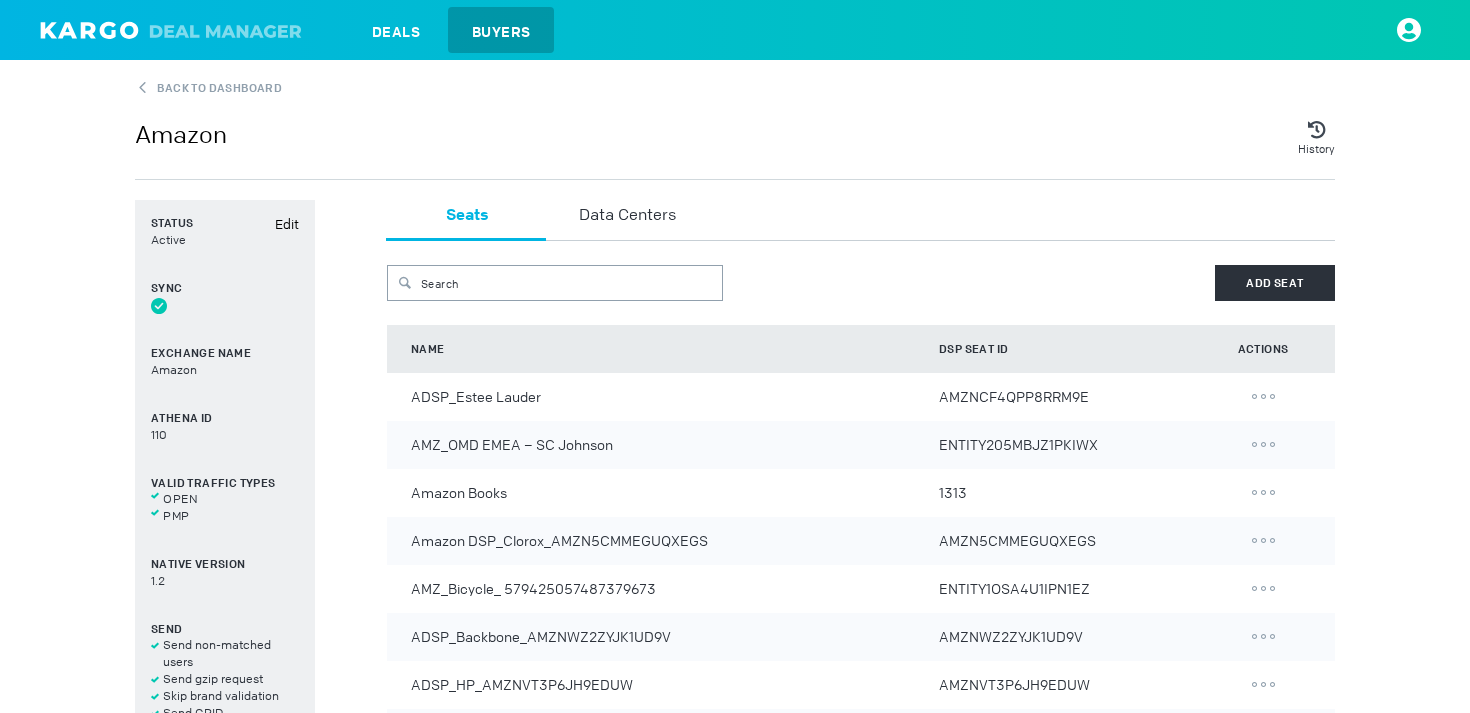 click on "Edit  Status  Active  Sync Exchange Name Amazon Athena ID 110 Valid Traffic Types  open   pmp  Native Version 1.2 Send  Send non-matched users   Send gzip request   Skip brand validation   Send GPID   Send banner traffic   Send video traffic   Joint auction type request   Repush to Ad Server  Seats Data Centers Search Add Seat  Name   DSP Seat ID   Actions  ADSP_Estee Lauder  AMZNCF4QPP8RRM9E  AMZ_OMD EMEA – SC Johnson  ENTITY205MBJZ1PKIWX  Amazon Books   1313  Amazon DSP_Clorox_AMZN5CMMEGUQXEGS  AMZN5CMMEGUQXEGS  AMZ_Bicycle_ 579425057487379673  ENTITY1OSA4U1IPN1EZ  ADSP_Backbone_AMZNWZ2ZYJK1UD9V  AMZNWZ2ZYJK1UD9V  ADSP_HP_AMZNVT3P6JH9EDUW  AMZNVT3P6JH9EDUW  ADSP - Microsoft  AMZNQ95PGE28CUA6  Wavemaker ADSP  AMZNYXVP747BFA3Q  ADSP_A Place for Mom  AMZNUP9VX3KTV98H  ADSP - Delta  AMZN9S7EUV3TM43K  ADSP_Quantum11_AMZN2B26JM3C32DZ   AMZN2B26JM3C32DZ  ADSP_Ads_UK, DE, FR, IT, ES_AMZNDUFC671KJPQV  AMZNDUFC671KJPQV  ADSP_Ads_AU_AMZNLCSXH65XNJE1  AMZNLCSXH65XNJE1  ADSP_Ads_US, CA, BR_AMZNFGAGPMNA2DK6  1  2 Show" at bounding box center (735, 928) 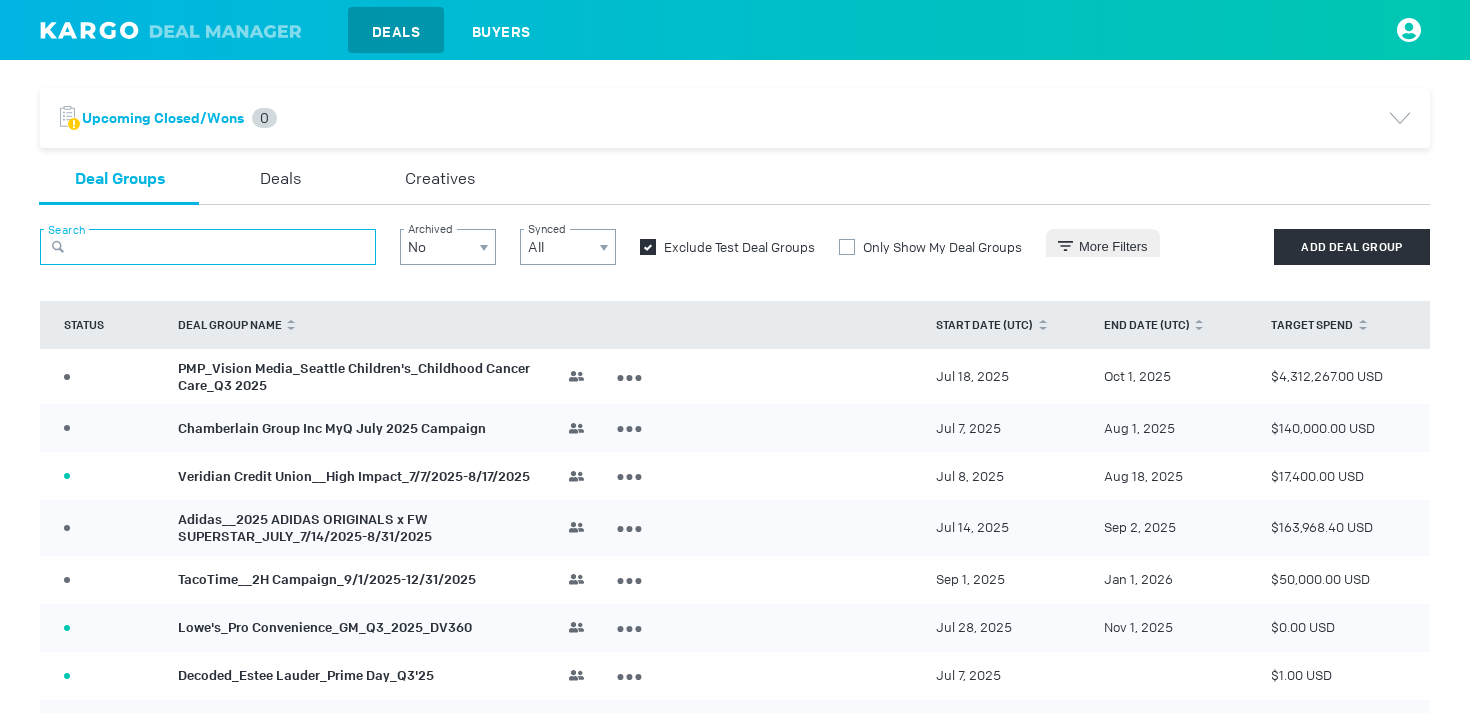 click at bounding box center (208, 247) 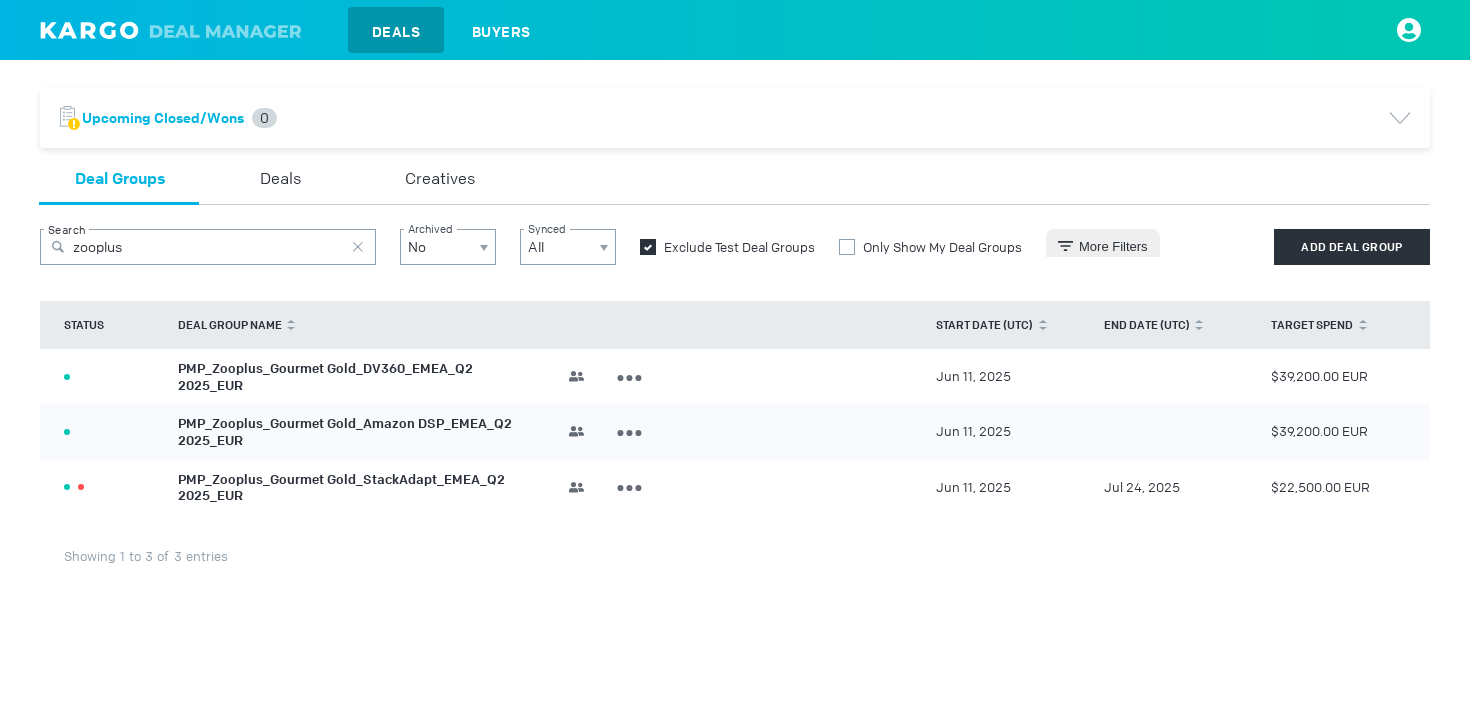 click on "PMP_Zooplus_Gourmet Gold_DV360_EMEA_Q2 2025_EUR" at bounding box center [325, 377] 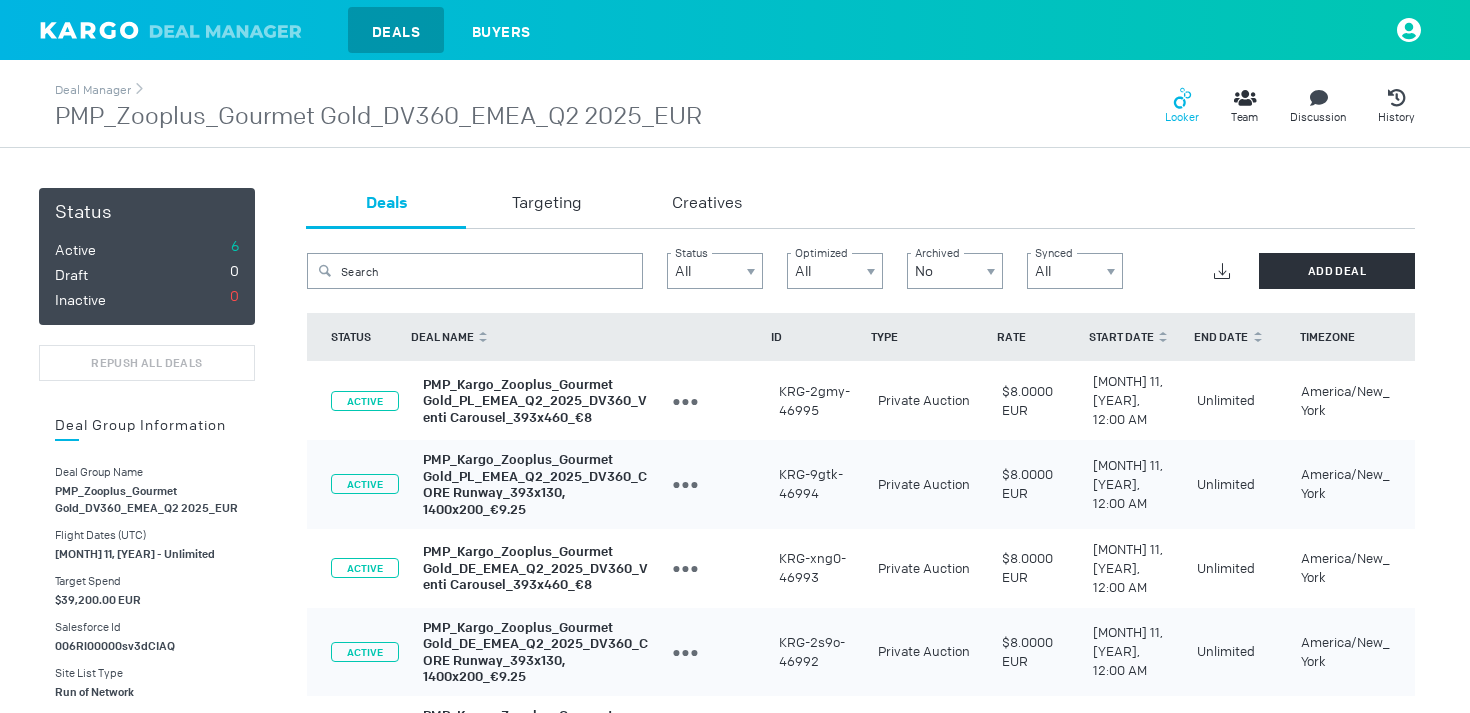 click on "Looker" at bounding box center (1182, 117) 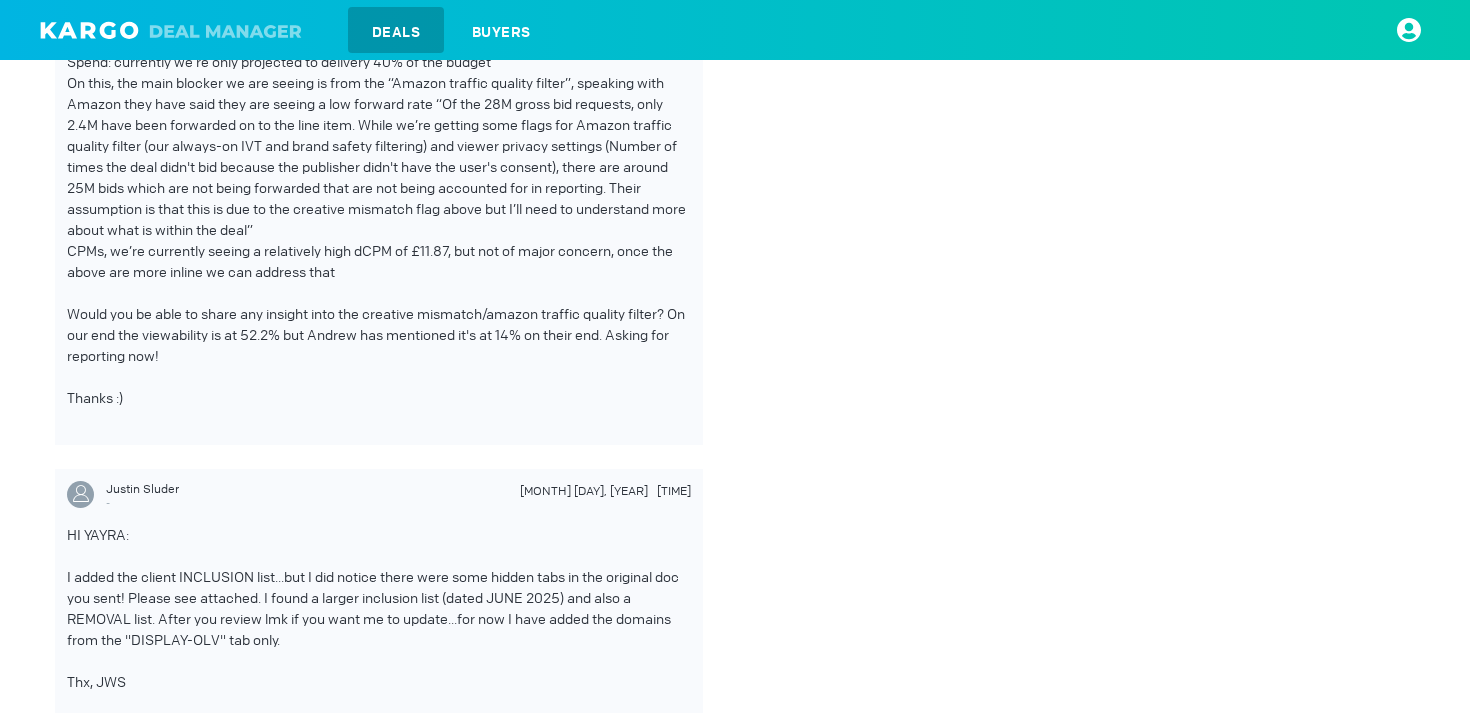 scroll, scrollTop: 1735, scrollLeft: 0, axis: vertical 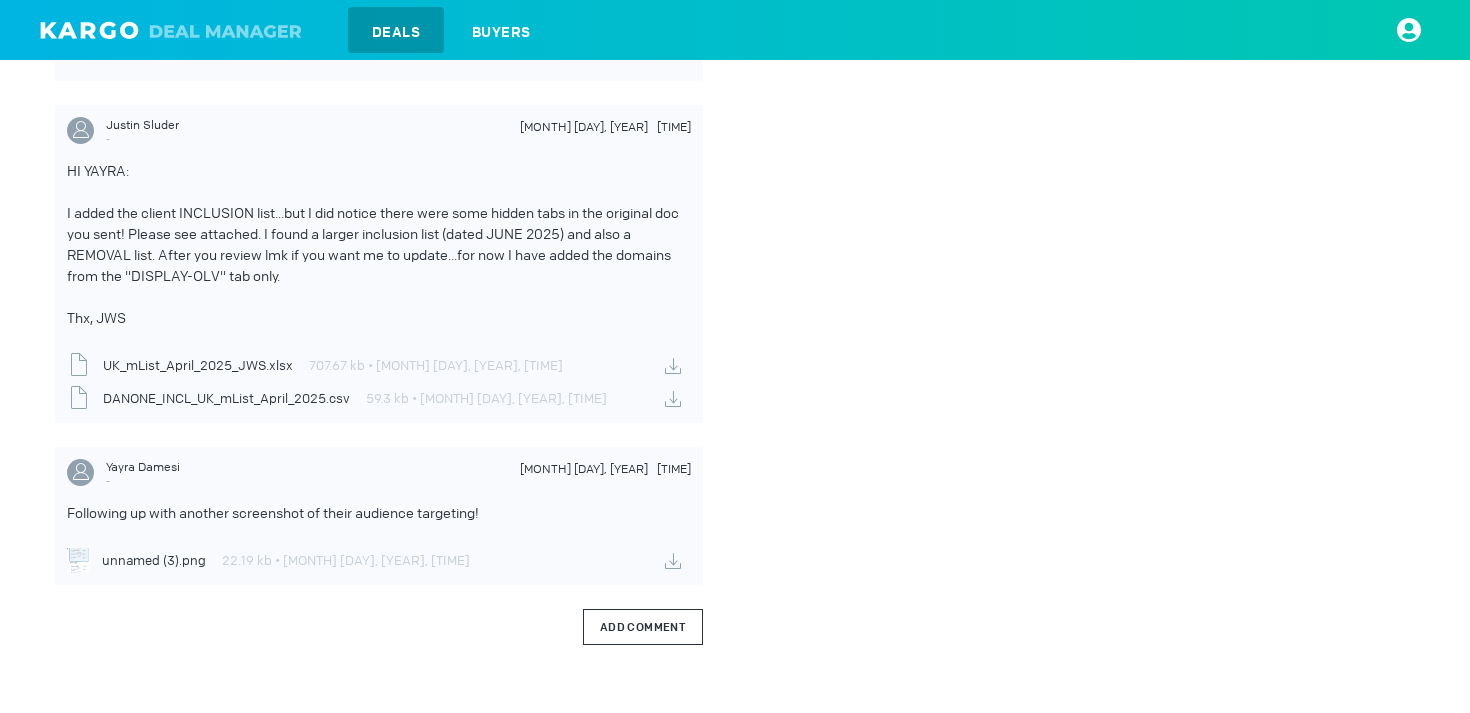 click on "Add Comment" at bounding box center (643, 627) 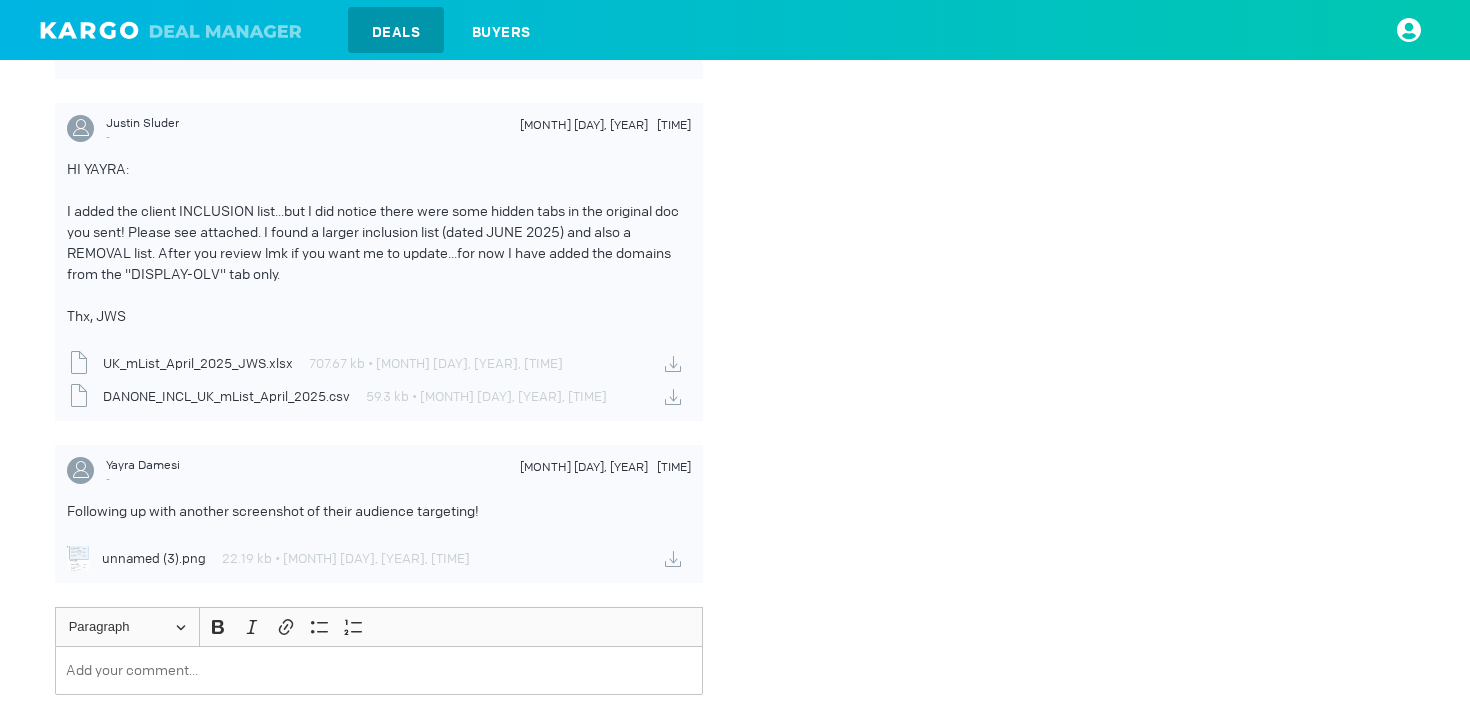 click at bounding box center (379, 670) 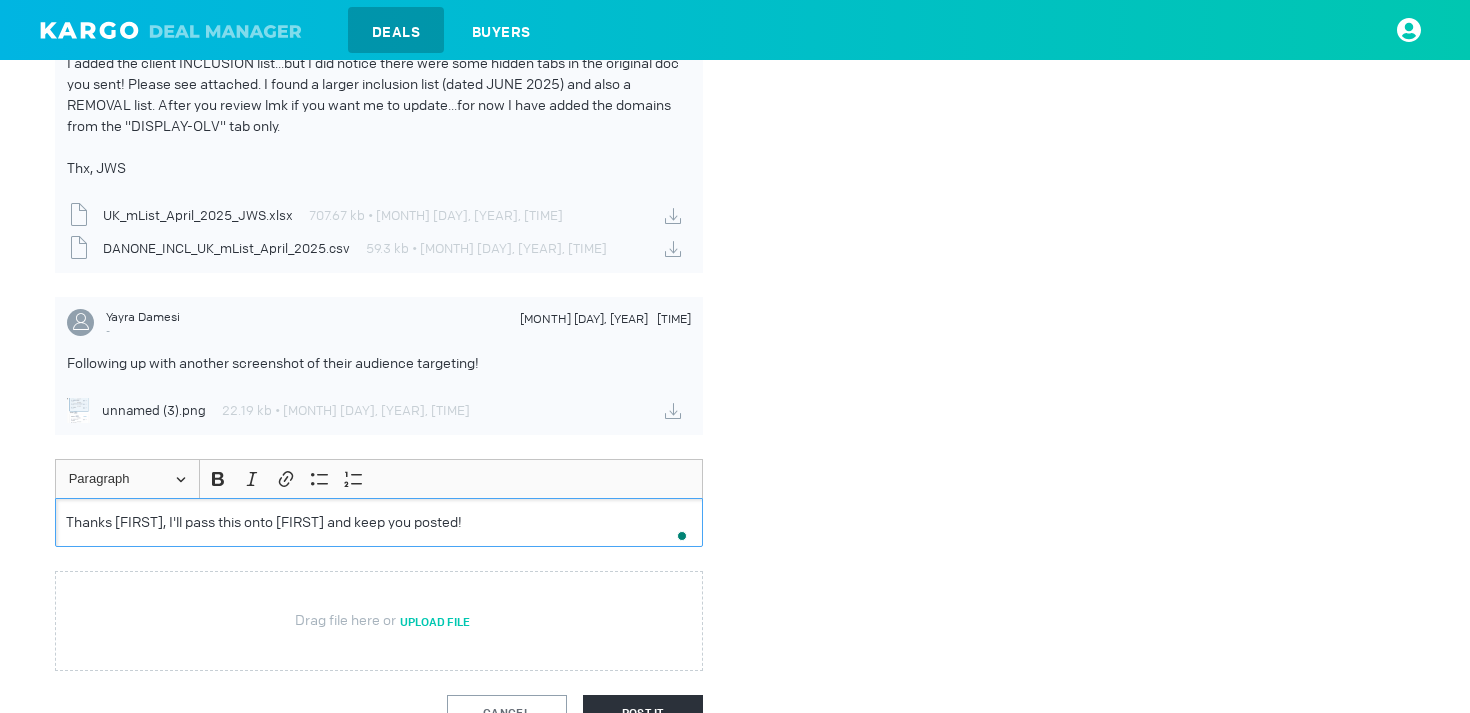 scroll, scrollTop: 1995, scrollLeft: 0, axis: vertical 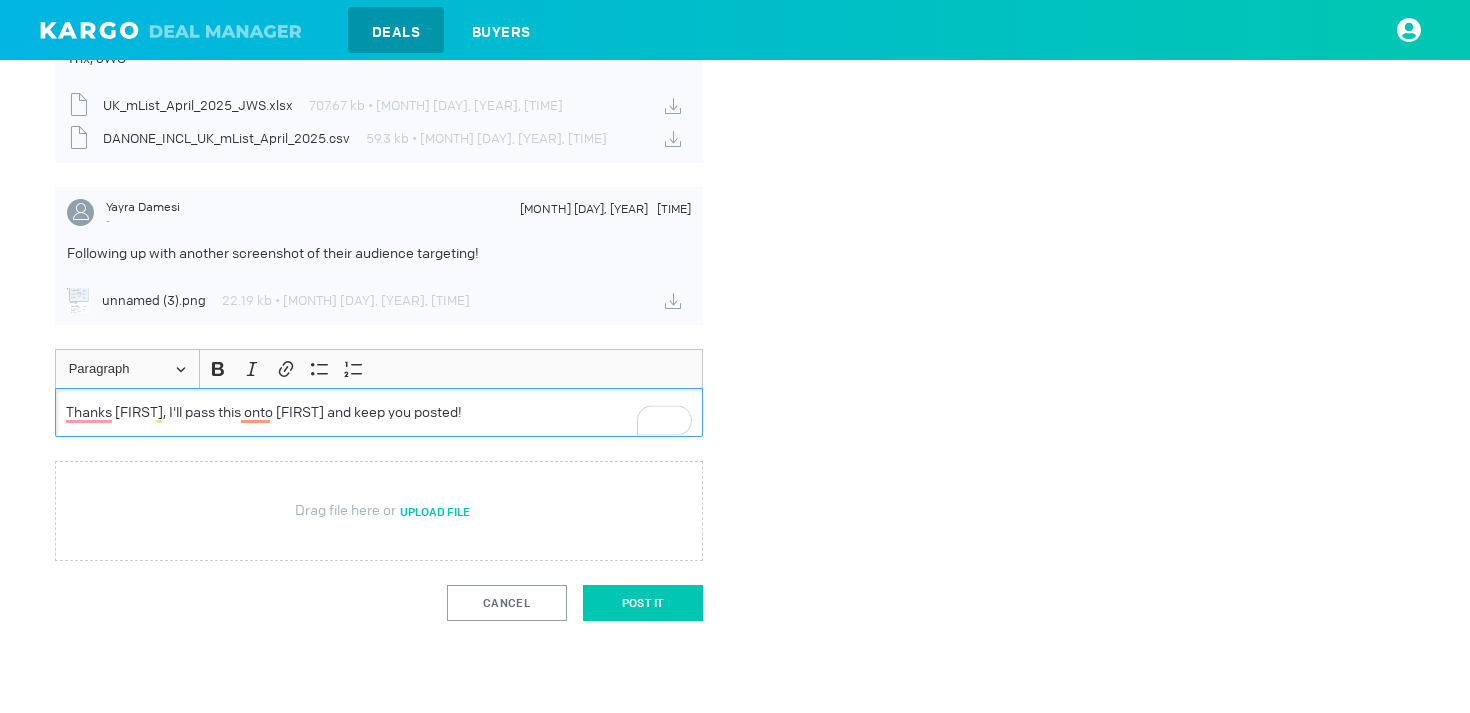 click on "Post It" at bounding box center (643, 603) 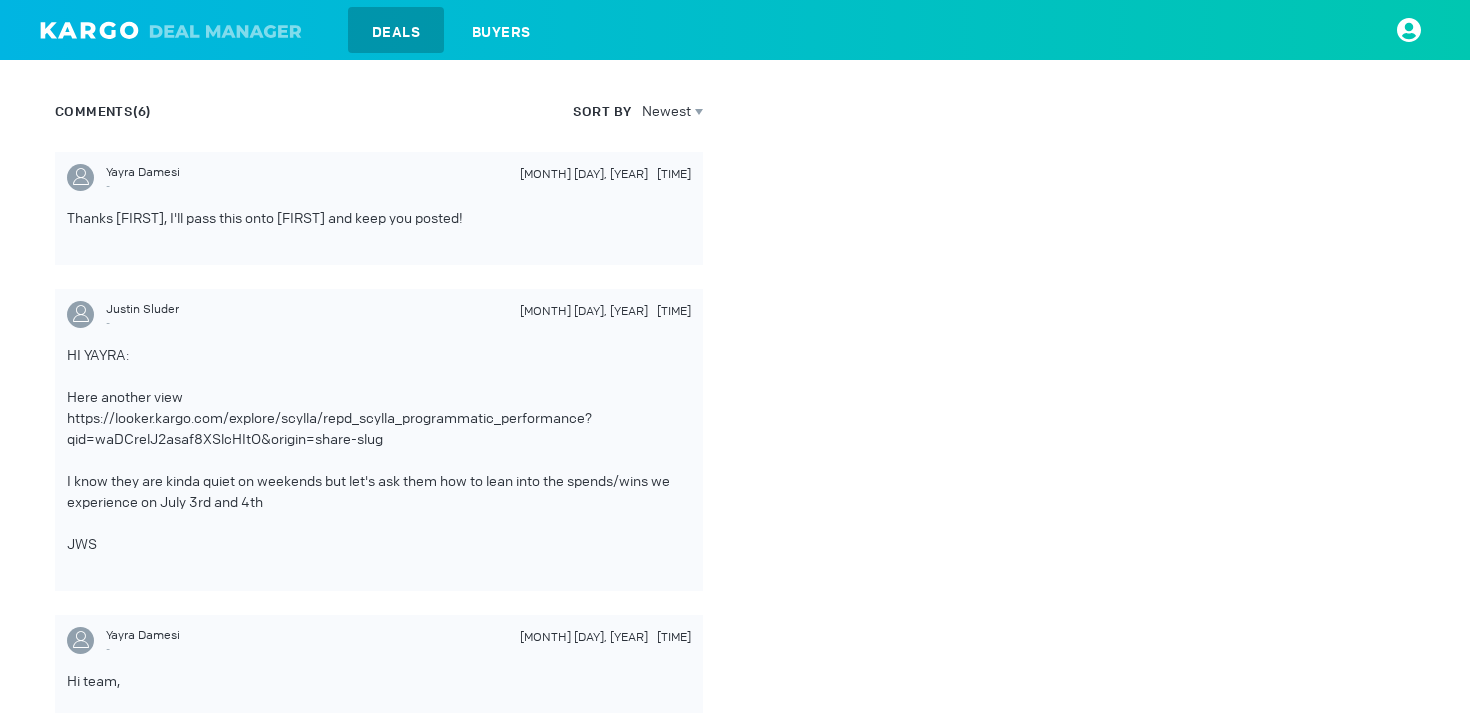 scroll, scrollTop: 544, scrollLeft: 0, axis: vertical 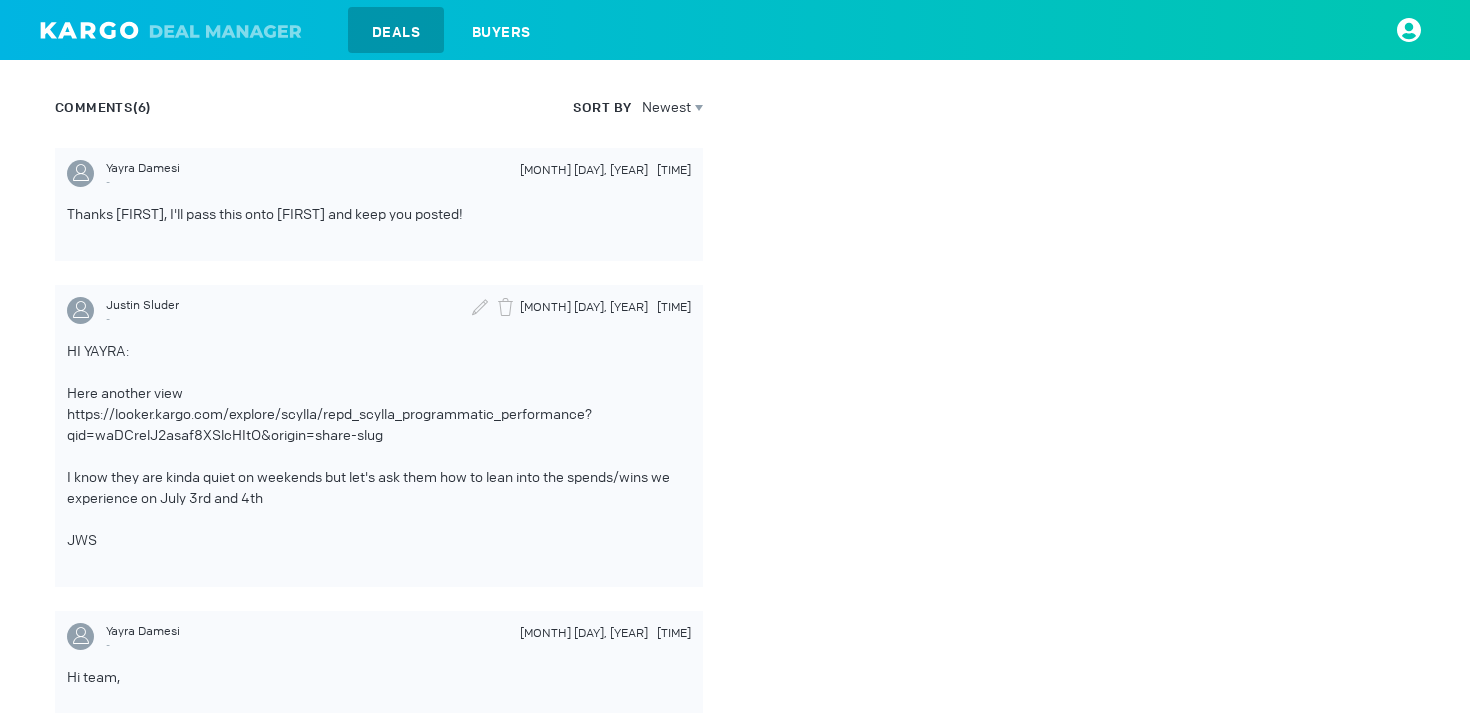 click on "I know they are kinda quiet on weekends but let's ask them how to lean into the spends/wins we experience on July 3rd and 4th" at bounding box center (379, 488) 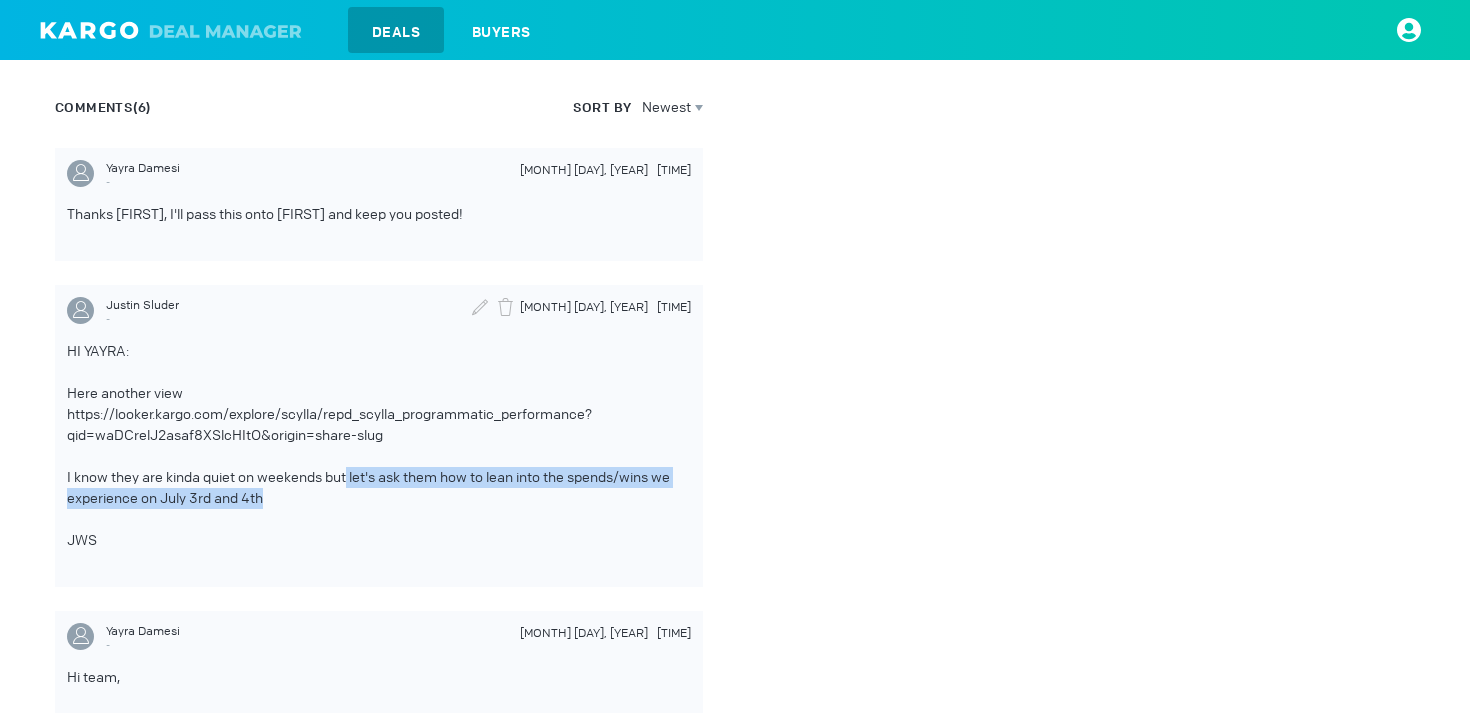 drag, startPoint x: 298, startPoint y: 499, endPoint x: 350, endPoint y: 472, distance: 58.59181 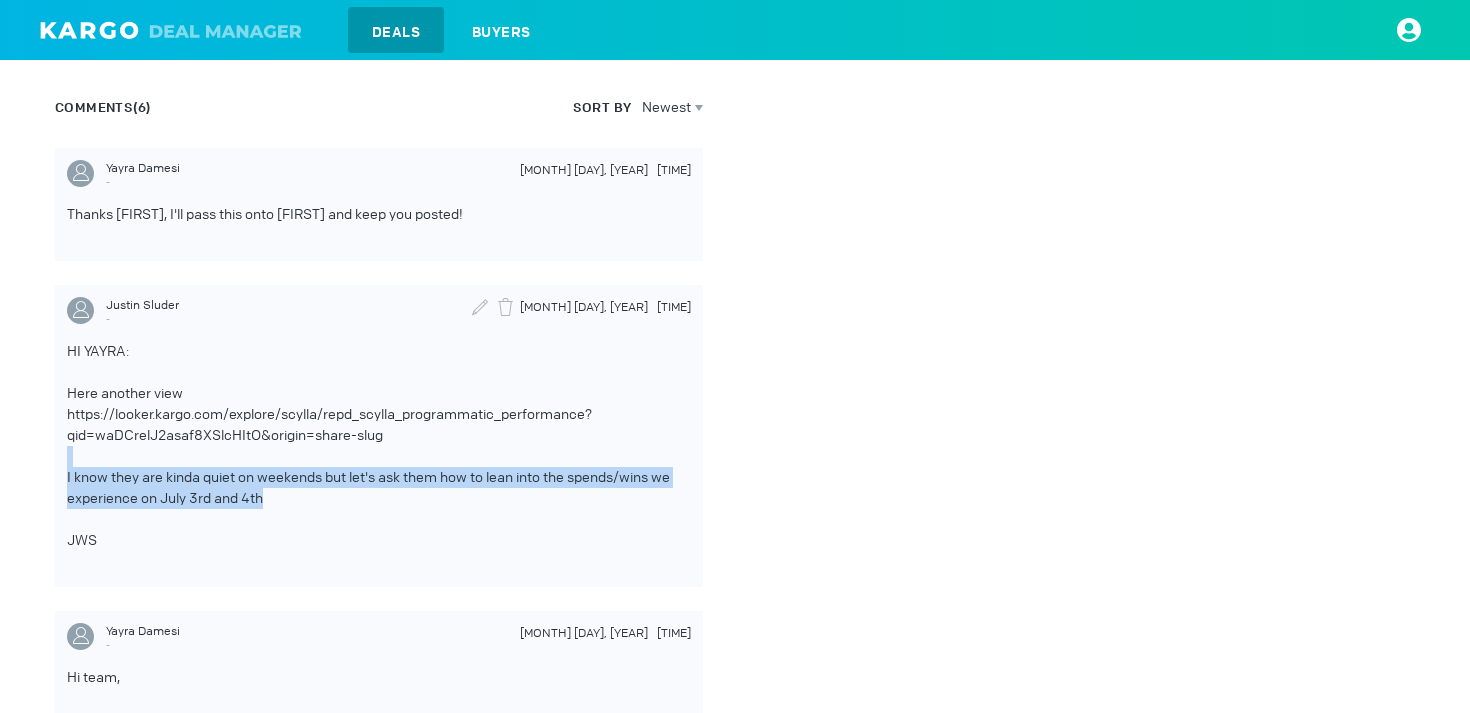 drag, startPoint x: 308, startPoint y: 506, endPoint x: 59, endPoint y: 460, distance: 253.21335 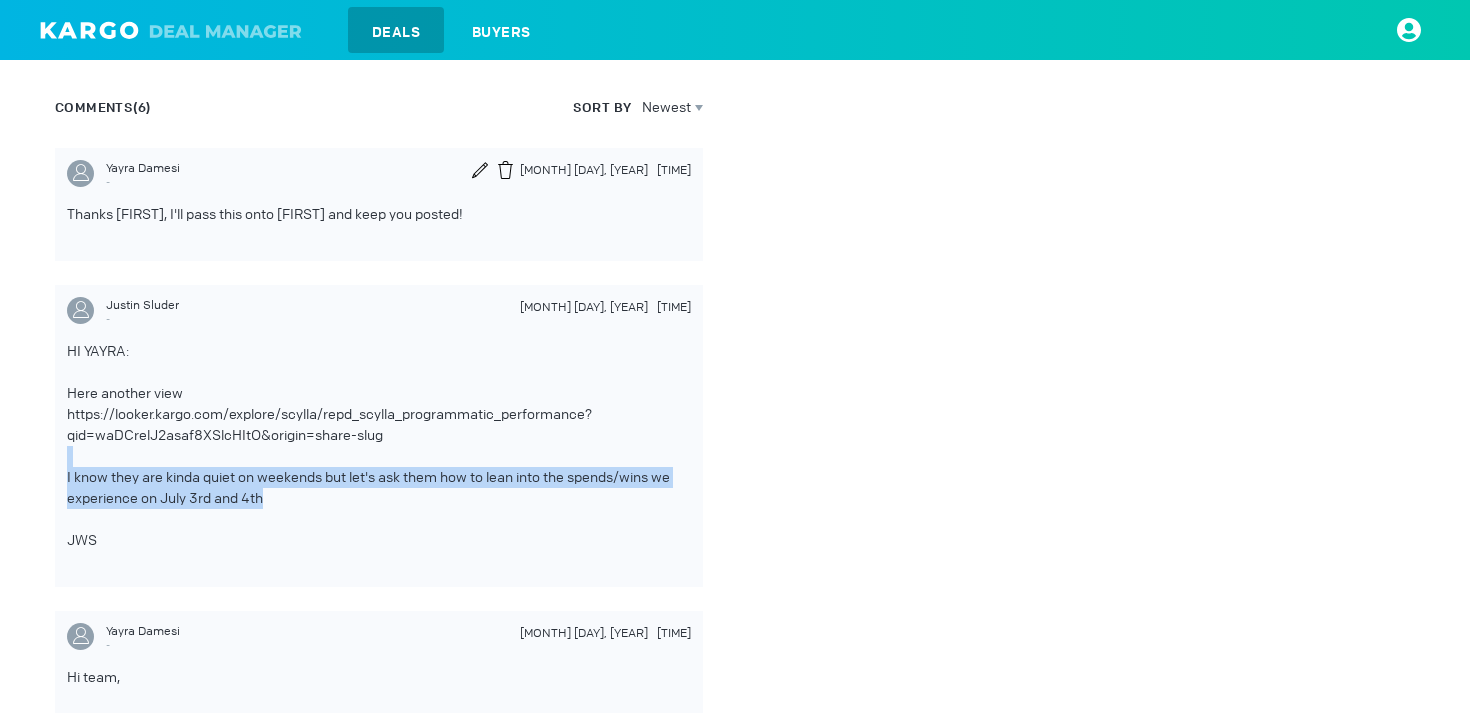 scroll, scrollTop: 0, scrollLeft: 0, axis: both 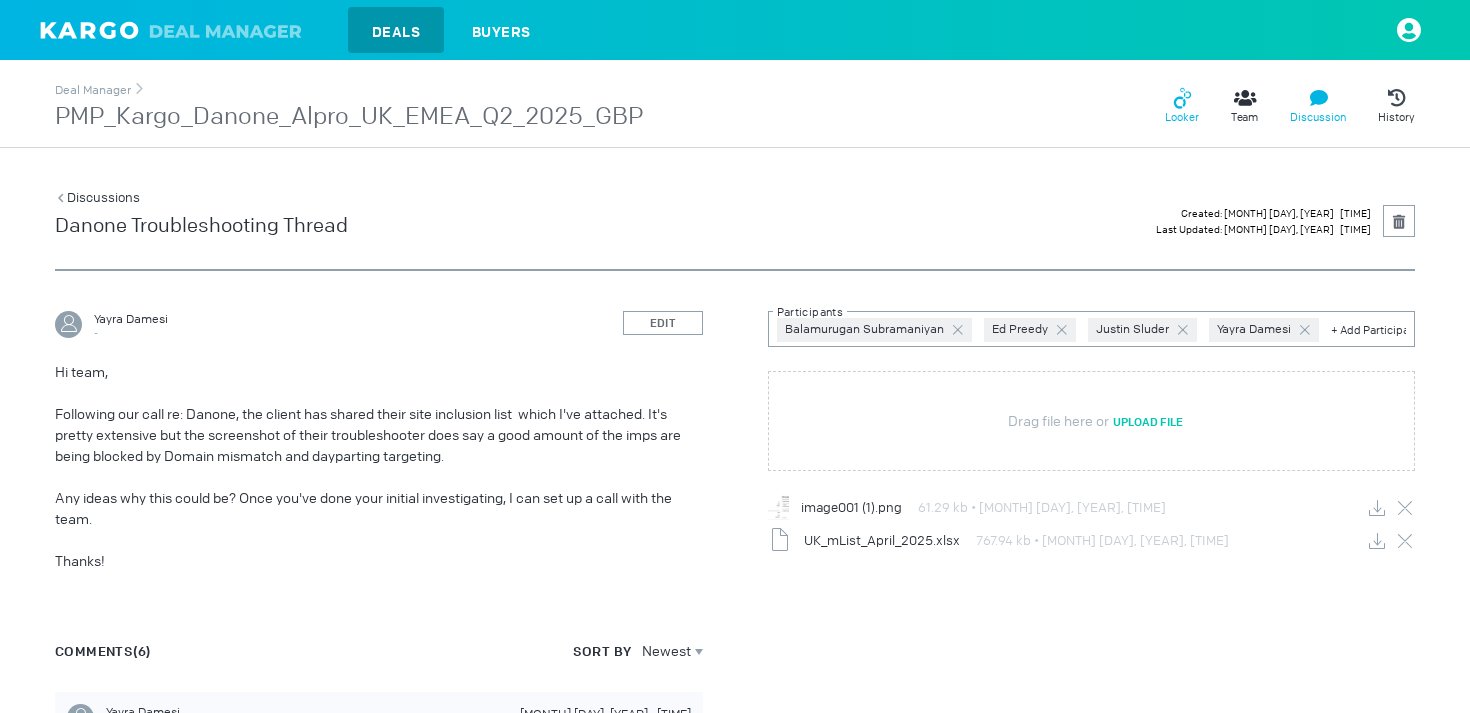 click on "Looker" at bounding box center (1182, 117) 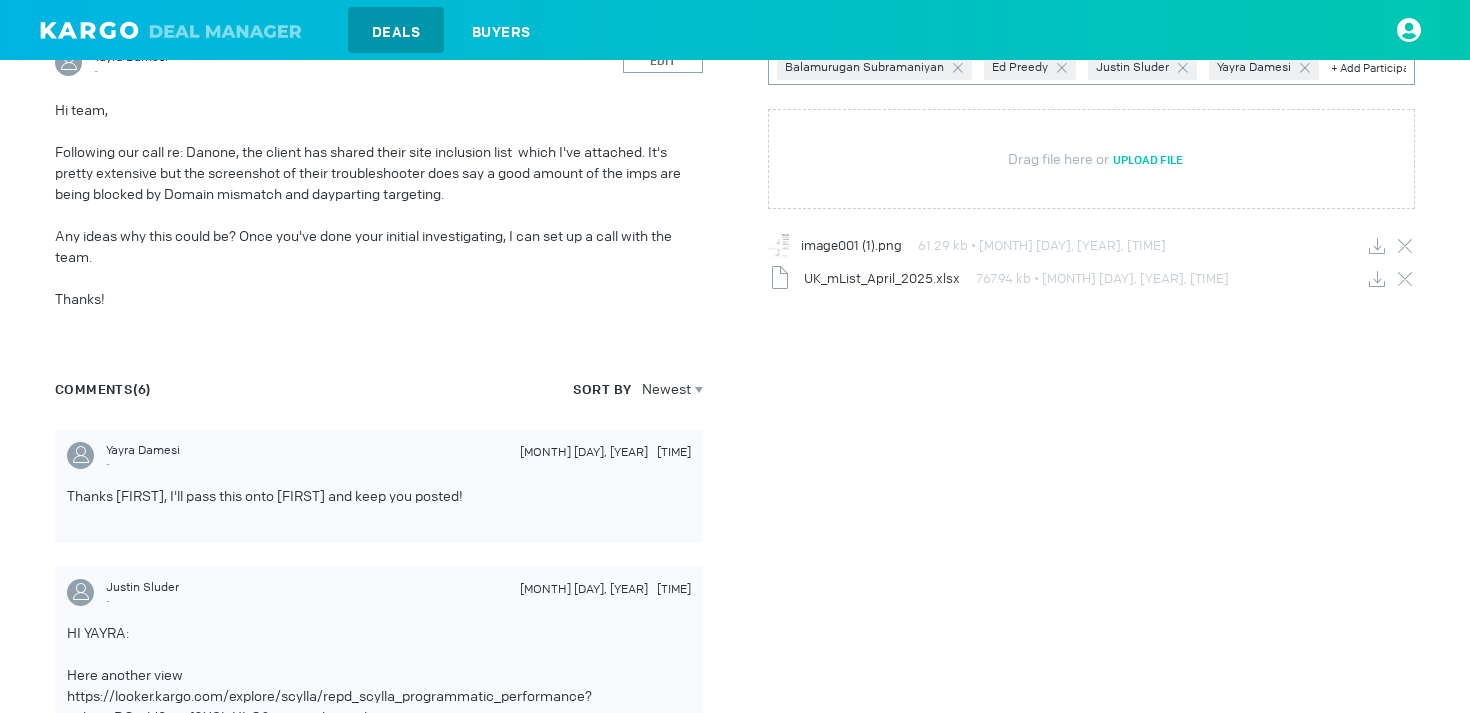 scroll, scrollTop: 0, scrollLeft: 0, axis: both 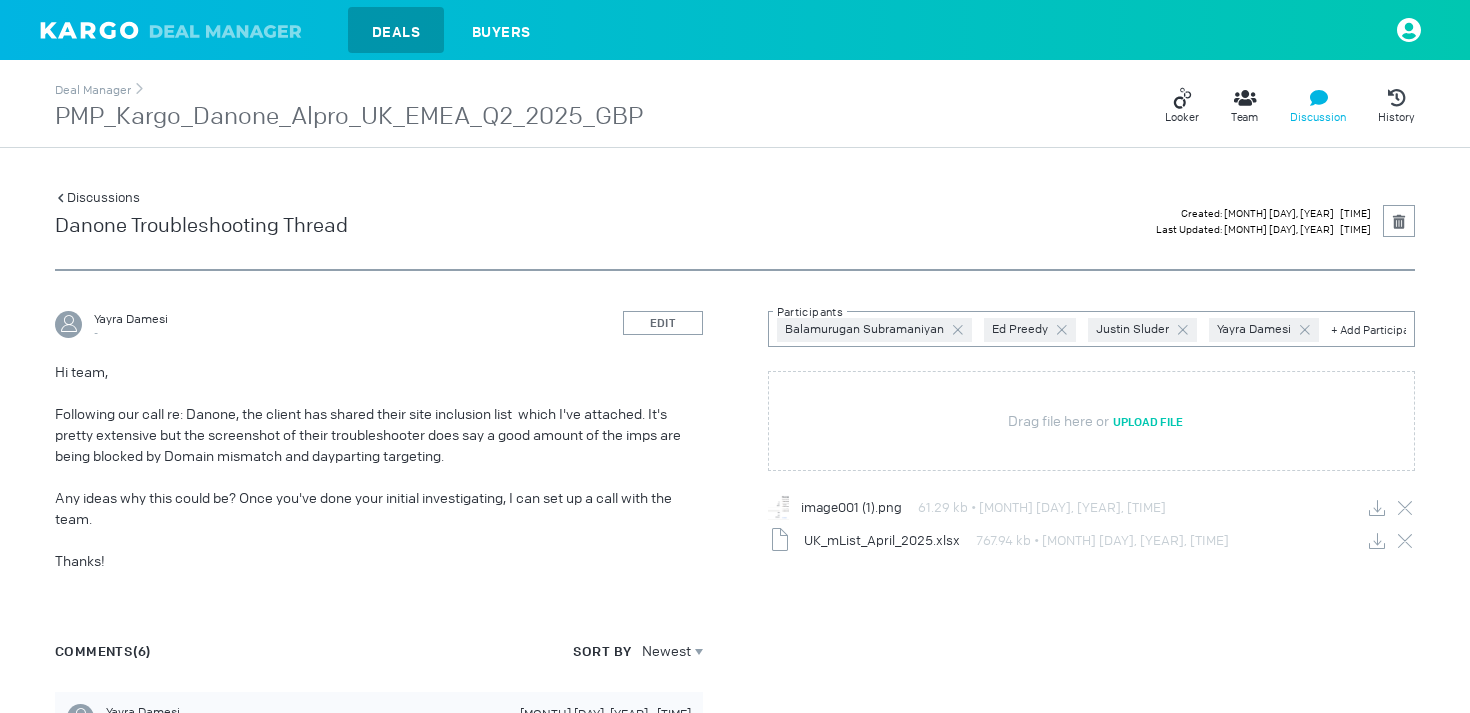 click on "Discussions" at bounding box center [97, 197] 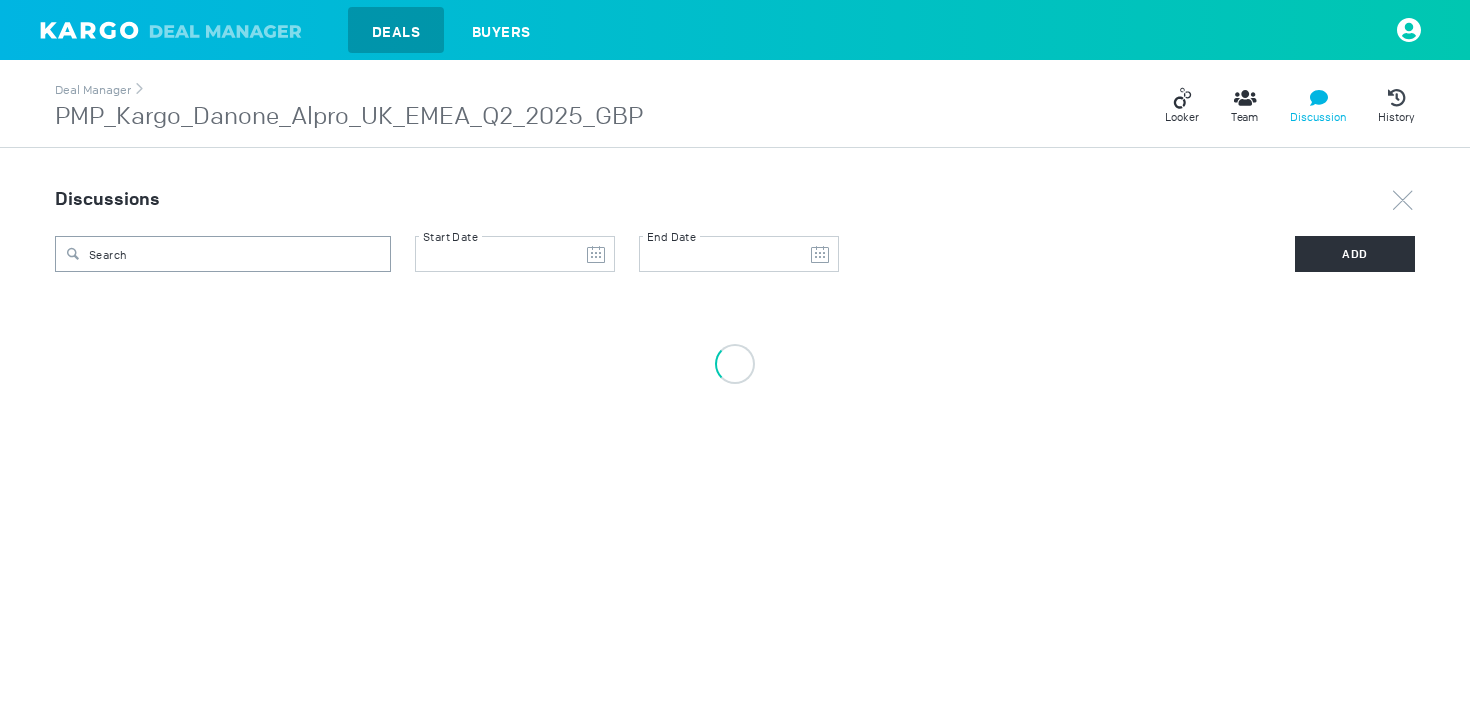 click at bounding box center [1403, 200] 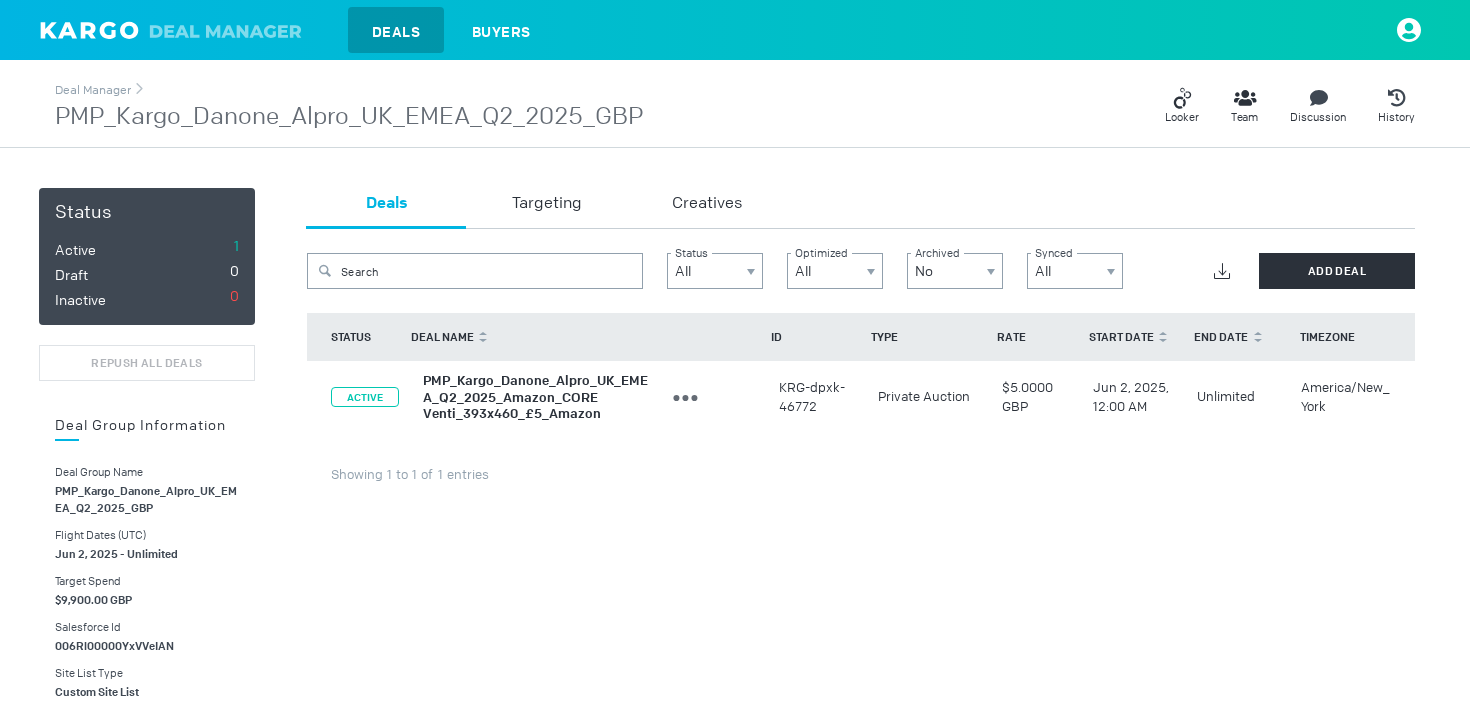 scroll, scrollTop: 78, scrollLeft: 0, axis: vertical 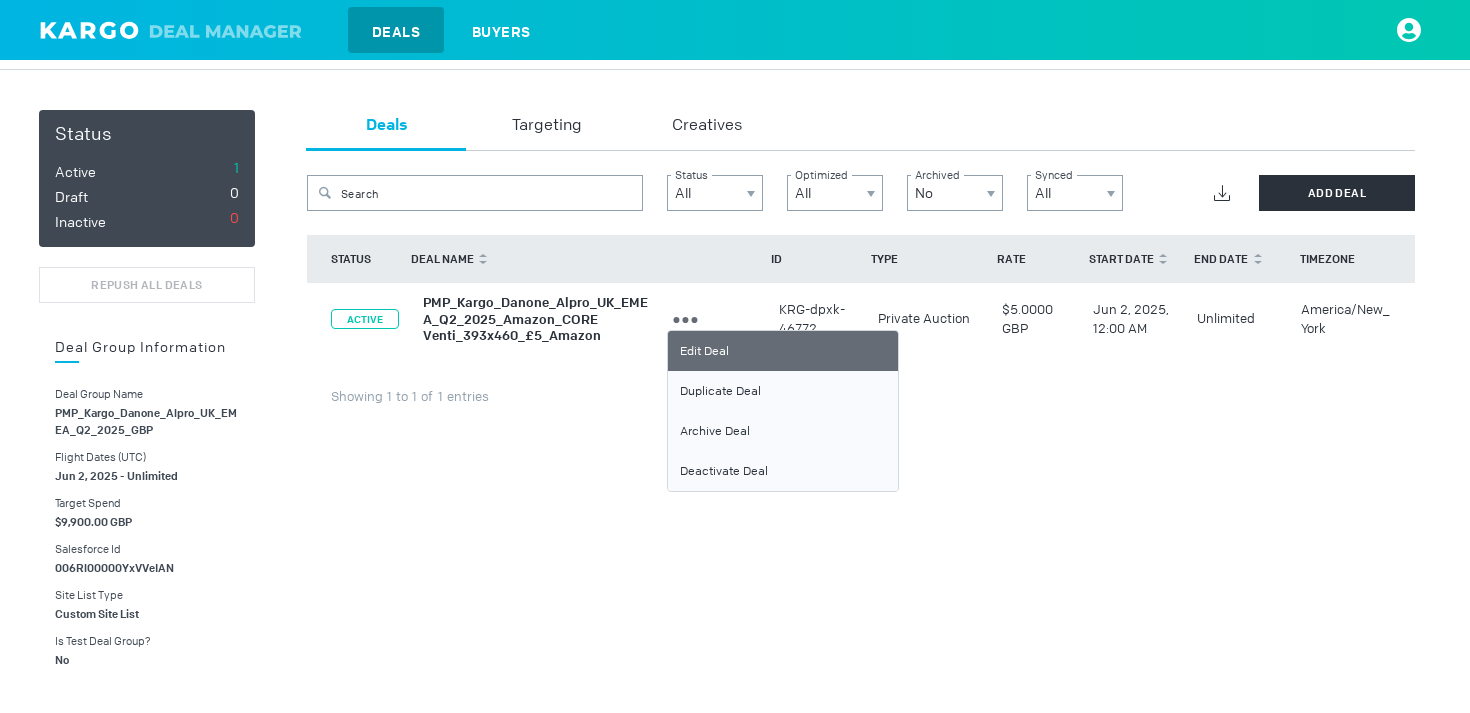 click on "Edit Deal" at bounding box center [783, 351] 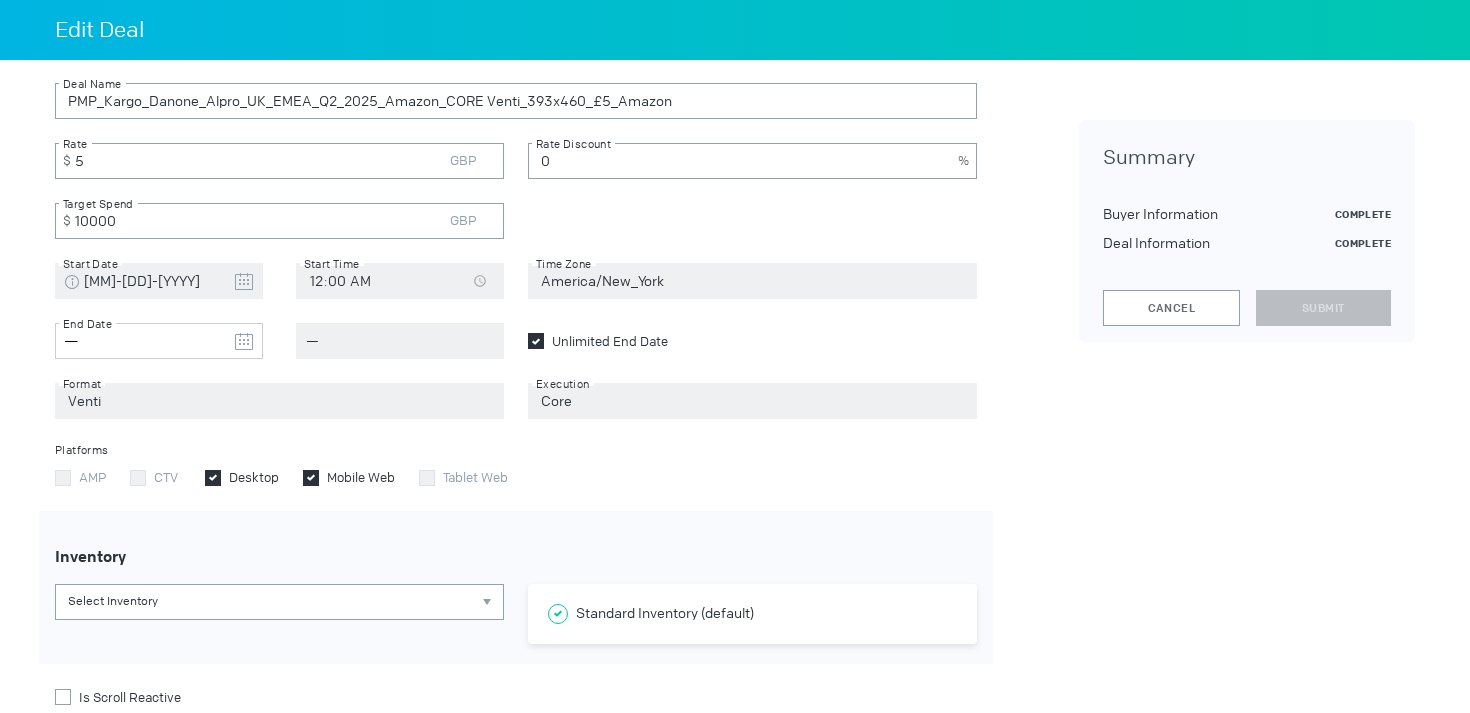 scroll, scrollTop: 489, scrollLeft: 0, axis: vertical 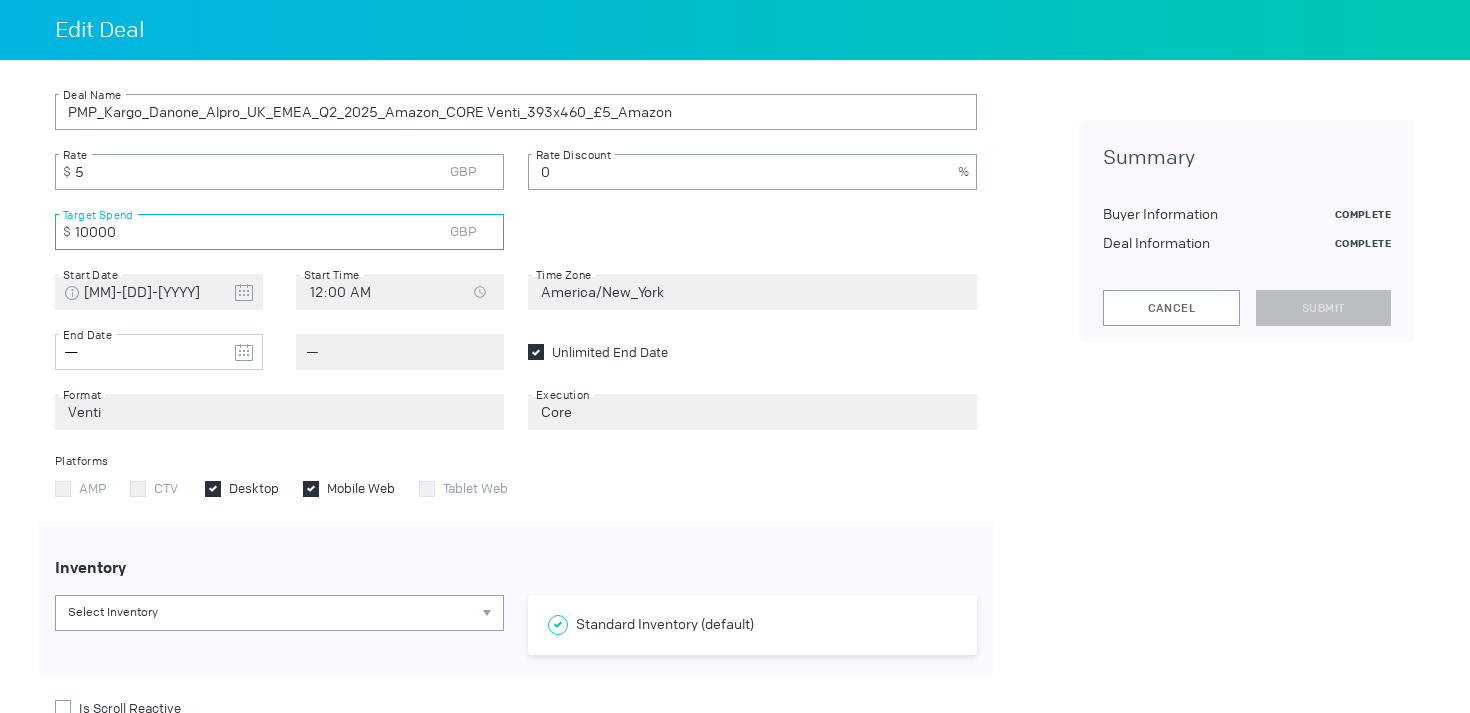 click on "10000" at bounding box center [279, 232] 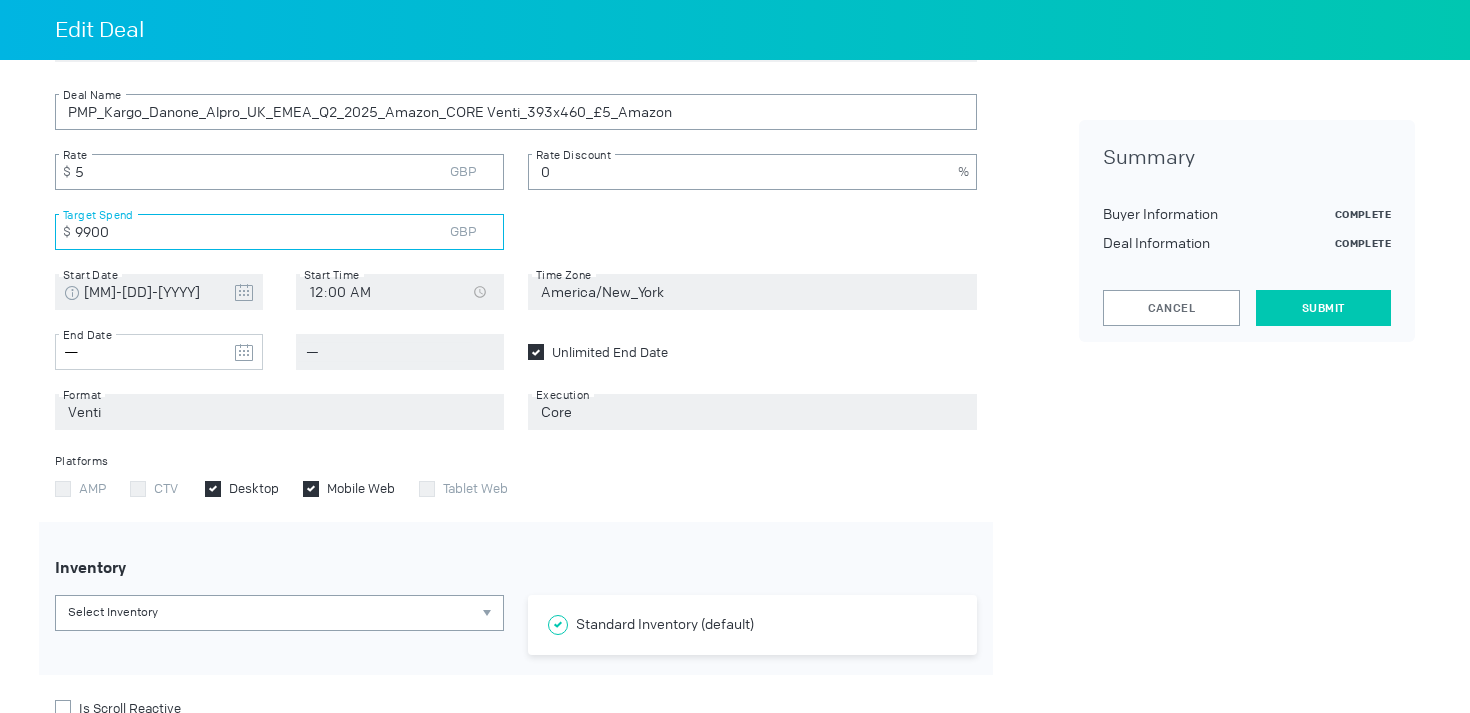type on "9900" 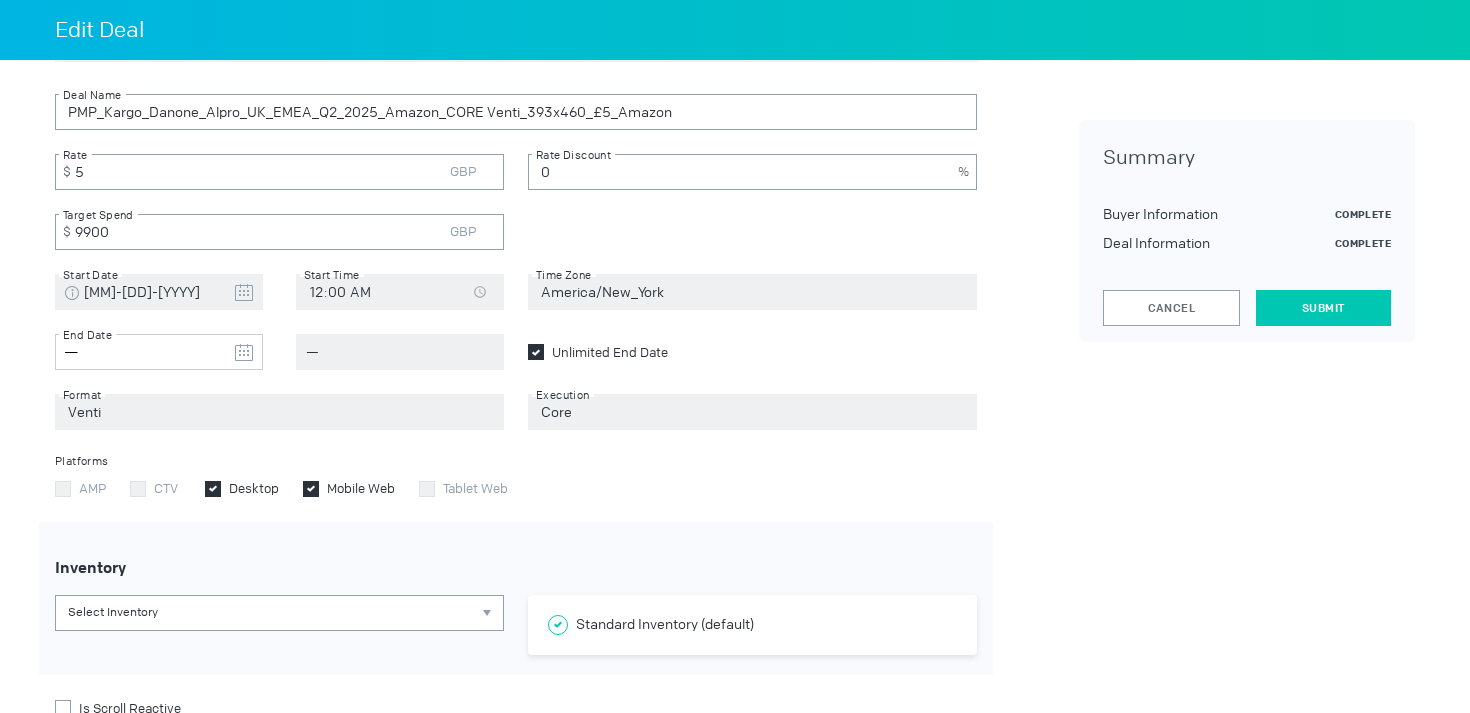 click on "Submit" at bounding box center [1323, 308] 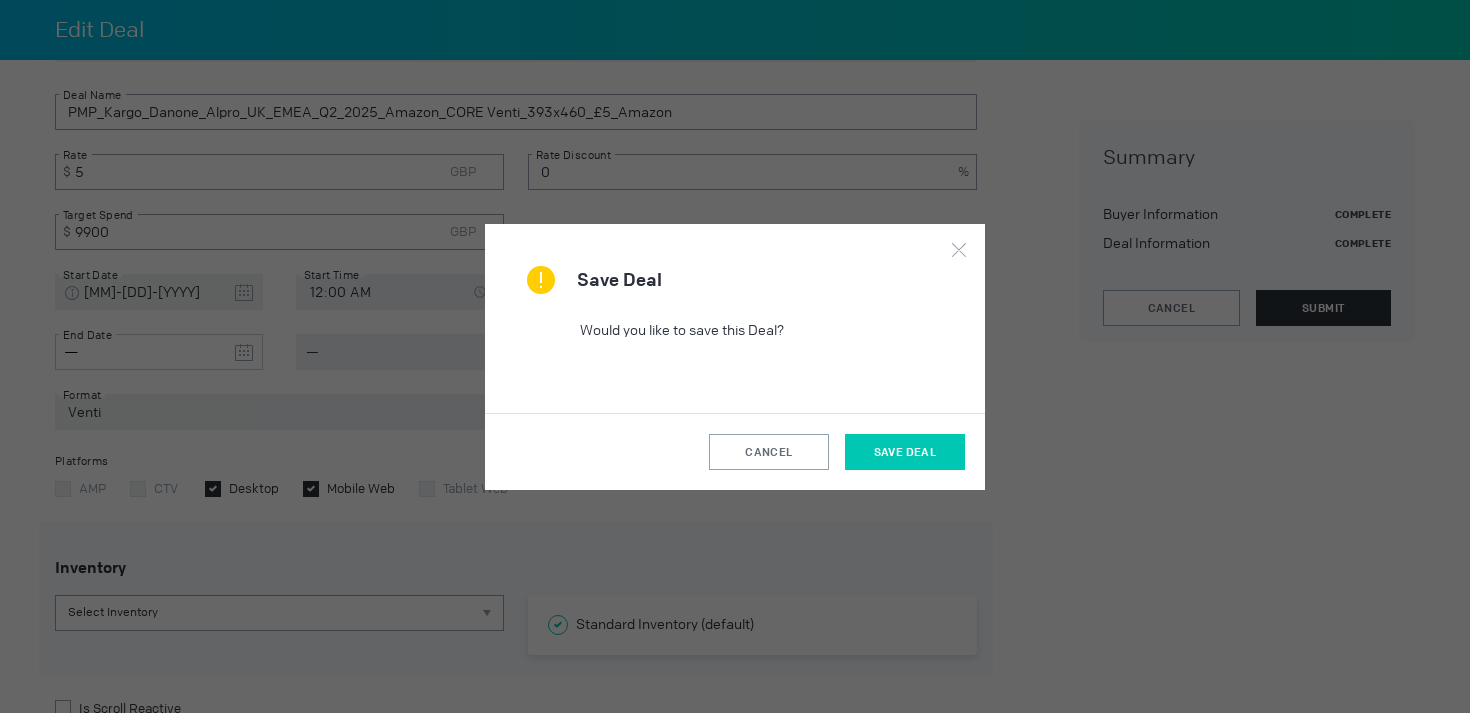 click on "Save Deal" at bounding box center (905, 452) 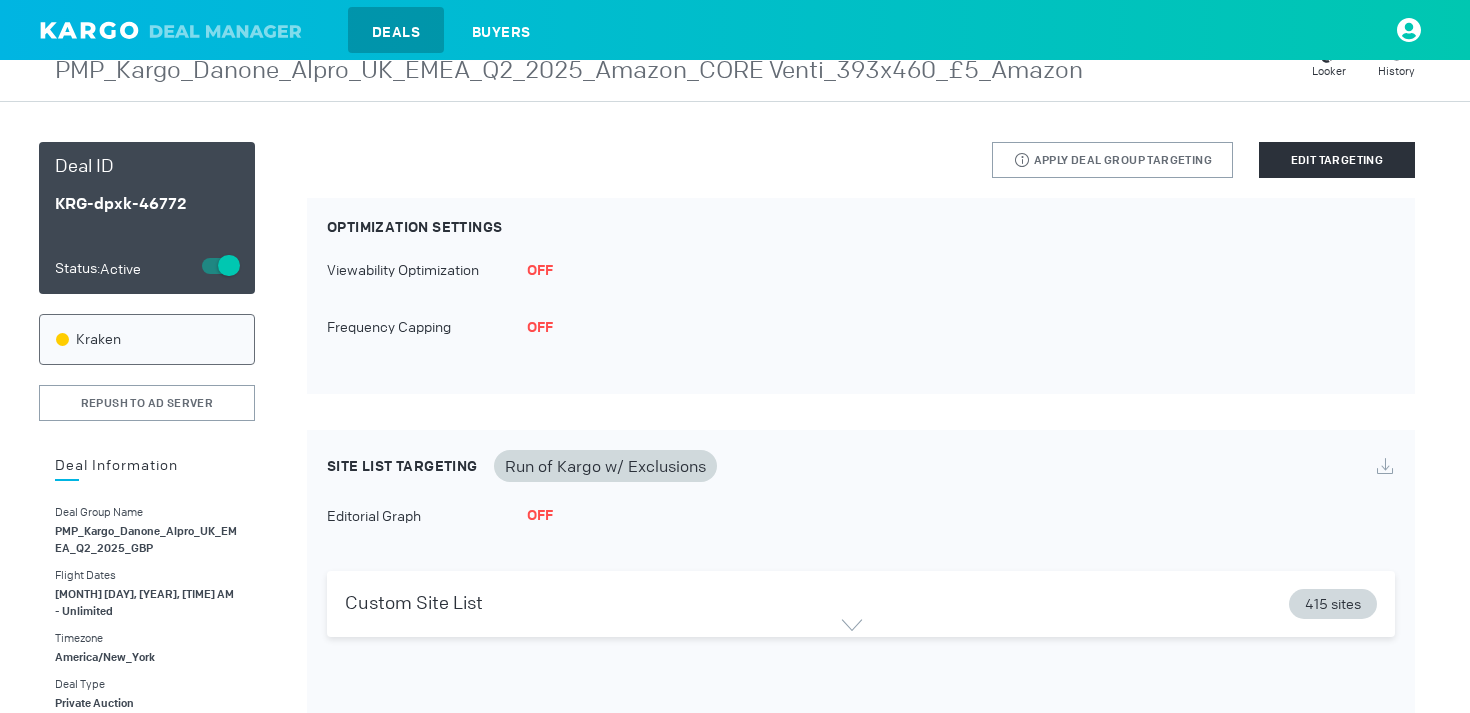 scroll, scrollTop: 64, scrollLeft: 0, axis: vertical 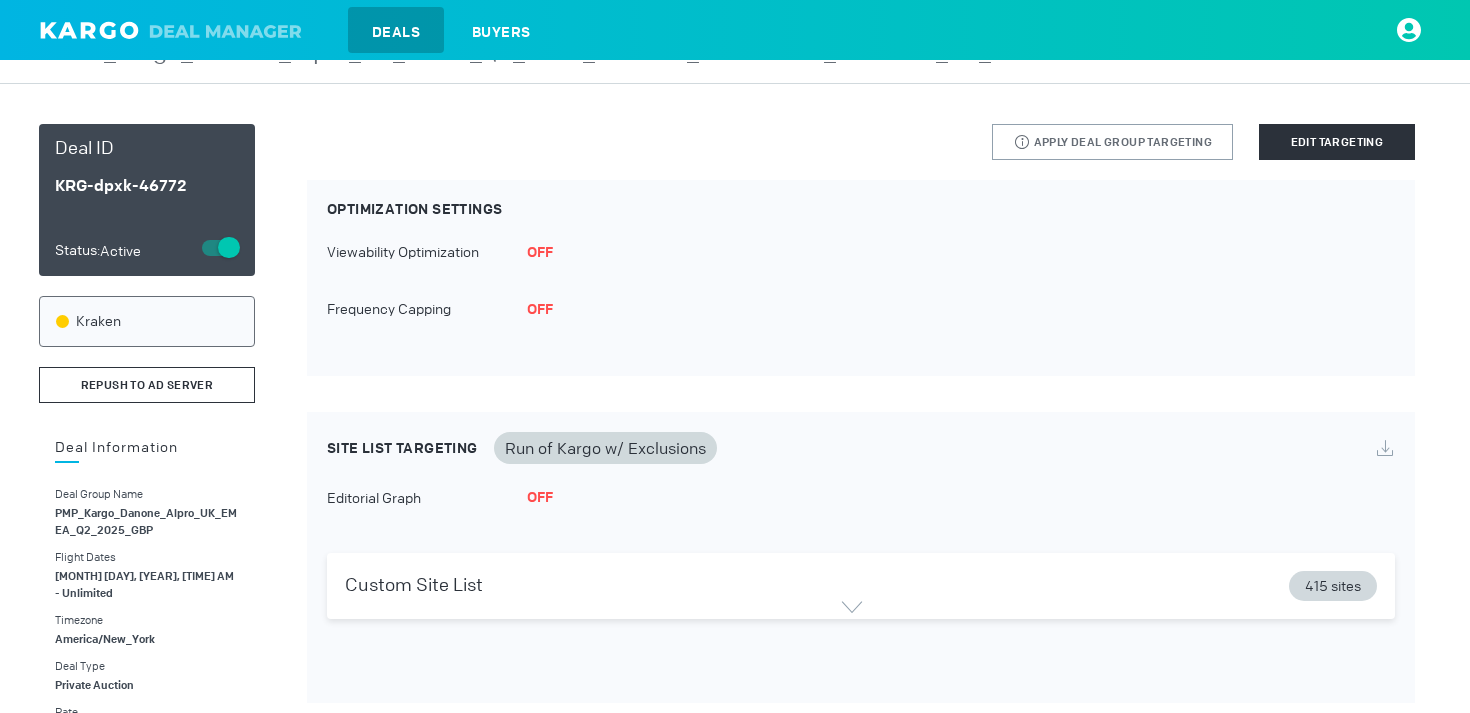 click on "Repush to Ad Server" at bounding box center [147, 385] 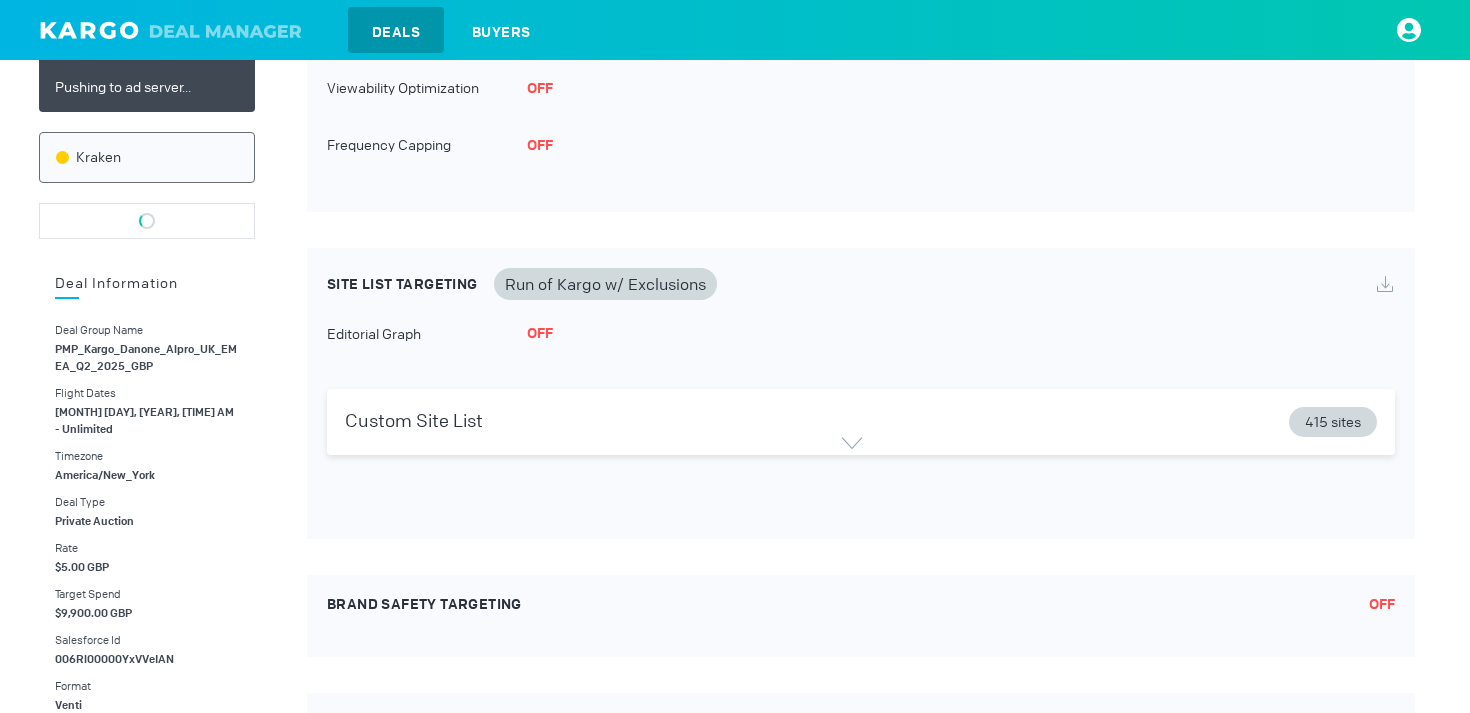 scroll, scrollTop: 249, scrollLeft: 0, axis: vertical 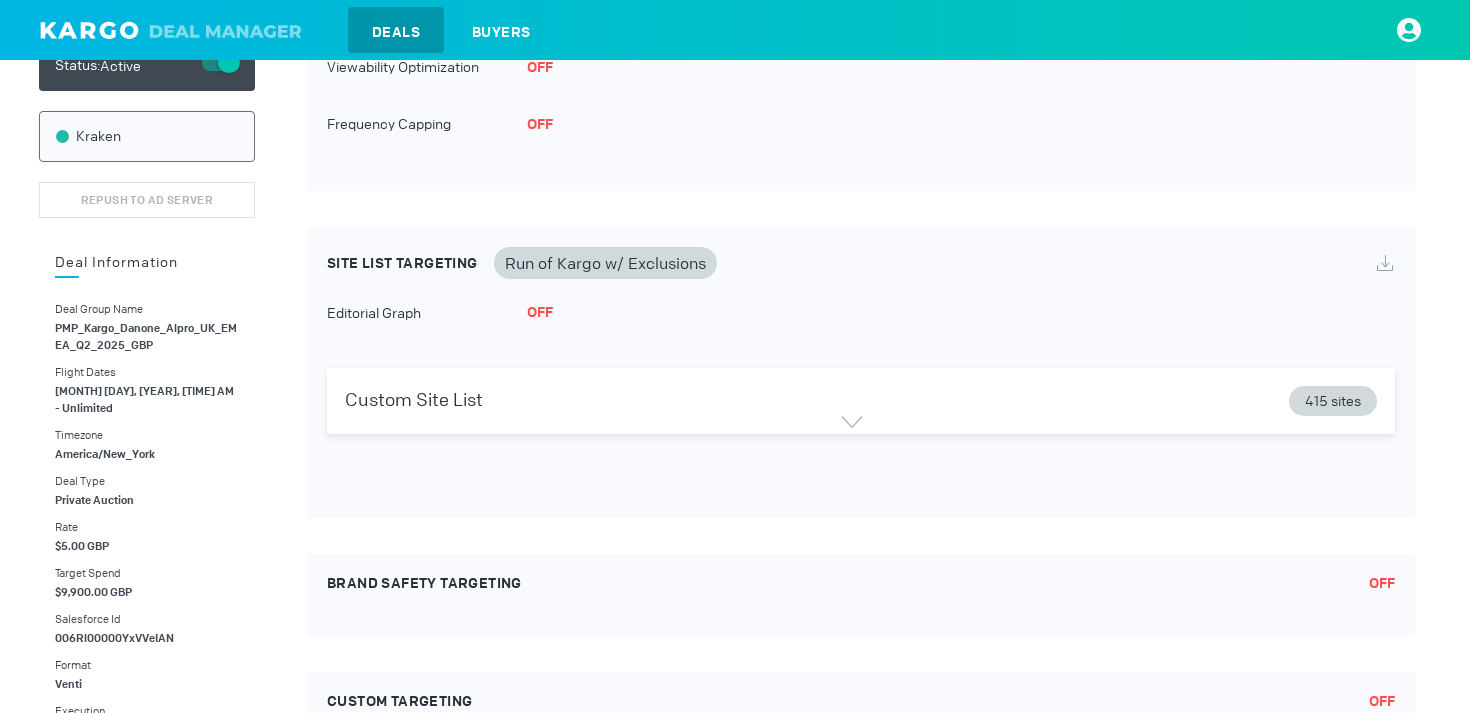 click on "Custom Site List  415 sites" at bounding box center [861, 401] 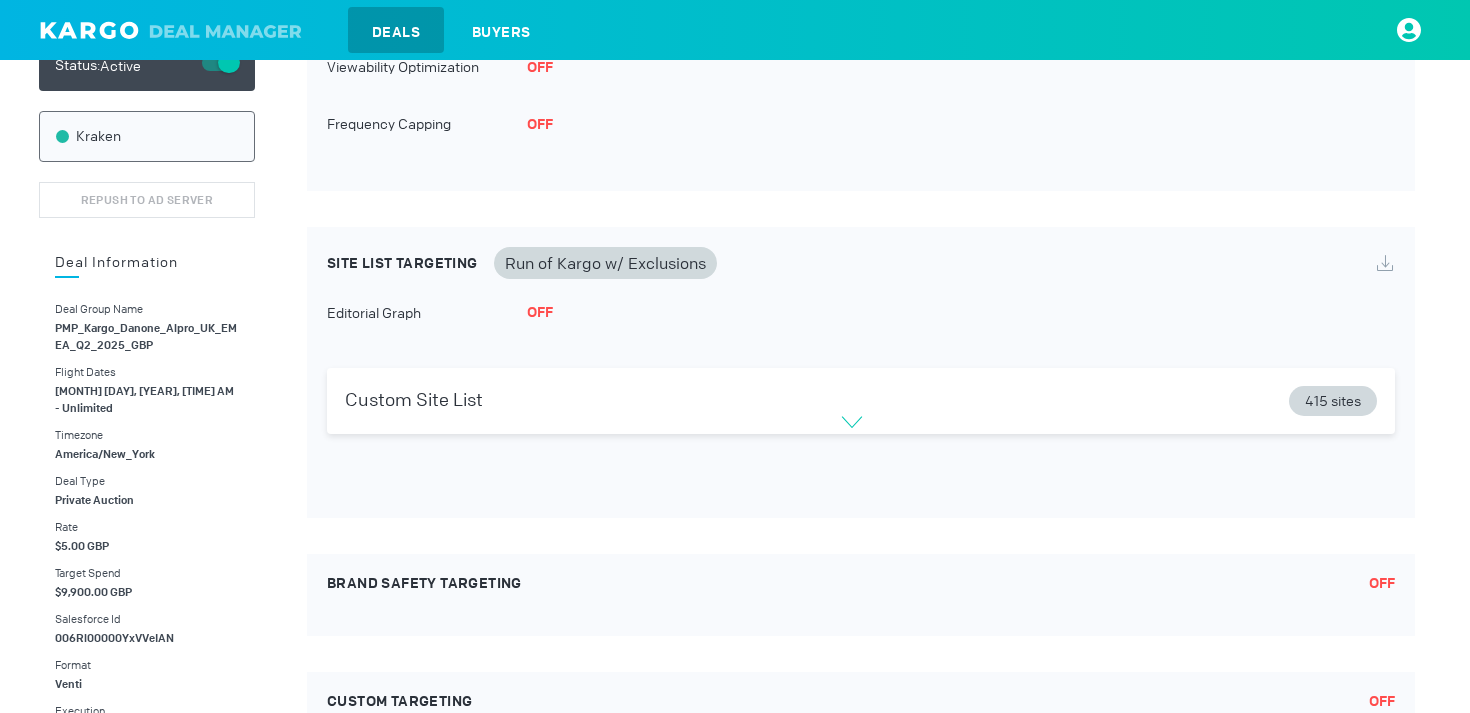 click at bounding box center [852, 422] 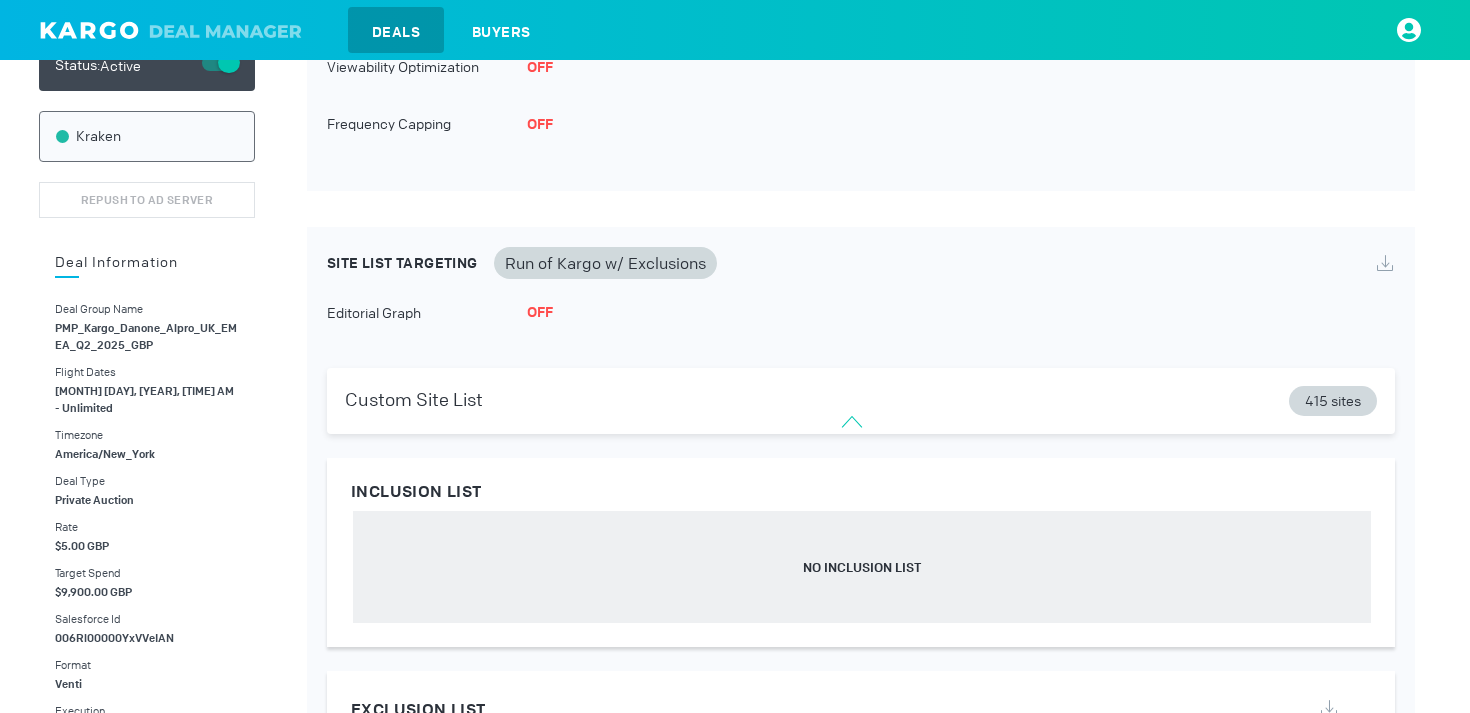 click at bounding box center (852, 422) 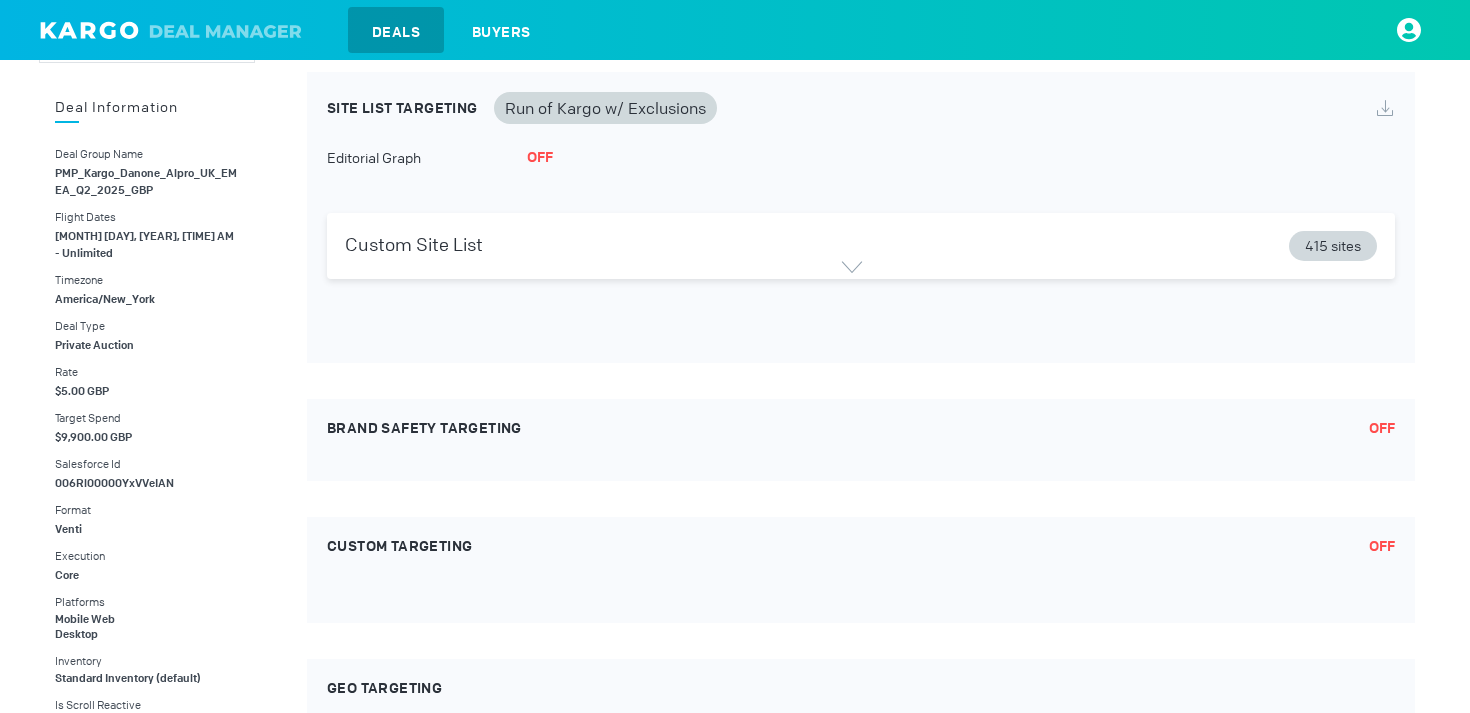 scroll, scrollTop: 306, scrollLeft: 0, axis: vertical 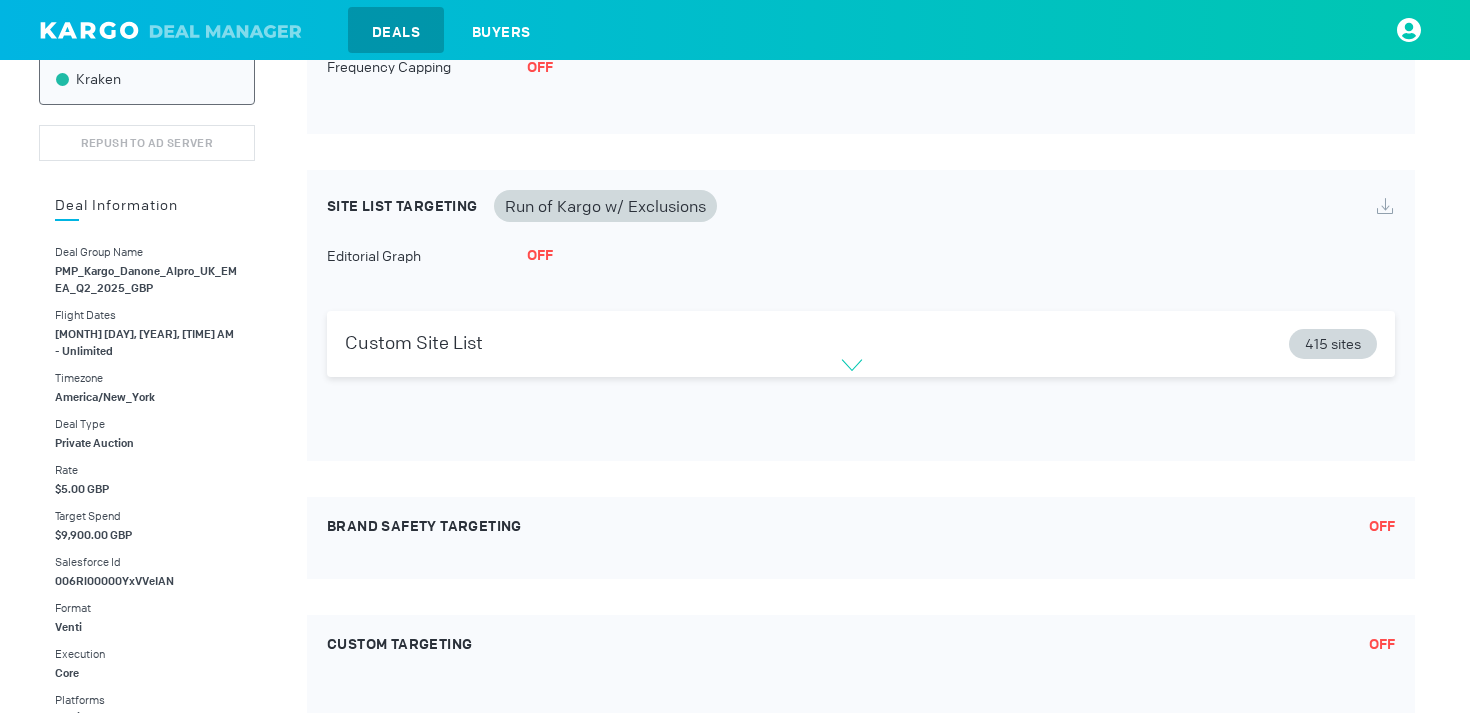 click at bounding box center [852, 365] 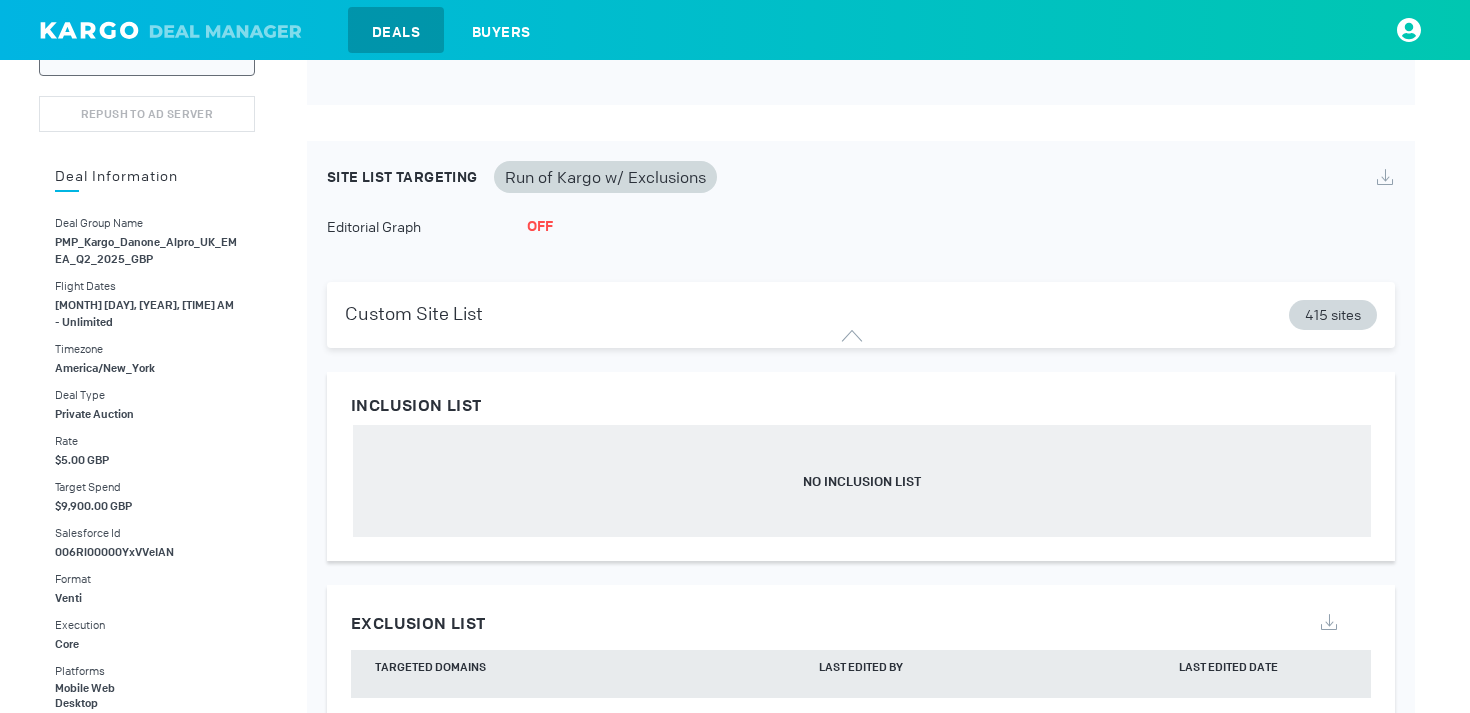 scroll, scrollTop: 0, scrollLeft: 0, axis: both 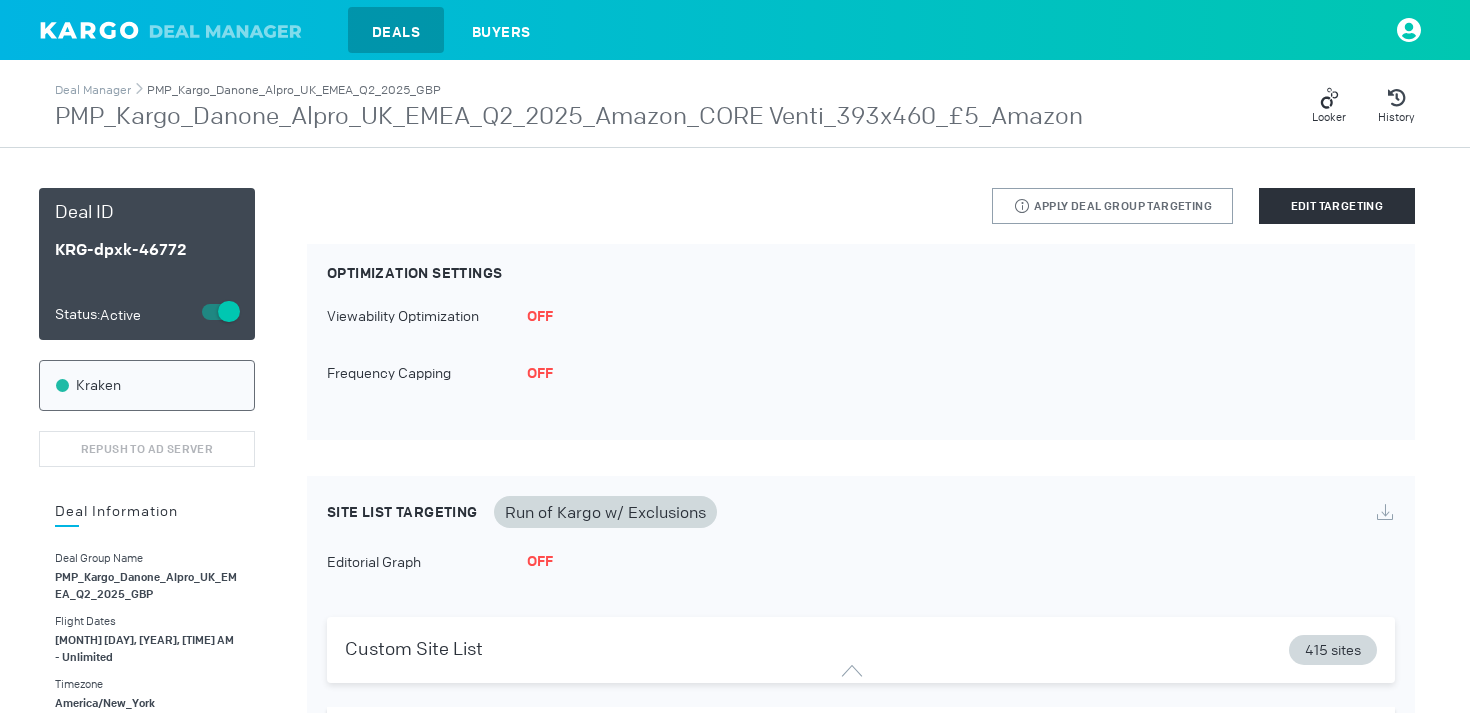 click on "PMP_Kargo_Danone_Alpro_UK_EMEA_Q2_2025_GBP" at bounding box center [294, 90] 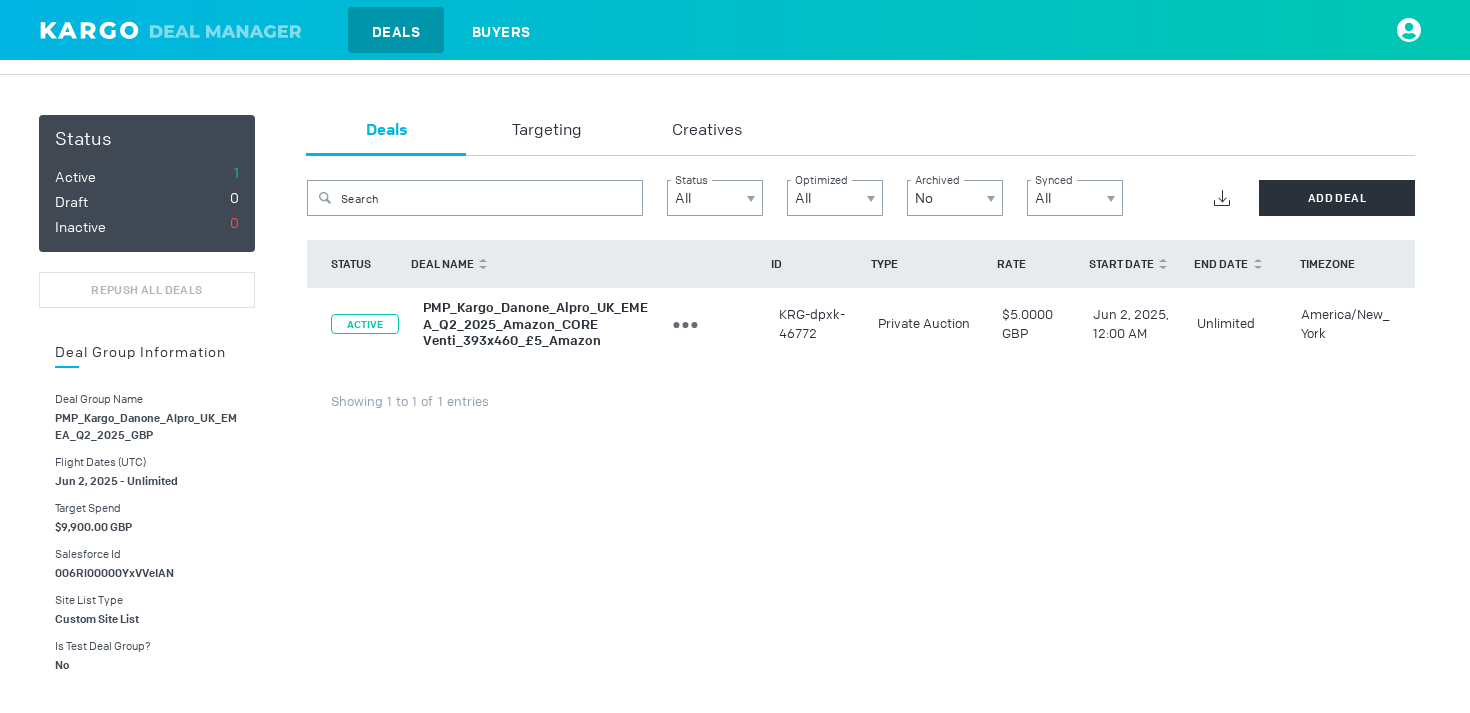 scroll, scrollTop: 0, scrollLeft: 0, axis: both 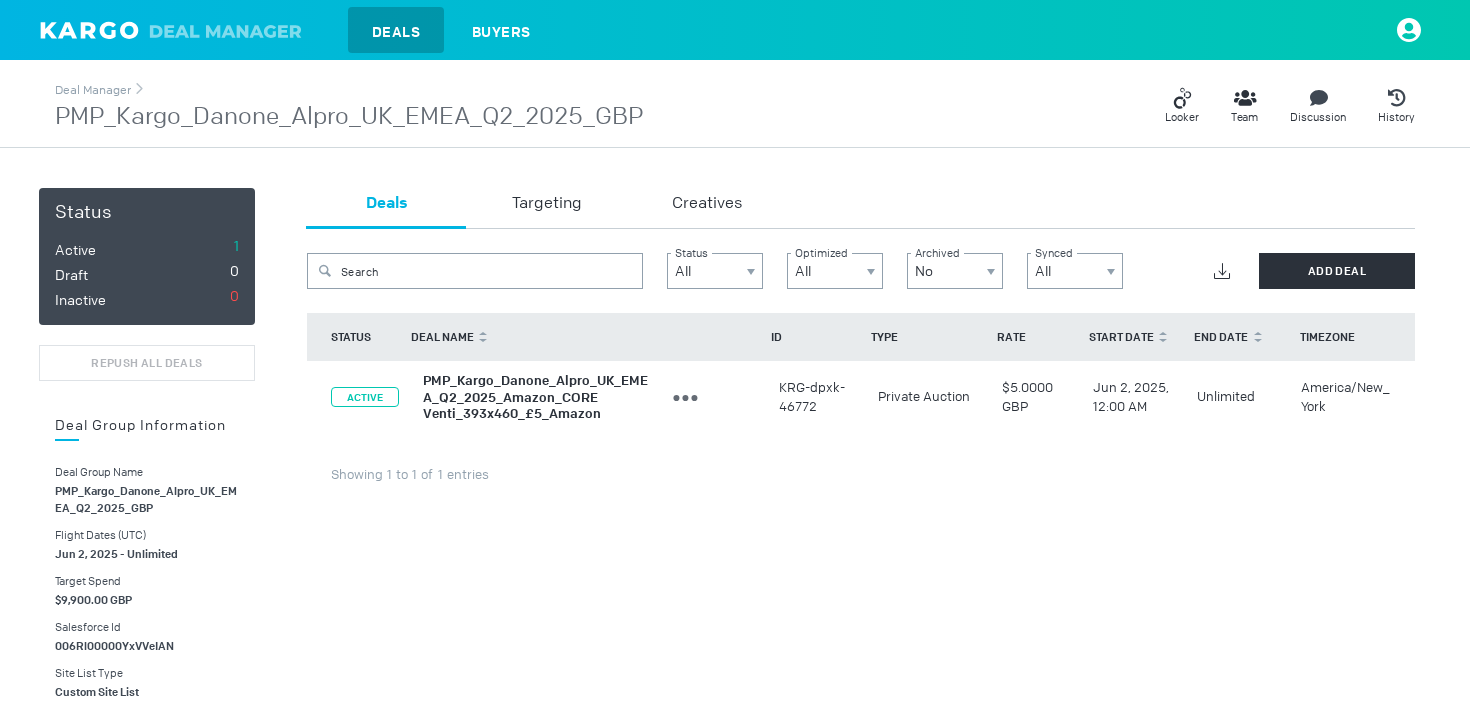click on "Deals Buyers" at bounding box center (735, 30) 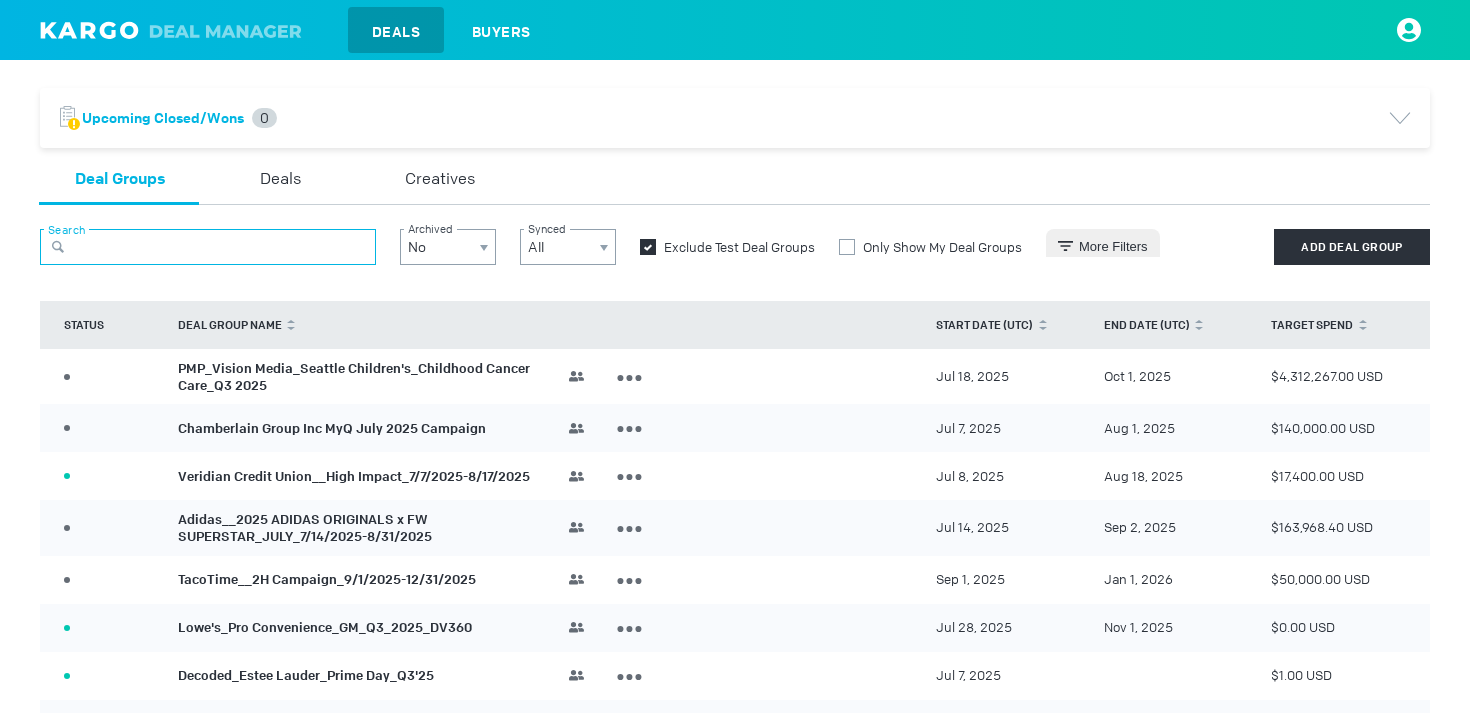click at bounding box center [208, 247] 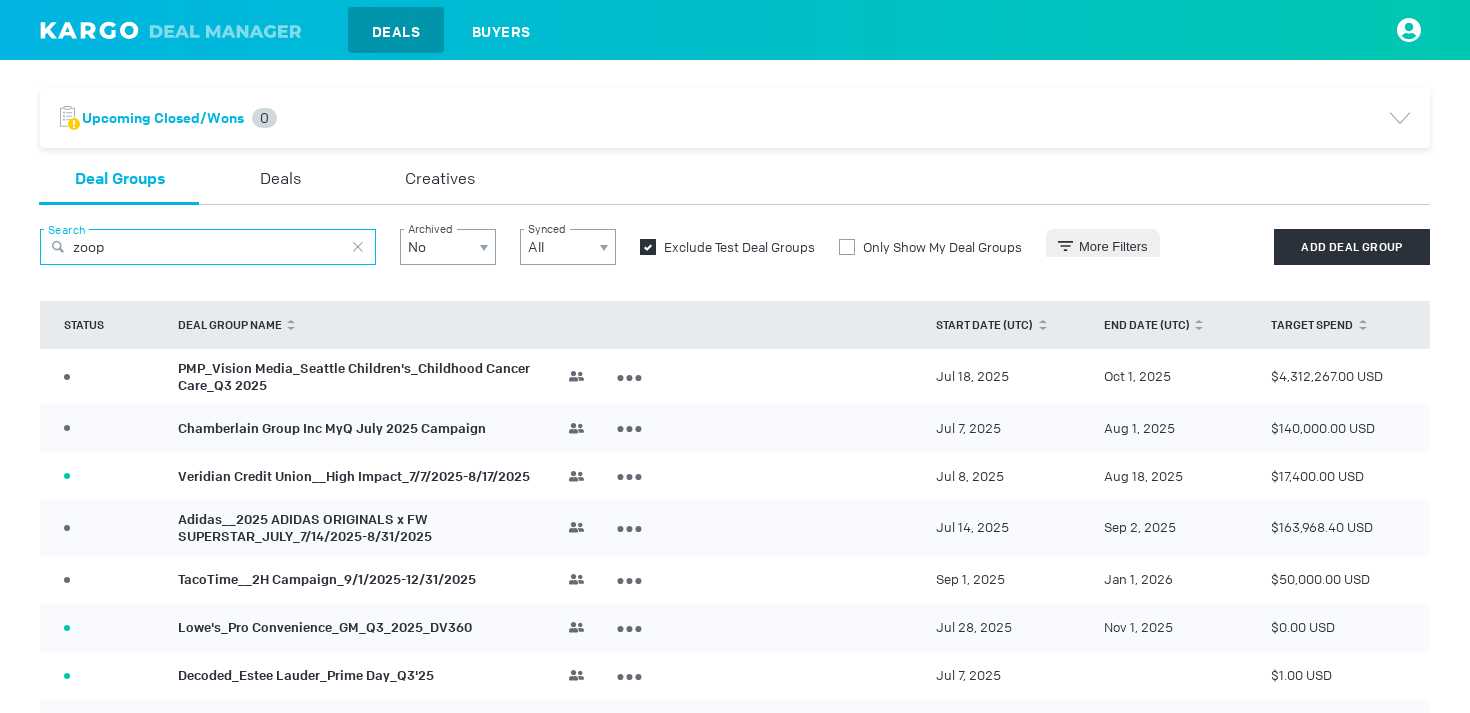 type on "zoopl" 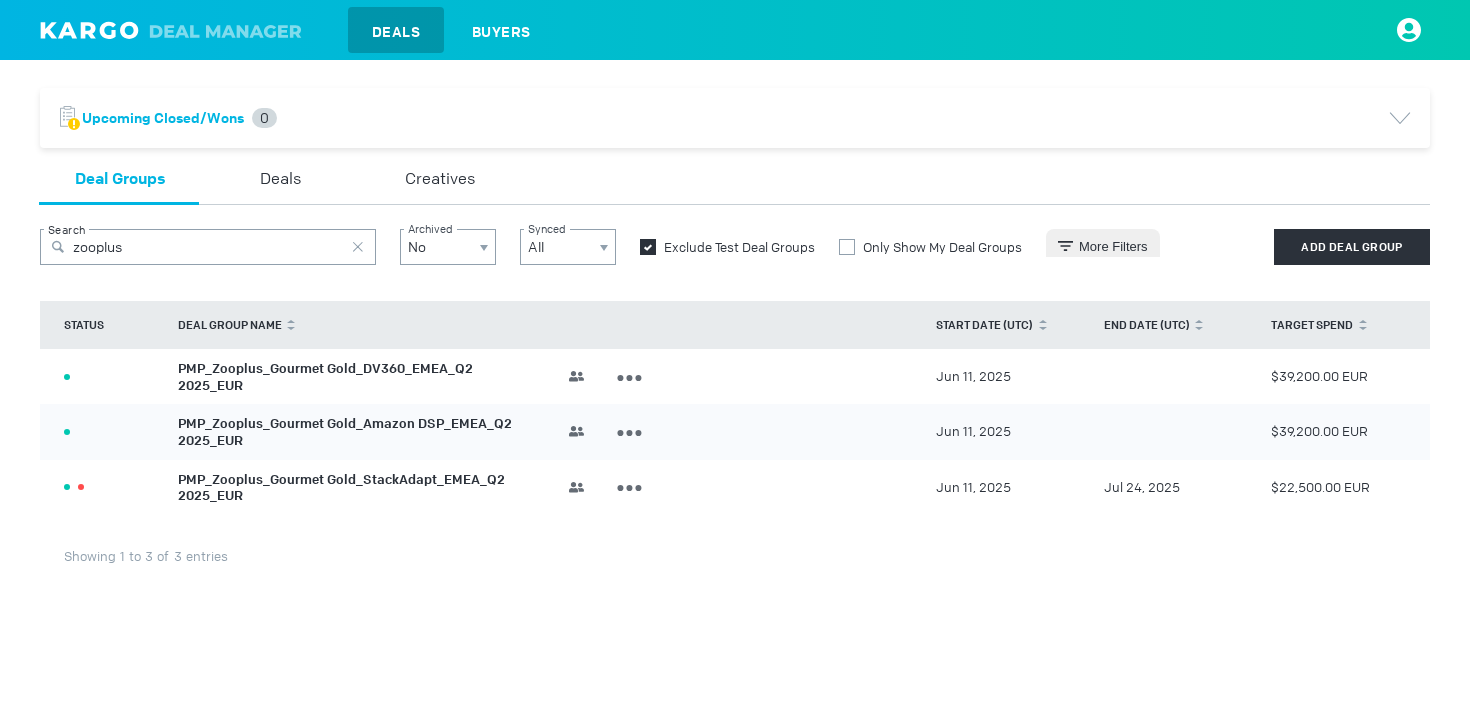 click on "PMP_Zooplus_Gourmet Gold_DV360_EMEA_Q2 2025_EUR" at bounding box center (325, 377) 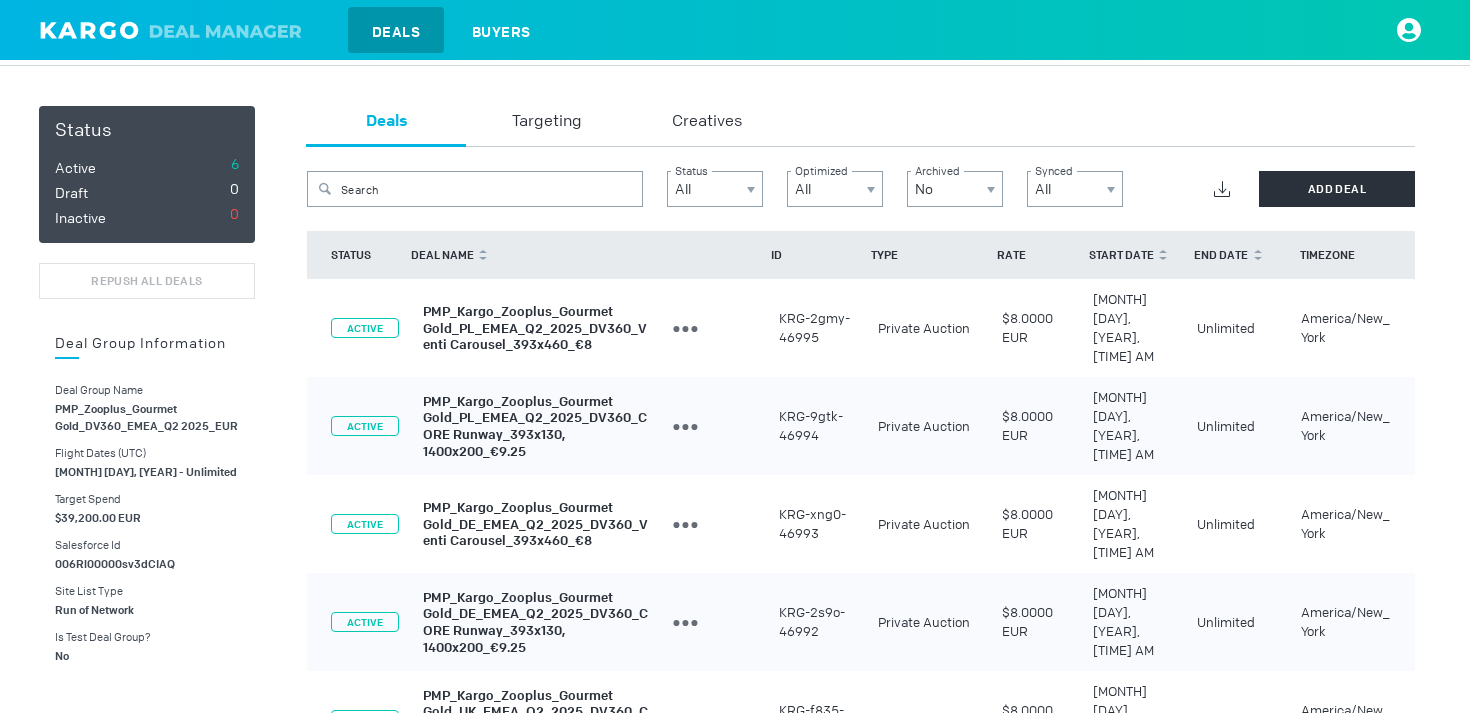 scroll, scrollTop: 0, scrollLeft: 0, axis: both 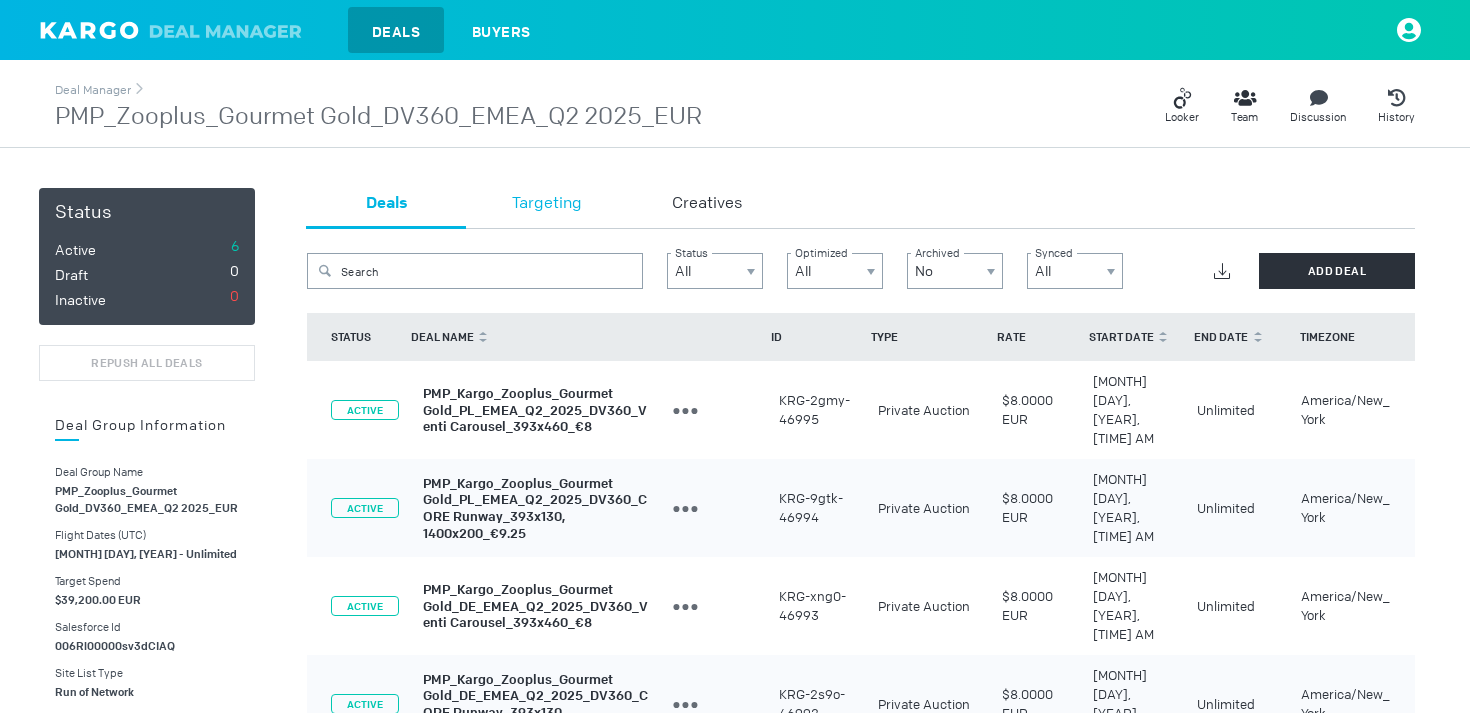 click on "Targeting" at bounding box center [547, 204] 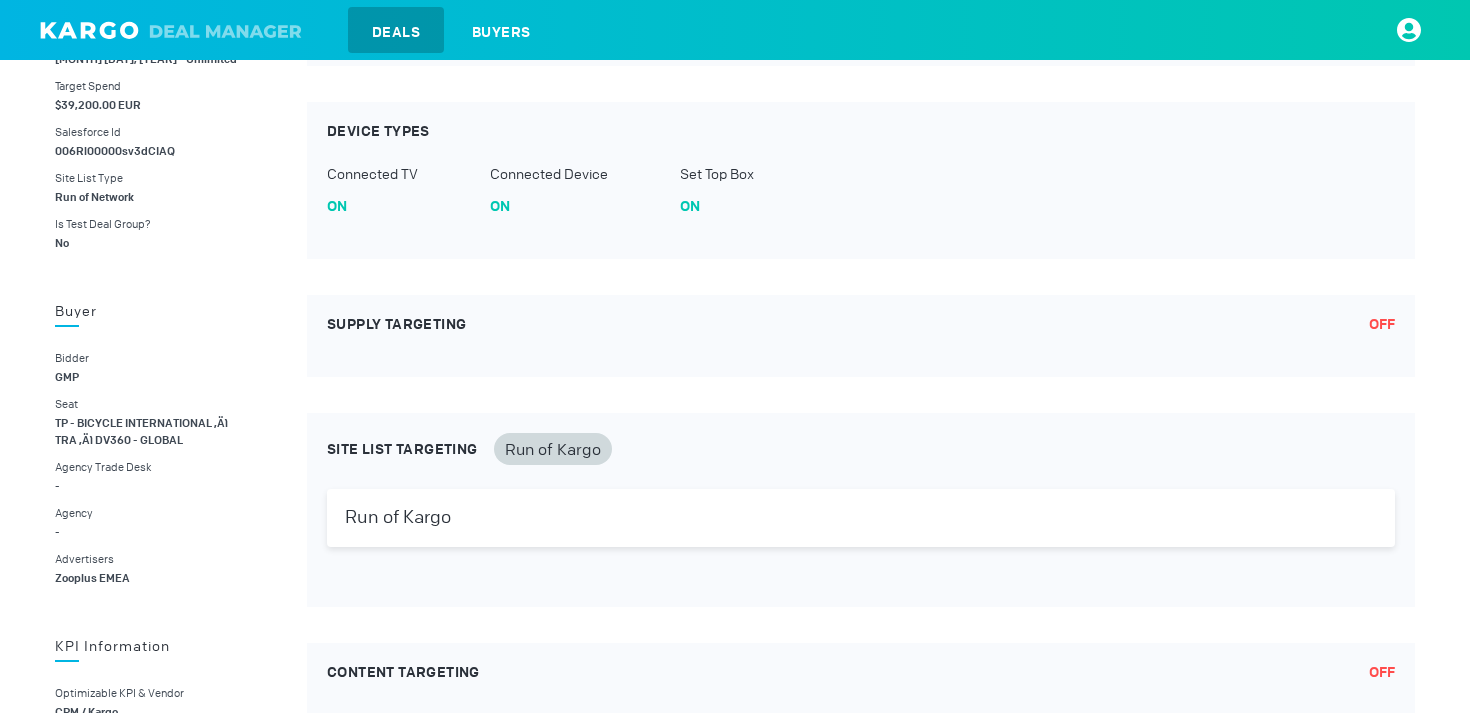 scroll, scrollTop: 109, scrollLeft: 0, axis: vertical 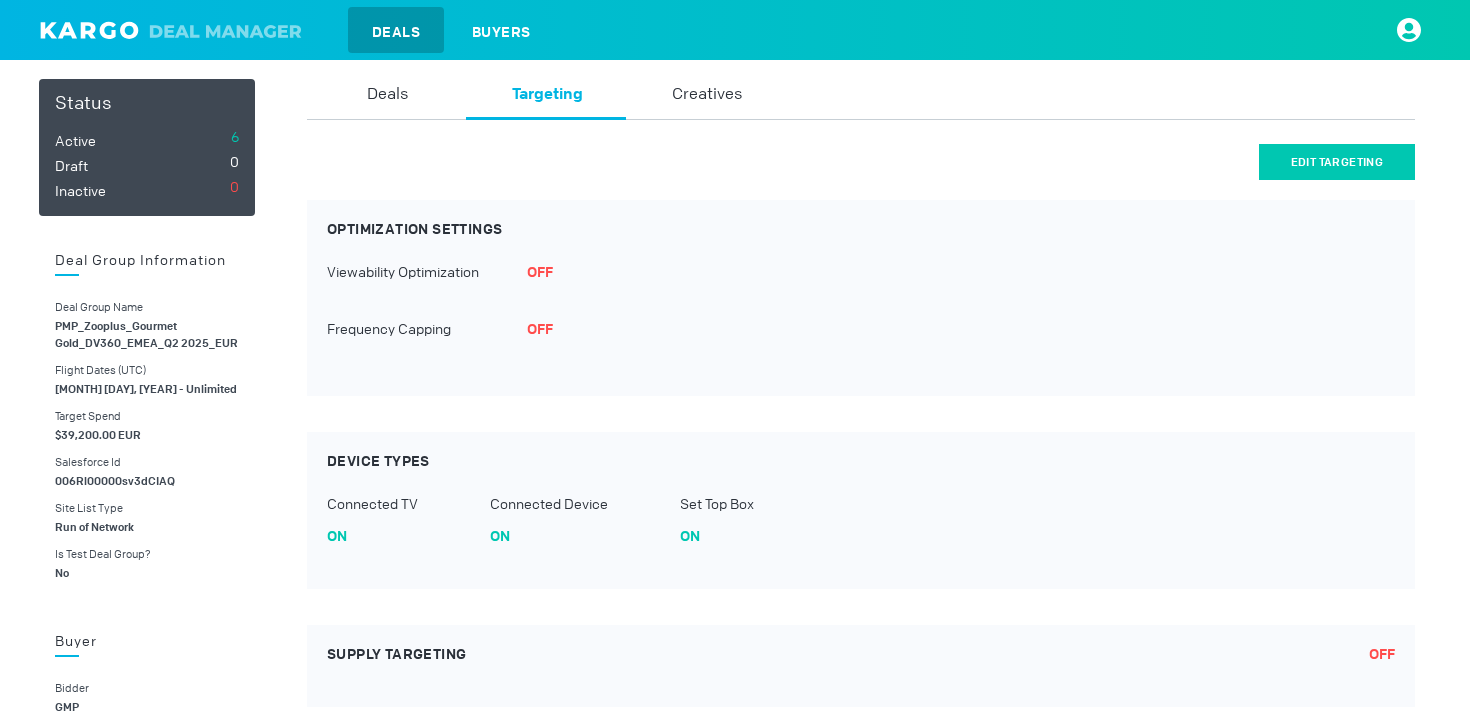 click on "Edit Targeting" at bounding box center [1337, 162] 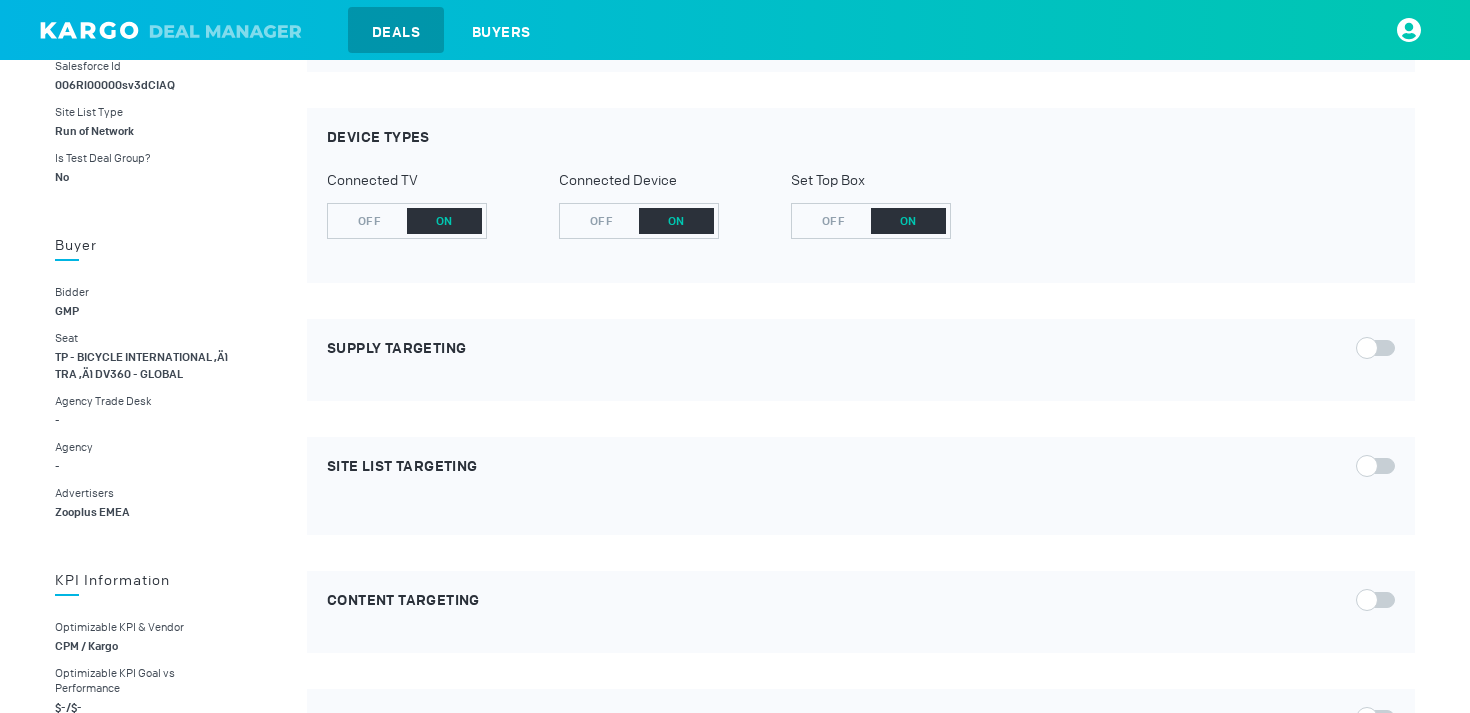 scroll, scrollTop: 1014, scrollLeft: 0, axis: vertical 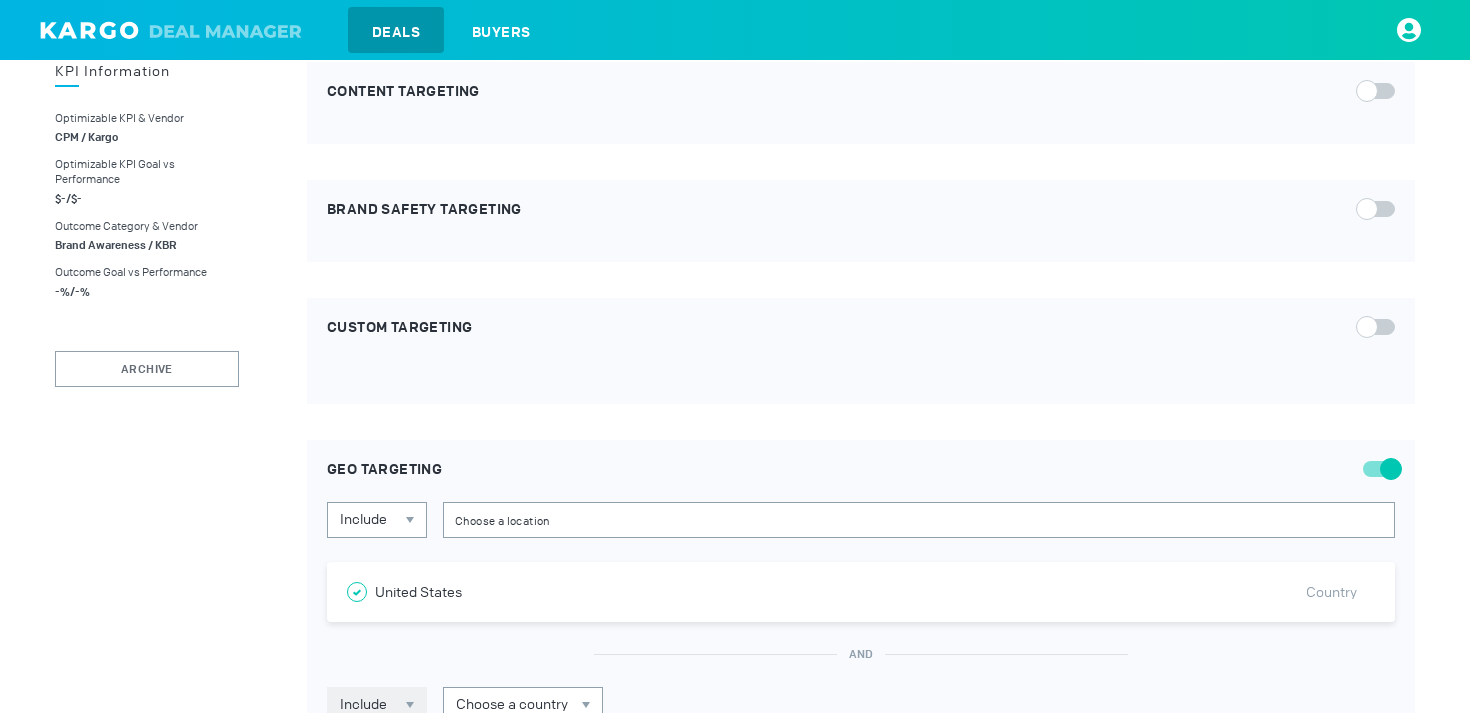click at bounding box center [1379, 327] 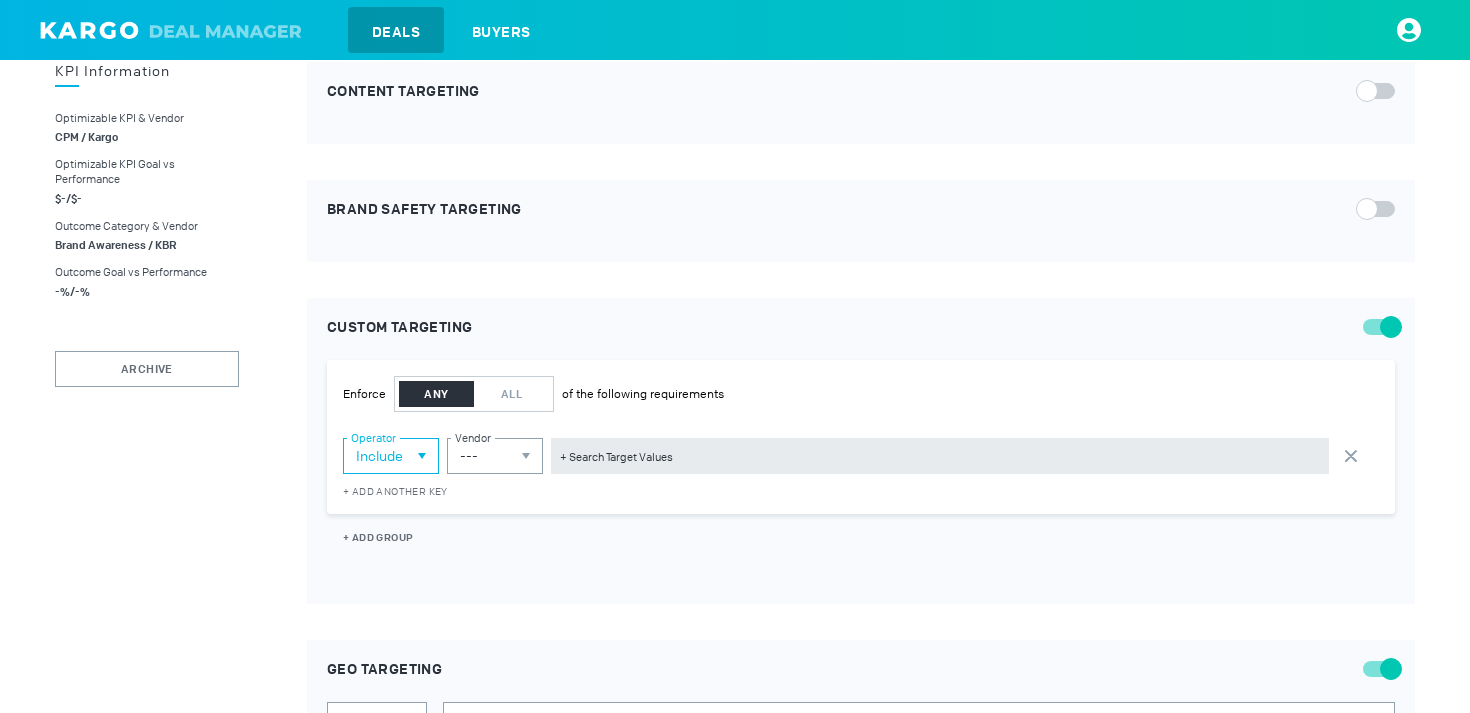 click on "Include" at bounding box center [391, 456] 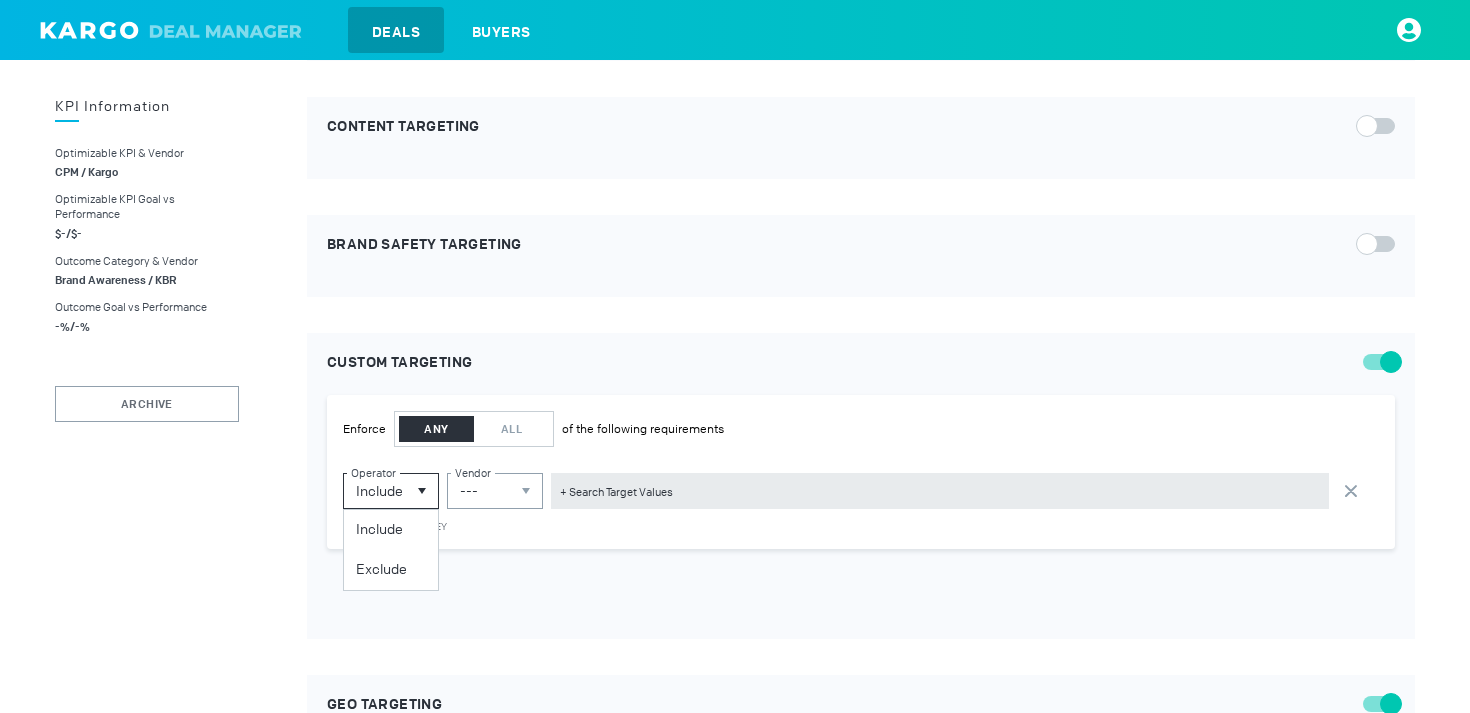 click on "Content Targeting" at bounding box center (861, 138) 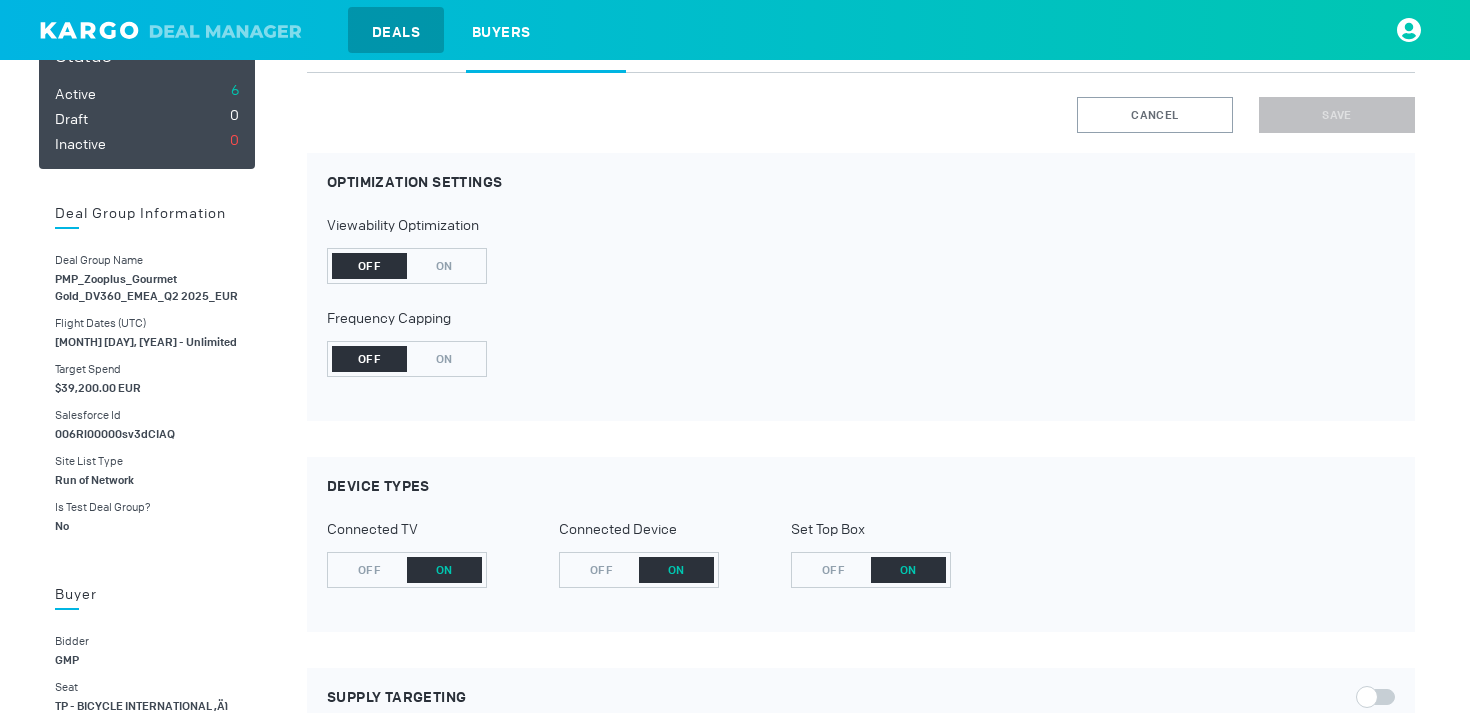 scroll, scrollTop: 0, scrollLeft: 0, axis: both 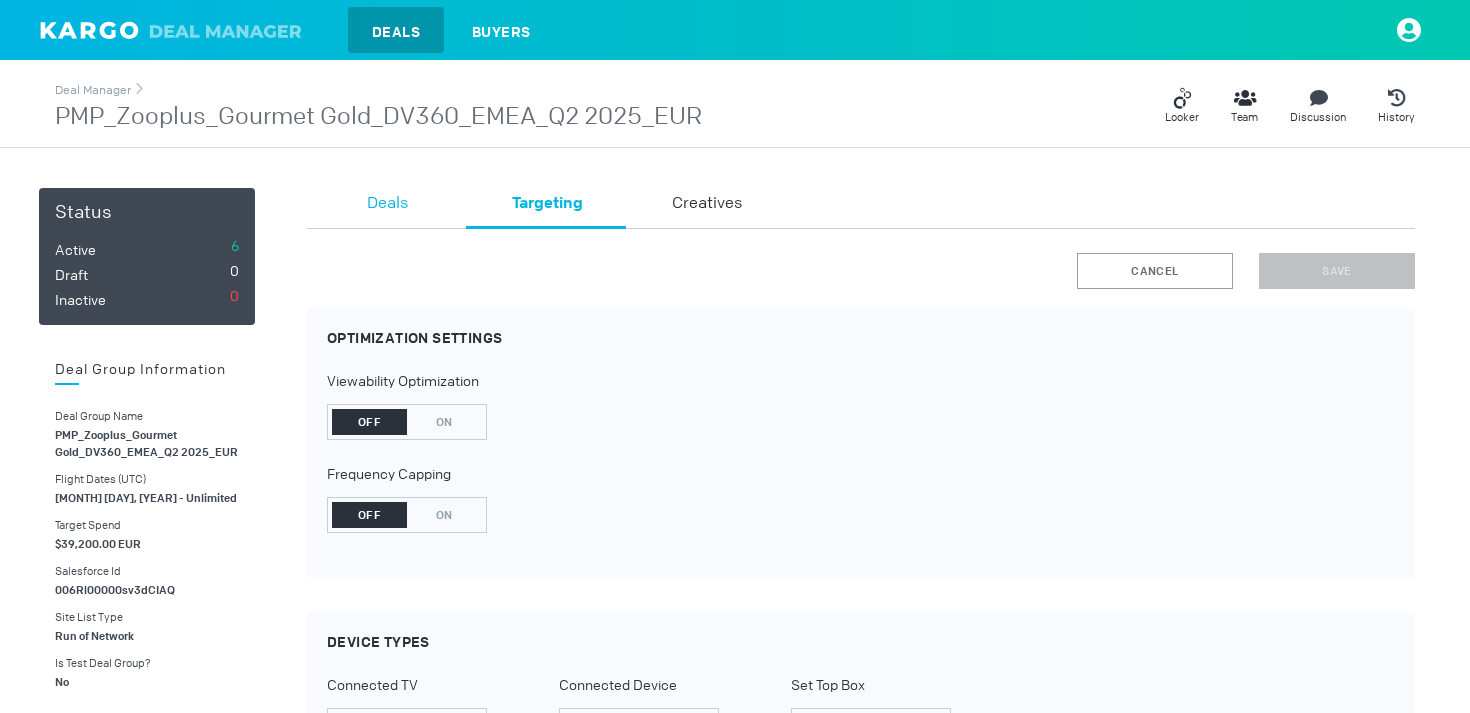 click on "Deals" at bounding box center (387, 208) 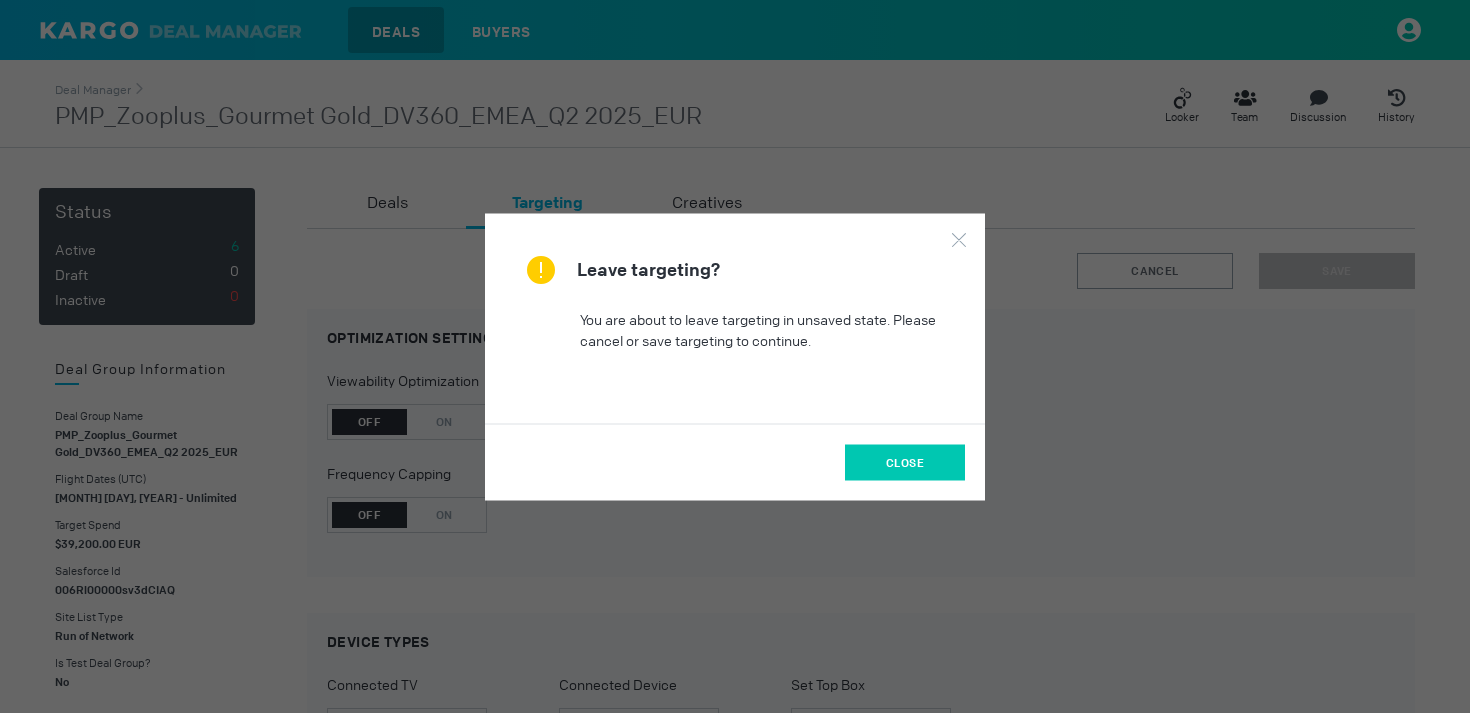 click on "close" at bounding box center (905, 462) 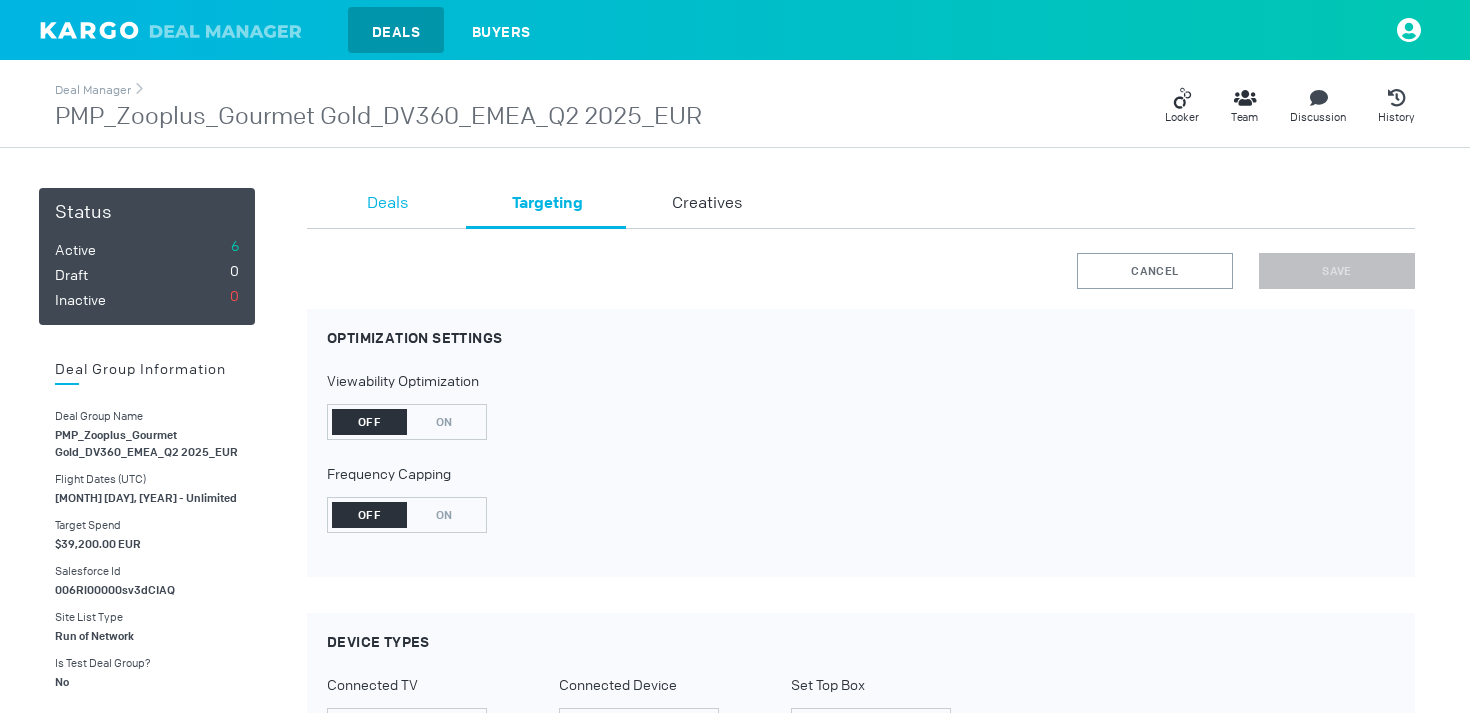 click on "Deals" at bounding box center (387, 204) 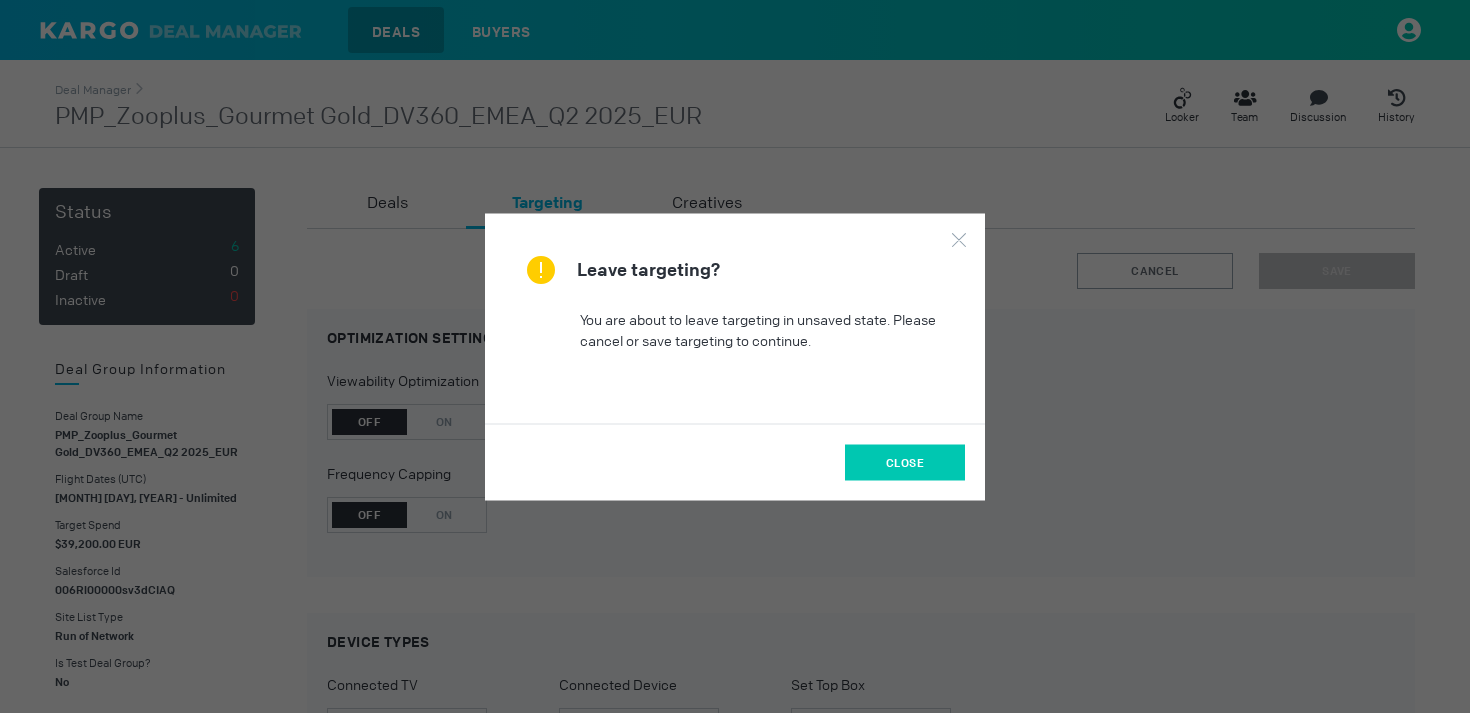 click on "close" at bounding box center [905, 462] 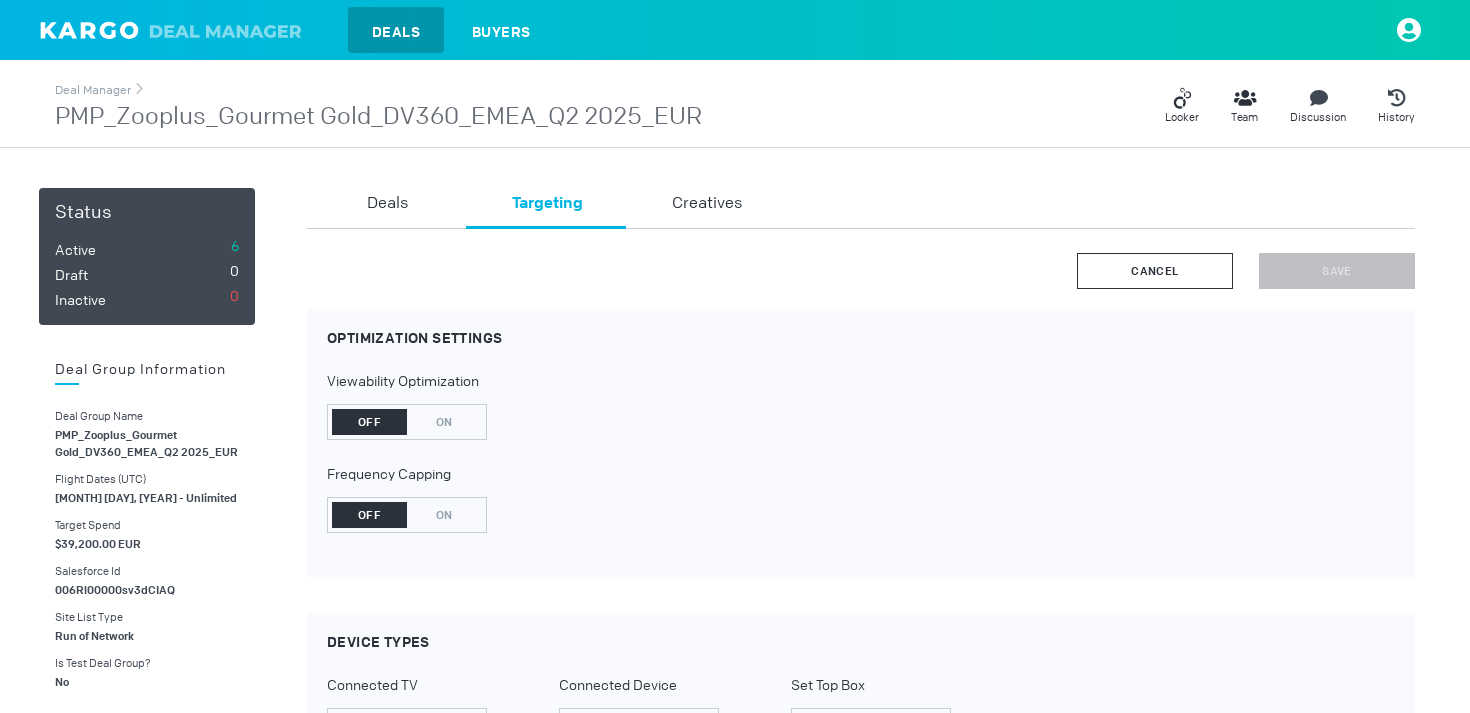 click on "Cancel" at bounding box center (1154, 271) 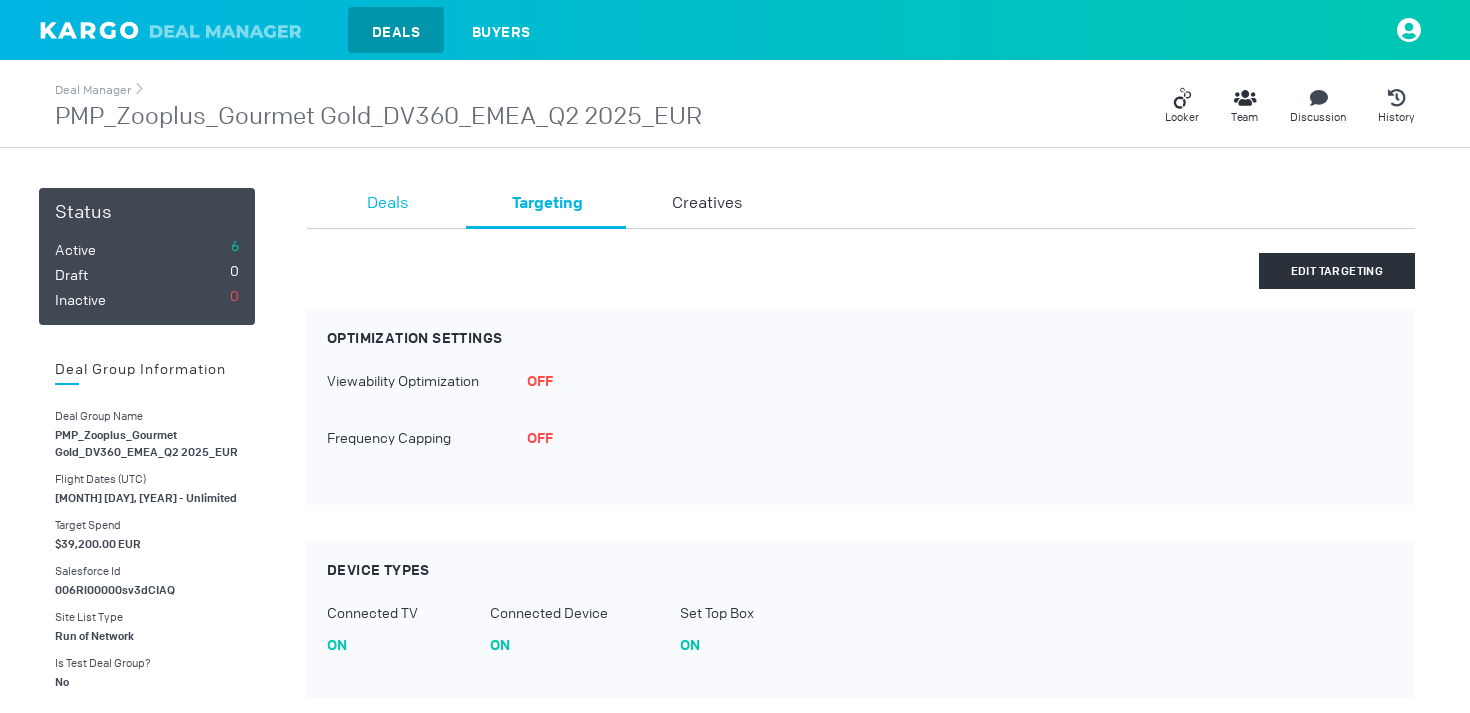 click on "Deals" at bounding box center (387, 208) 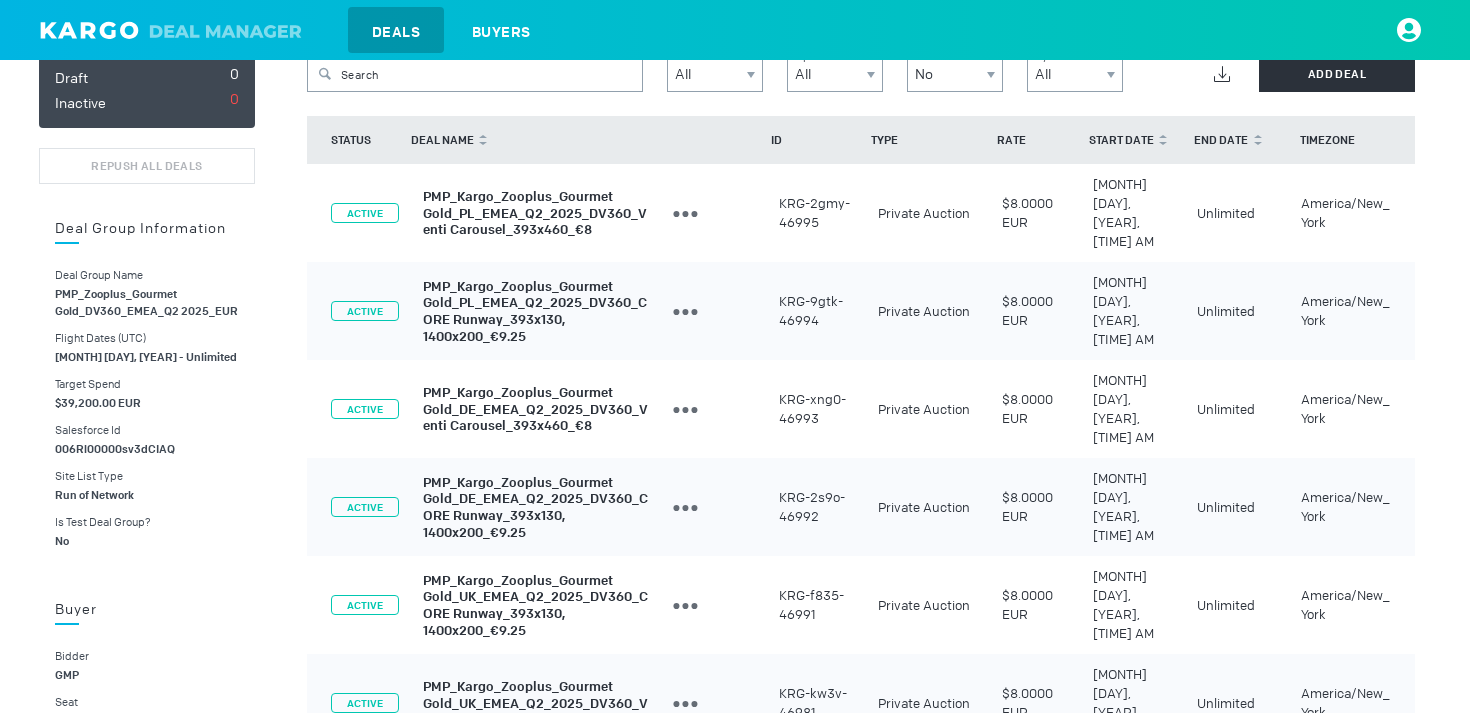 scroll, scrollTop: 244, scrollLeft: 0, axis: vertical 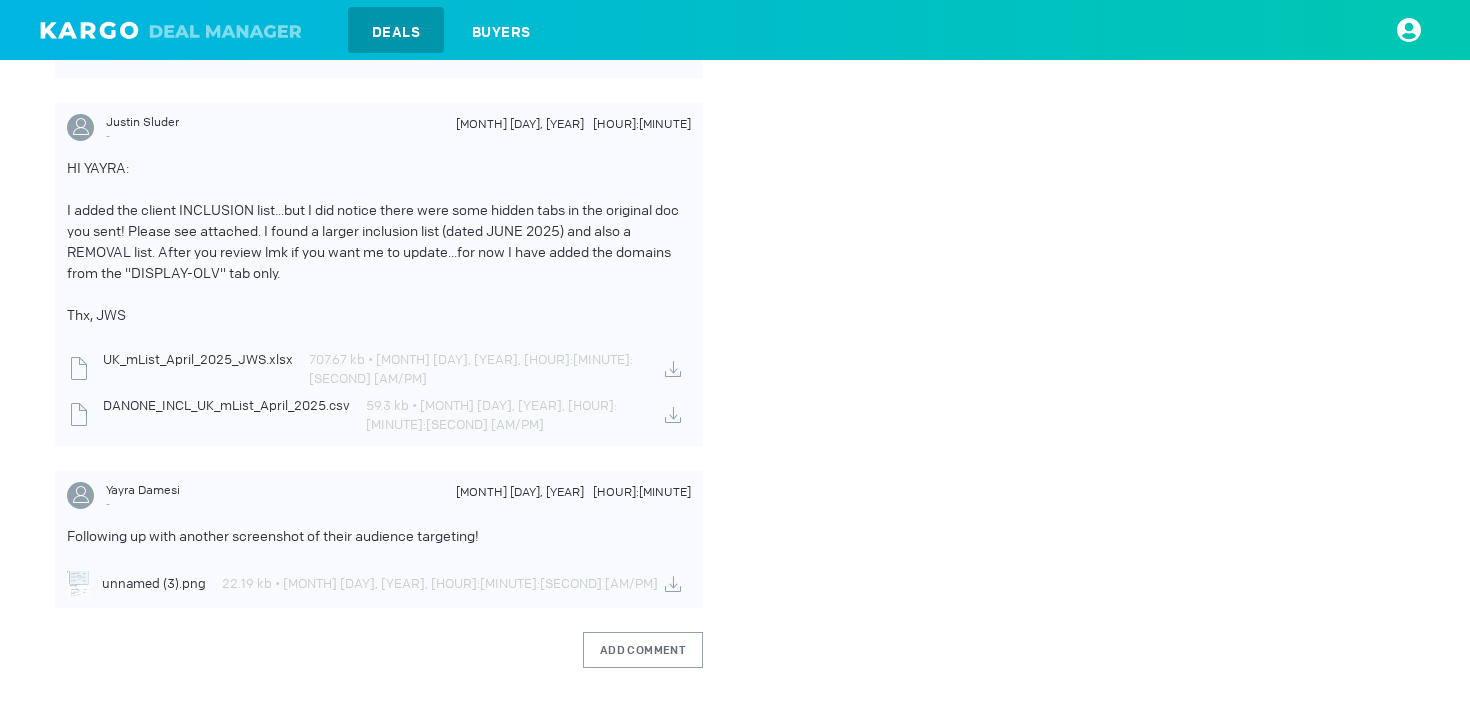 click on "Deals Buyers" at bounding box center [735, 30] 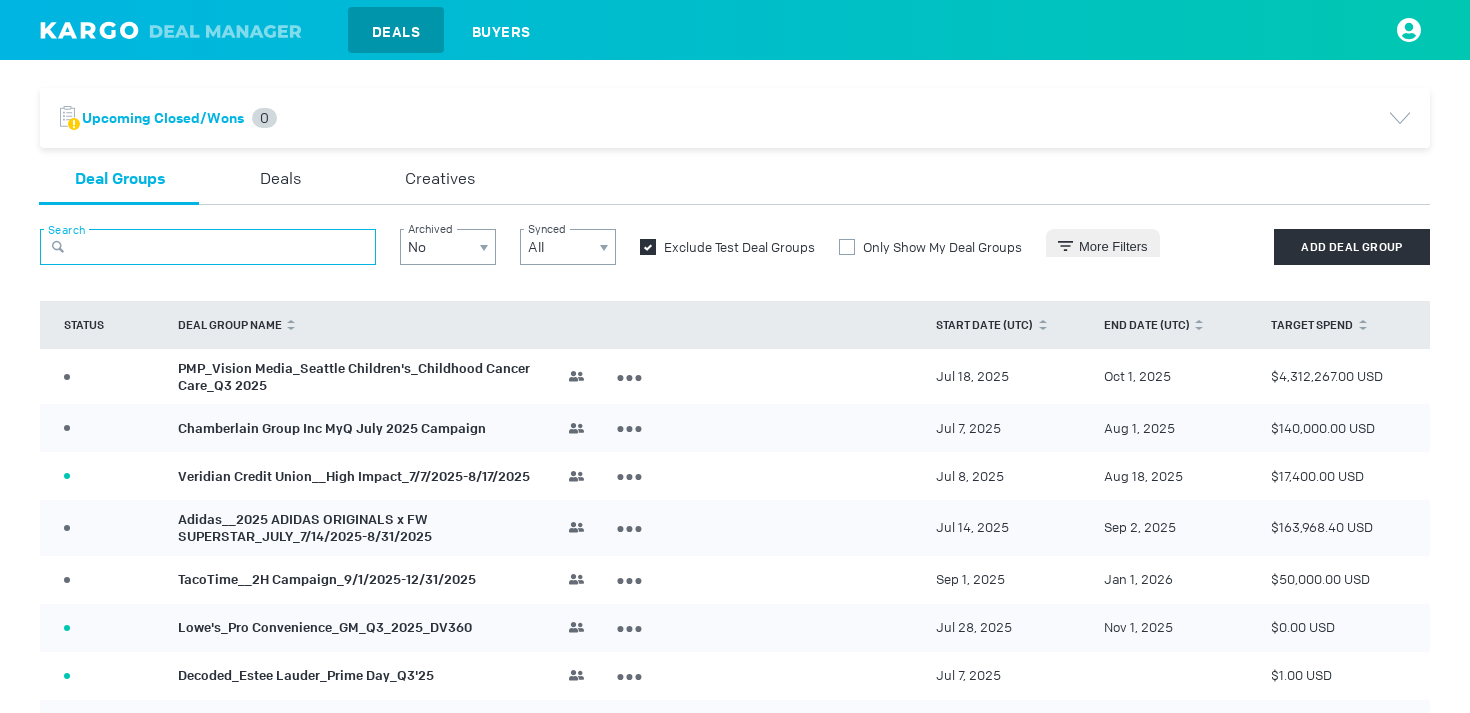click at bounding box center (208, 247) 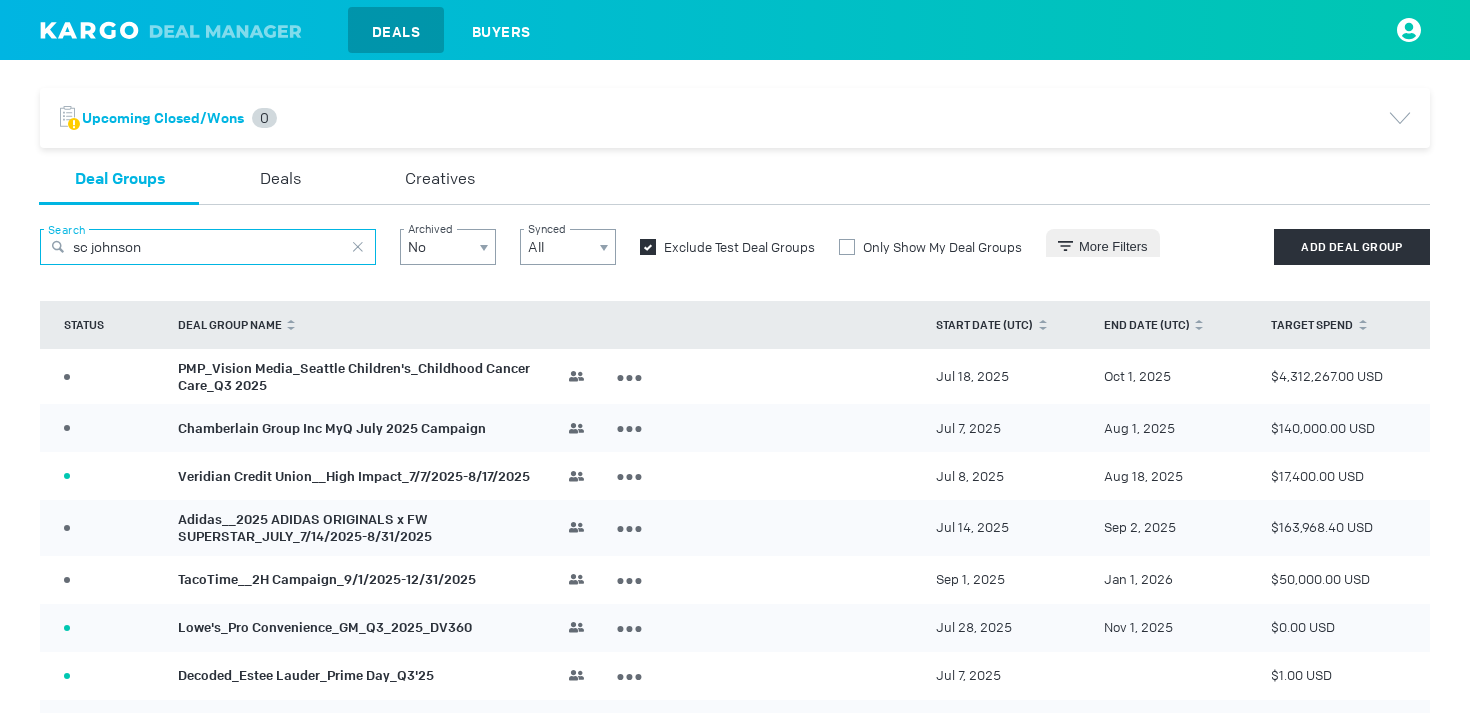 type on "sc johnson" 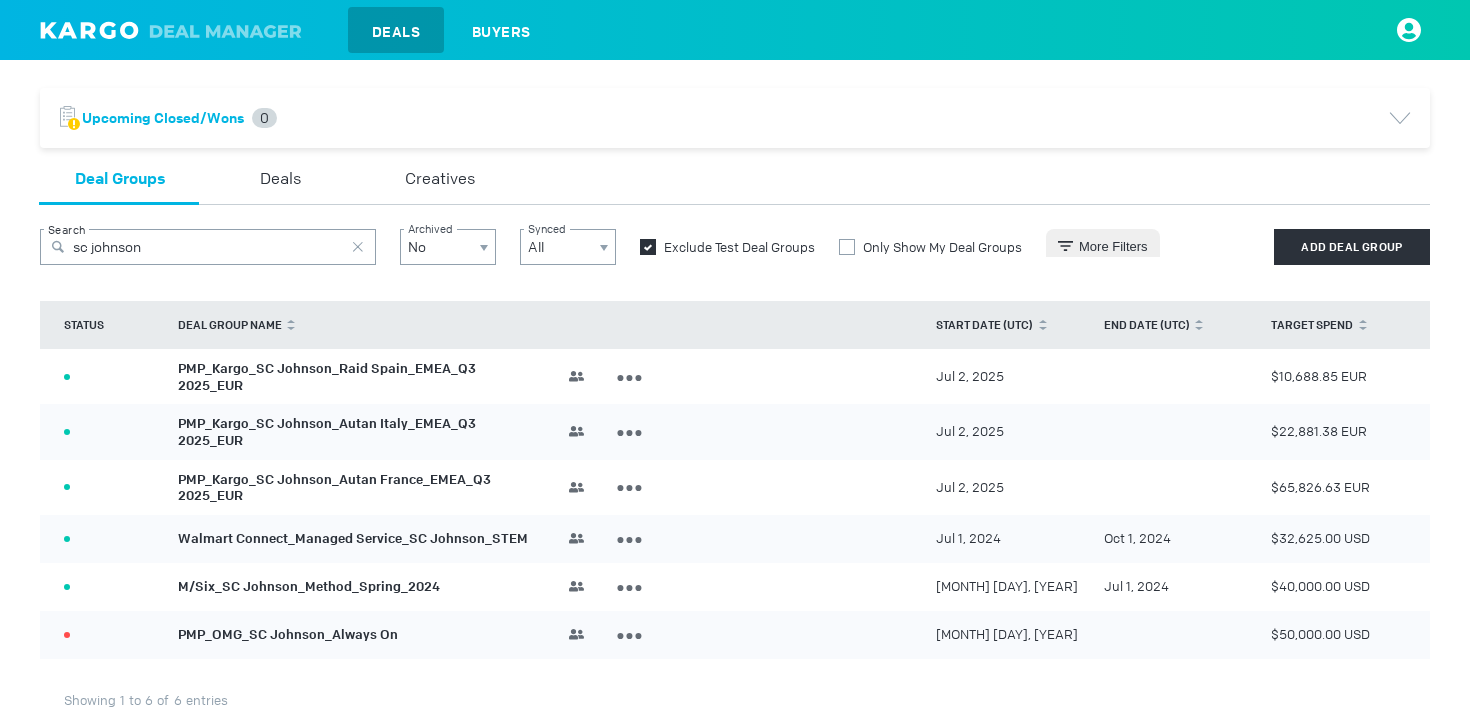 click on "PMP_Kargo_SC Johnson_Autan Italy_EMEA_Q3 2025_EUR" at bounding box center [327, 432] 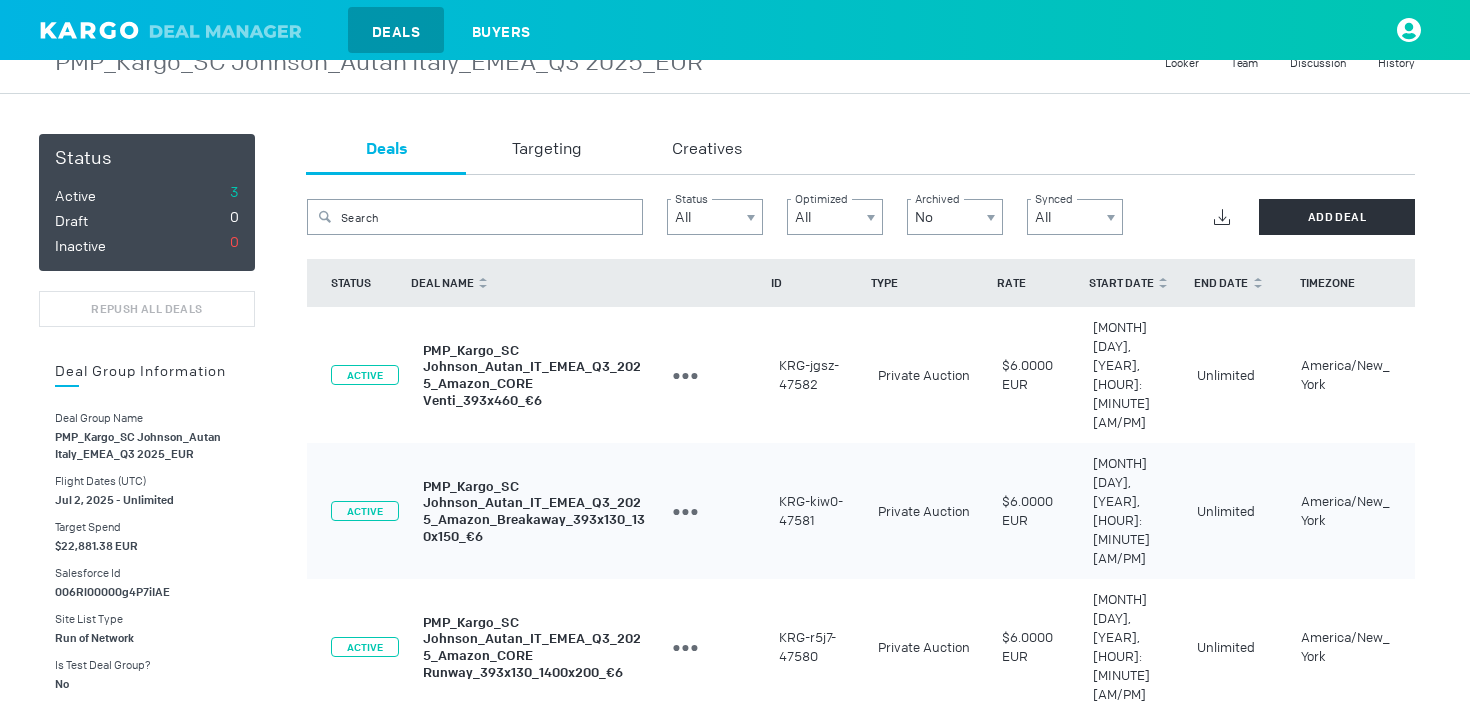 scroll, scrollTop: 128, scrollLeft: 0, axis: vertical 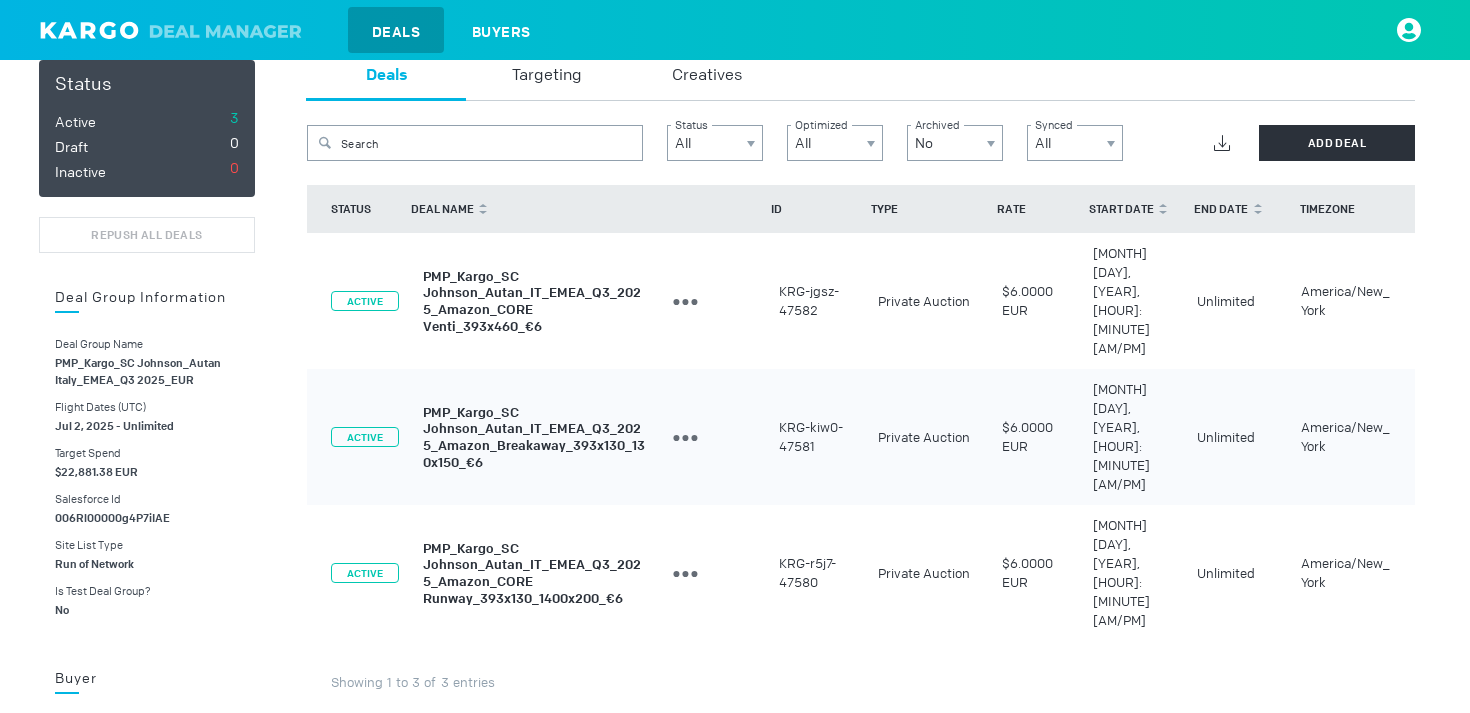 click on "PMP_Kargo_SC Johnson_Autan_IT_EMEA_Q3_2025_Amazon_CORE Runway_393x130_1400x200_€6" at bounding box center (532, 572) 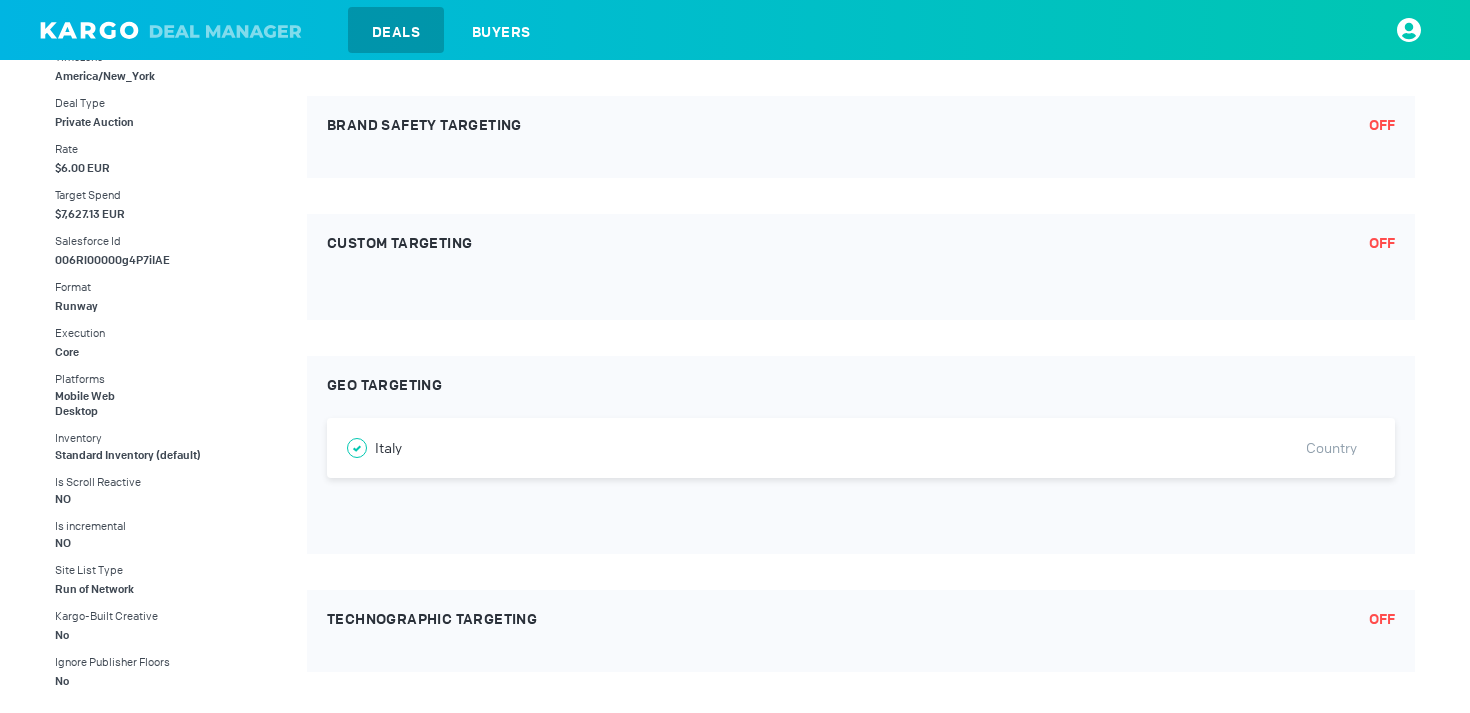 scroll, scrollTop: 316, scrollLeft: 0, axis: vertical 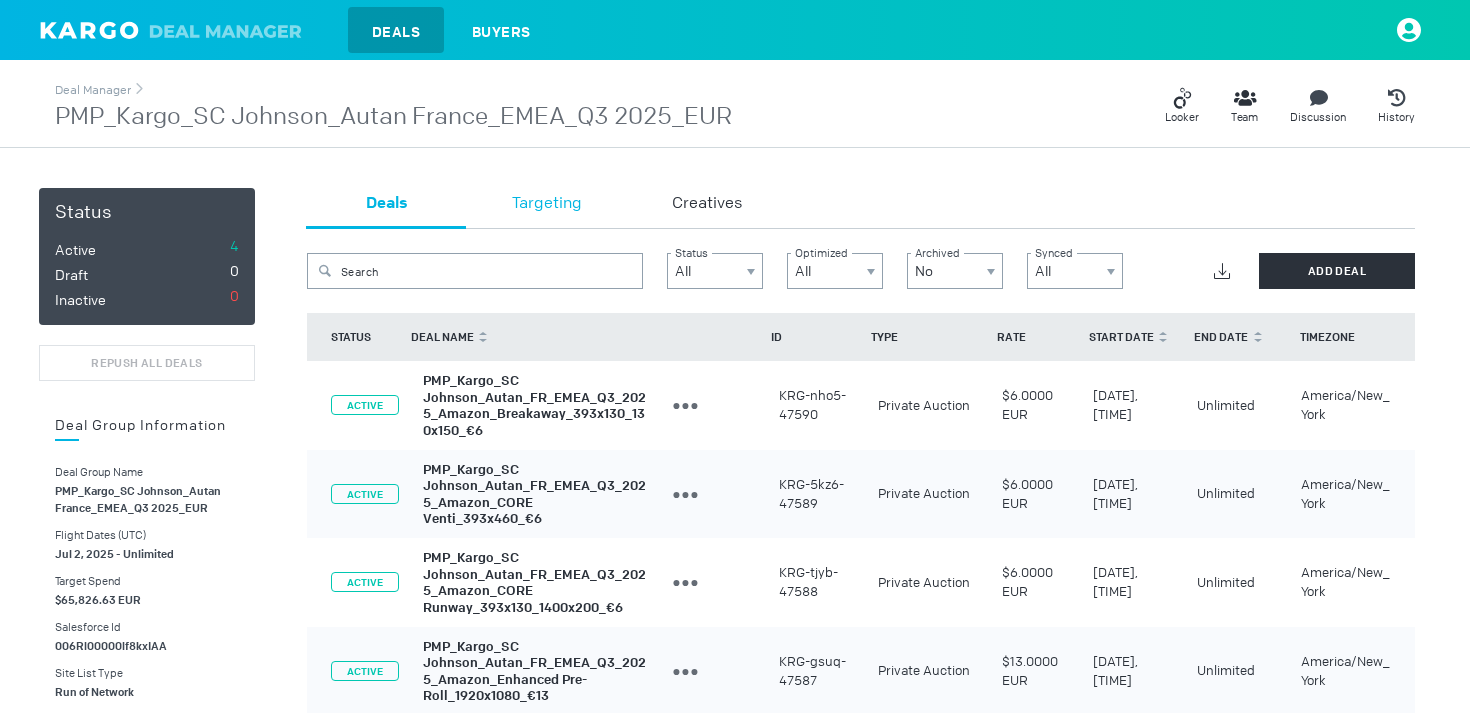 click on "Targeting" at bounding box center [547, 208] 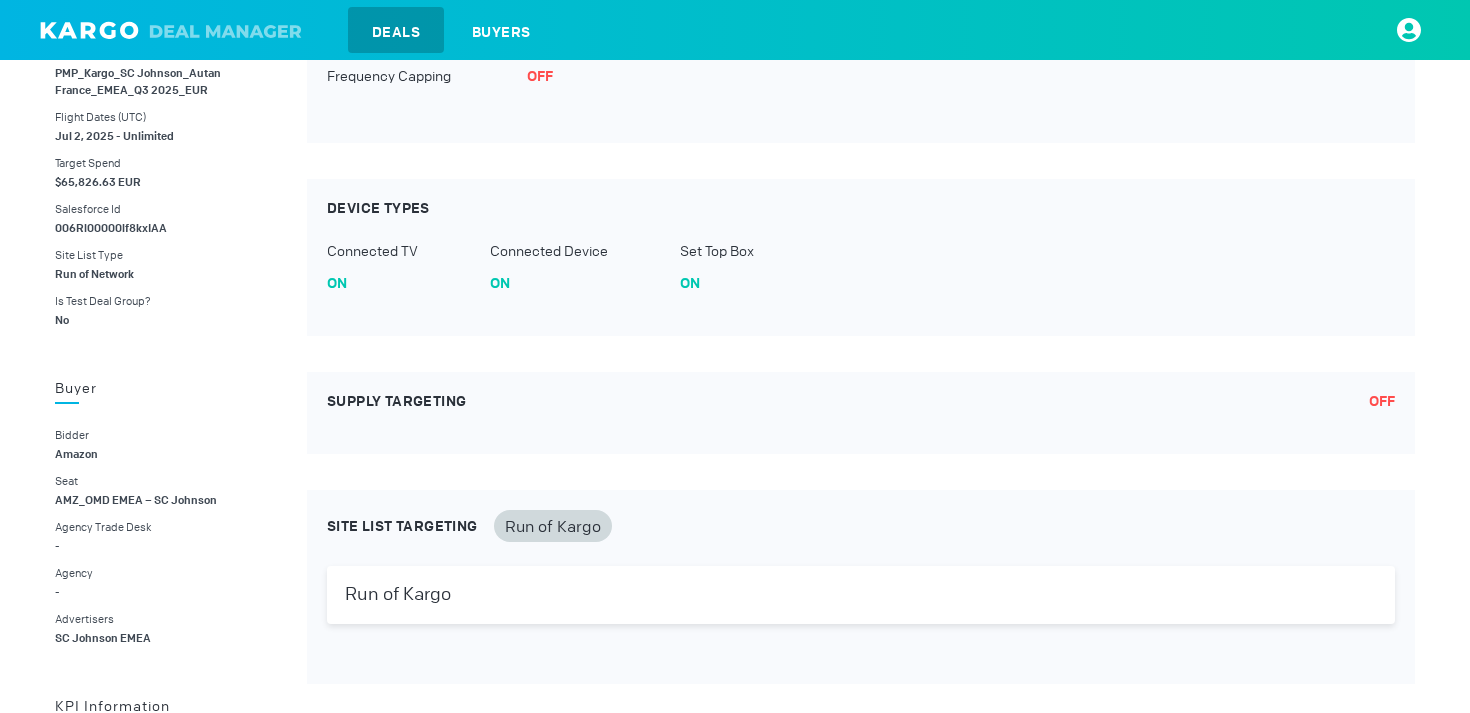 scroll, scrollTop: 0, scrollLeft: 0, axis: both 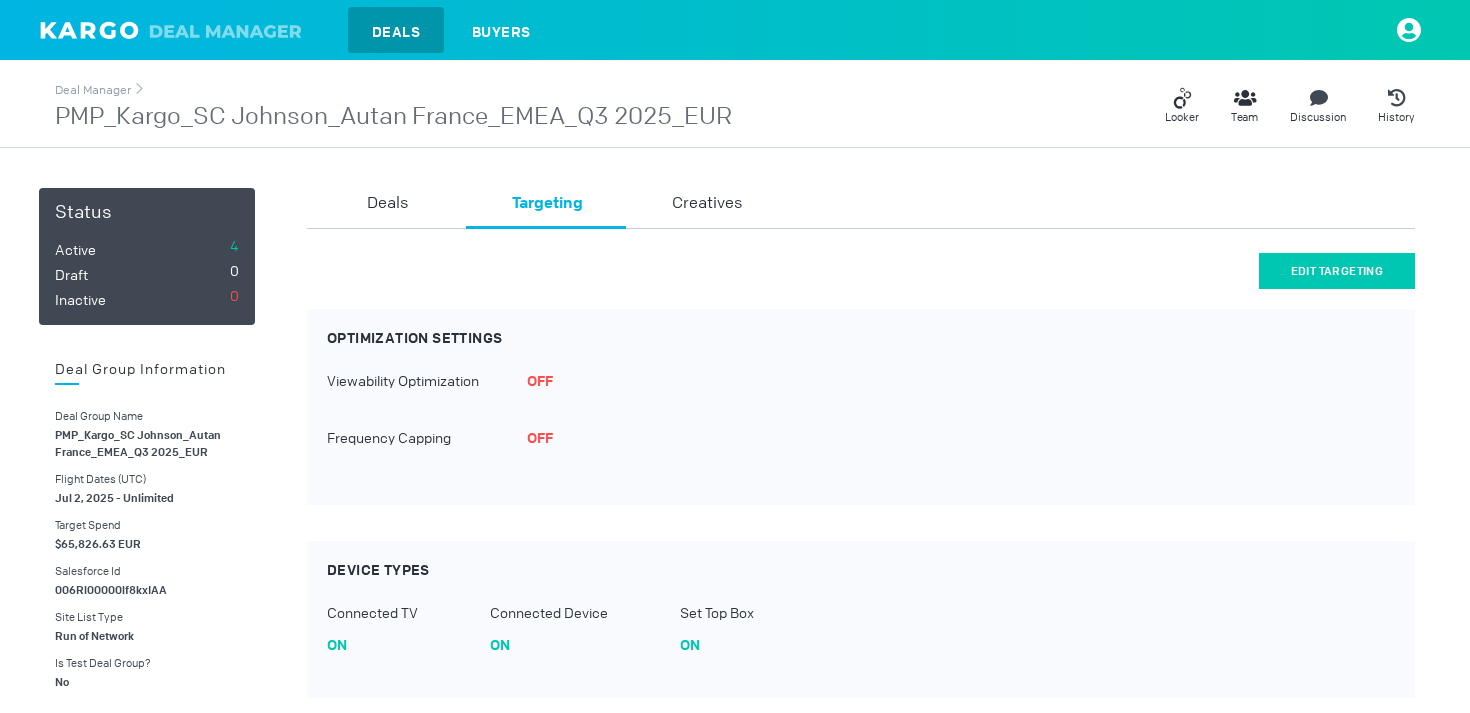 click on "Edit Targeting" at bounding box center (1337, 271) 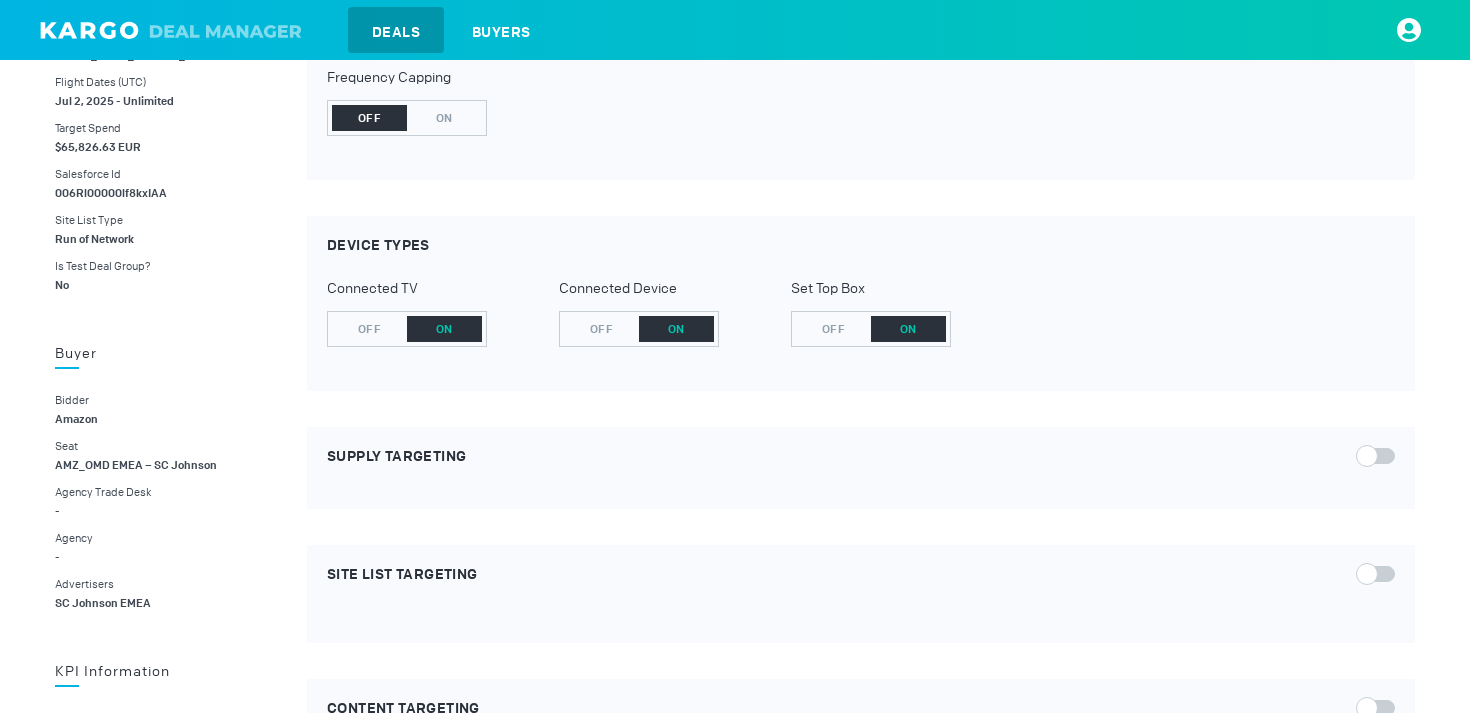 scroll, scrollTop: 1111, scrollLeft: 0, axis: vertical 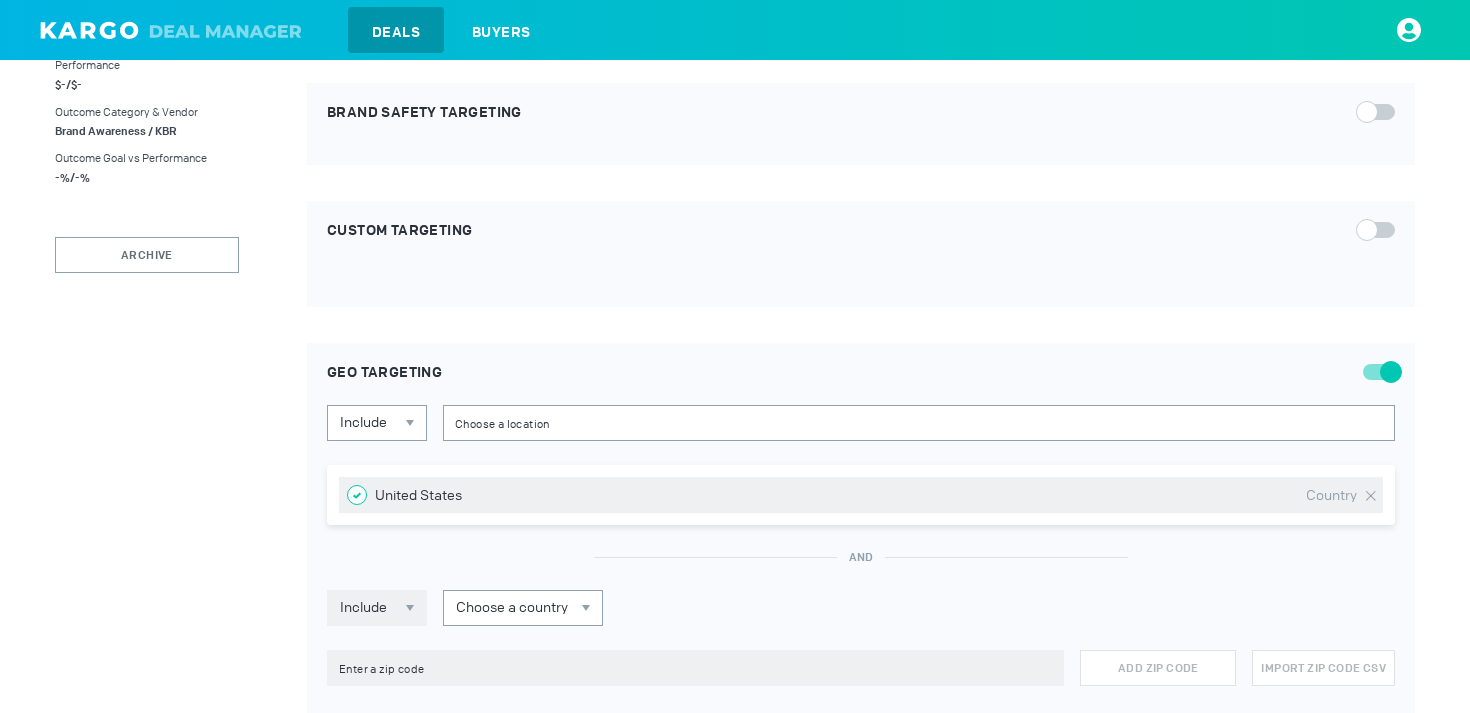 click at bounding box center [1371, 496] 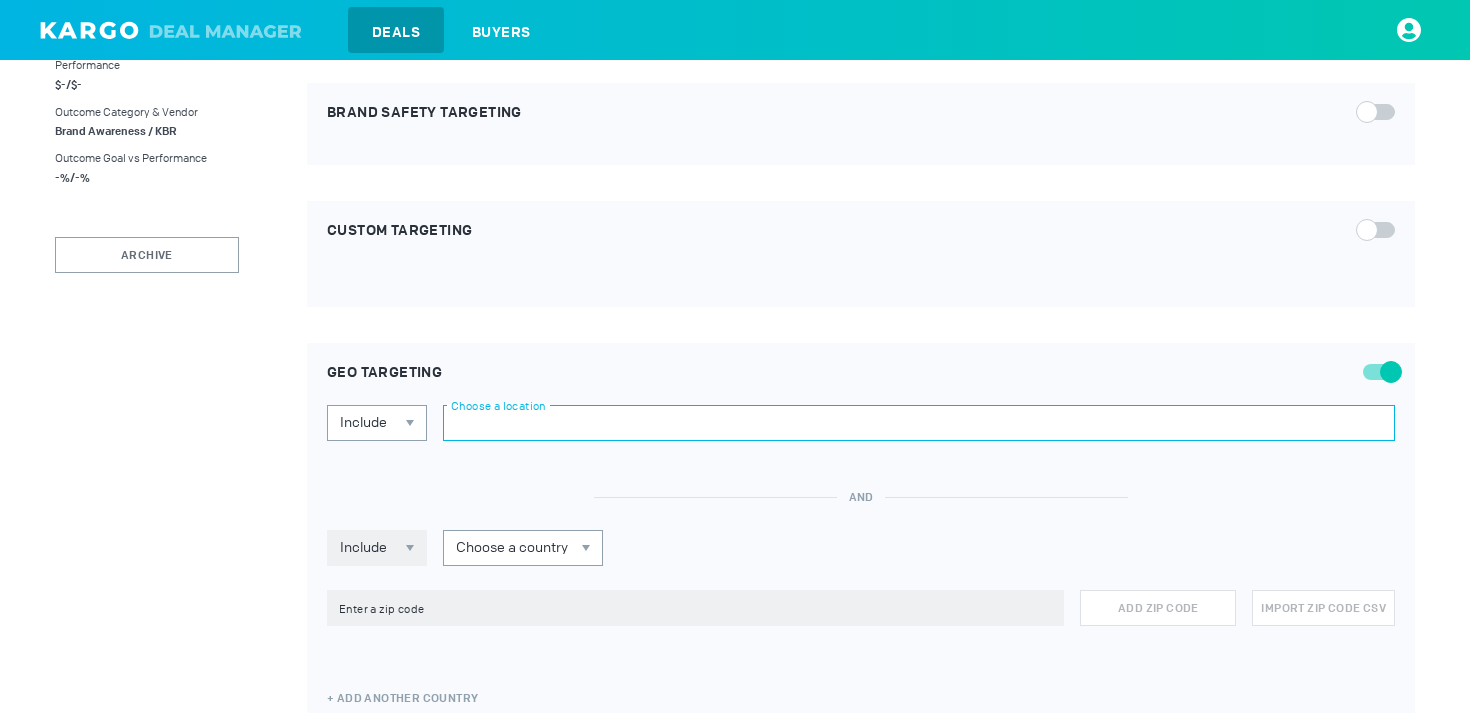 click at bounding box center (919, 423) 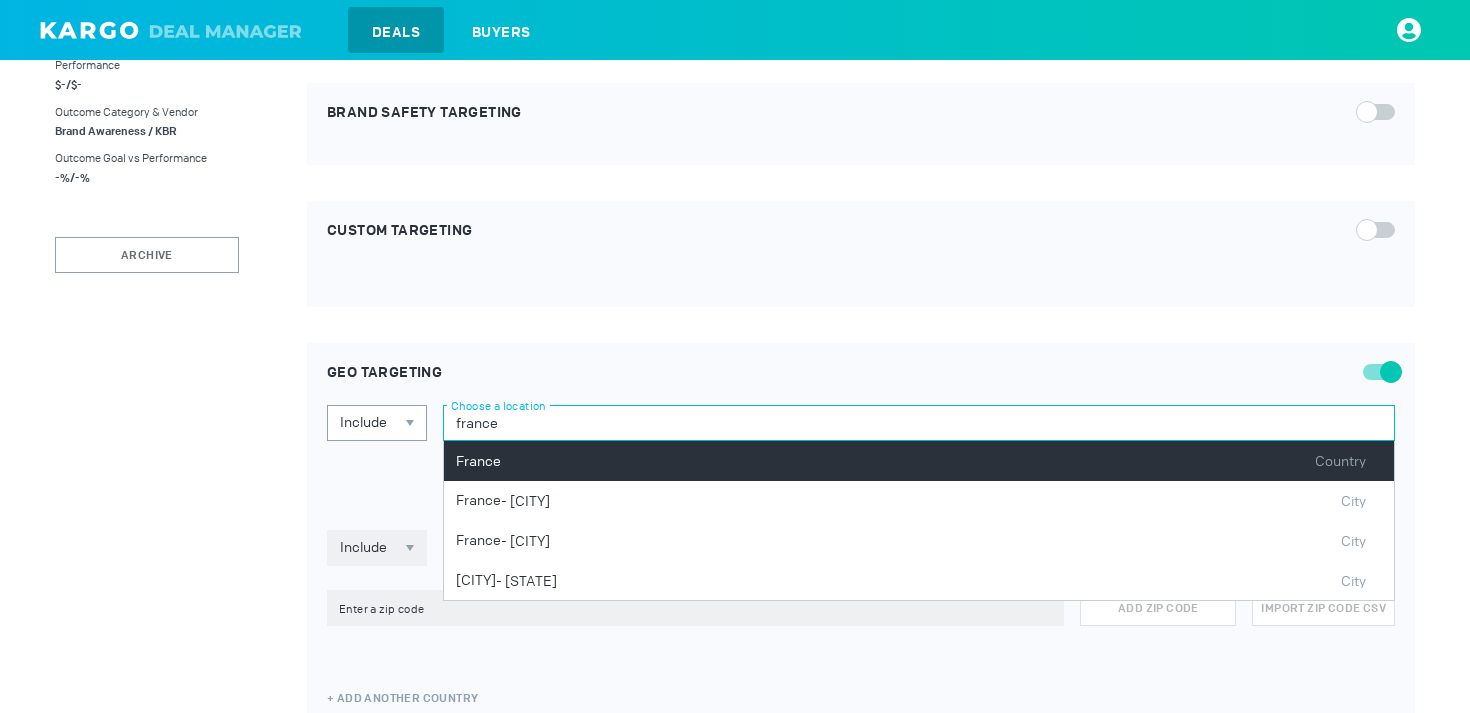 type on "france" 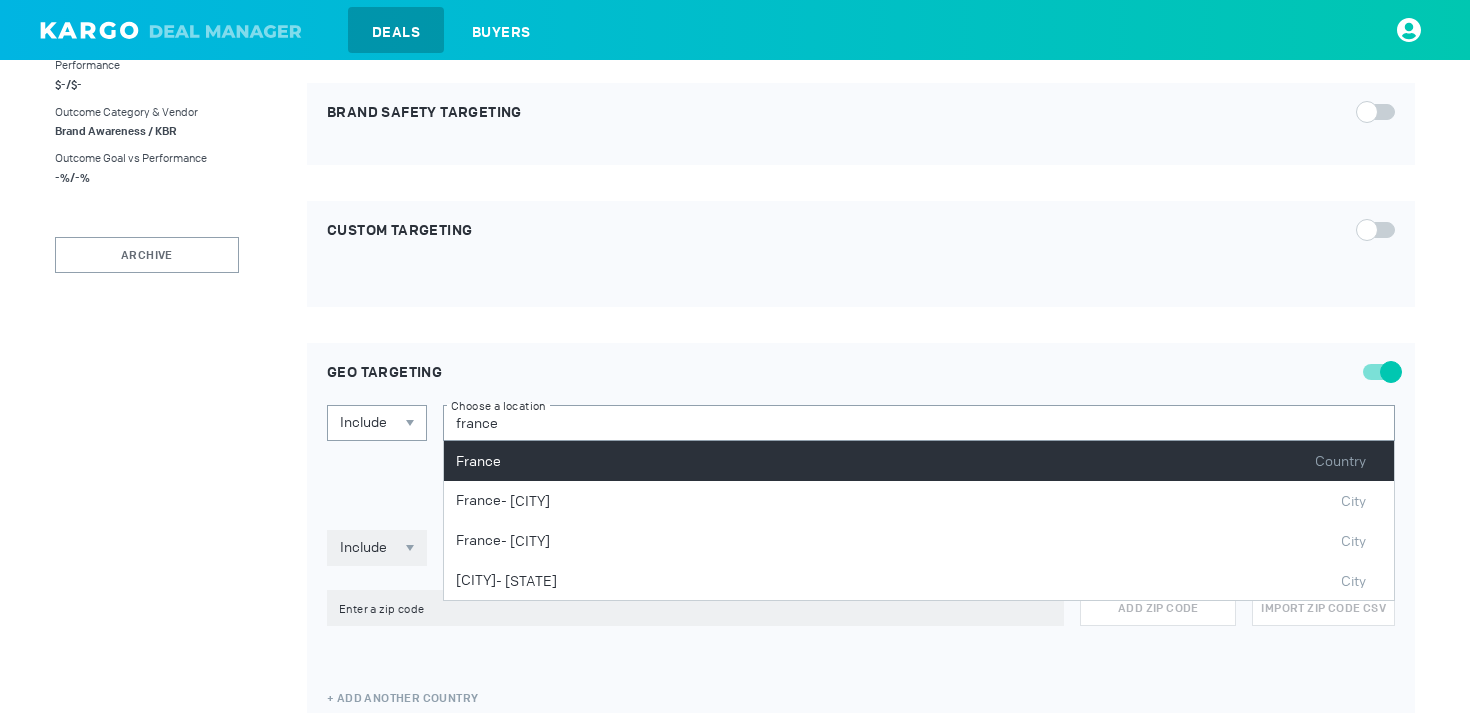 click on "[CITY] Country" at bounding box center (919, 461) 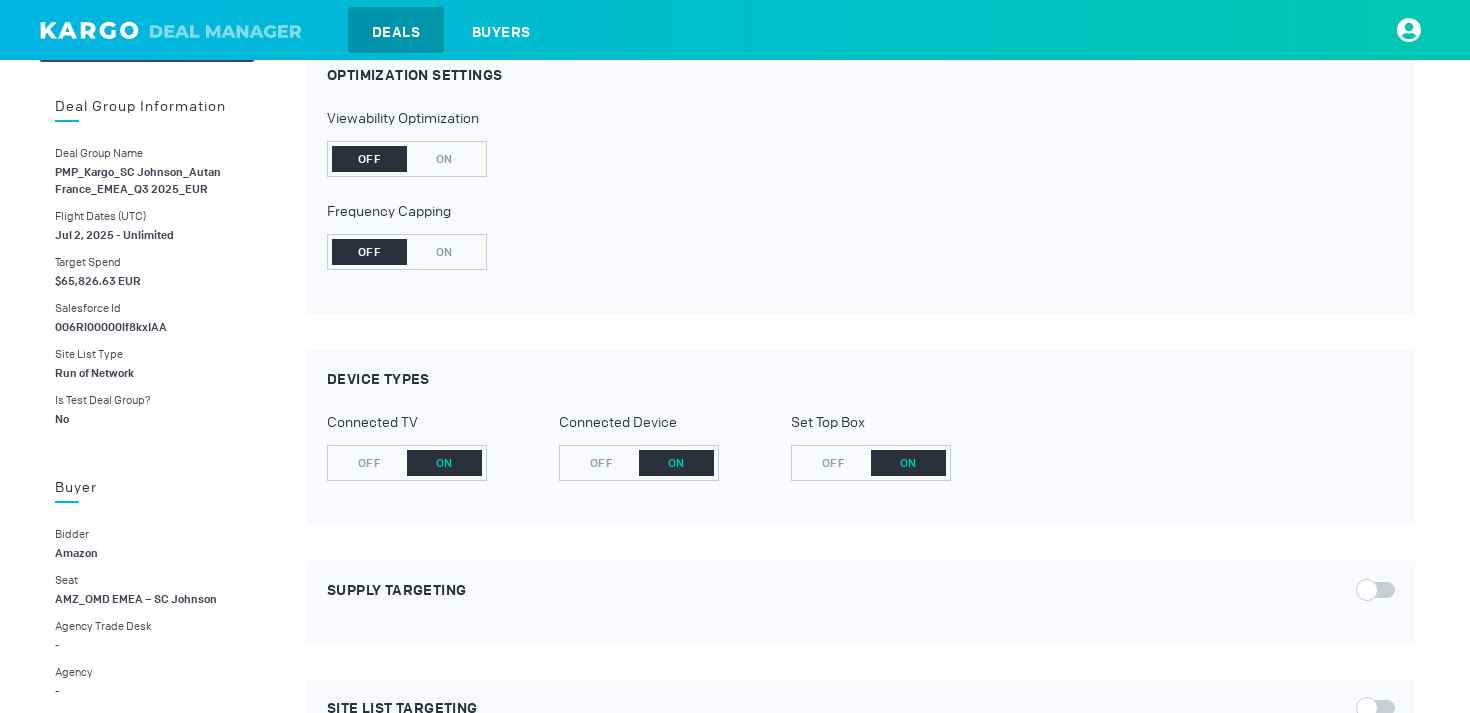 scroll, scrollTop: 0, scrollLeft: 0, axis: both 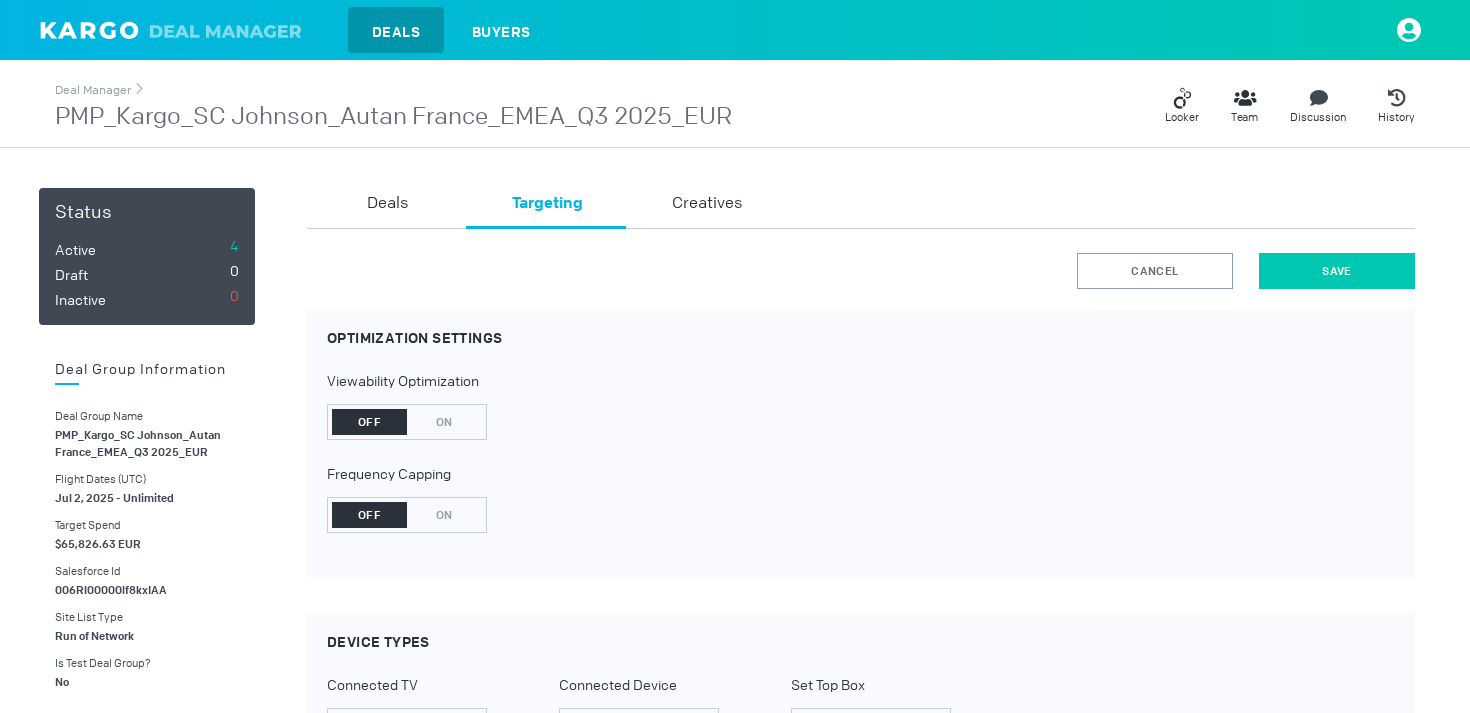 click on "Save" at bounding box center (1337, 271) 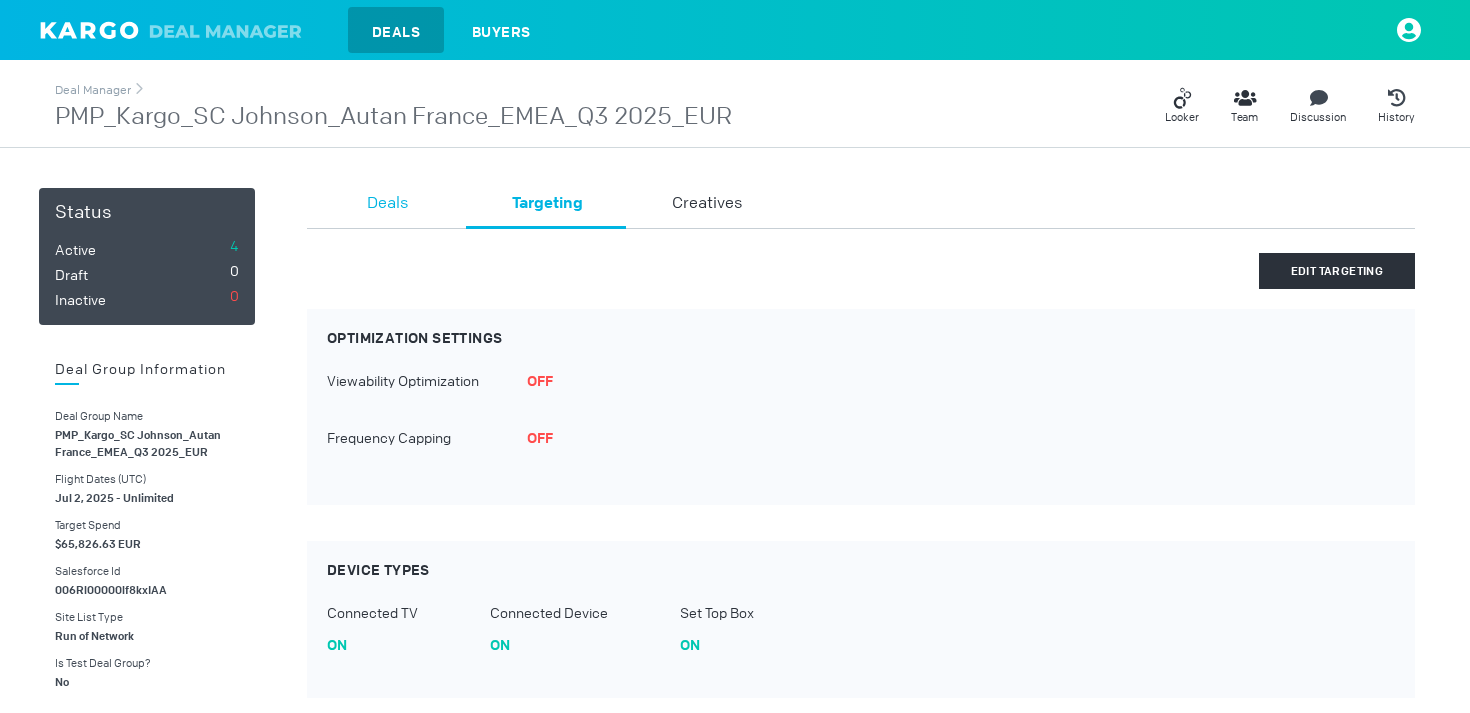 click on "Deals" at bounding box center [387, 204] 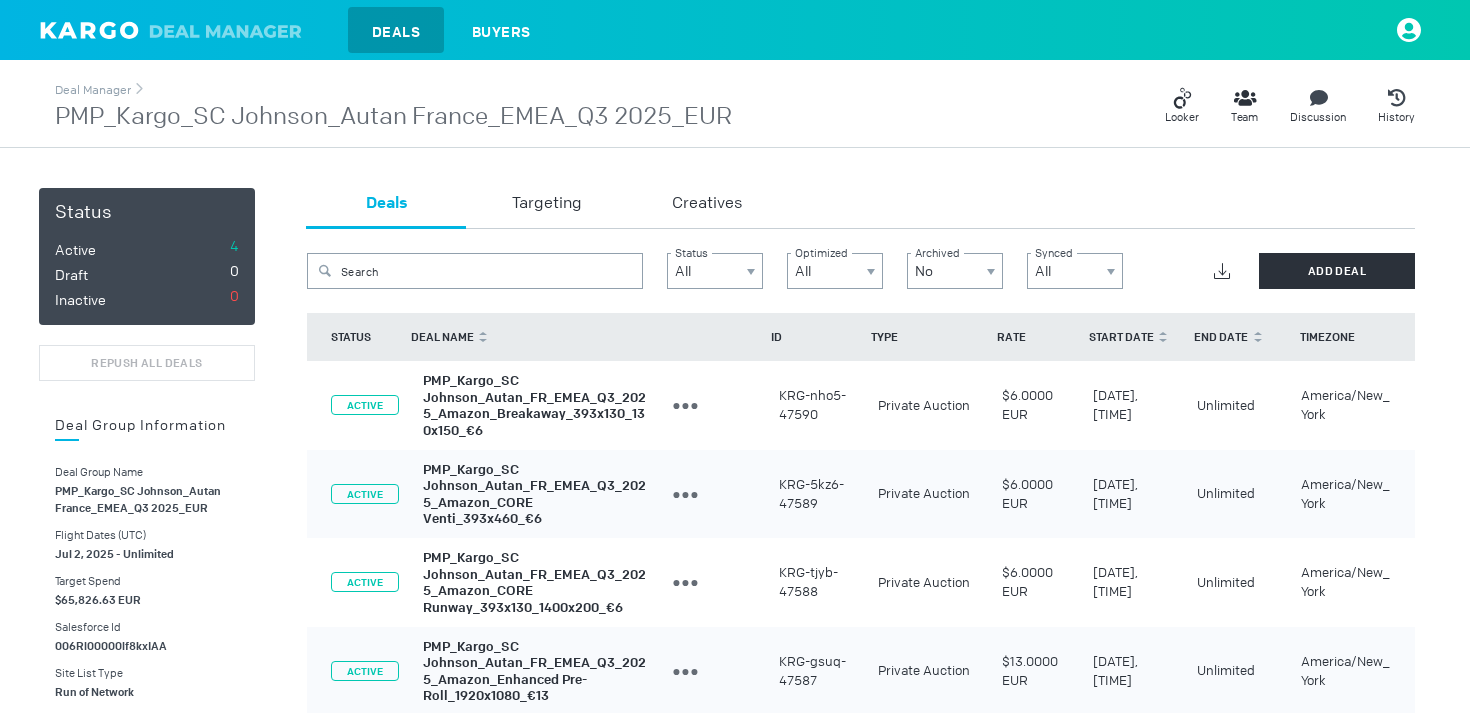 click on "PMP_Kargo_SC Johnson_Autan_FR_EMEA_Q3_2025_Amazon_Breakaway_393x130_130x150_€6" at bounding box center [534, 405] 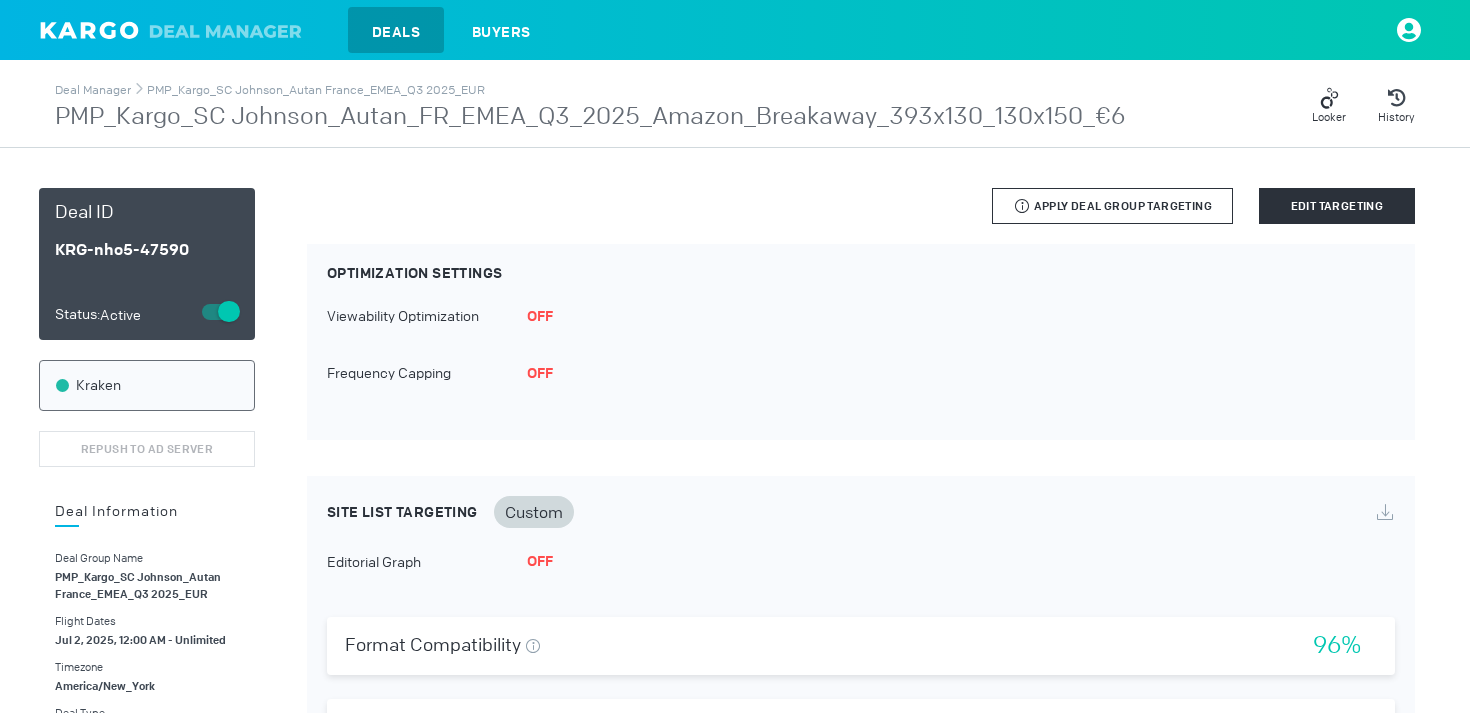 click on "Apply Deal Group Targeting" at bounding box center (1123, 206) 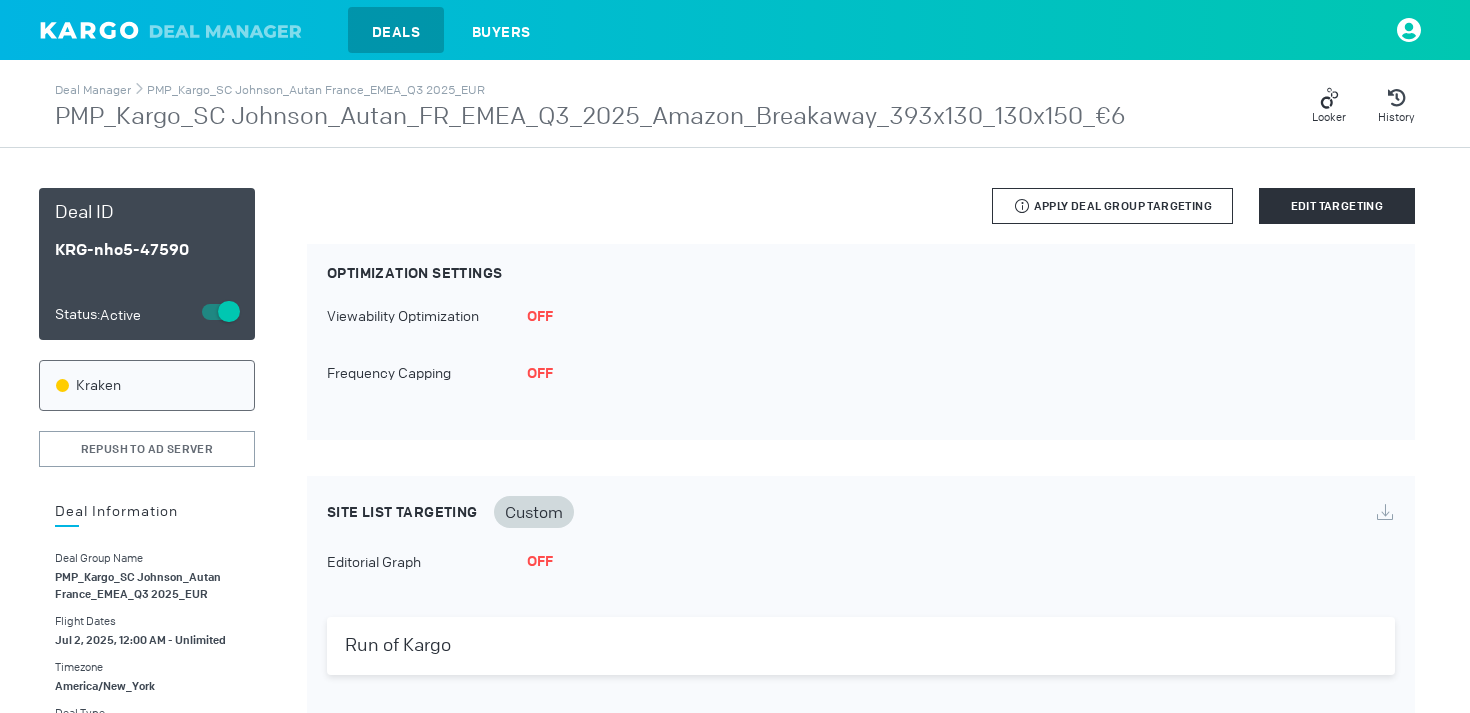 click on "Only targeting that is applicable to this deal channel type will be applied from the deal group. Apply Deal Group Targeting" at bounding box center [1112, 206] 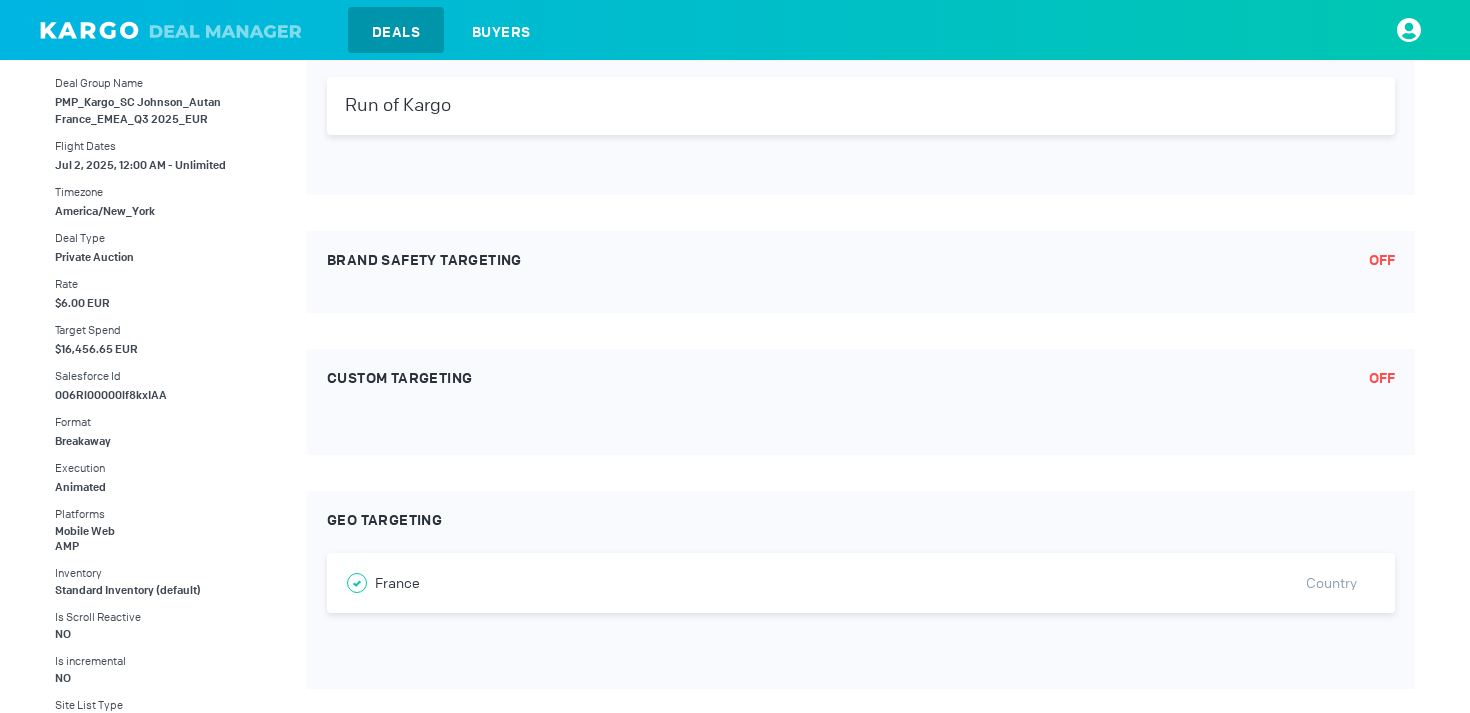scroll, scrollTop: 0, scrollLeft: 0, axis: both 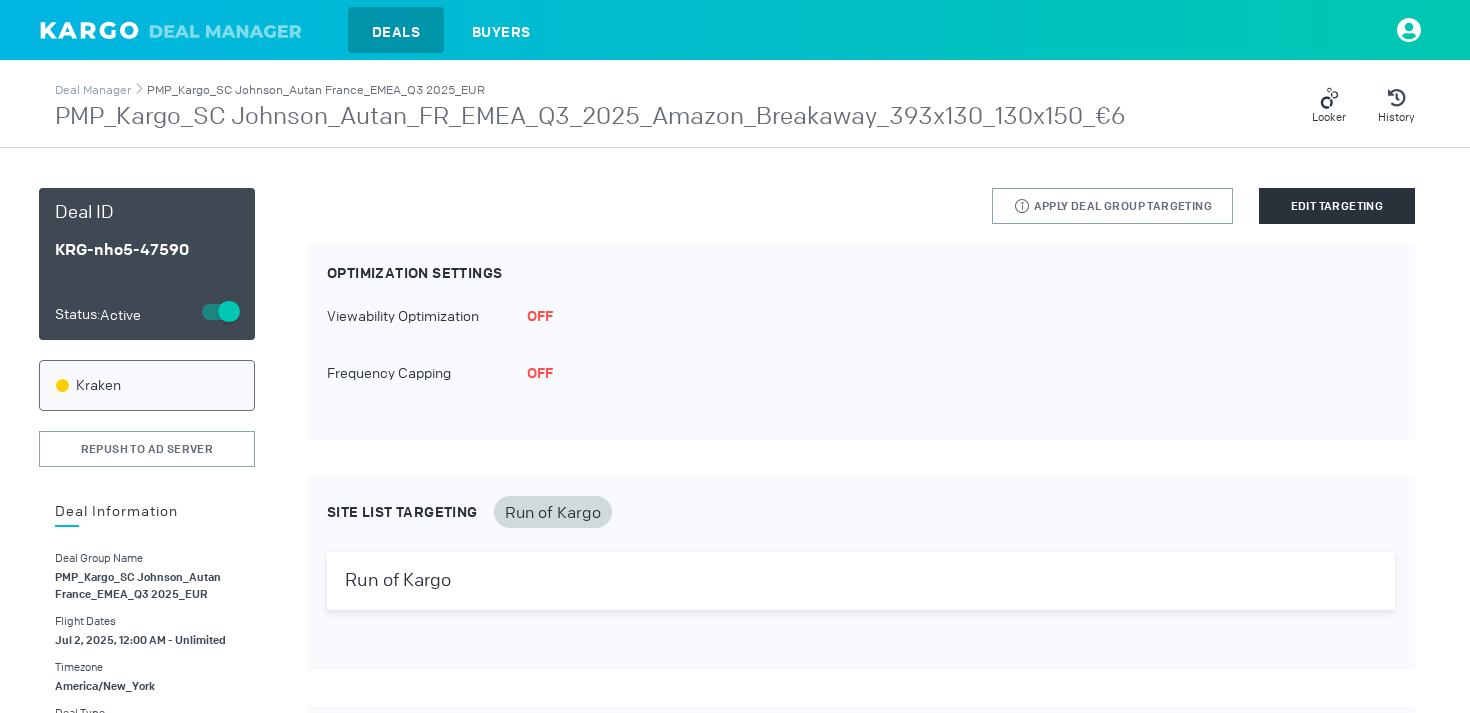click on "PMP_Kargo_SC Johnson_Autan France_EMEA_Q3 2025_EUR" at bounding box center [316, 90] 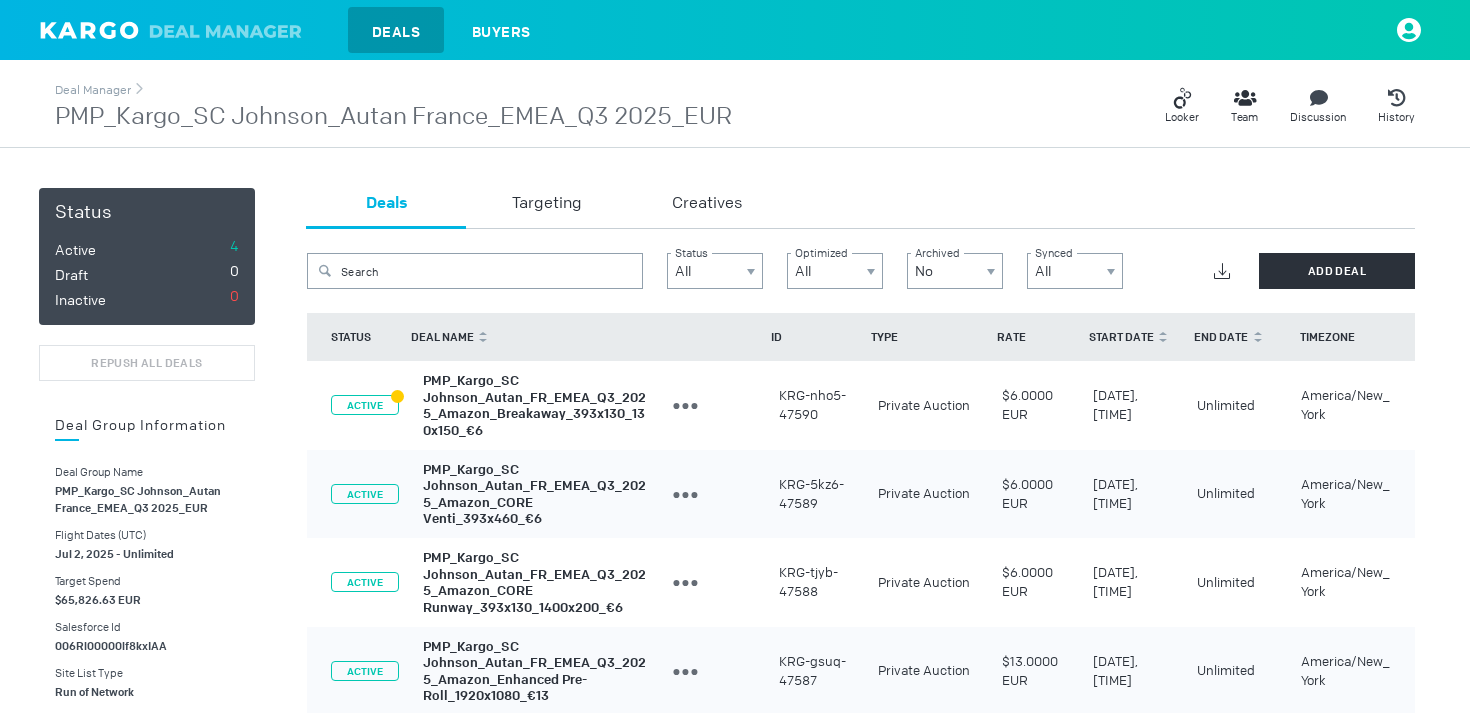 click on "PMP_Kargo_SC Johnson_Autan_FR_EMEA_Q3_2025_Amazon_CORE Venti_393x460_€6" at bounding box center (534, 493) 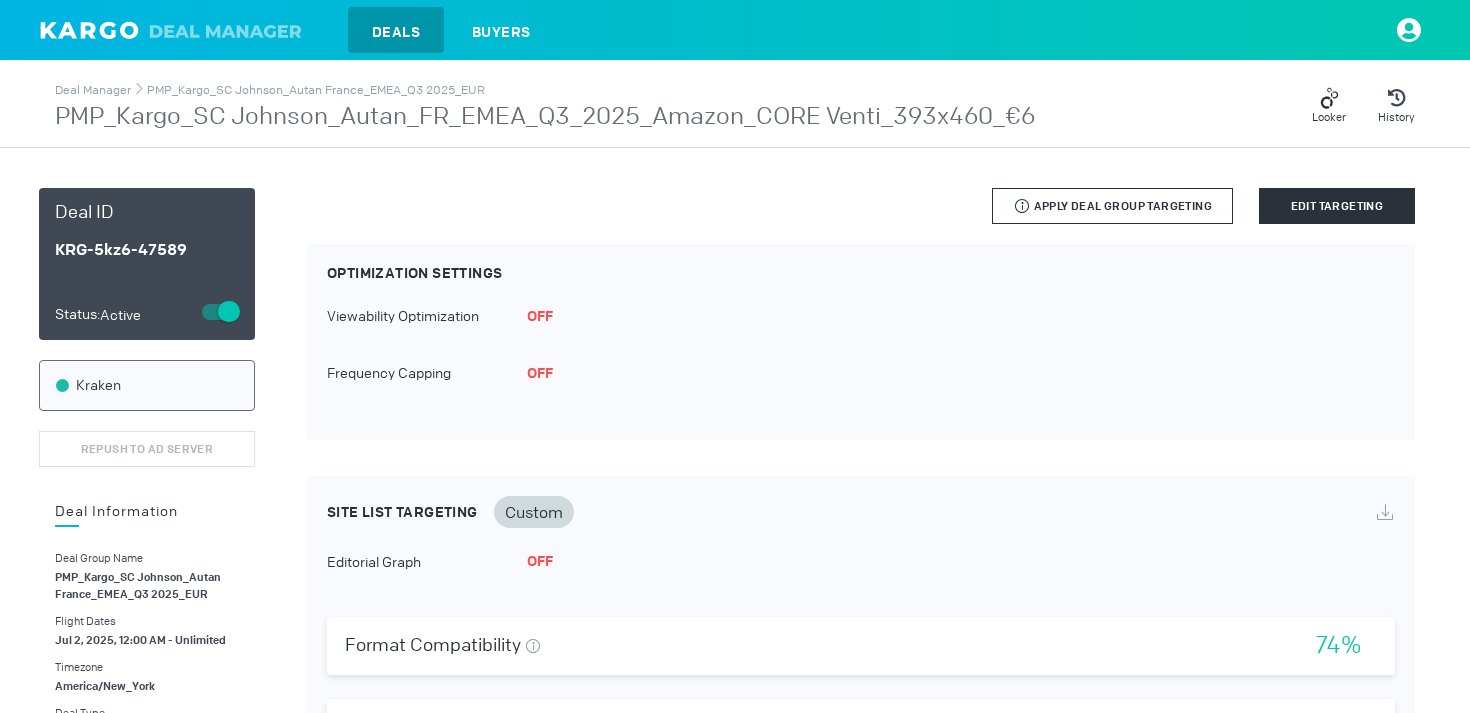 click on "Apply Deal Group Targeting" at bounding box center [1123, 206] 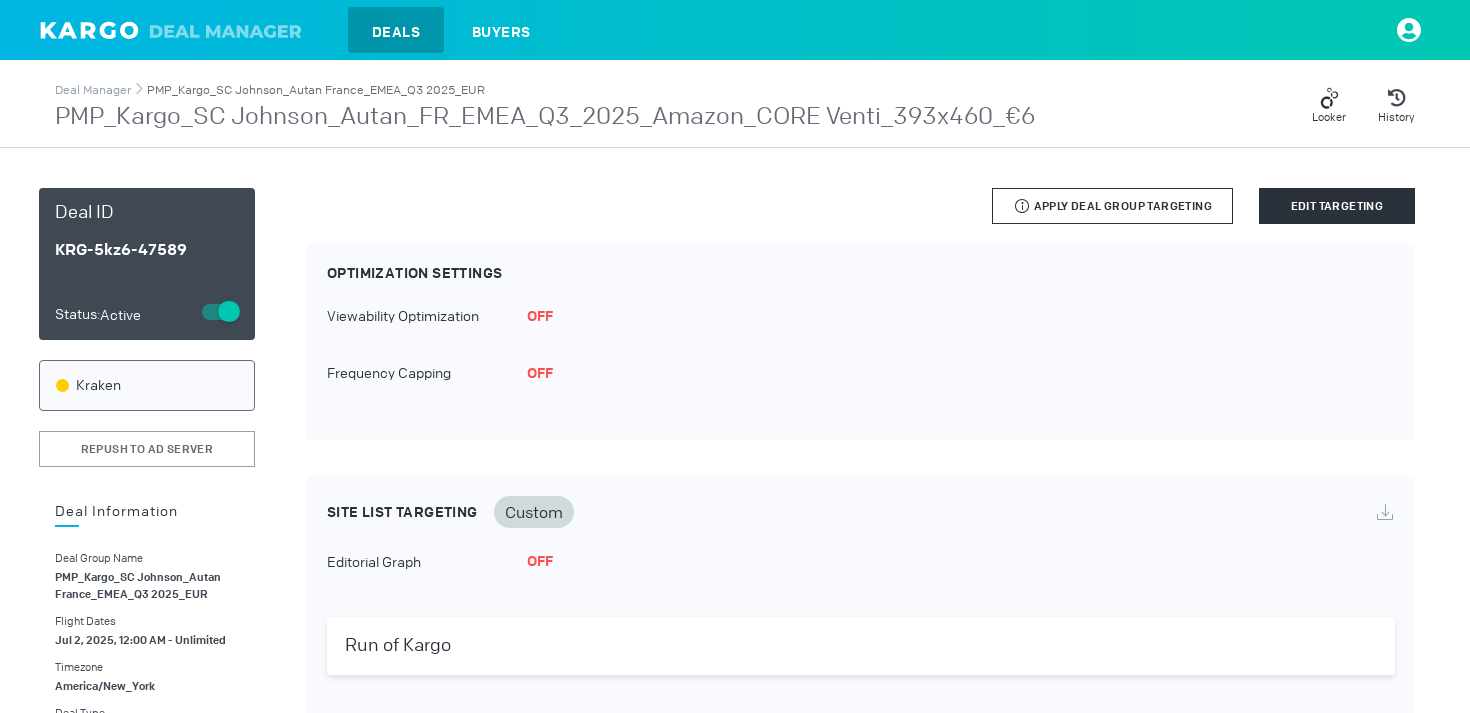 click on "PMP_Kargo_SC Johnson_Autan France_EMEA_Q3 2025_EUR" at bounding box center (316, 90) 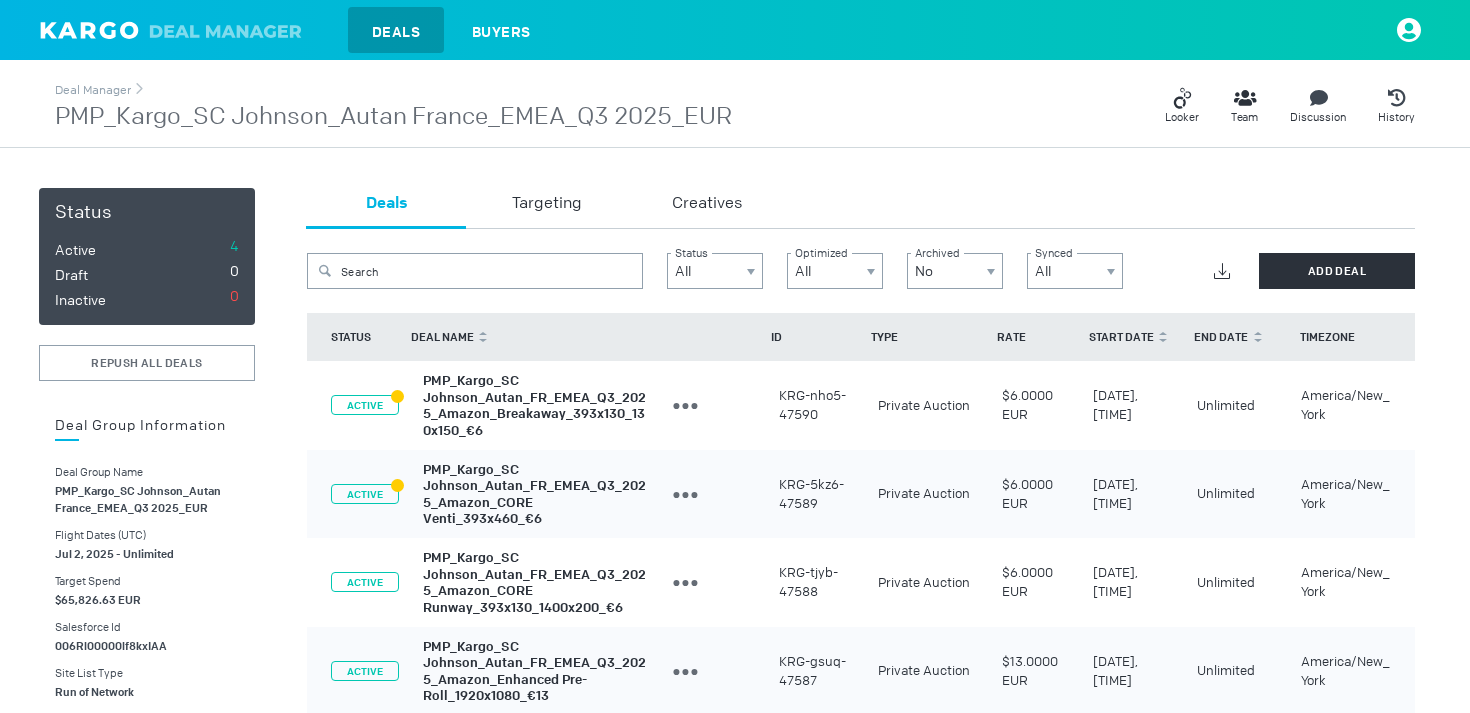 click on "PMP_Kargo_SC Johnson_Autan_FR_EMEA_Q3_2025_Amazon_CORE Runway_393x130_1400x200_€6" at bounding box center (534, 582) 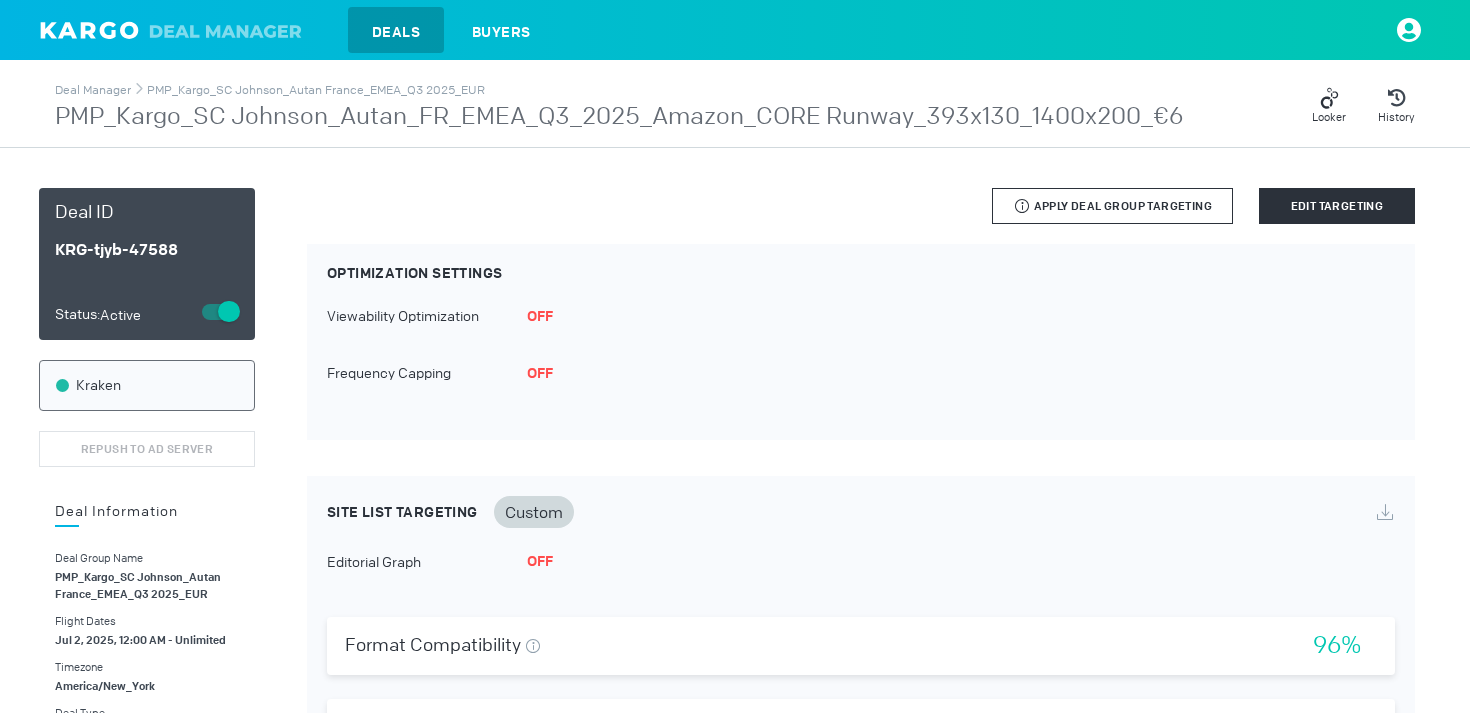 click on "Apply Deal Group Targeting" at bounding box center (1123, 206) 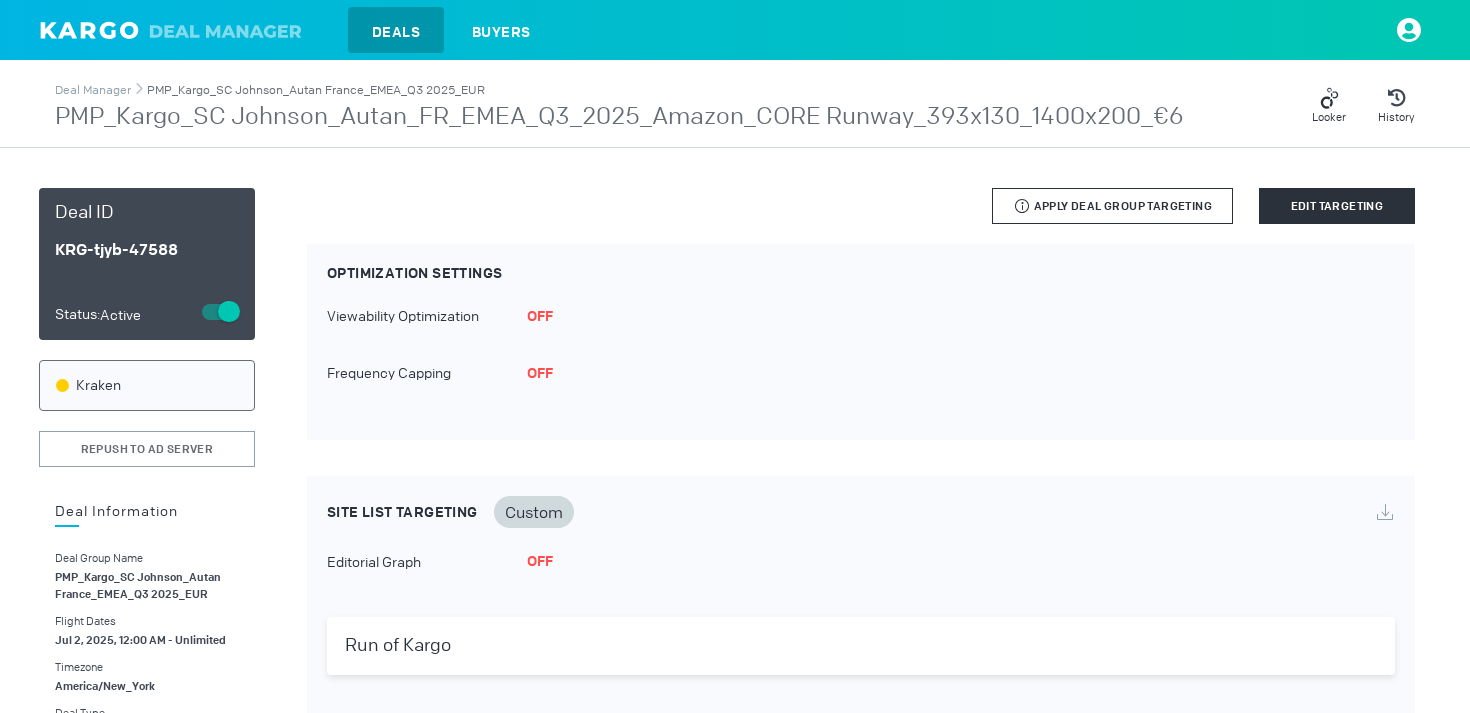 click on "PMP_Kargo_SC Johnson_Autan France_EMEA_Q3 2025_EUR" at bounding box center [316, 90] 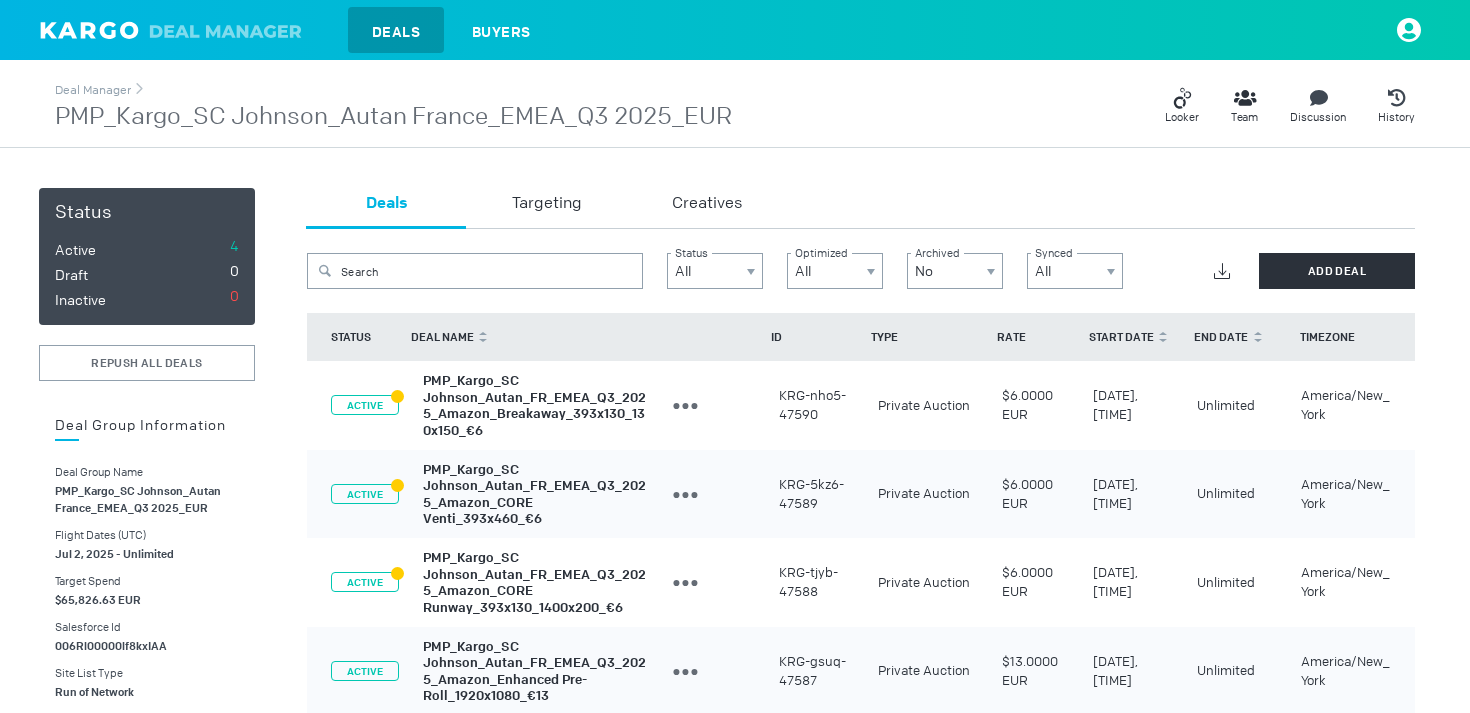 click on "PMP_Kargo_SC Johnson_Autan_FR_EMEA_Q3_2025_Amazon_Enhanced Pre-Roll_1920x1080_€13" at bounding box center (534, 670) 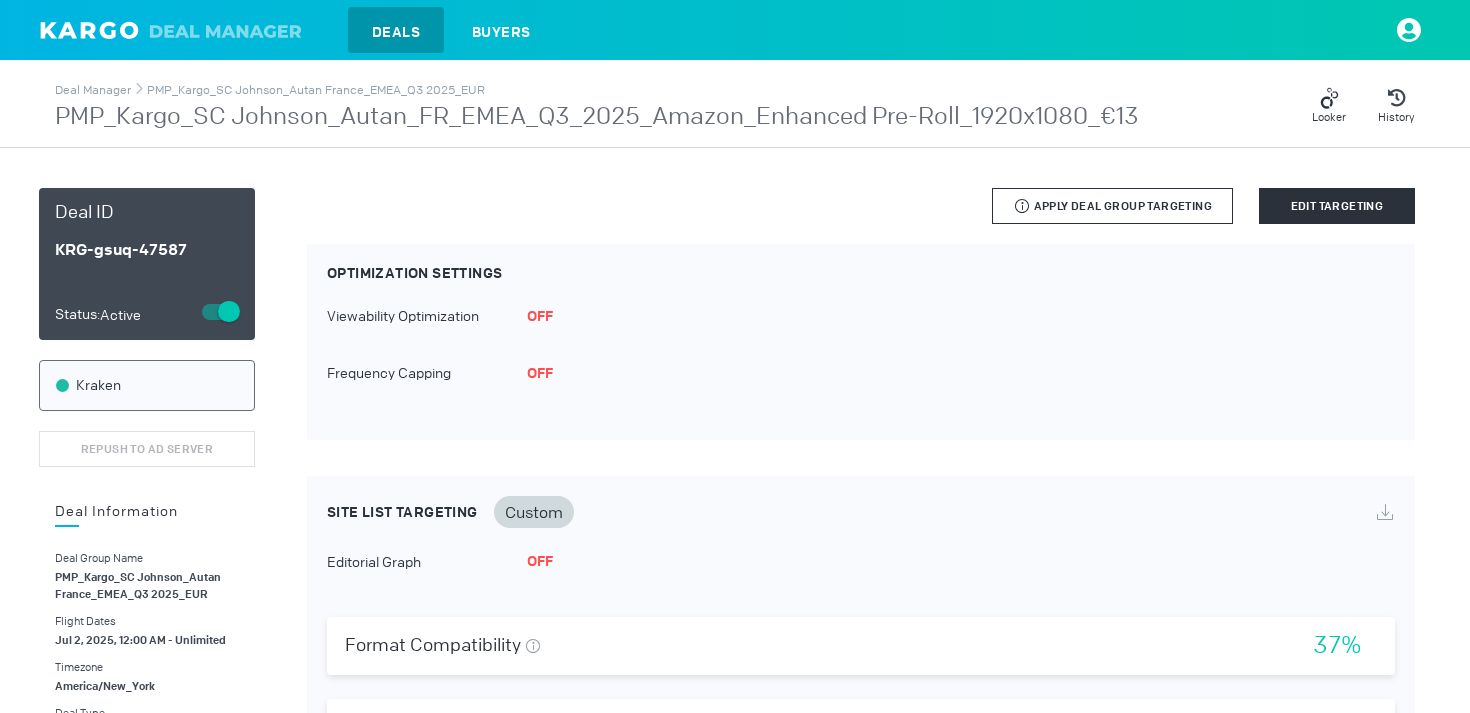 click on "Only targeting that is applicable to this deal channel type will be applied from the deal group. Apply Deal Group Targeting" at bounding box center [1112, 206] 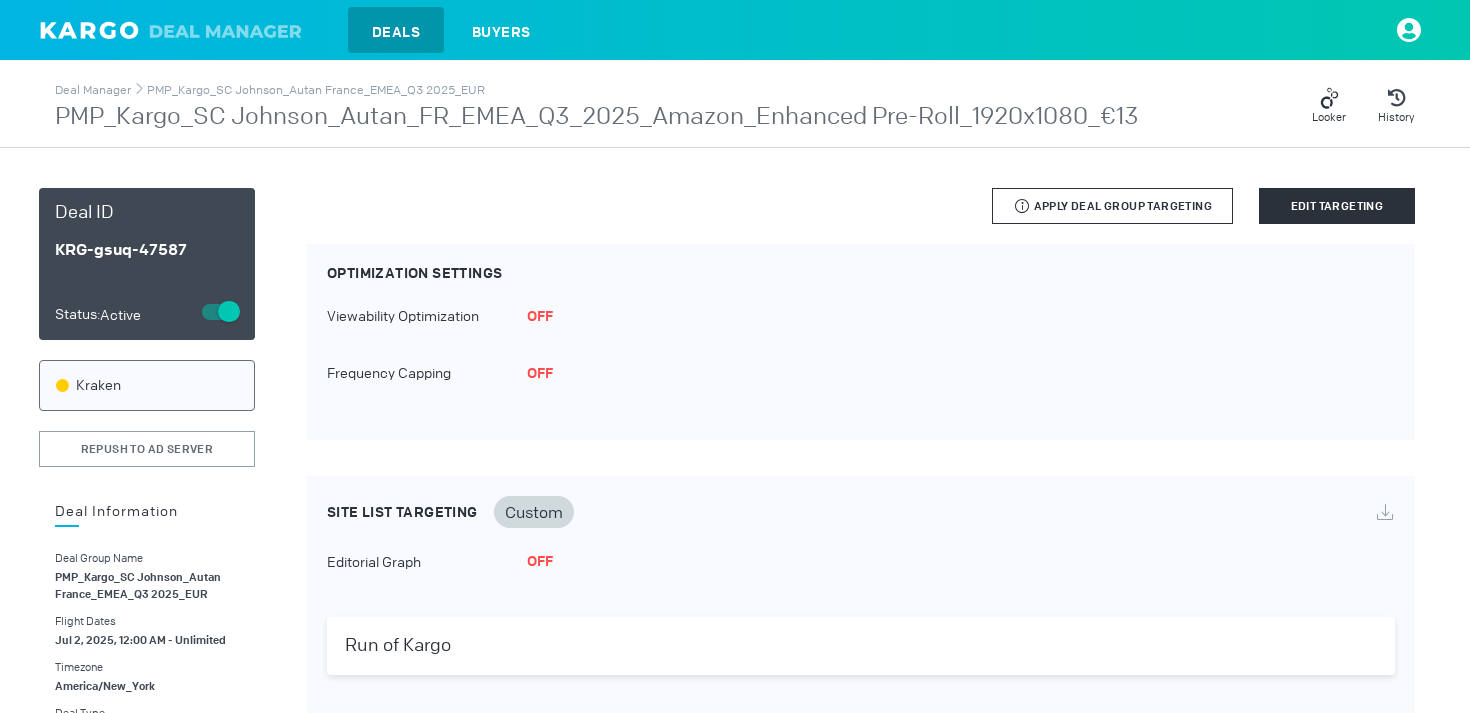 click on "Only targeting that is applicable to this deal channel type will be applied from the deal group. Apply Deal Group Targeting" at bounding box center (1112, 206) 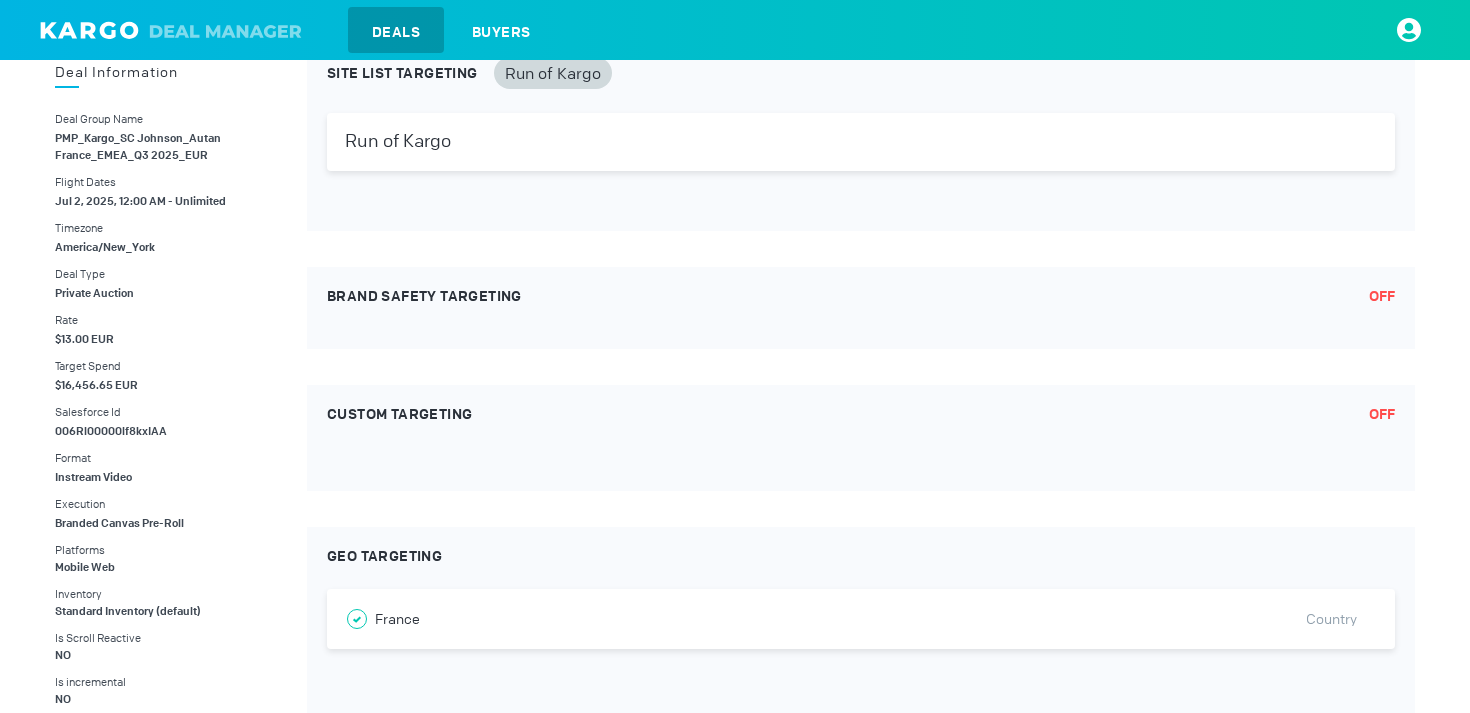 scroll, scrollTop: 0, scrollLeft: 0, axis: both 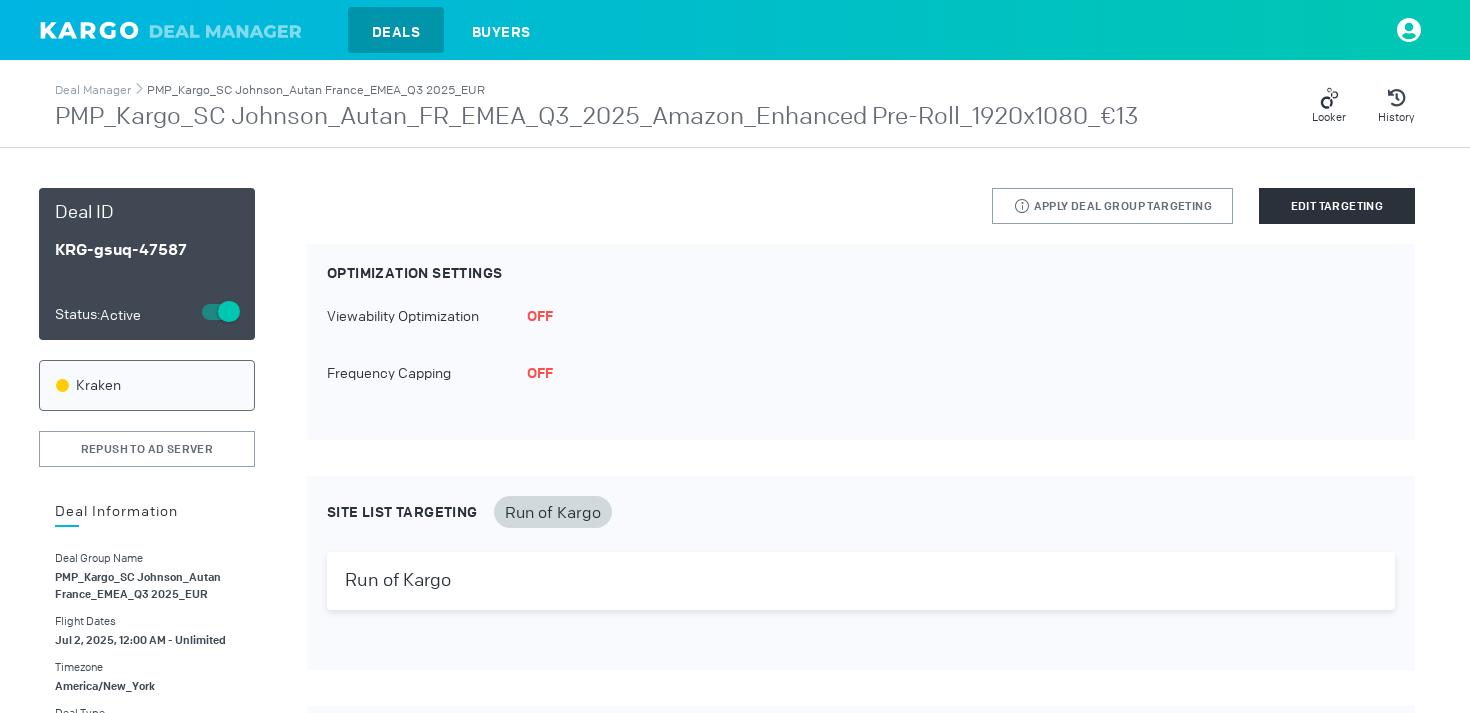 click on "PMP_Kargo_SC Johnson_Autan France_EMEA_Q3 2025_EUR" at bounding box center (316, 90) 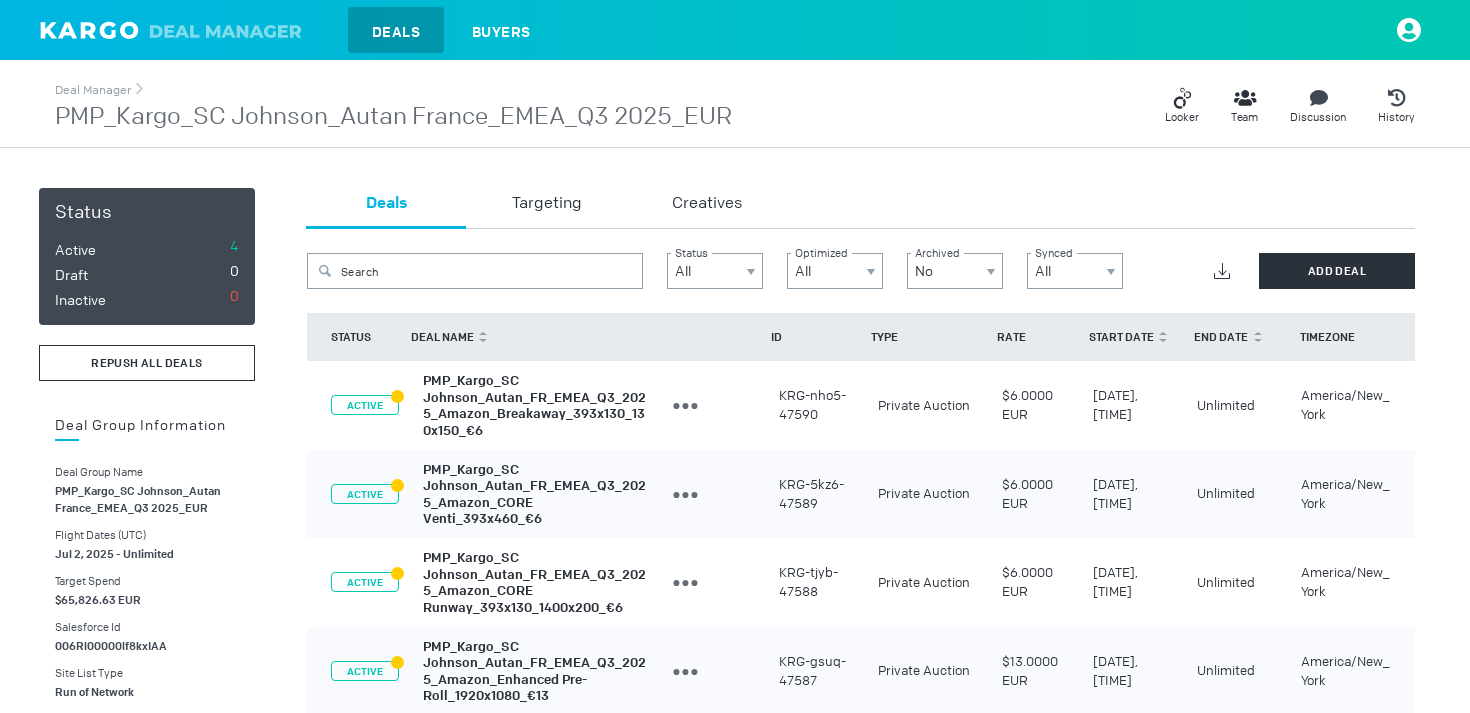 click on "REPUSH ALL DEALS" at bounding box center [147, 363] 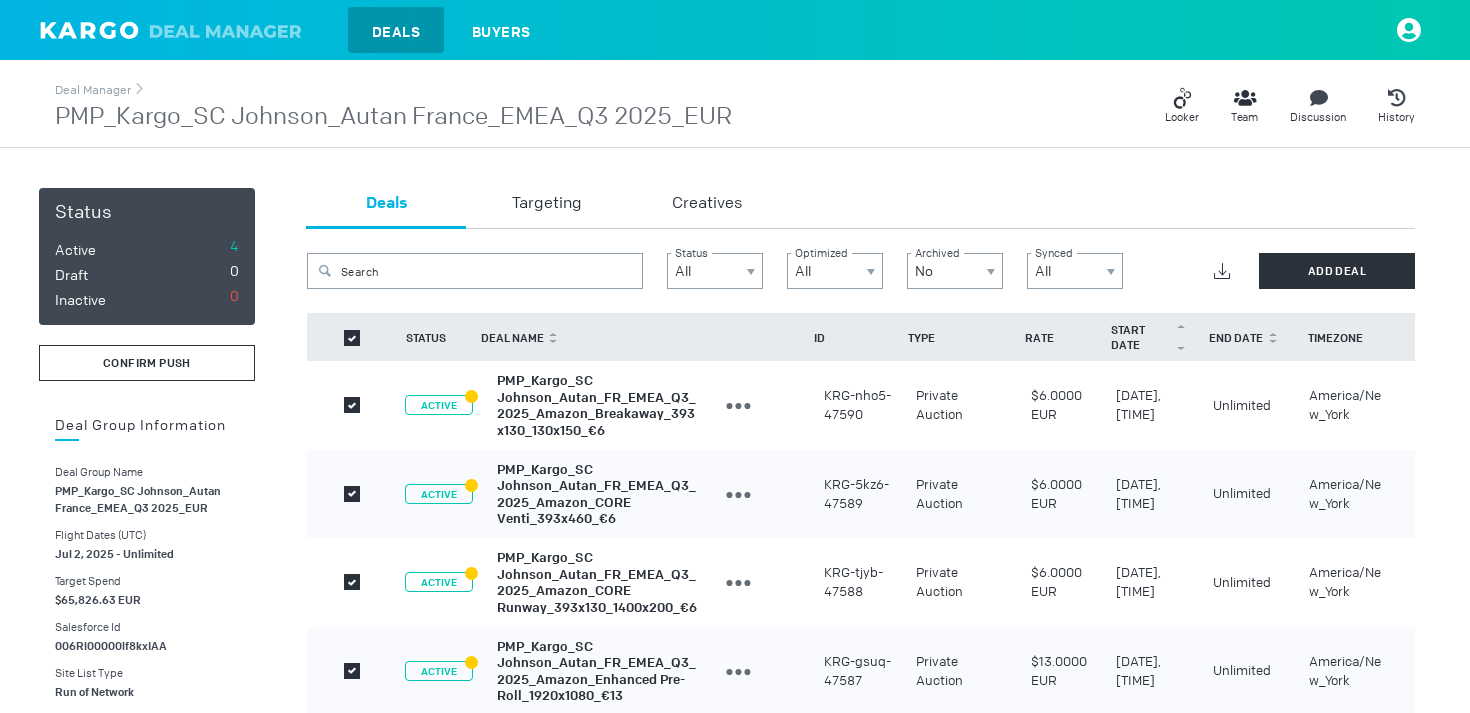 click on "confirm push" at bounding box center [147, 363] 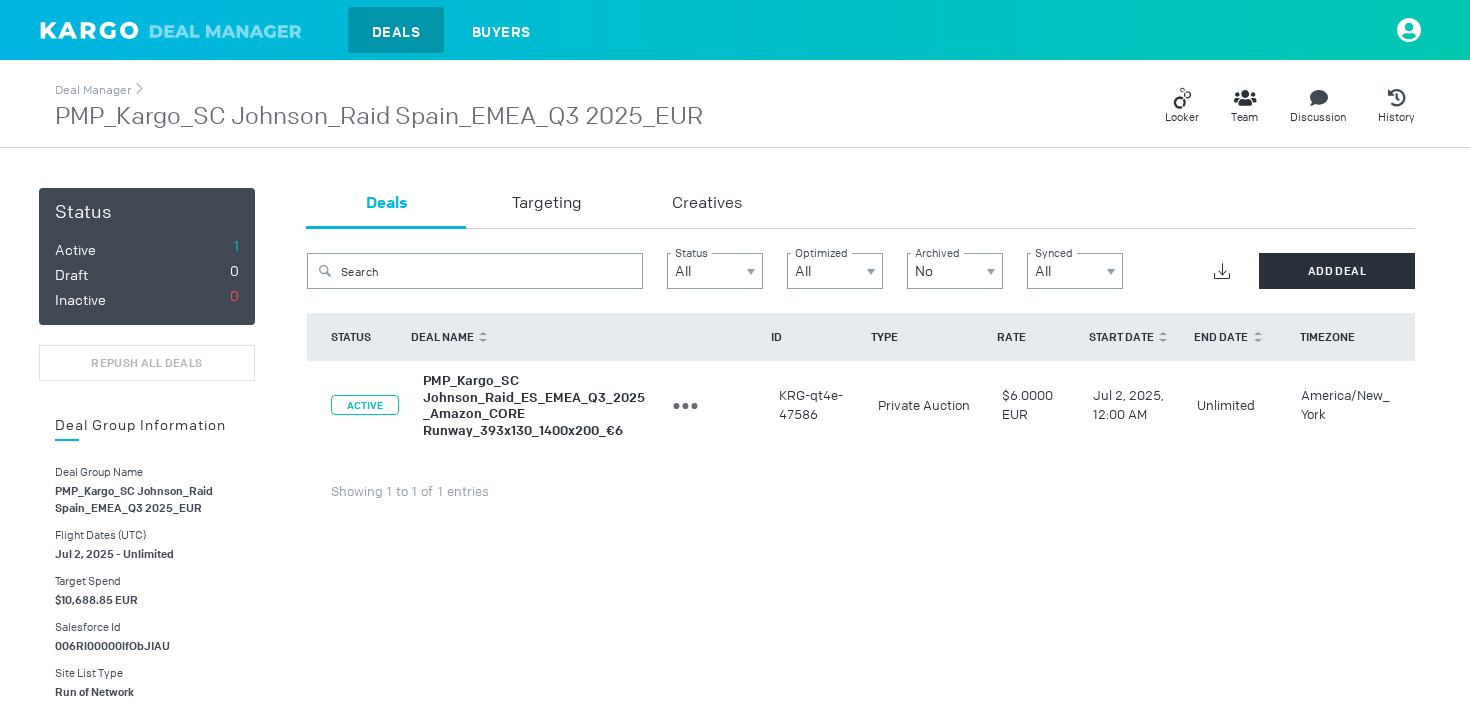 scroll, scrollTop: 0, scrollLeft: 0, axis: both 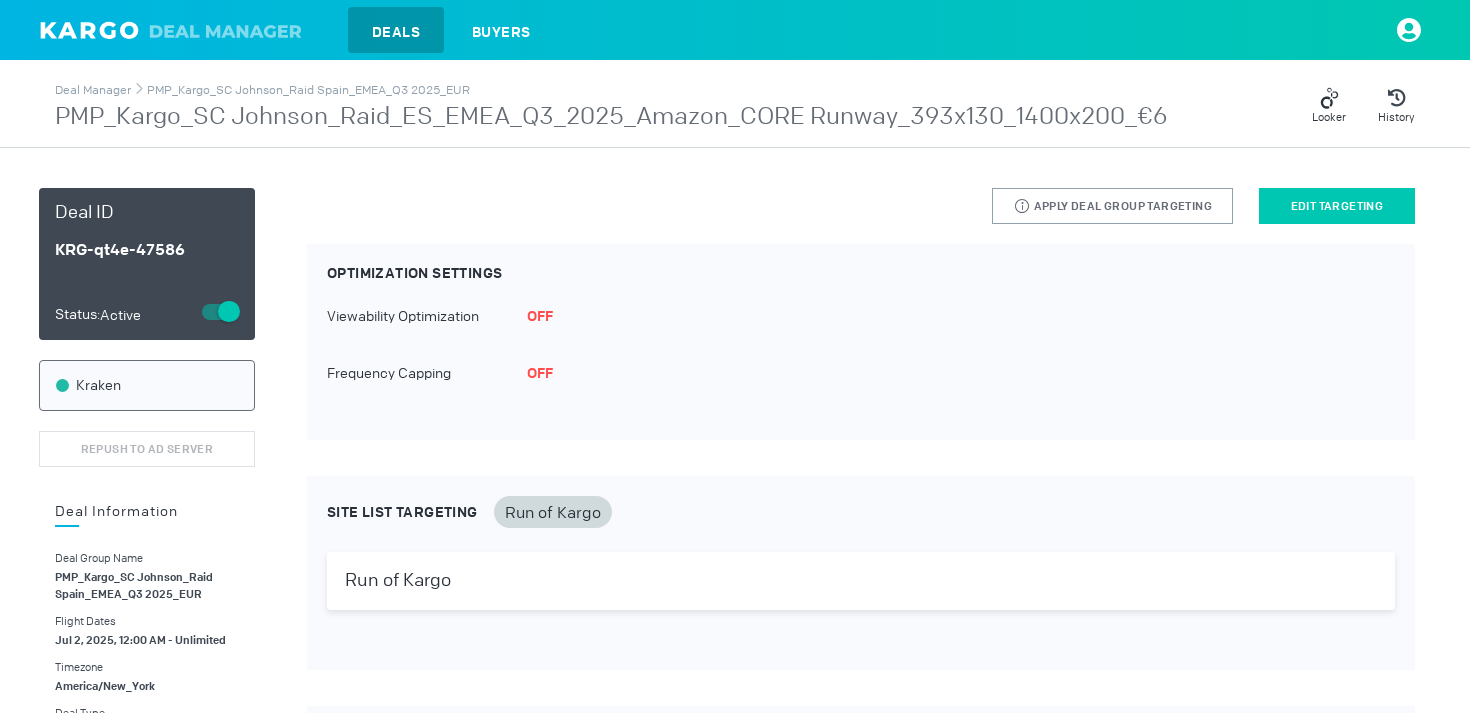 click on "Edit Targeting" at bounding box center [1337, 206] 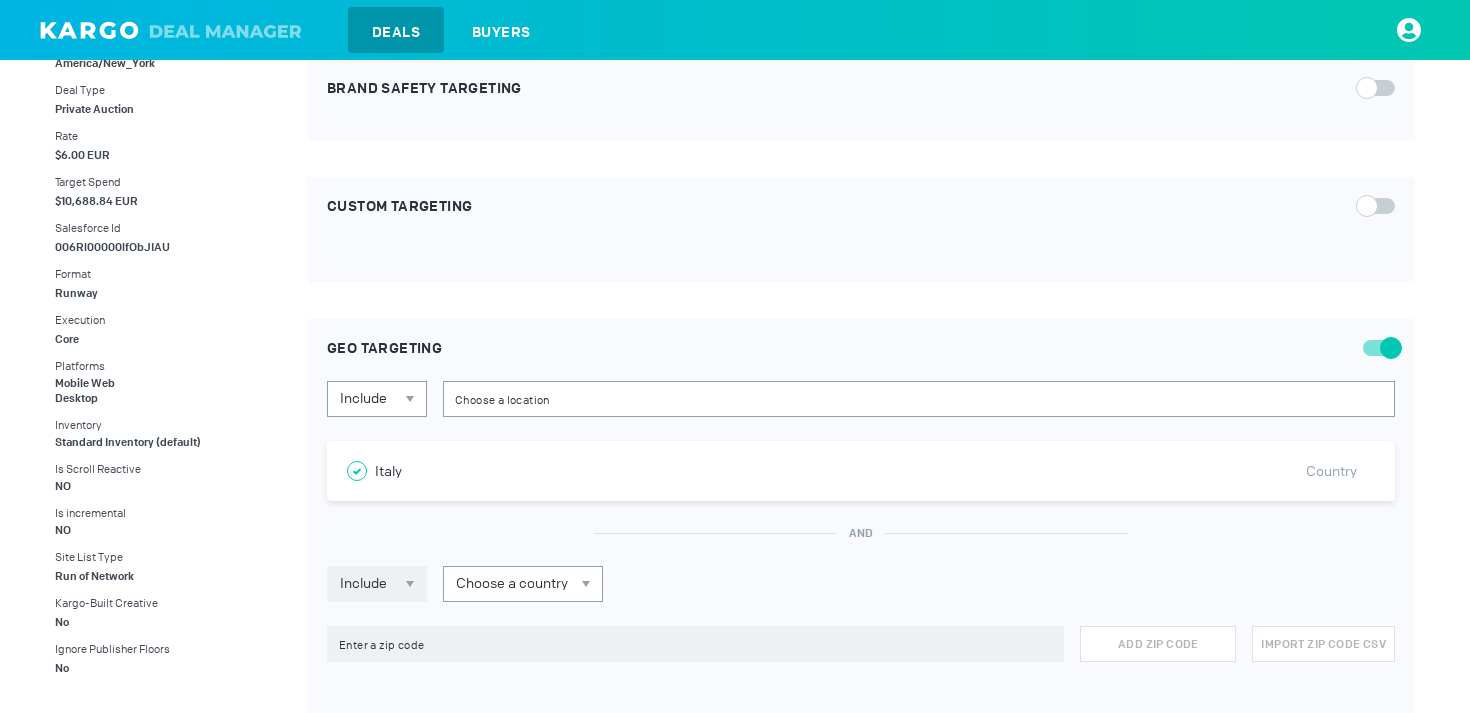scroll, scrollTop: 733, scrollLeft: 0, axis: vertical 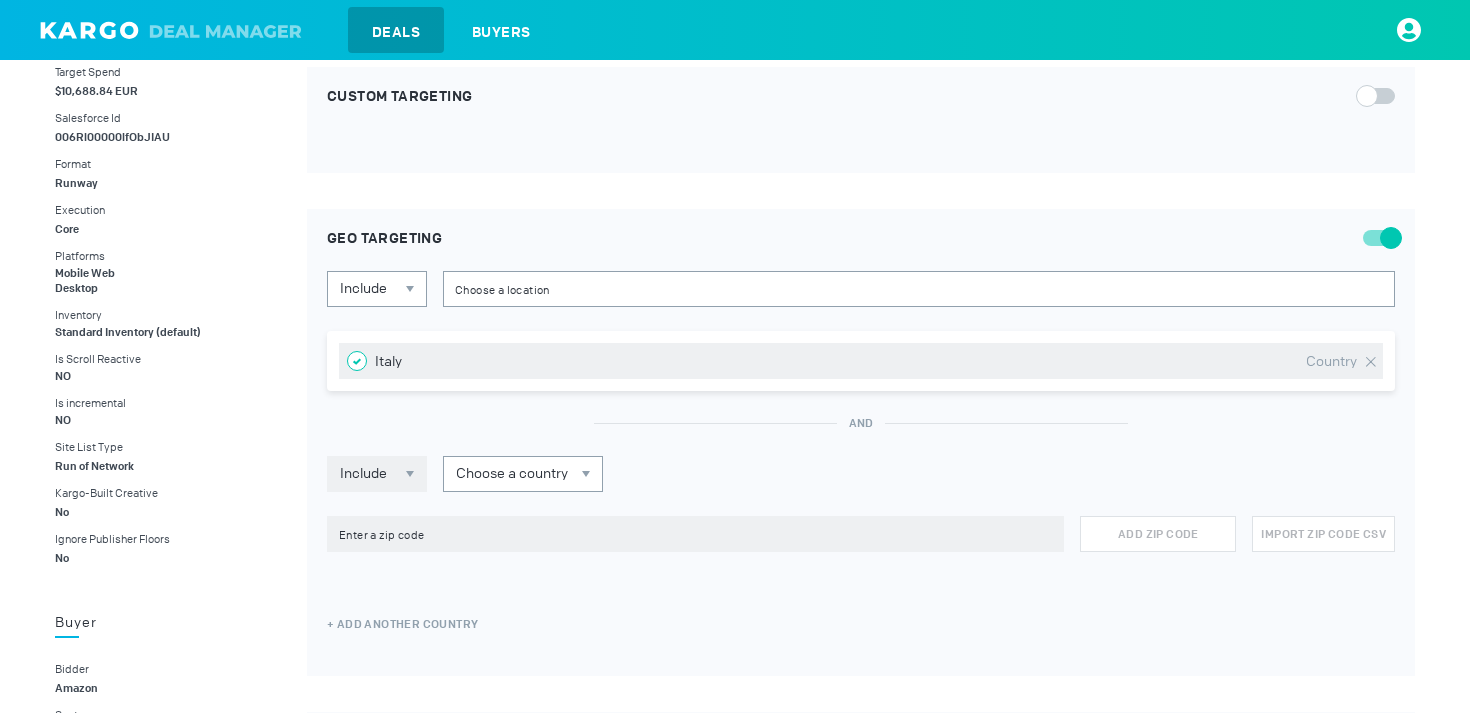 click at bounding box center (1371, 362) 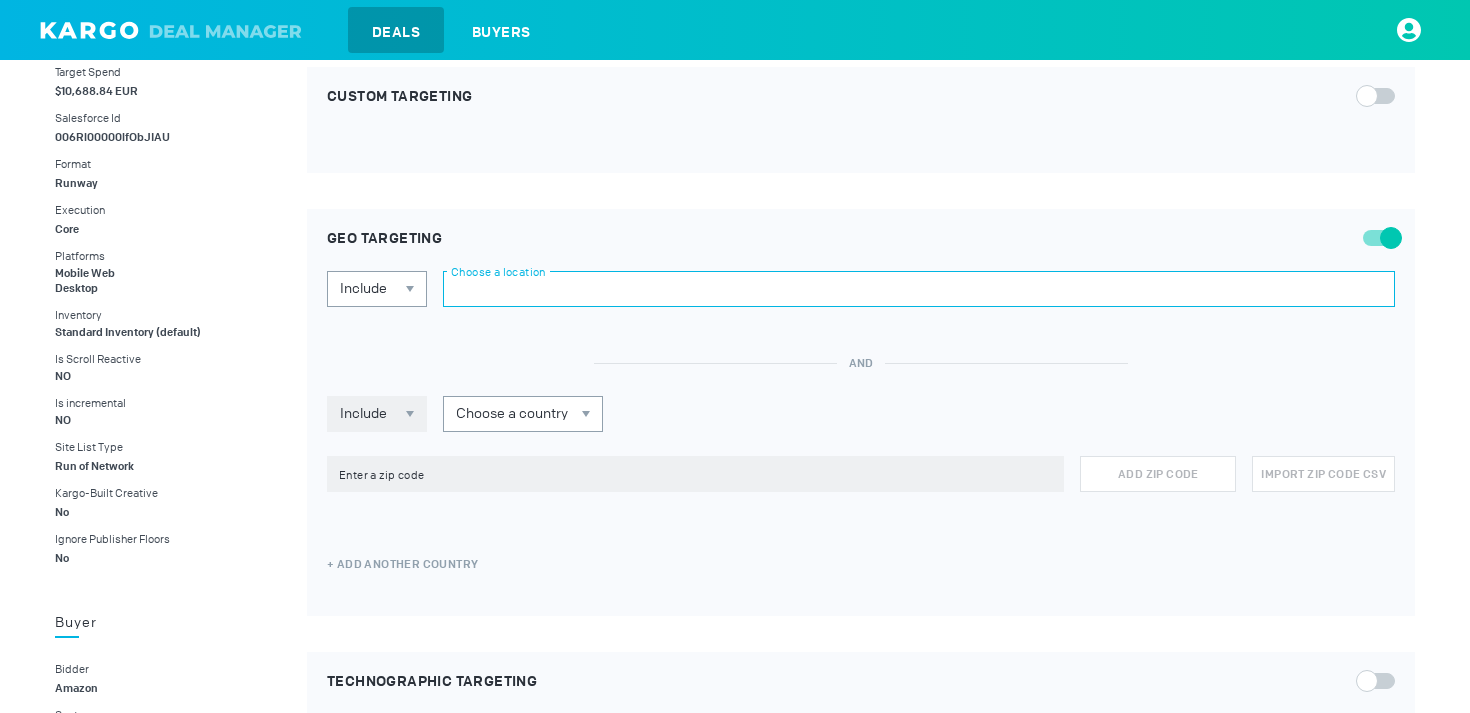 click at bounding box center (919, 289) 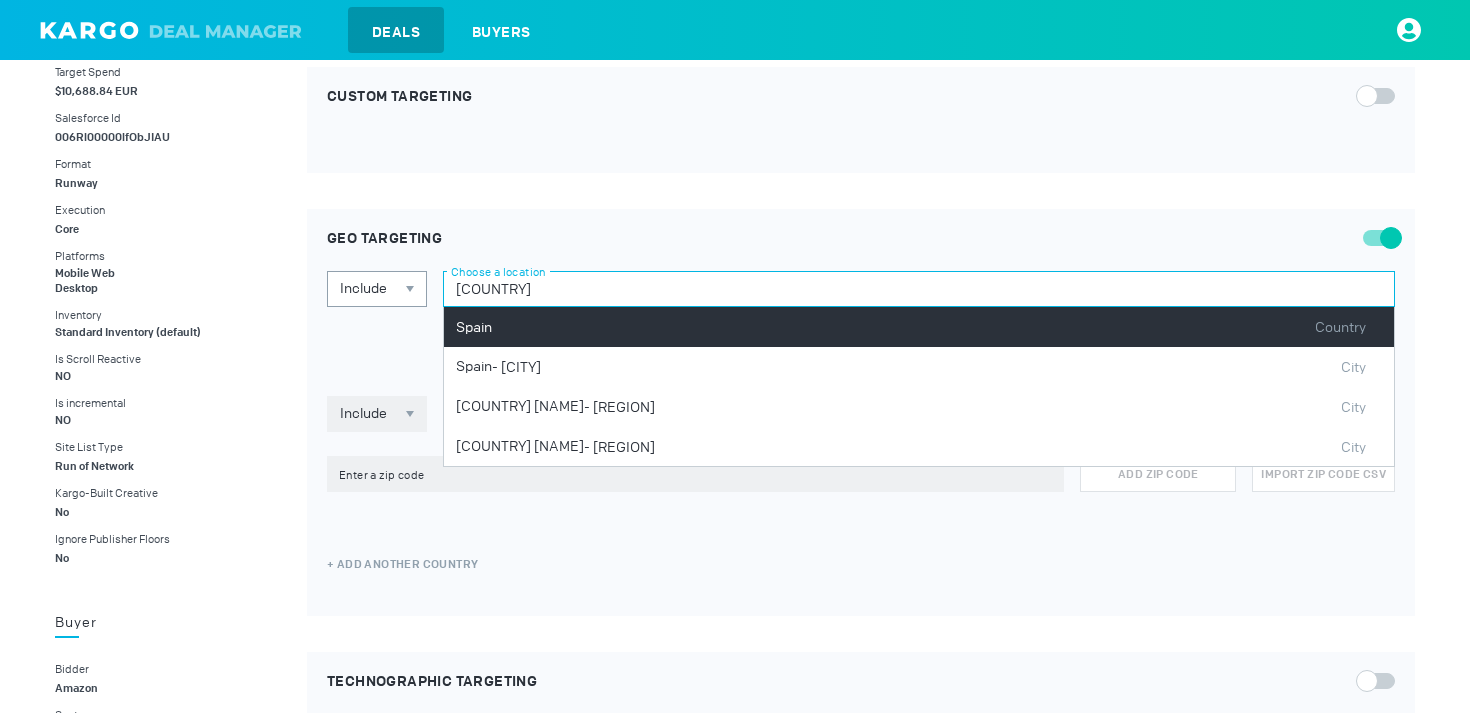 type on "[COUNTRY]" 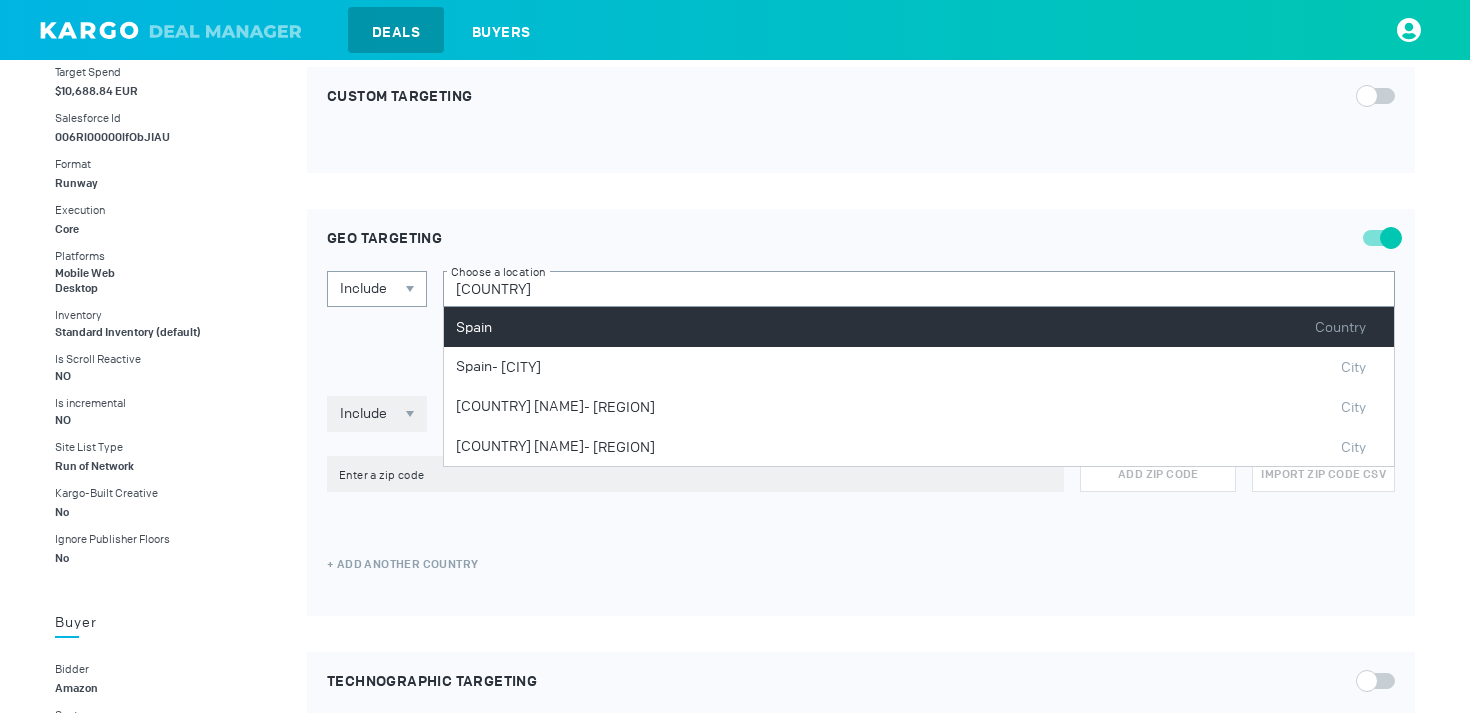 click on "[COUNTRY] Country" at bounding box center [919, 327] 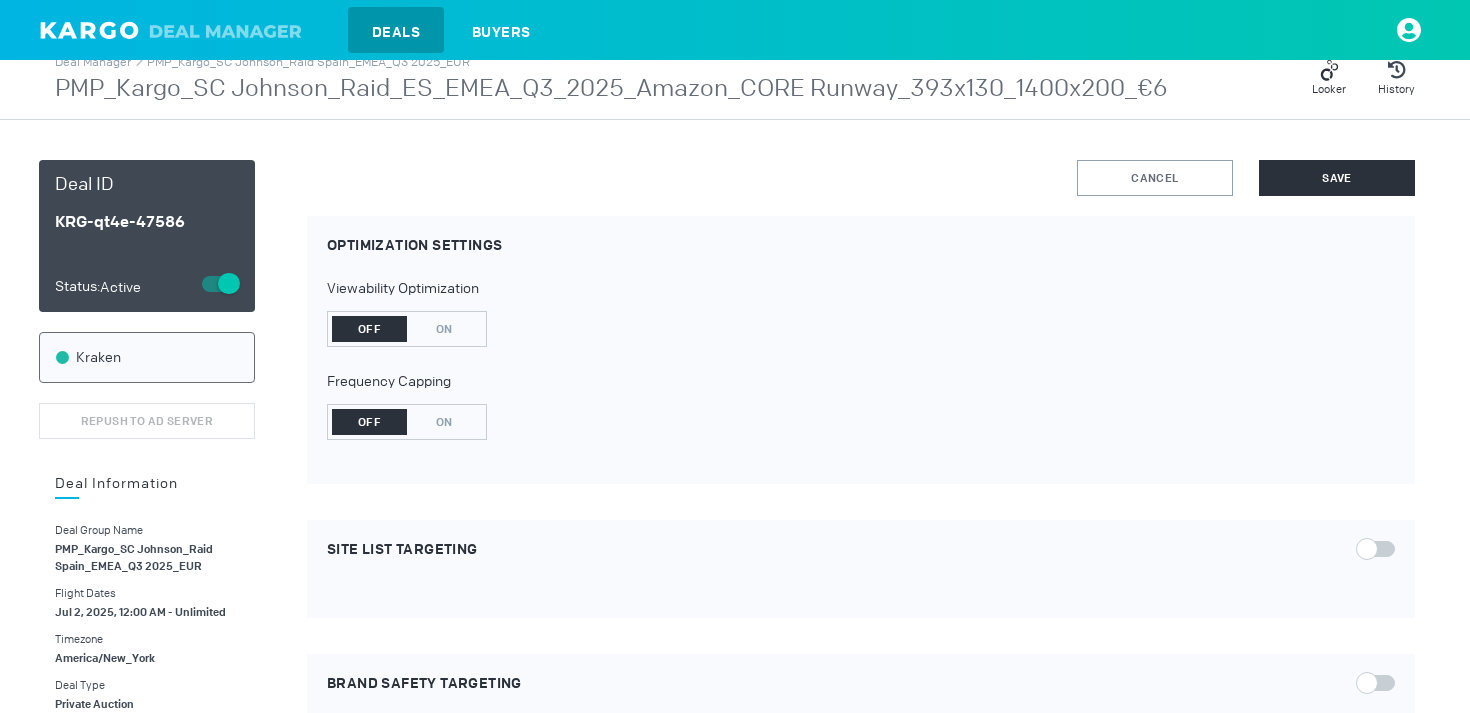 scroll, scrollTop: 0, scrollLeft: 0, axis: both 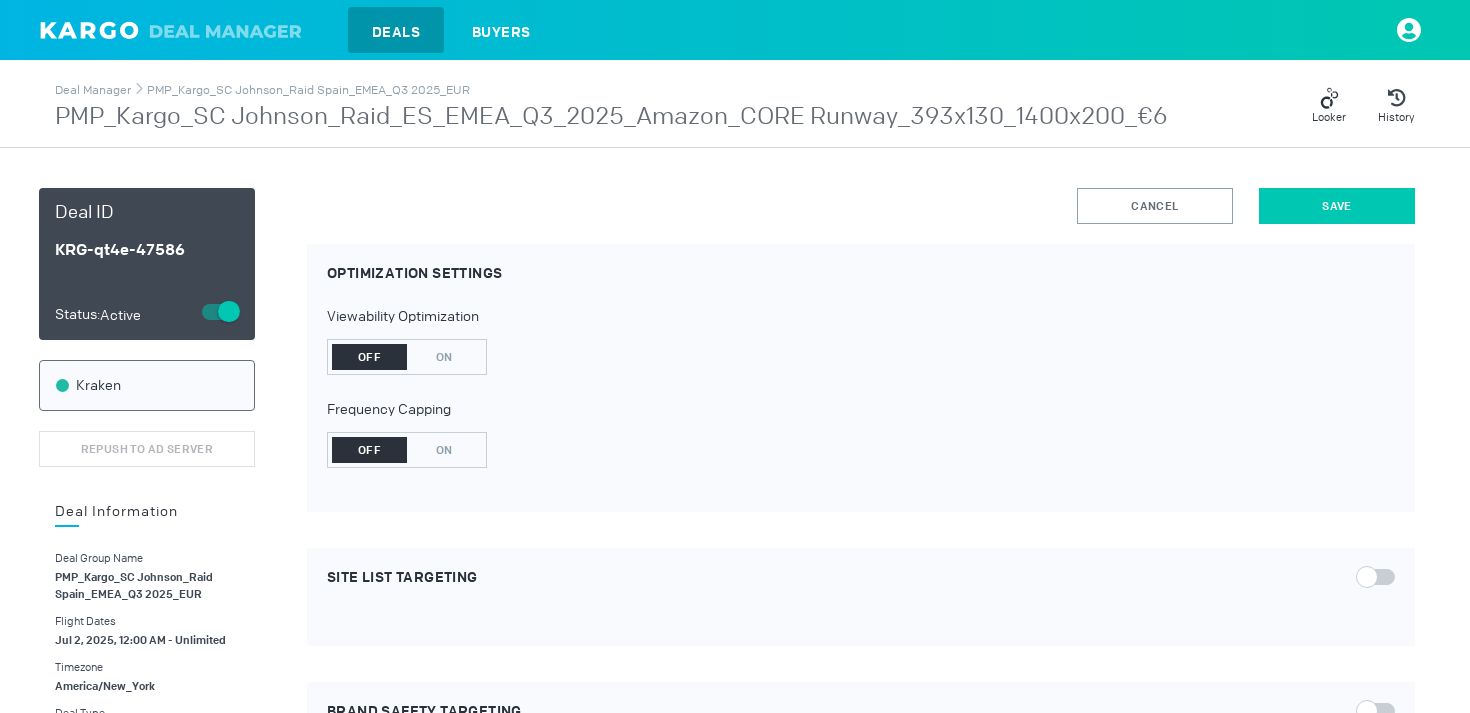 click on "Save" at bounding box center [1337, 206] 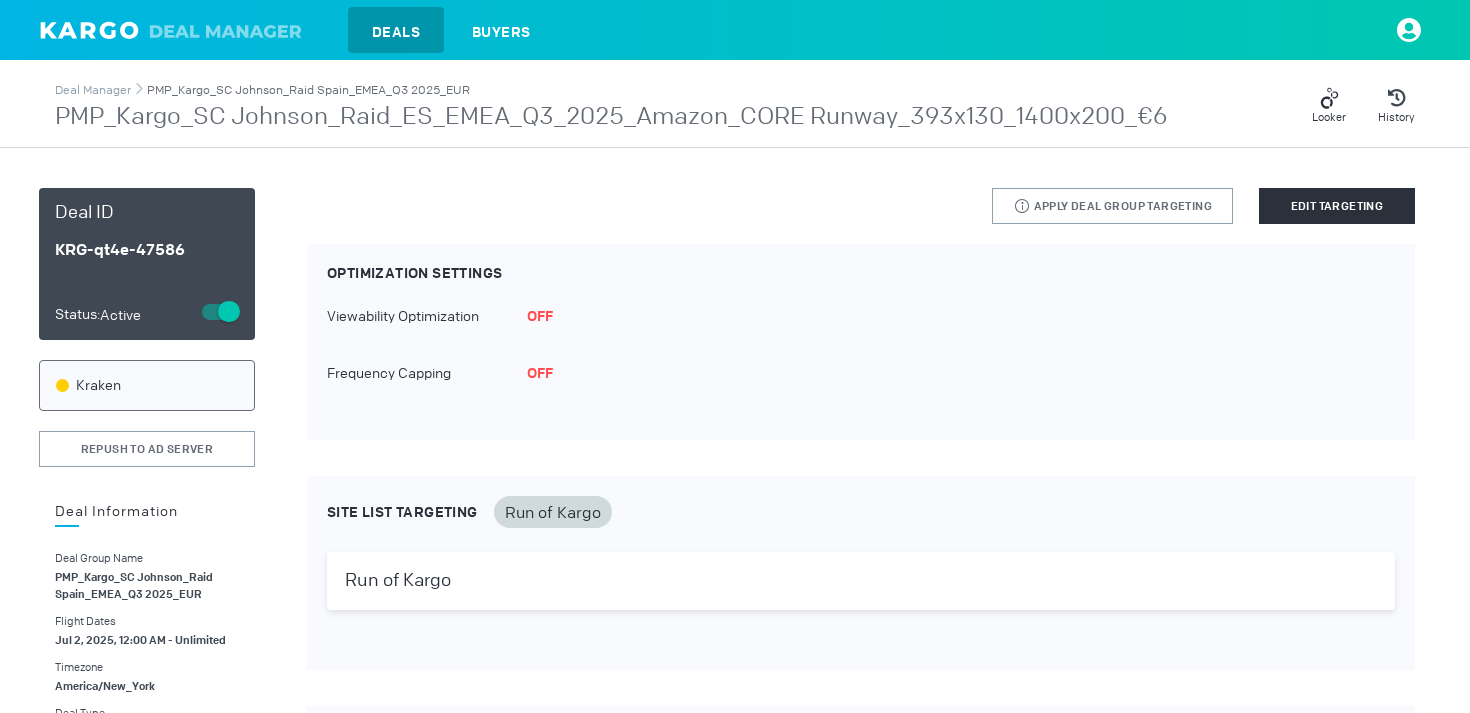 click on "PMP_Kargo_SC Johnson_Raid Spain_EMEA_Q3 2025_EUR" at bounding box center [308, 90] 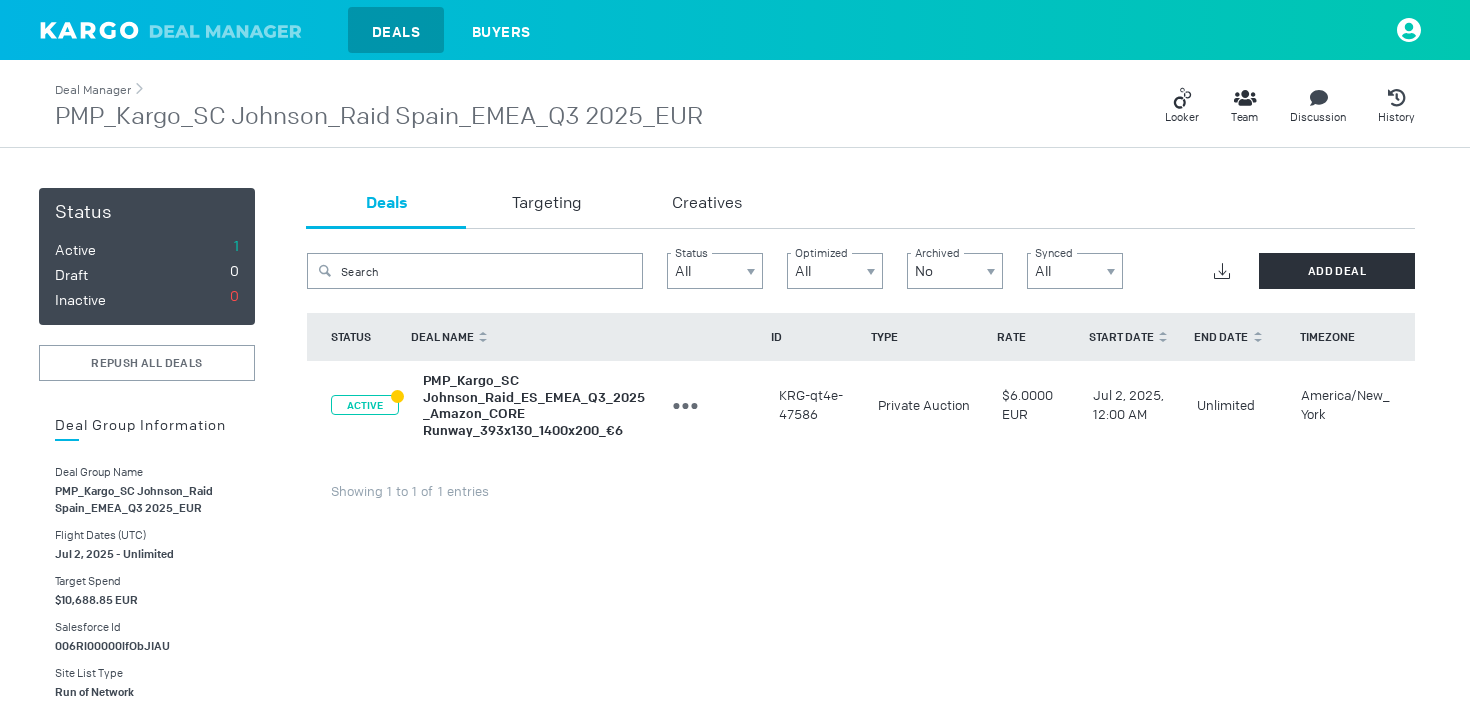 click on "Deal Manager" at bounding box center [93, 90] 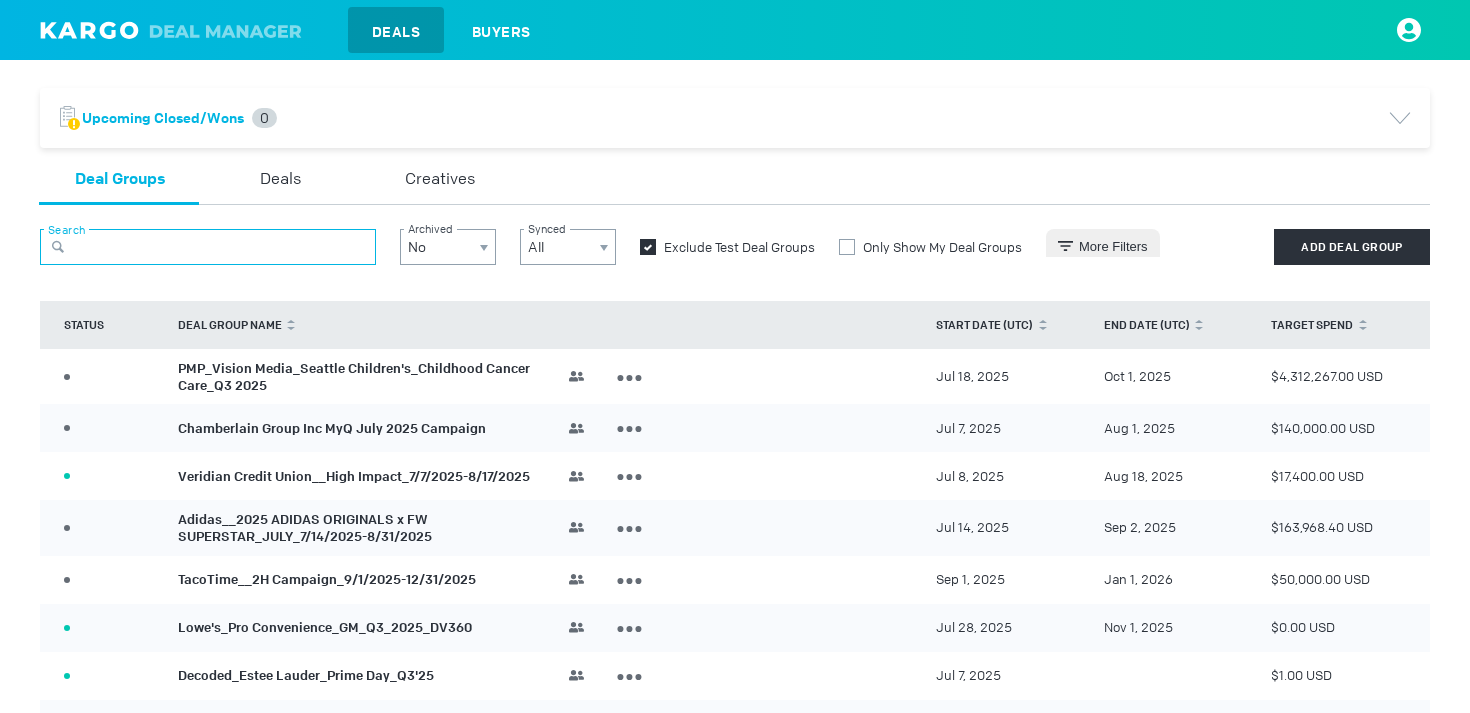 click at bounding box center [208, 247] 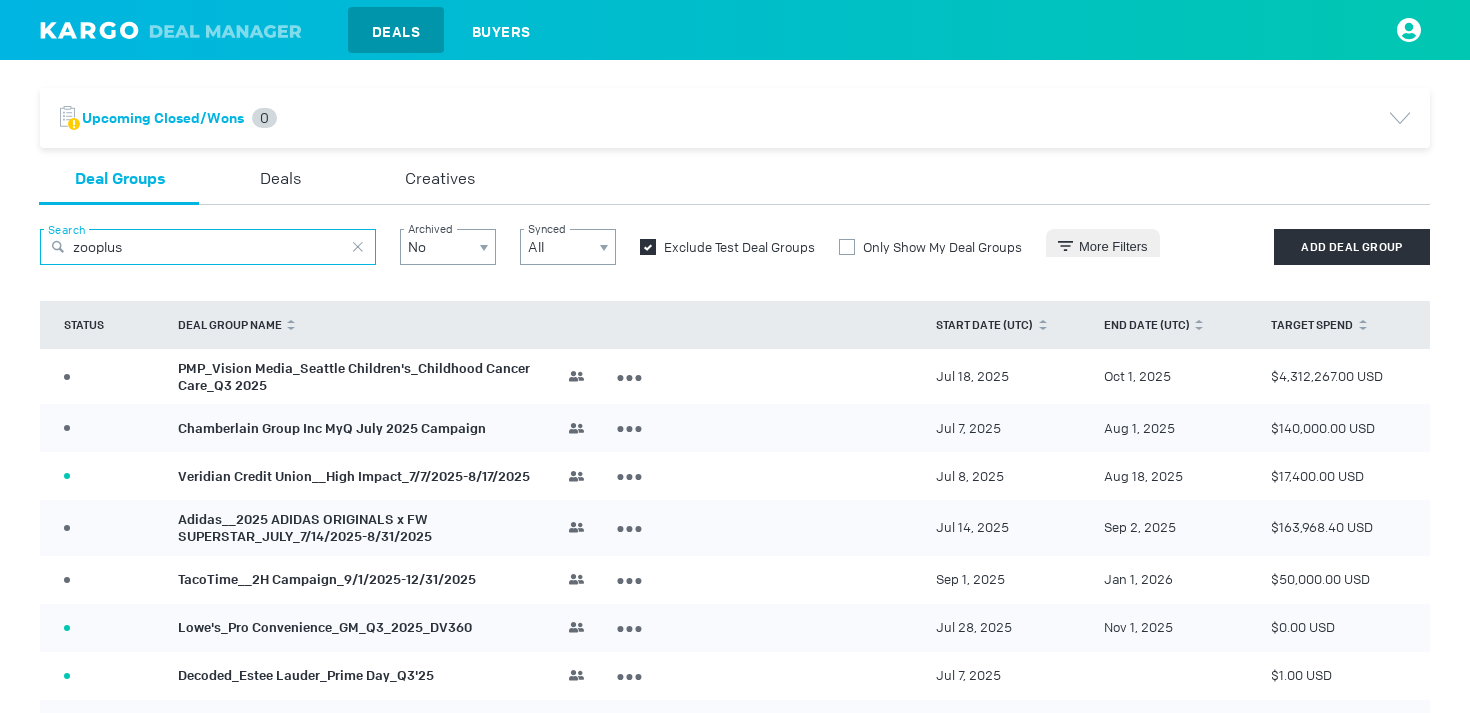 type on "zooplus" 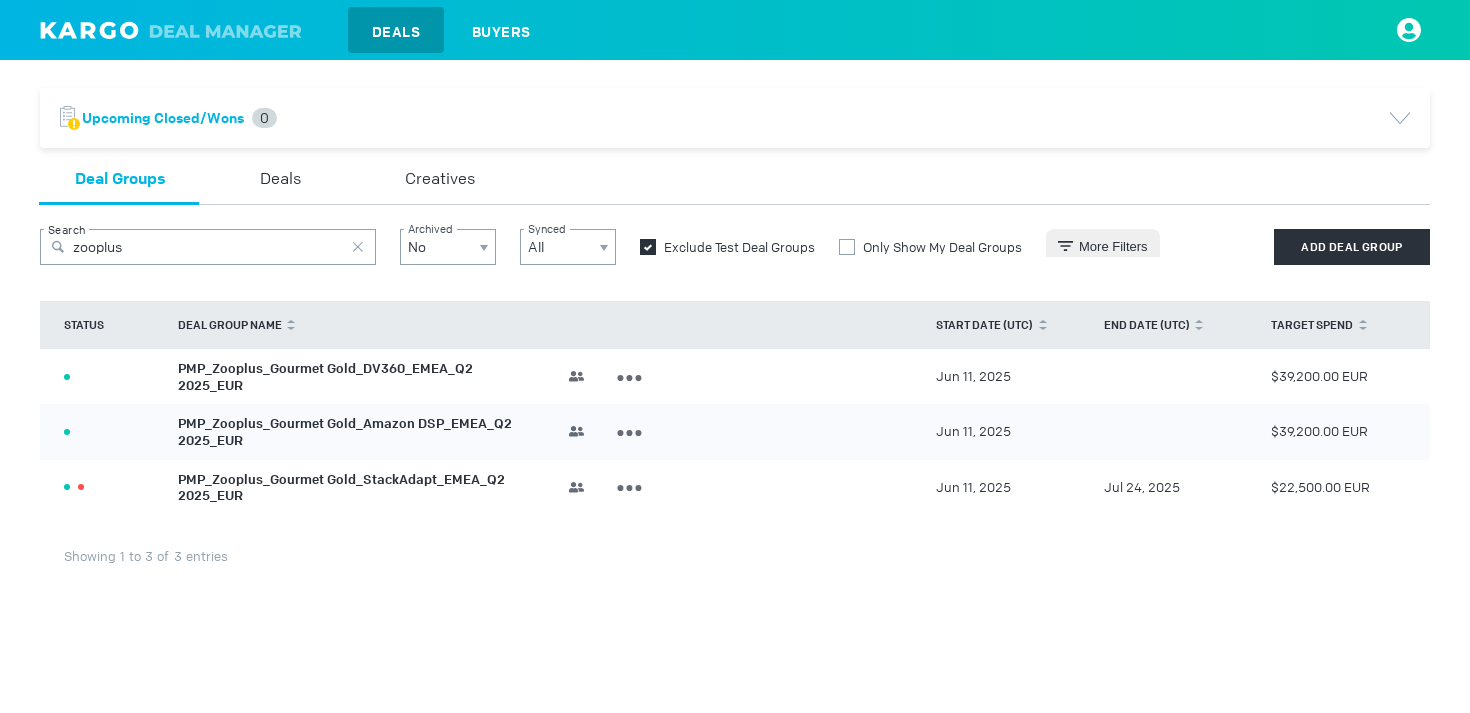 click on "PMP_Zooplus_Gourmet Gold_DV360_EMEA_Q2 2025_EUR" at bounding box center [325, 377] 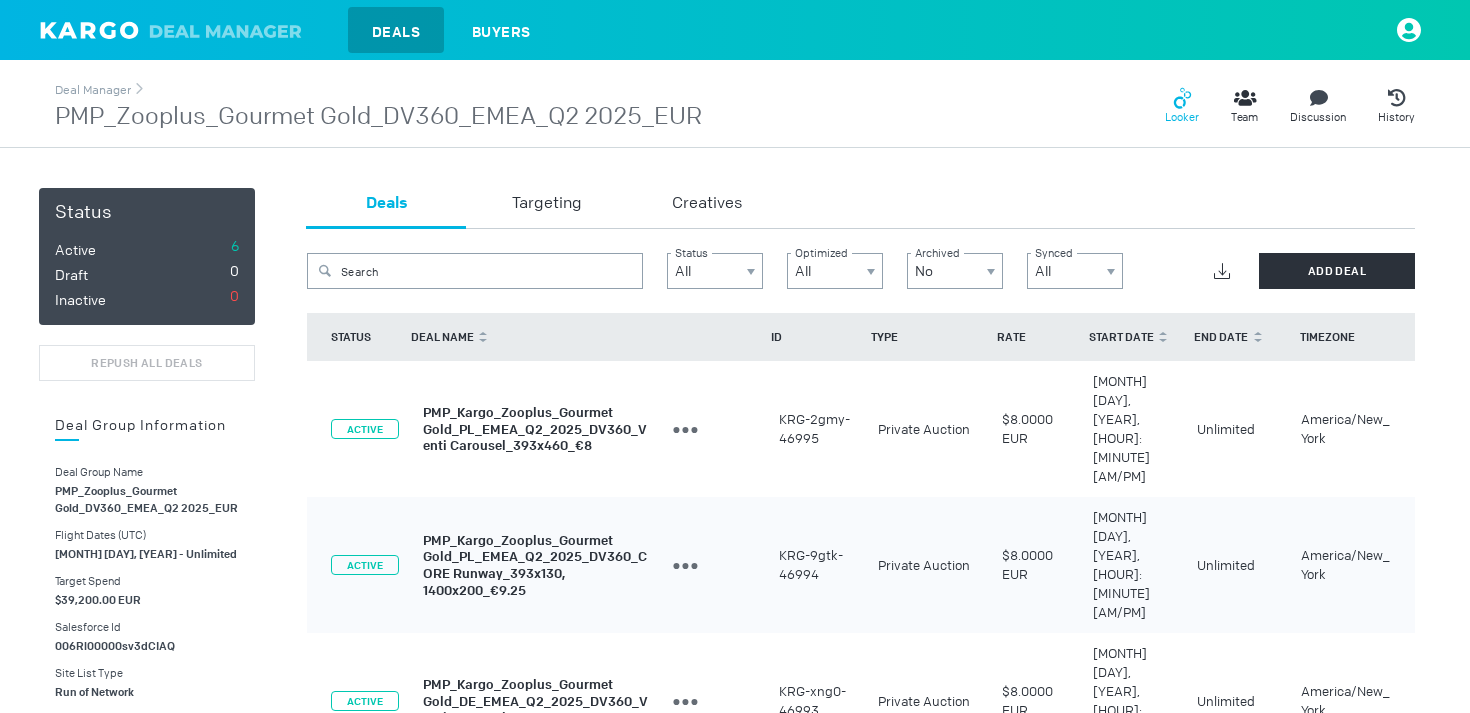 click on "Looker" at bounding box center (1182, 117) 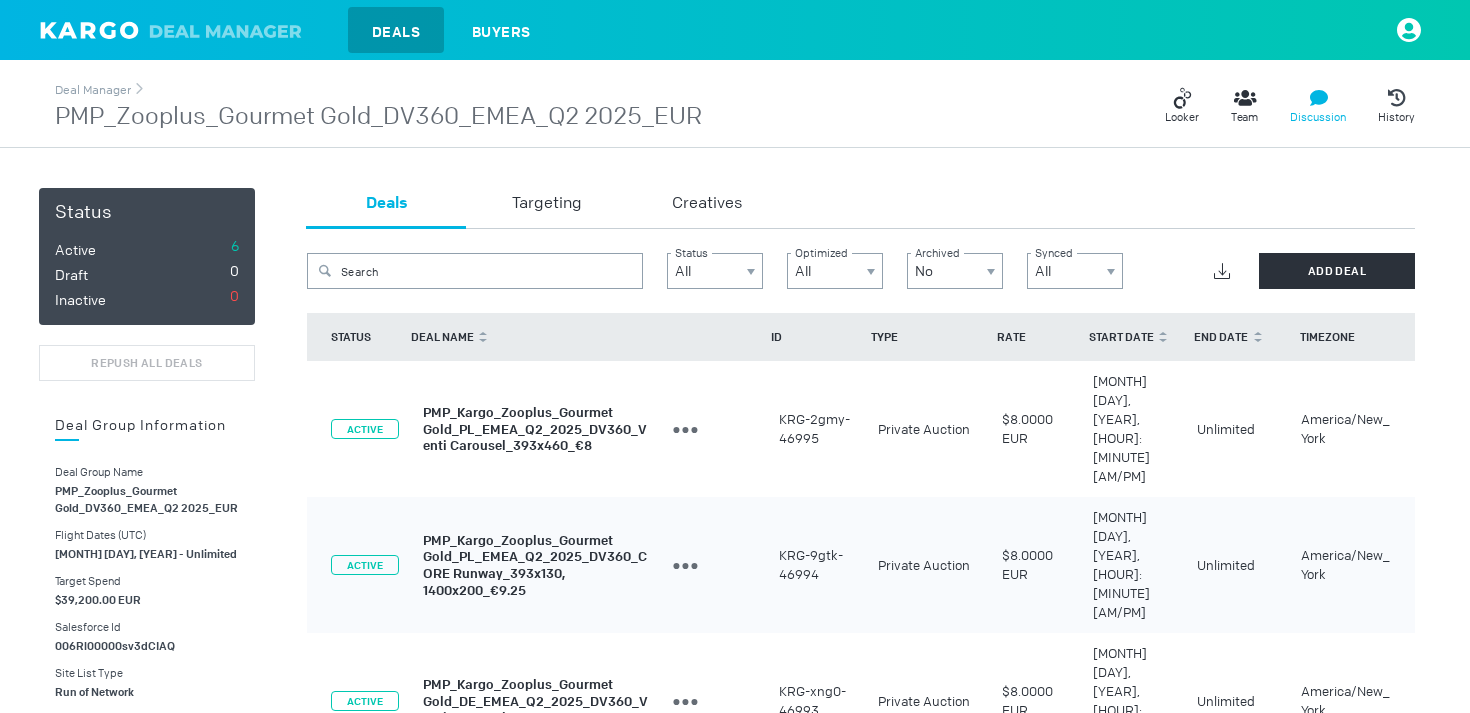 click at bounding box center (1178, 103) 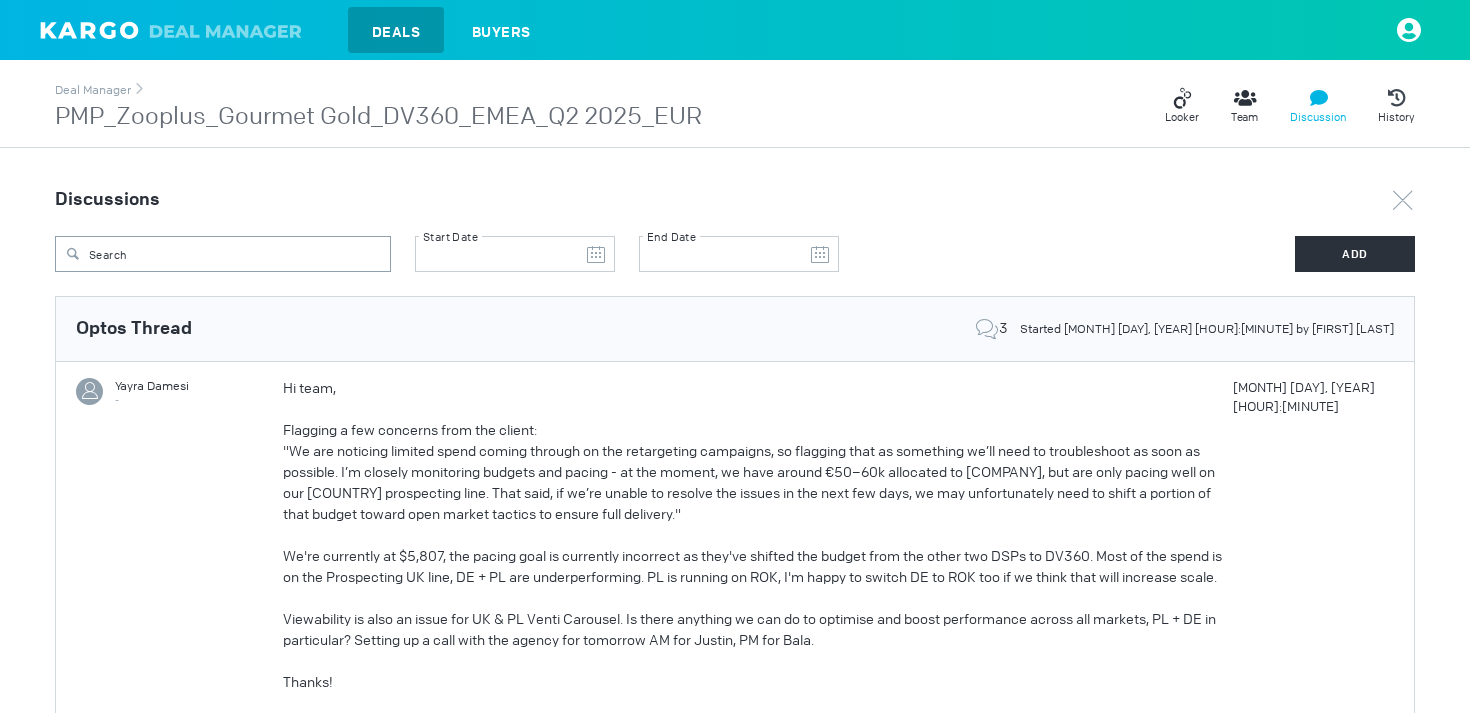 click on "Flagging a few concerns from the client:" at bounding box center (757, 430) 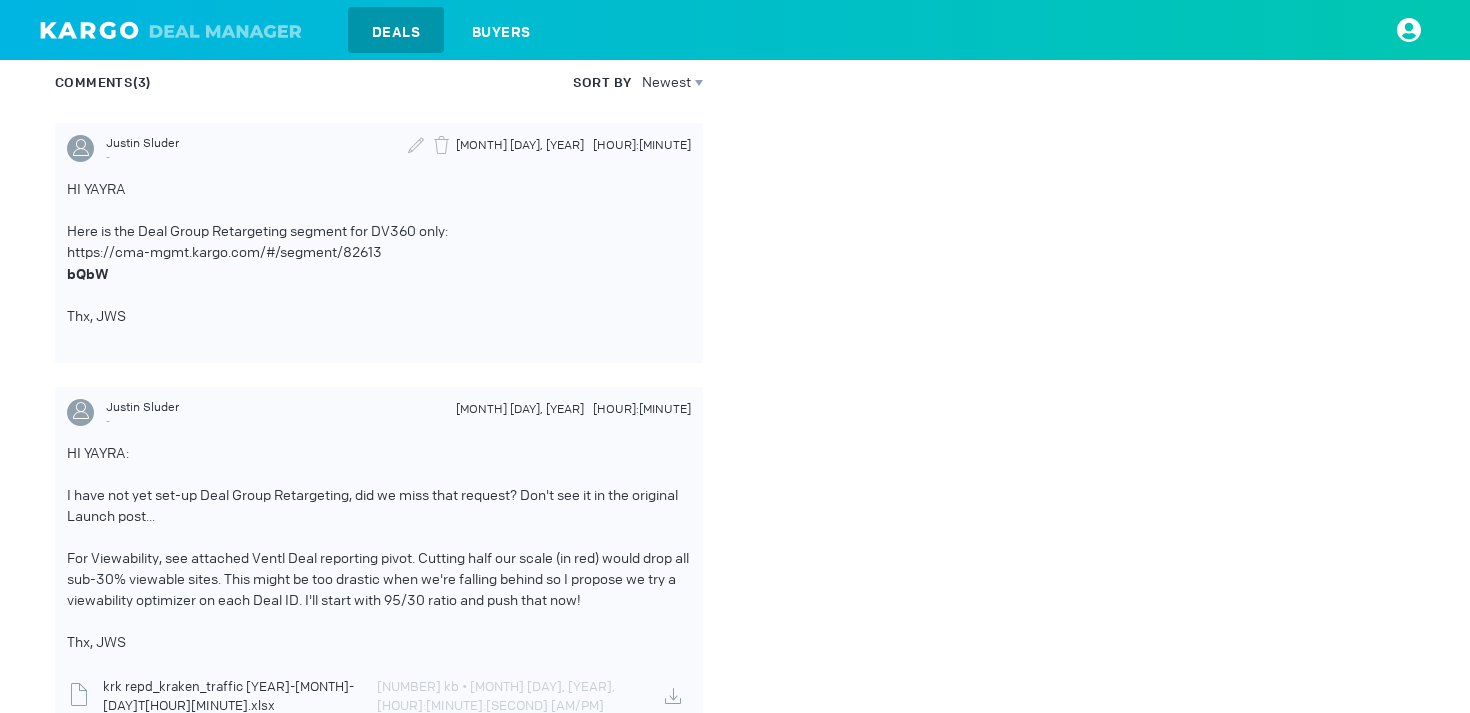 scroll, scrollTop: 900, scrollLeft: 0, axis: vertical 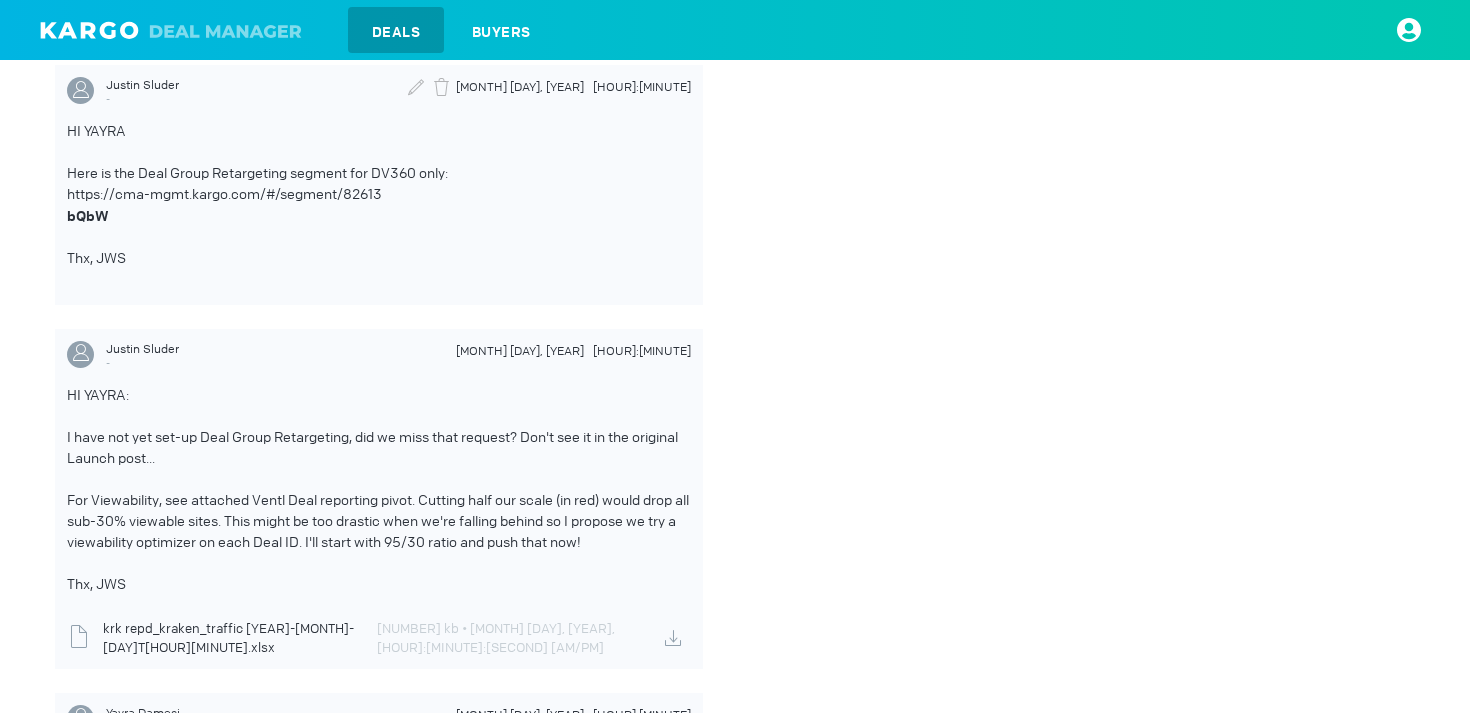 click on "https://cma-mgmt.kargo.com/#/segment/82613" at bounding box center (379, 194) 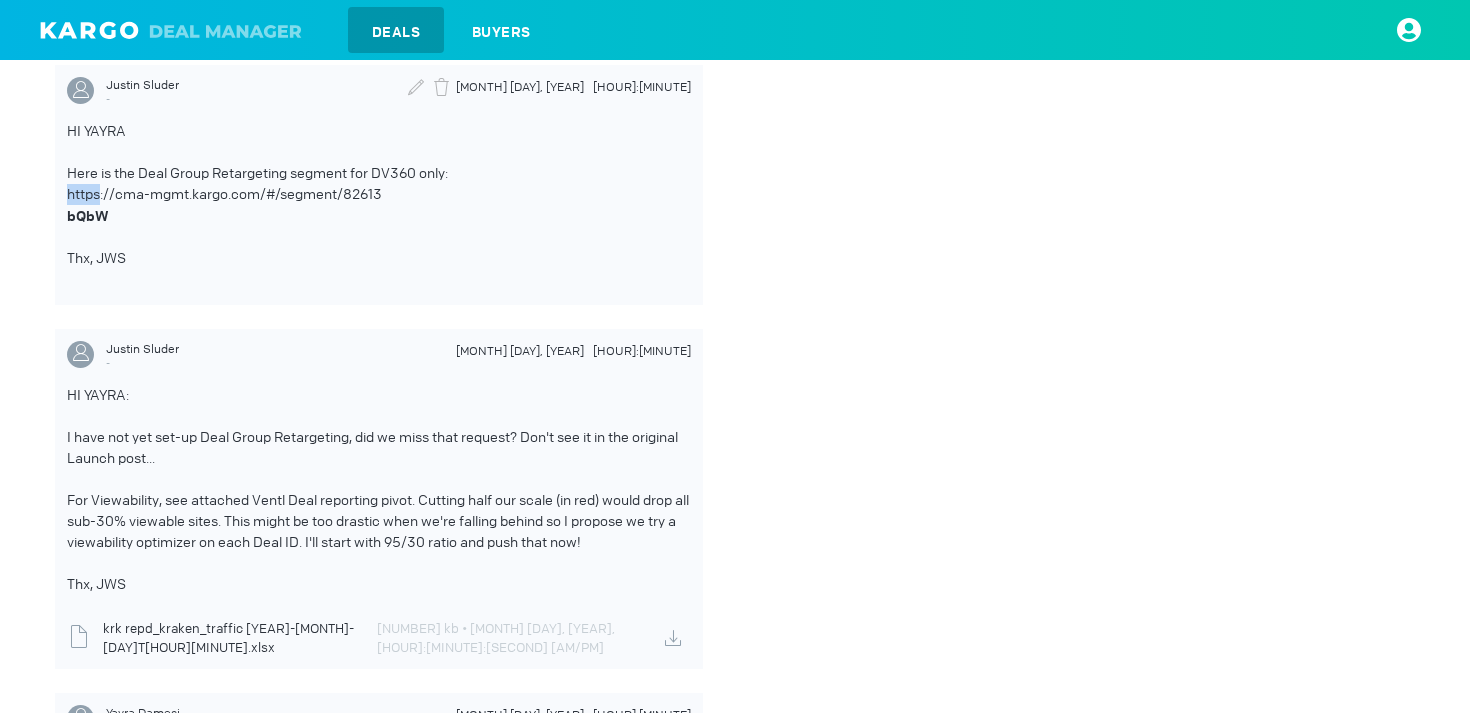 click on "bQbW" at bounding box center [88, 216] 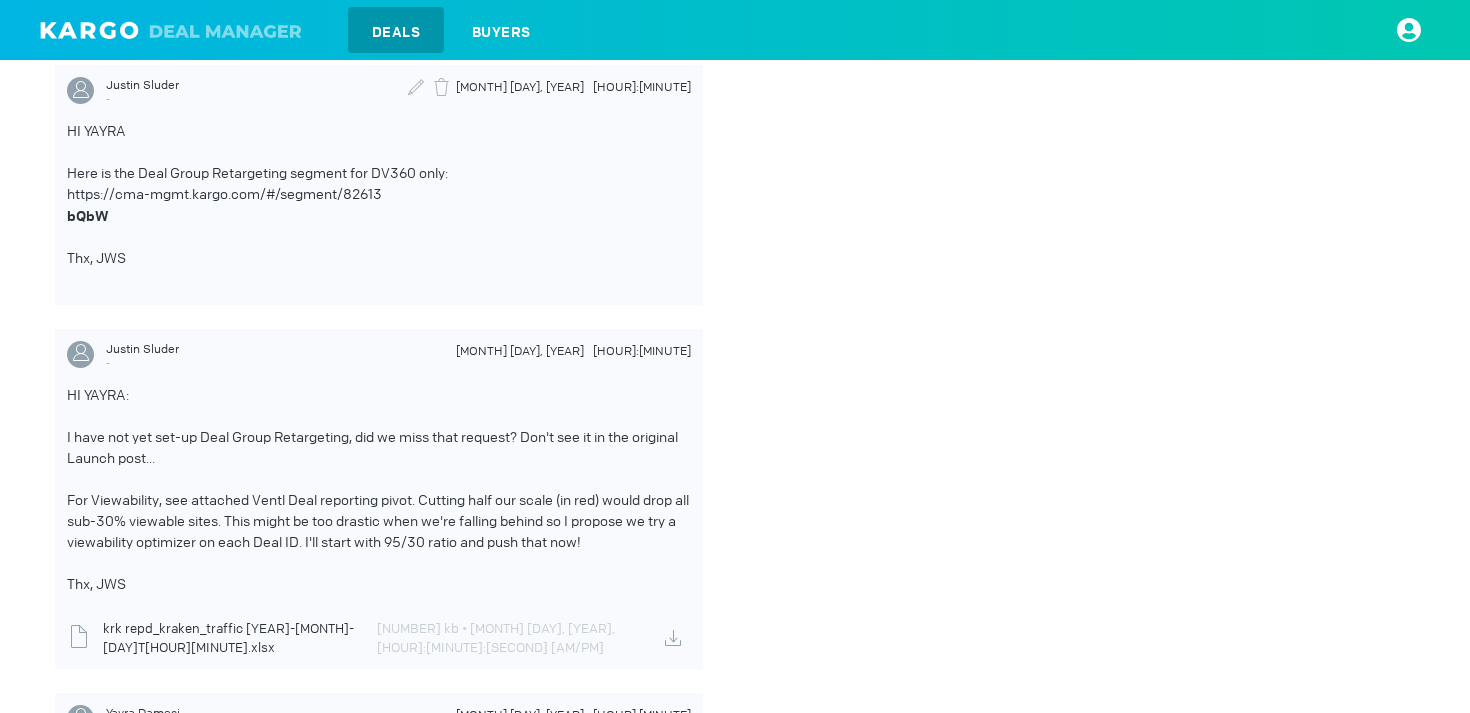 click on "bQbW" at bounding box center (88, 216) 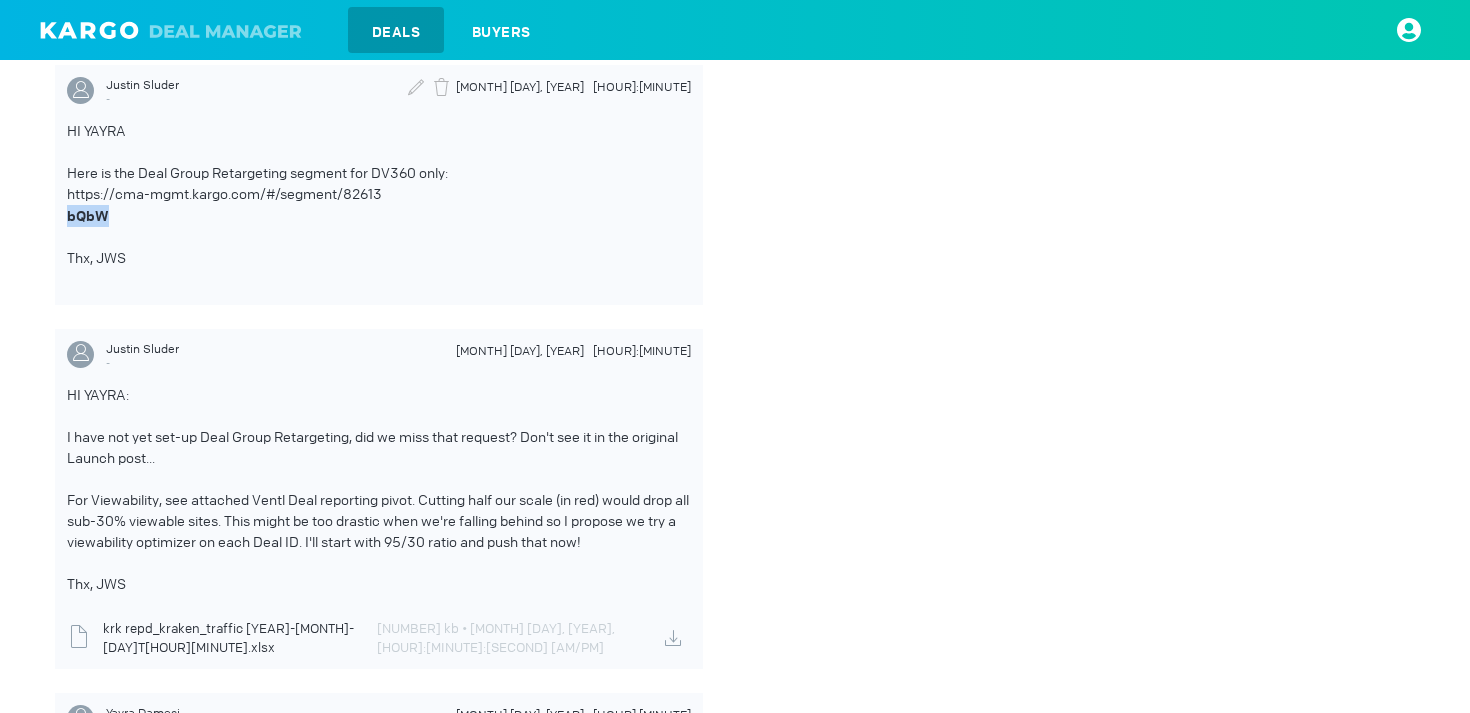 copy on "bQbW" 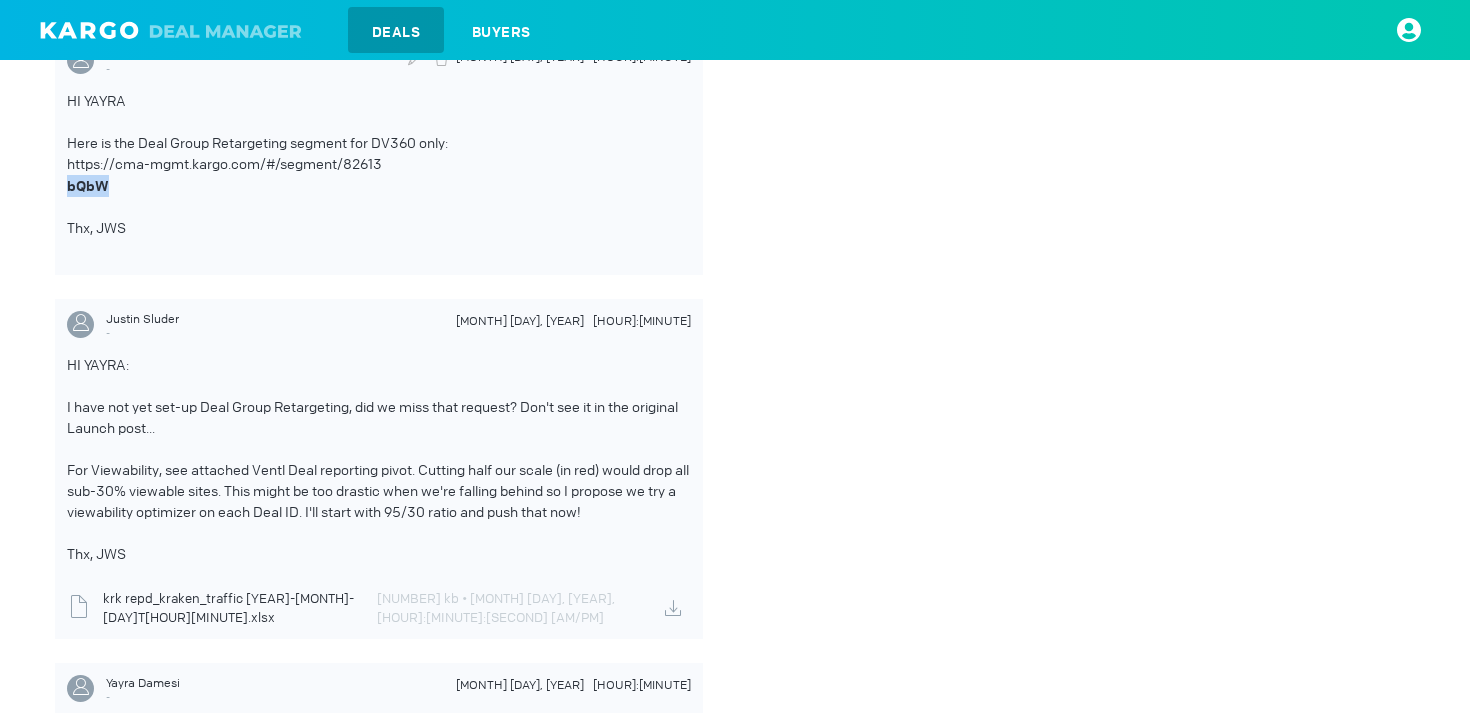 scroll, scrollTop: 661, scrollLeft: 0, axis: vertical 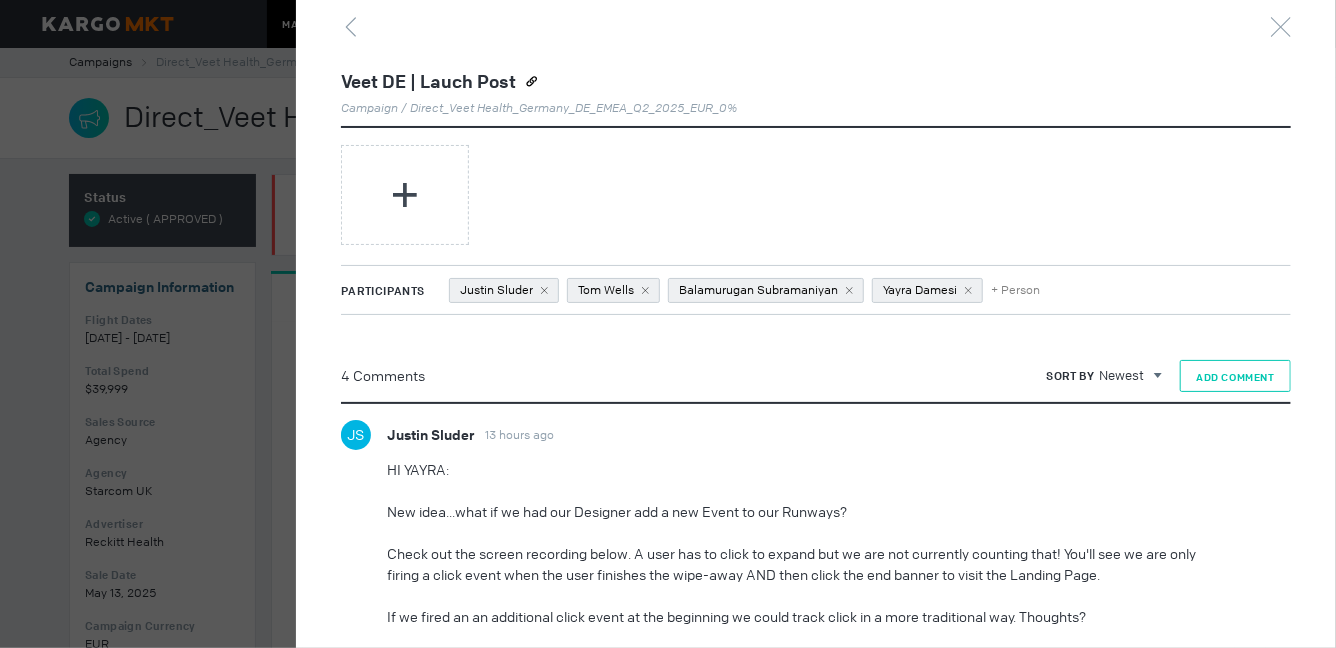 click on "Add Comment" at bounding box center (1235, 377) 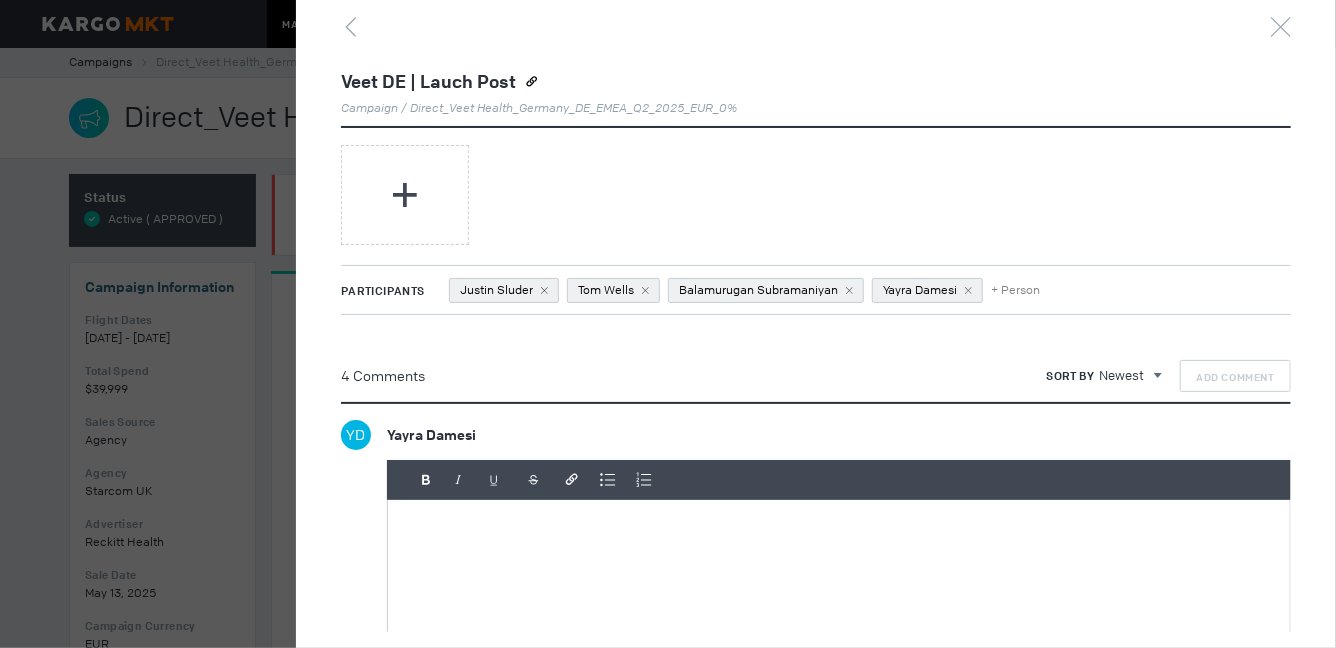 scroll, scrollTop: 1089, scrollLeft: 0, axis: vertical 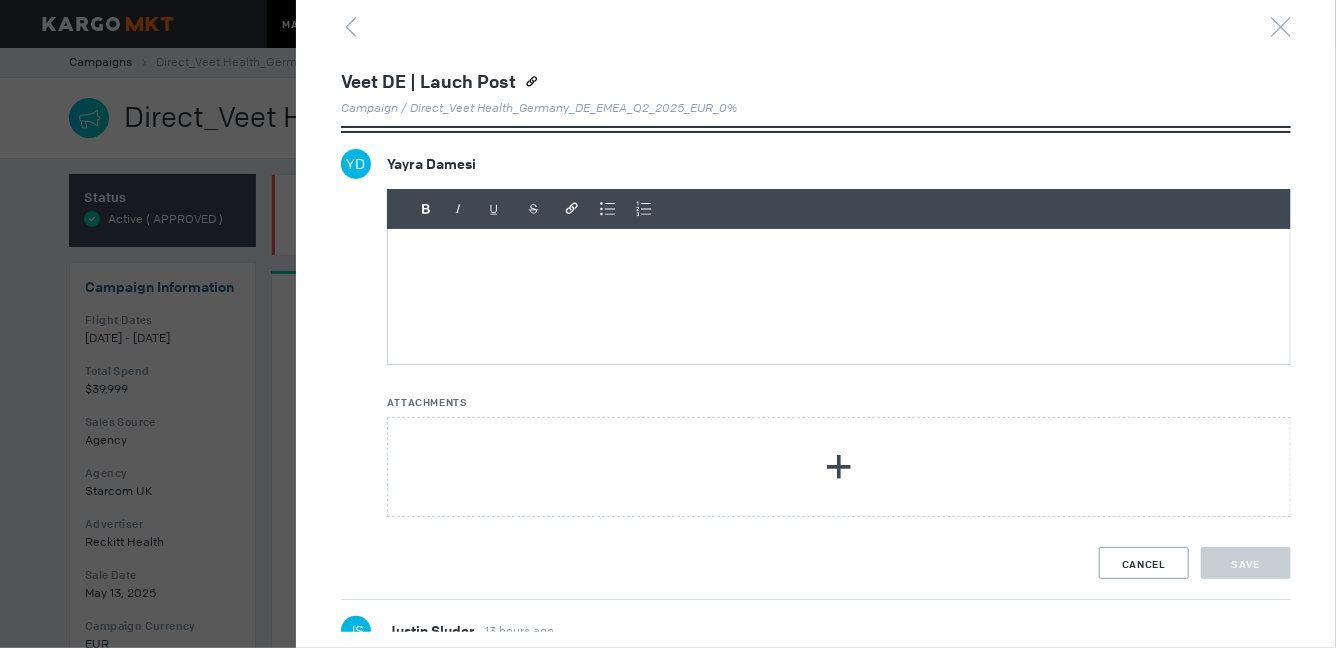 click at bounding box center [839, 296] 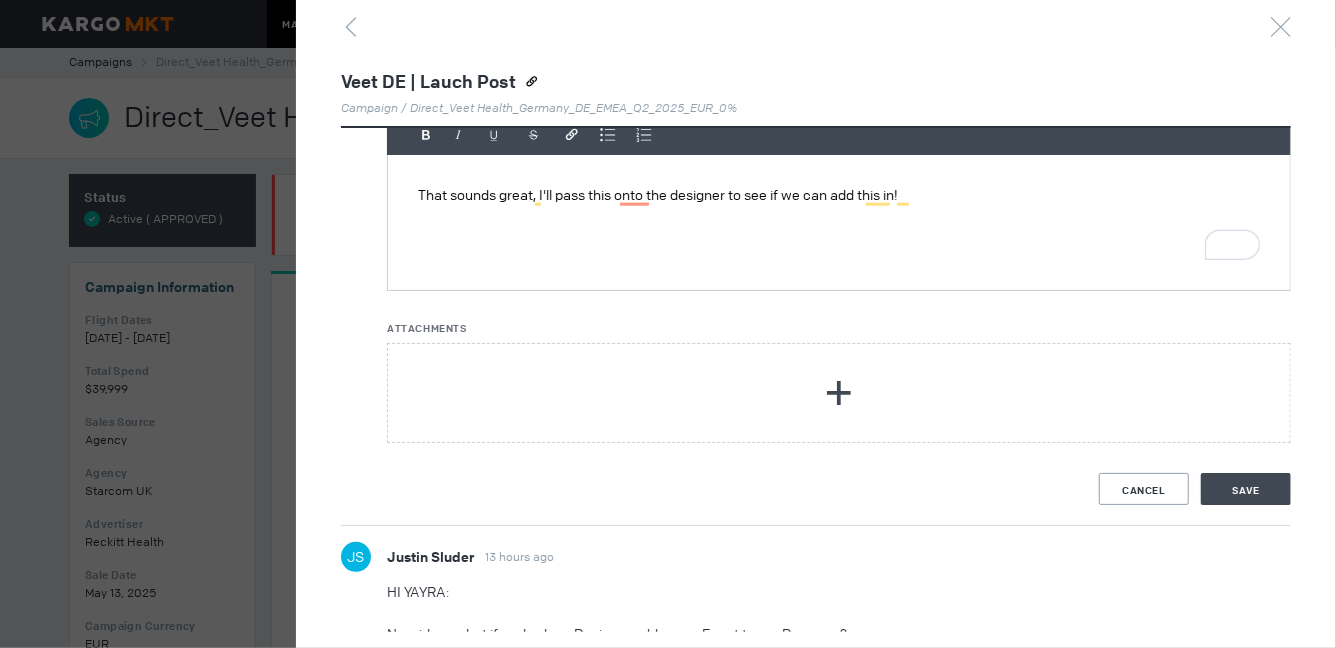 scroll, scrollTop: 1145, scrollLeft: 0, axis: vertical 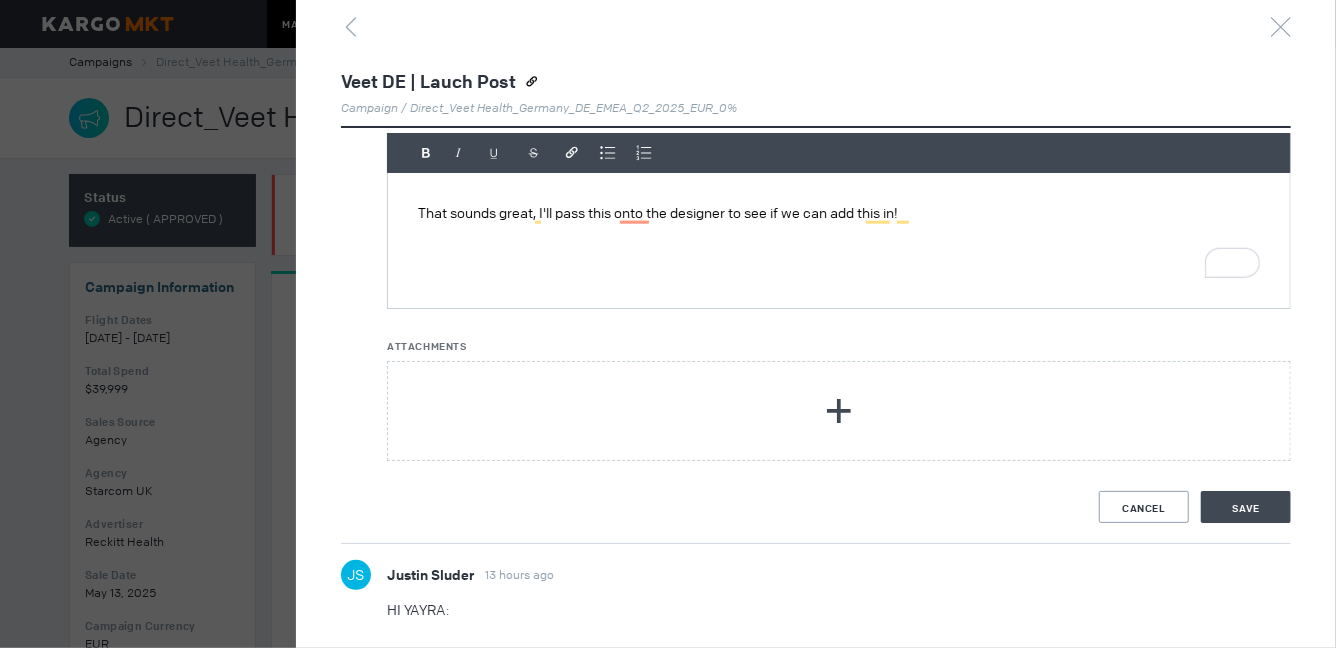 click on "That sounds great, I'll pass this onto the designer to see if we can add this in!" at bounding box center (839, 240) 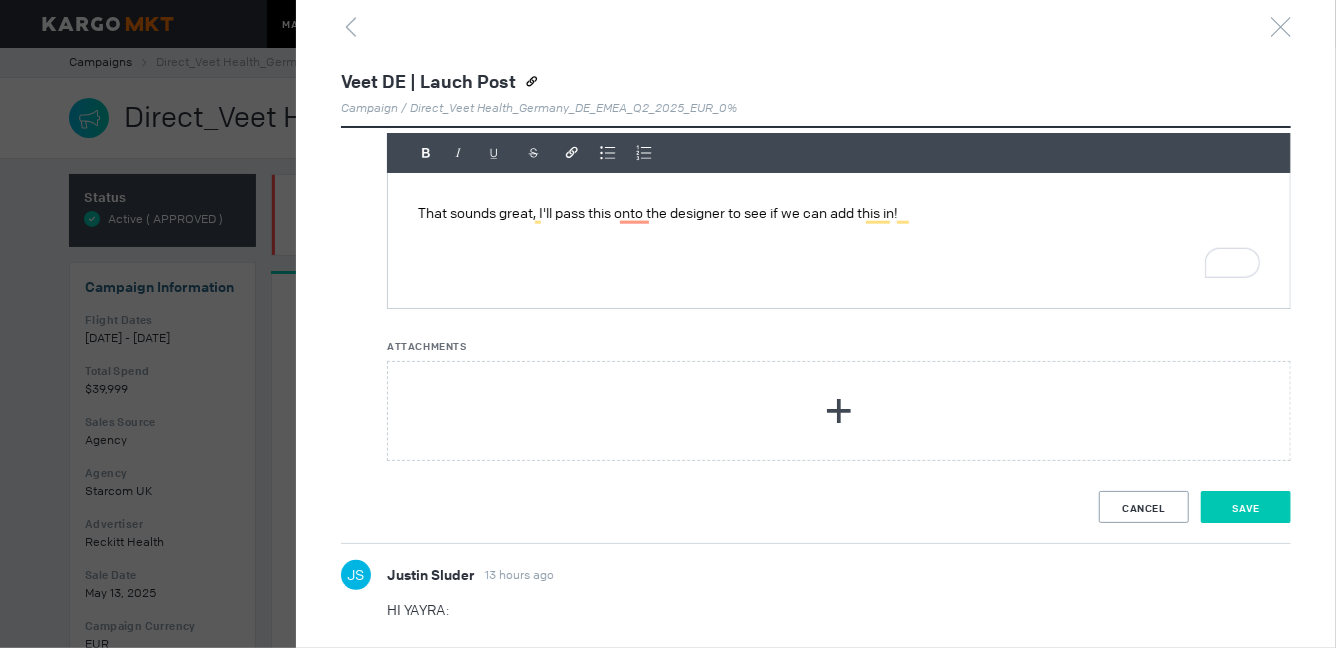 click on "Save" at bounding box center (1246, 507) 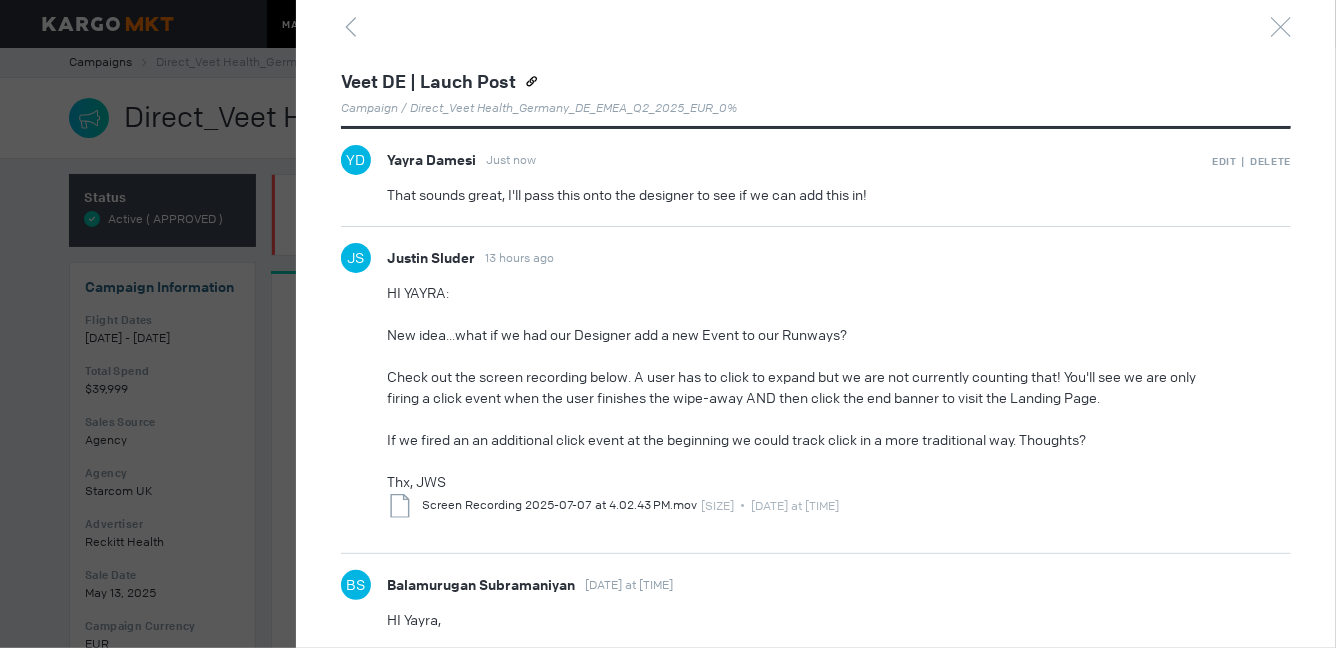 scroll, scrollTop: 1175, scrollLeft: 0, axis: vertical 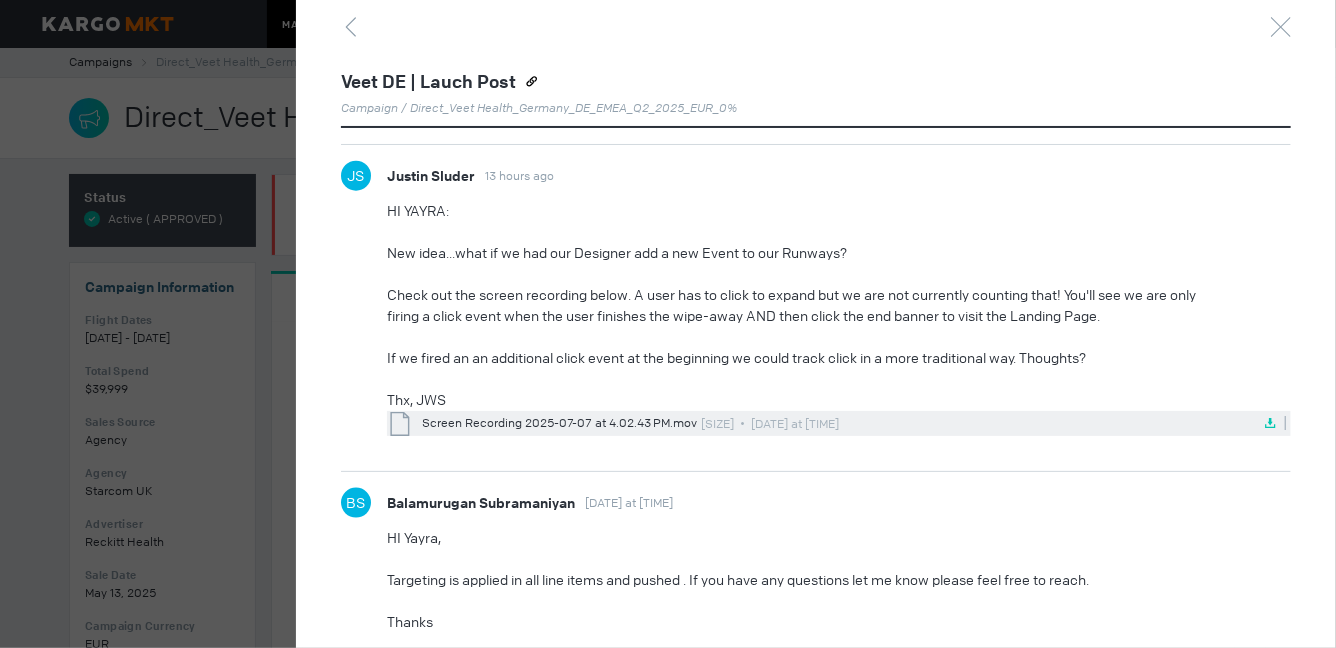 click at bounding box center [1270, 423] 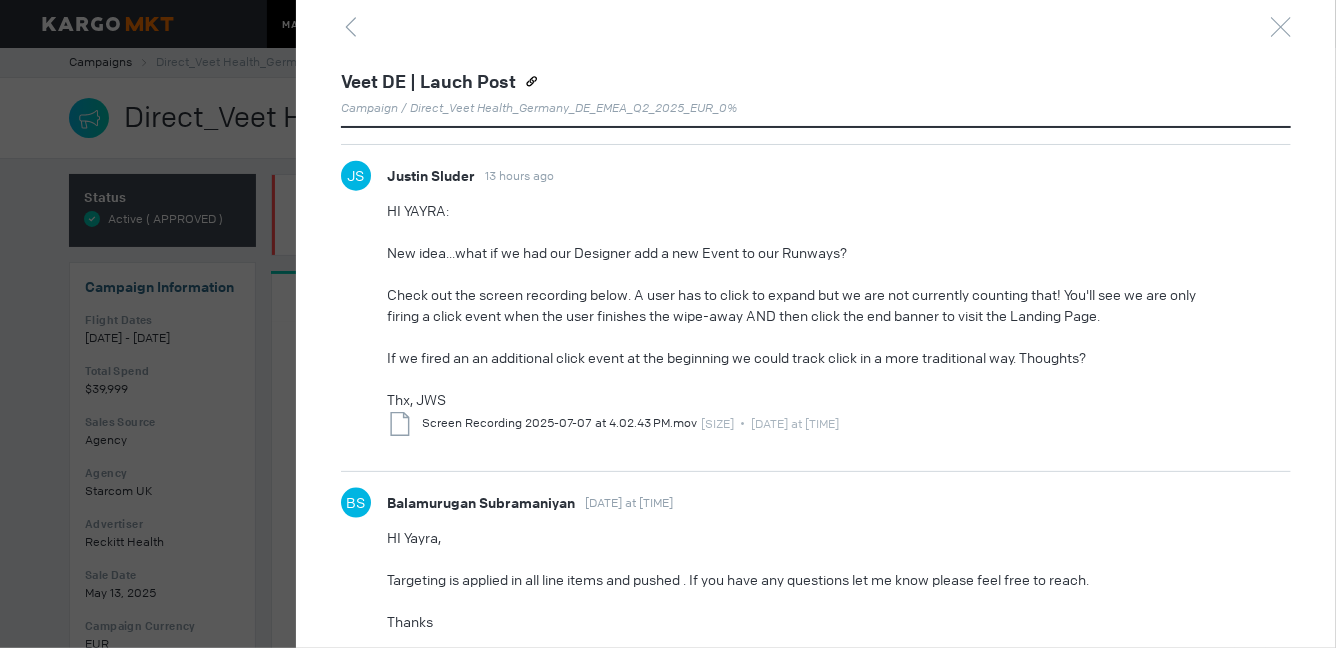 click on "If we fired an an additional click event at the beginning we could track click in a more traditional way. Thoughts?" at bounding box center [794, 358] 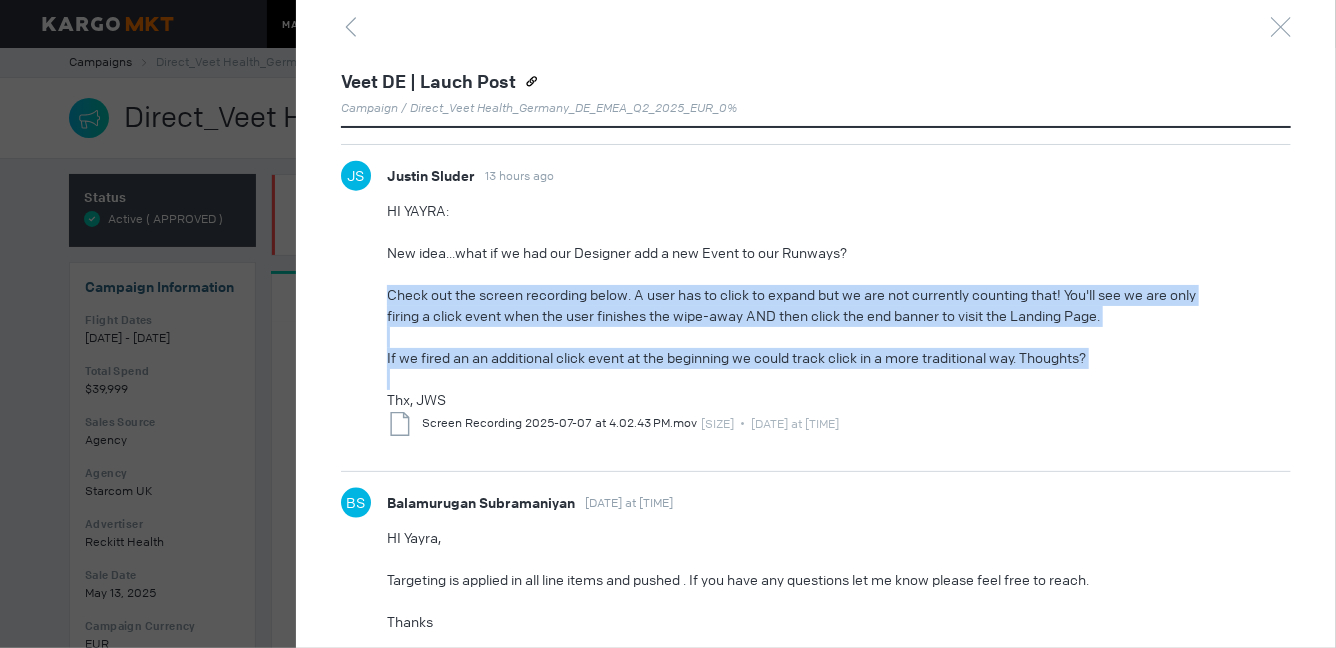 drag, startPoint x: 385, startPoint y: 287, endPoint x: 1189, endPoint y: 368, distance: 808.06995 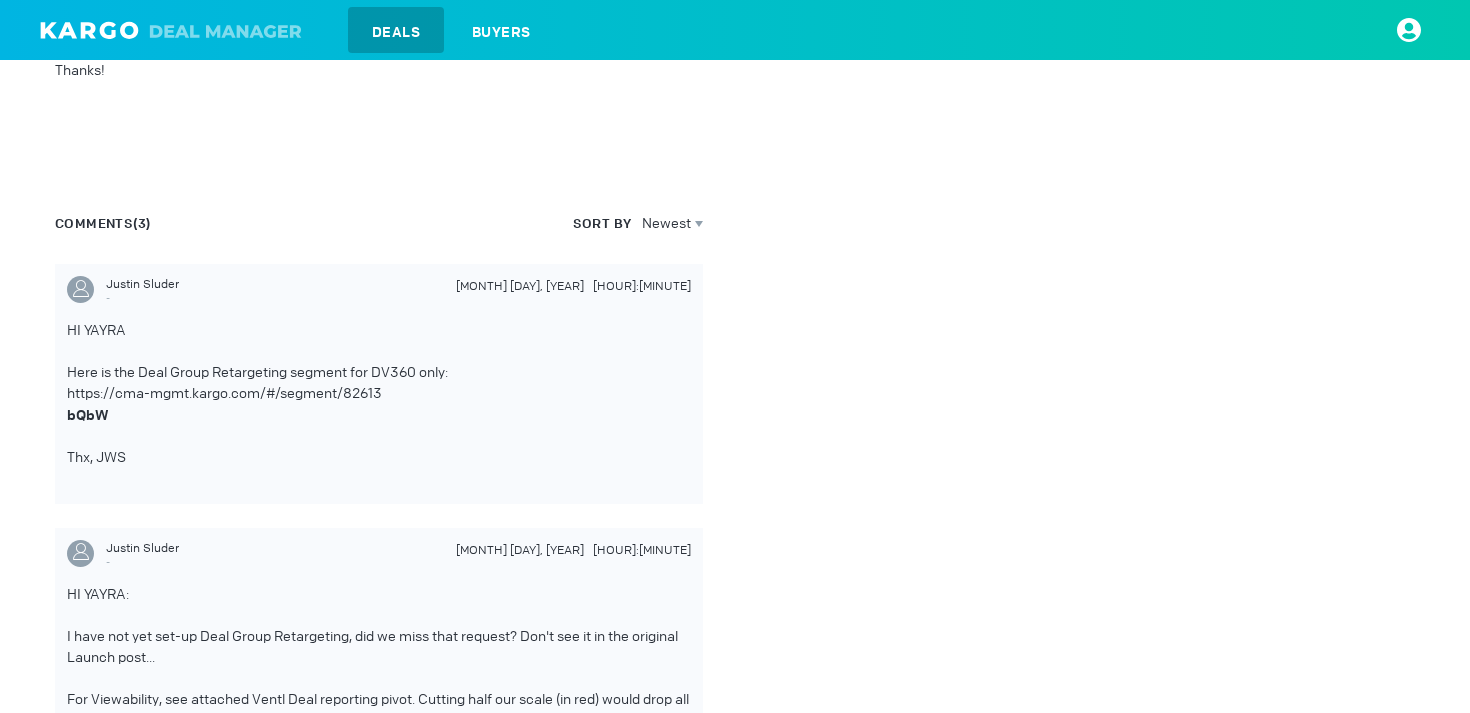 scroll, scrollTop: 707, scrollLeft: 0, axis: vertical 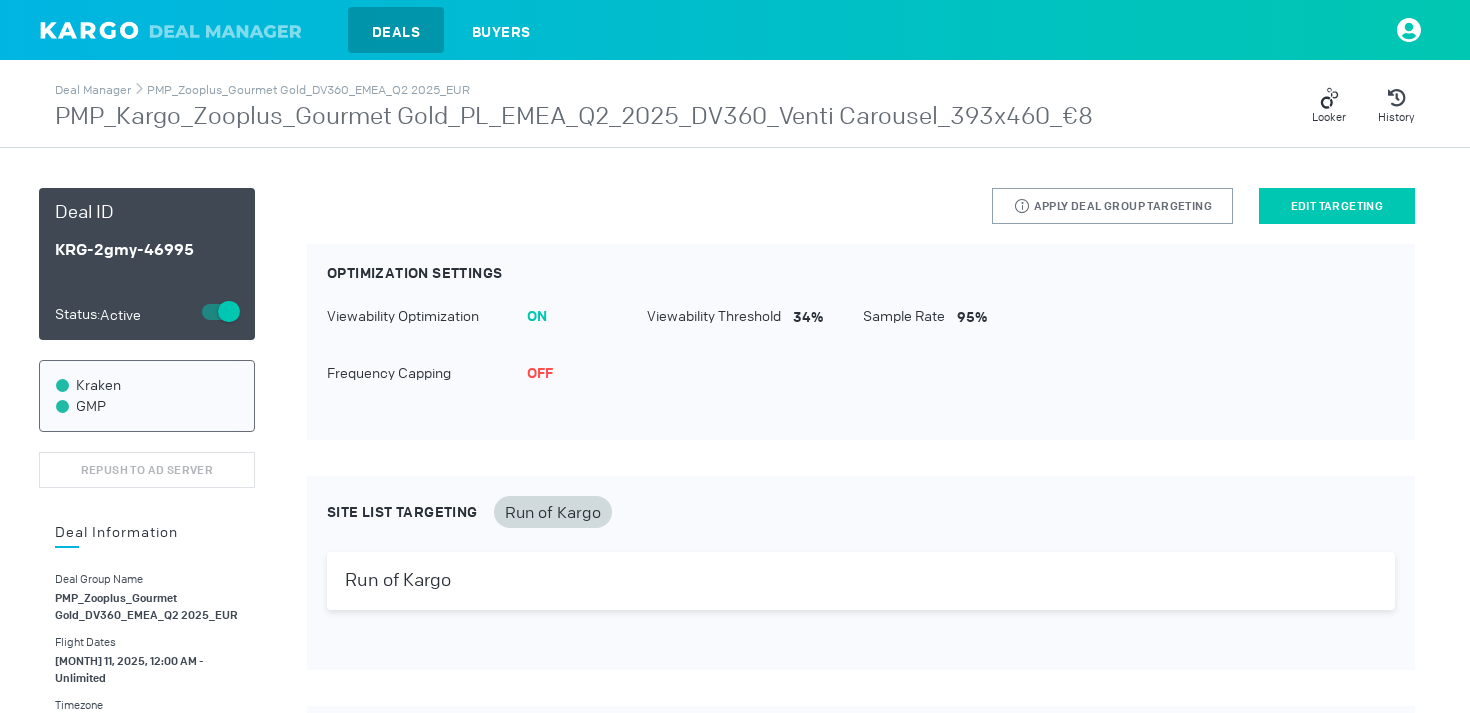 click on "Edit Targeting" at bounding box center [1337, 206] 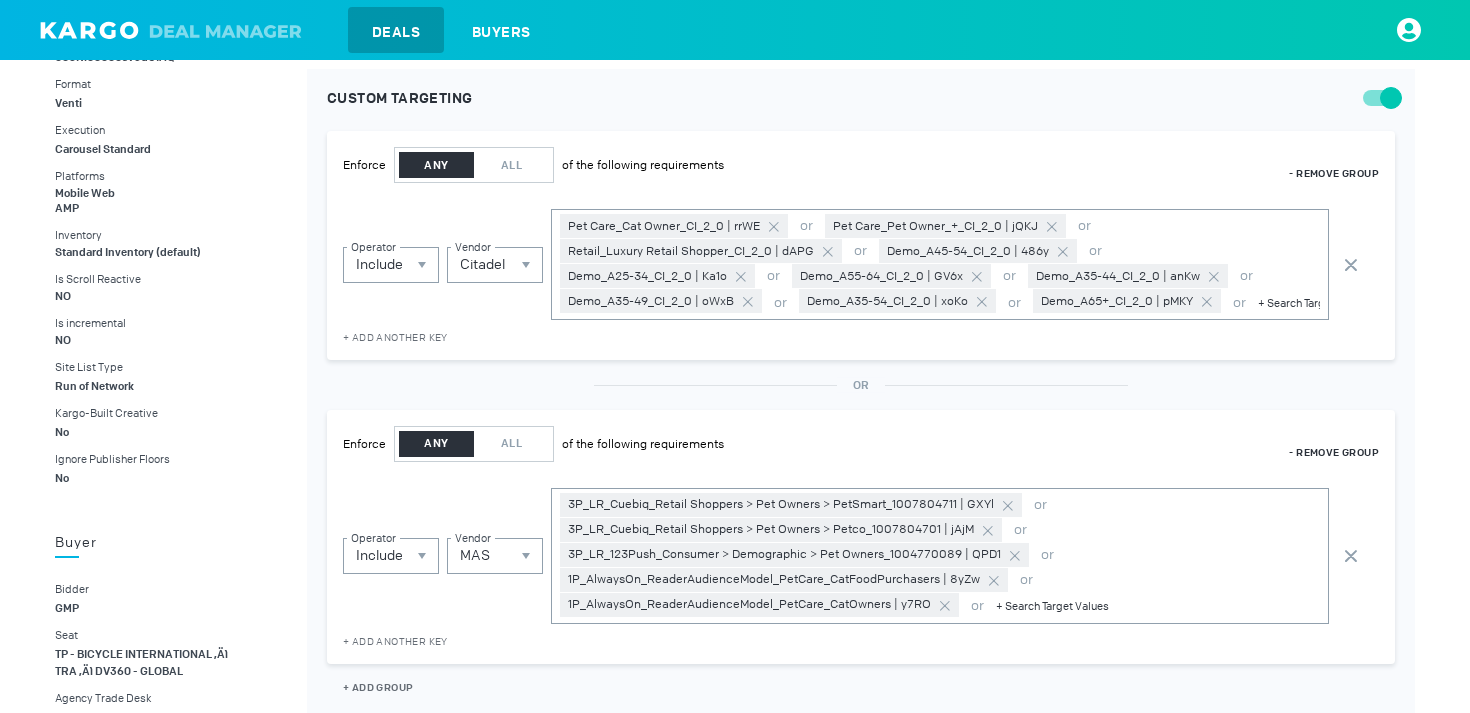 scroll, scrollTop: 0, scrollLeft: 0, axis: both 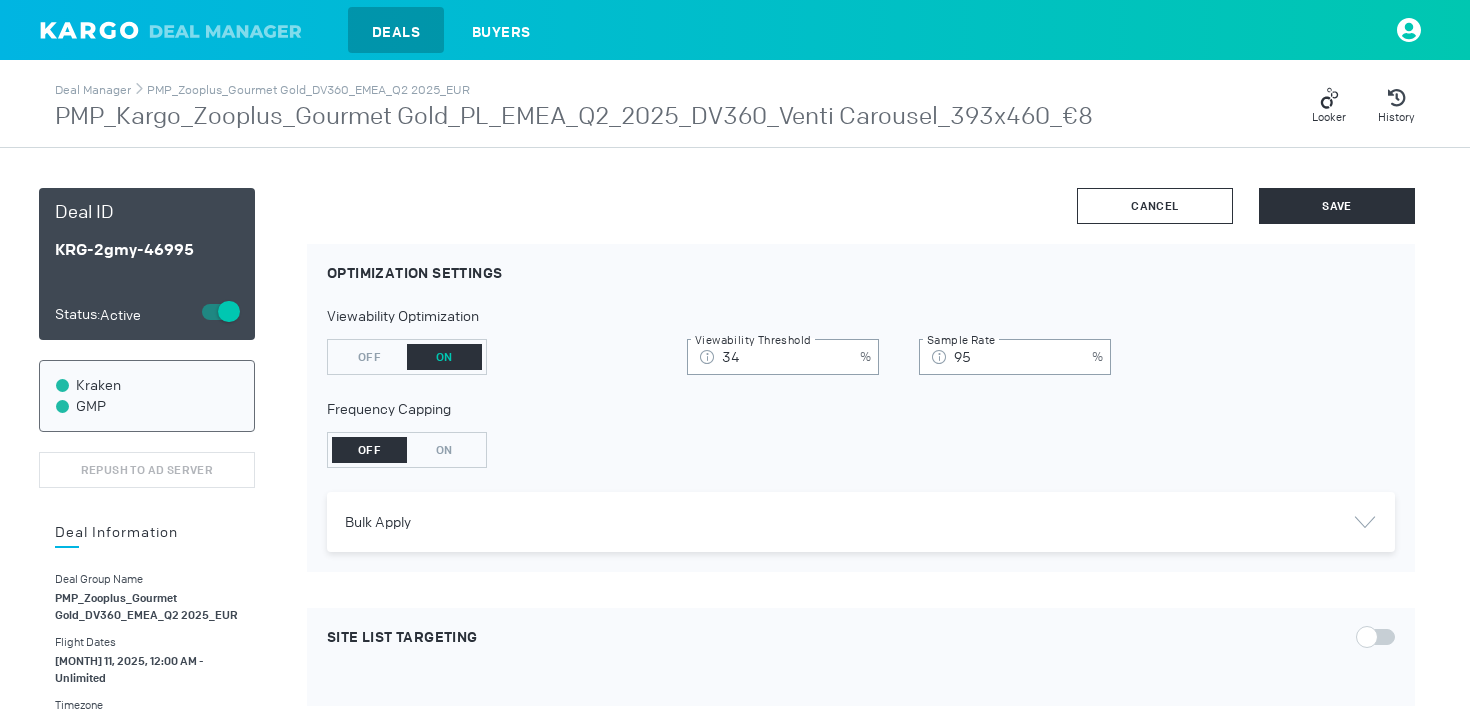 click on "Cancel" at bounding box center [1155, 206] 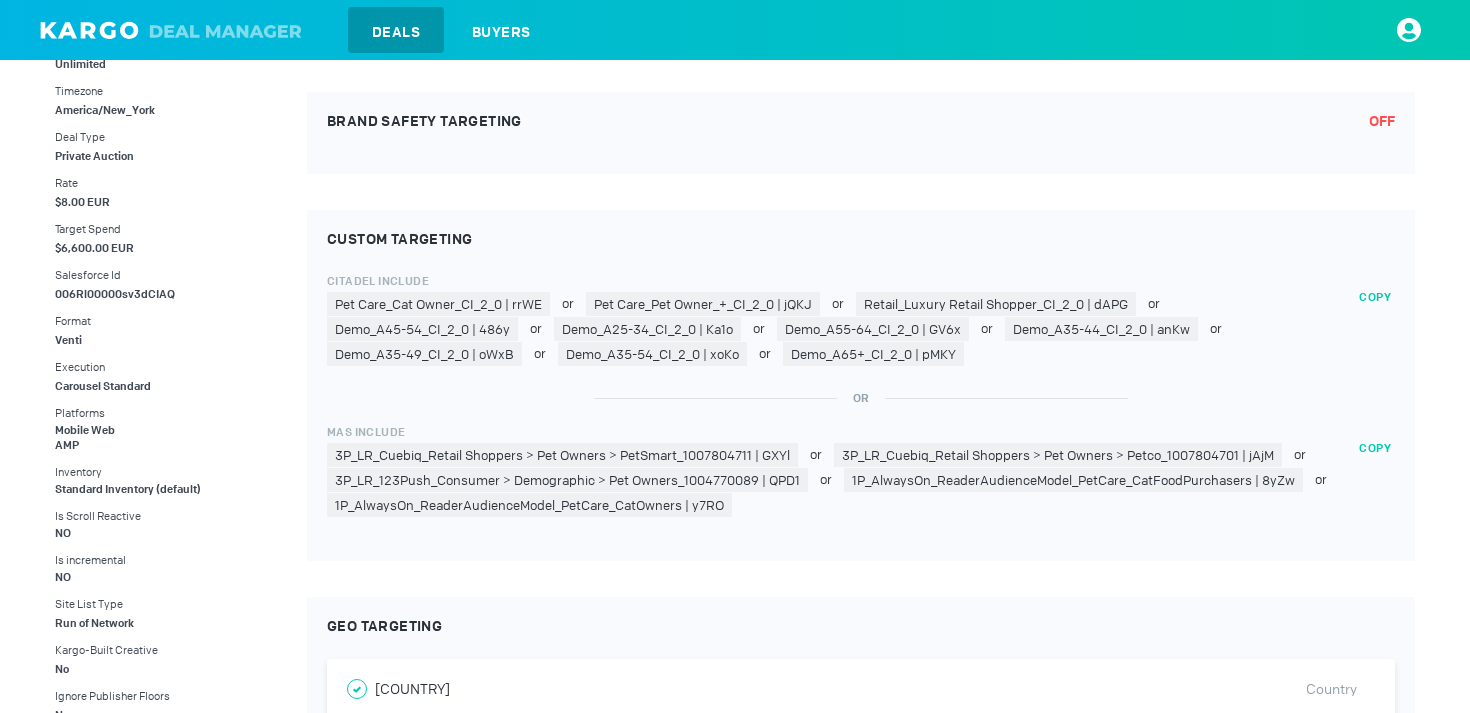 scroll, scrollTop: 595, scrollLeft: 0, axis: vertical 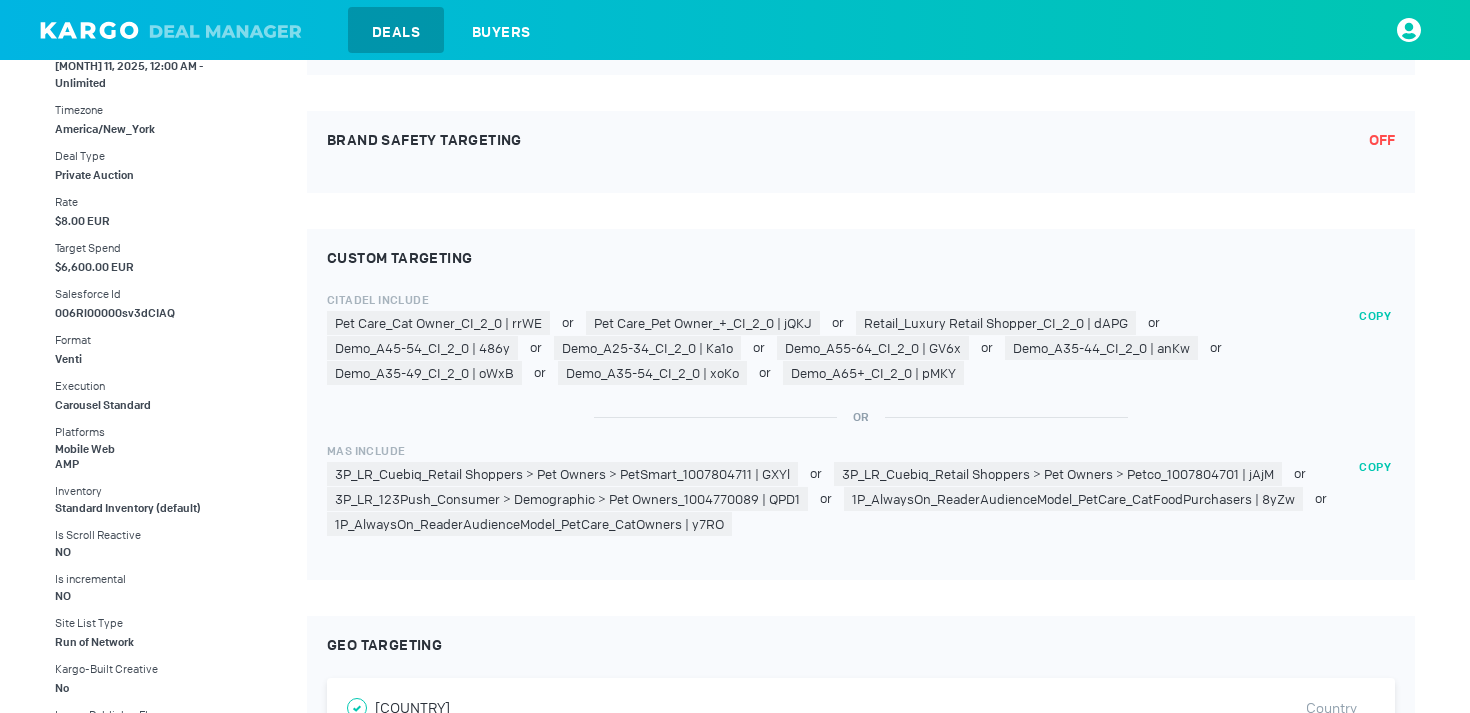 click on "Citadel Include   Pet Care_Cat Owner_CI_2_0 | rrWE   or   Pet Care_Pet Owner_+_CI_2_0 | jQKJ   or   Retail_Luxury Retail Shopper_CI_2_0 | dAPG   or   Demo_A45-54_CI_2_0 | 486y   or   Demo_A25-34_CI_2_0 | Ka1o   or   Demo_A55-64_CI_2_0 | GV6x   or   Demo_A35-44_CI_2_0 | anKw   or   Demo_A35-49_CI_2_0 | oWxB   or   Demo_A35-54_CI_2_0 | xoKo   or   Demo_A65+_CI_2_0 | pMKY     Copied! copy" at bounding box center [861, 338] 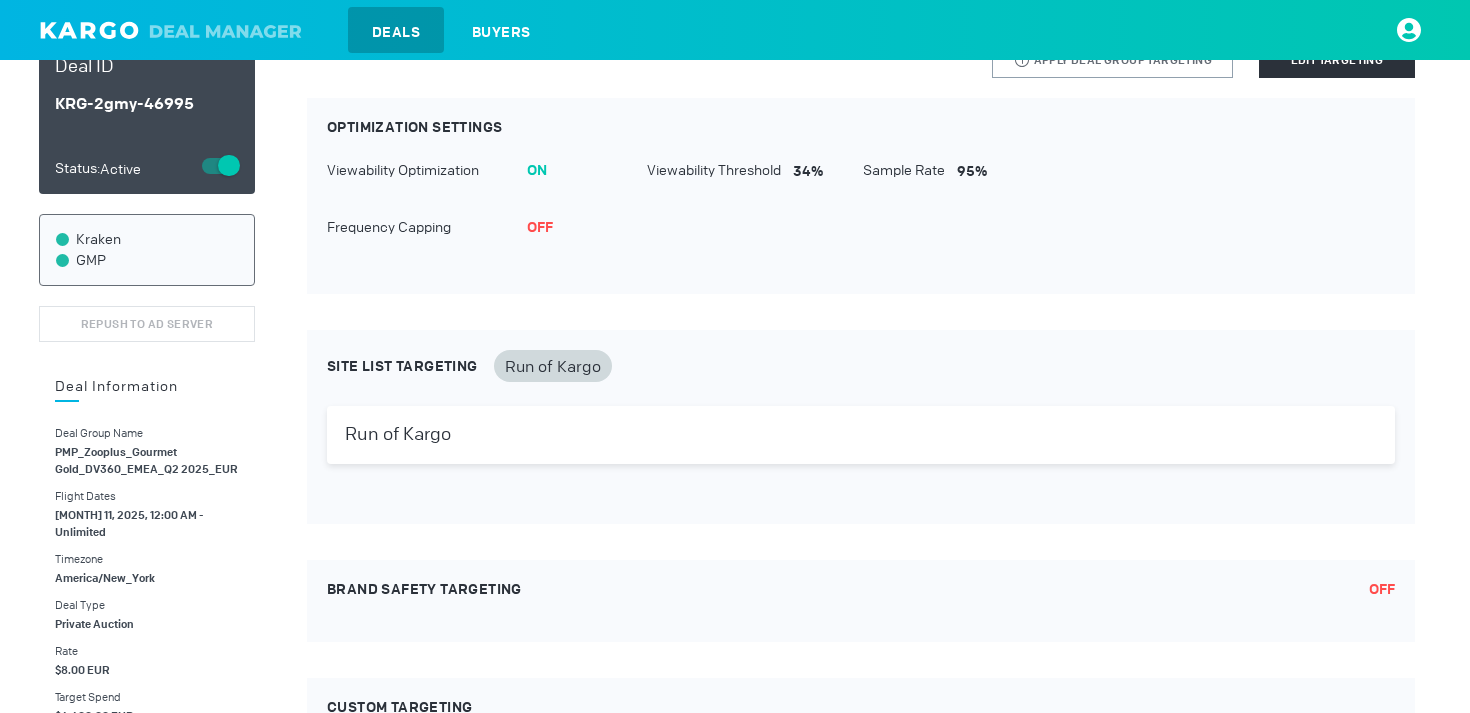 scroll, scrollTop: 0, scrollLeft: 0, axis: both 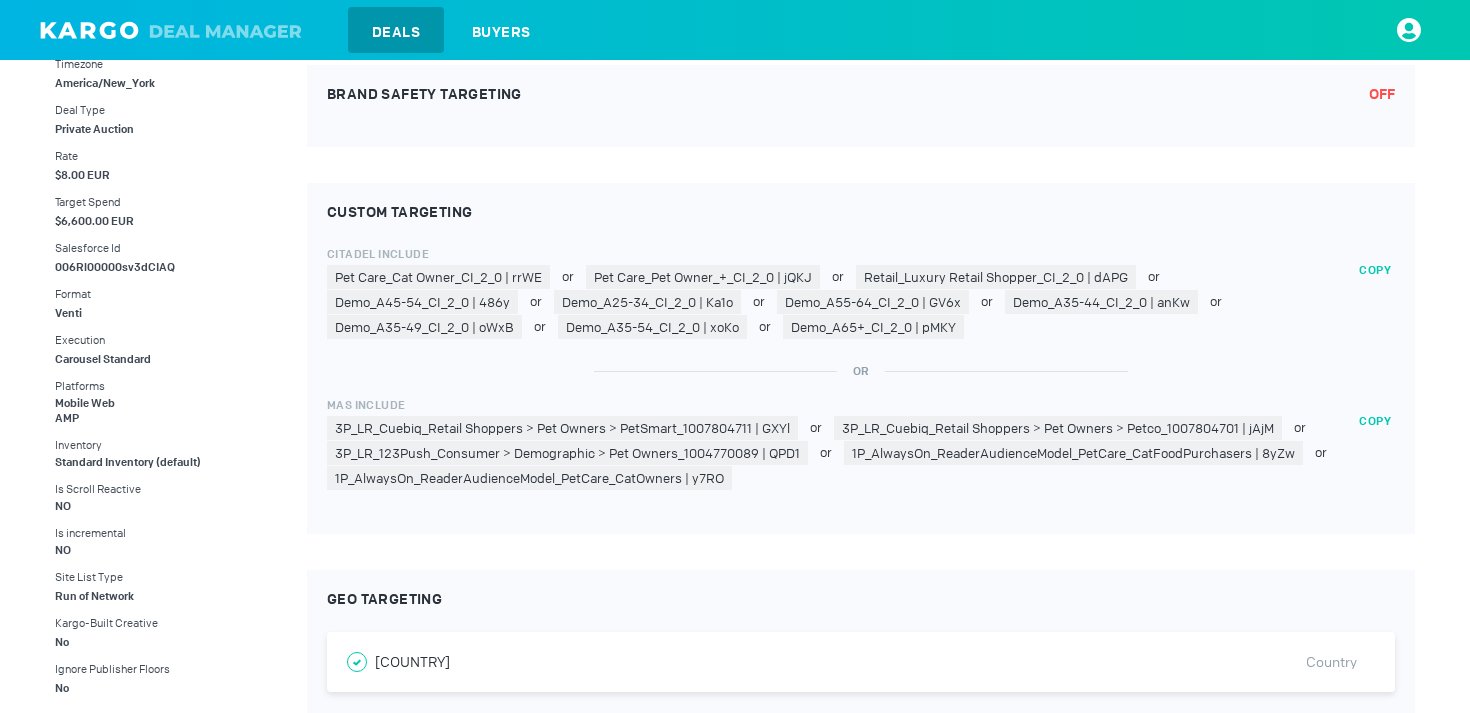 click on "copy" at bounding box center [1375, 270] 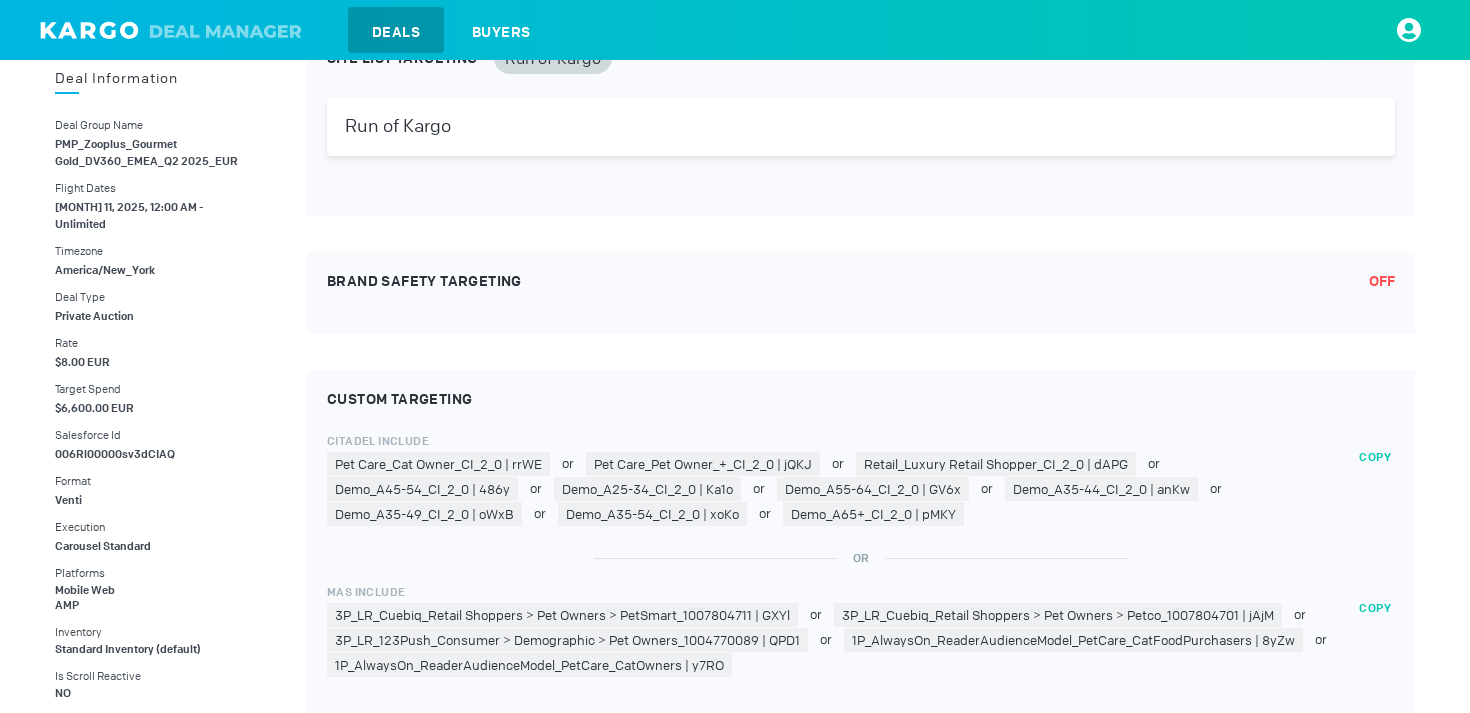 scroll, scrollTop: 0, scrollLeft: 0, axis: both 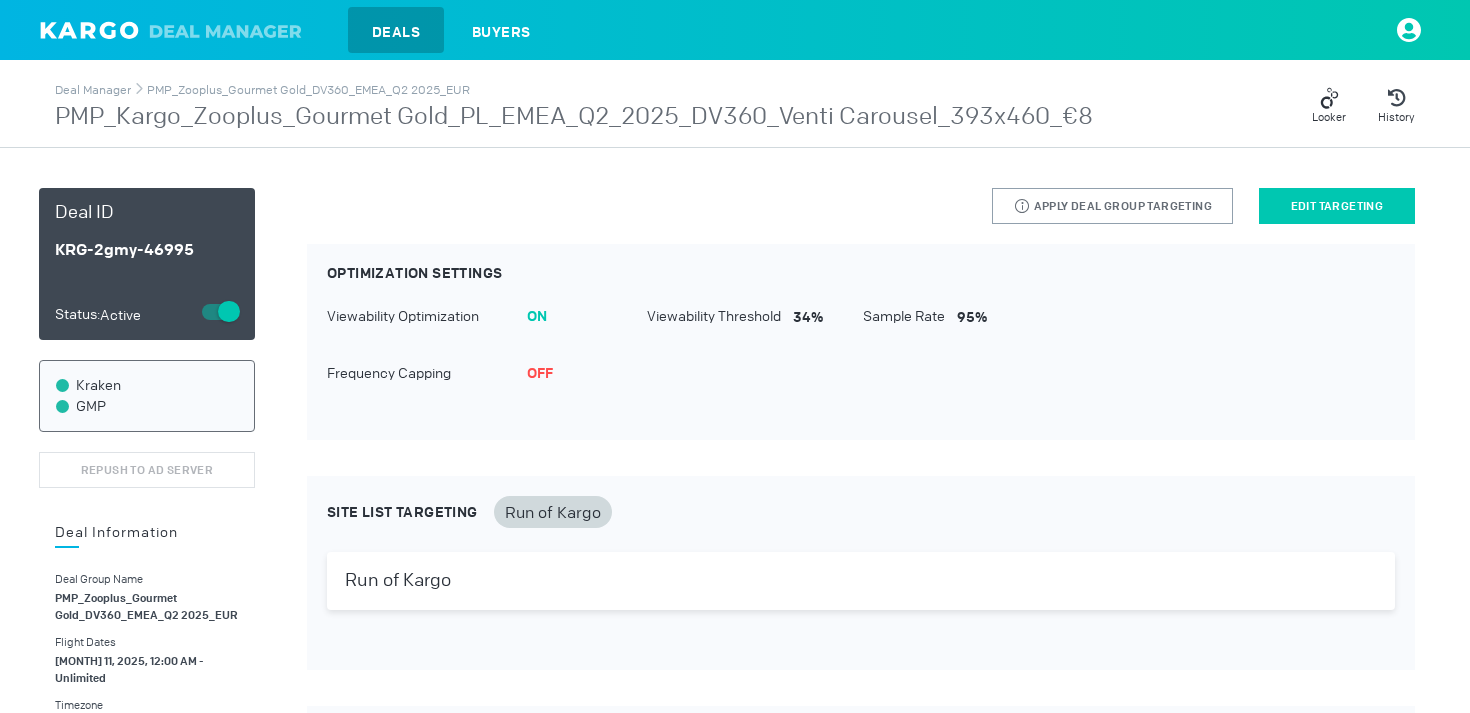 click on "Edit Targeting" at bounding box center (1337, 206) 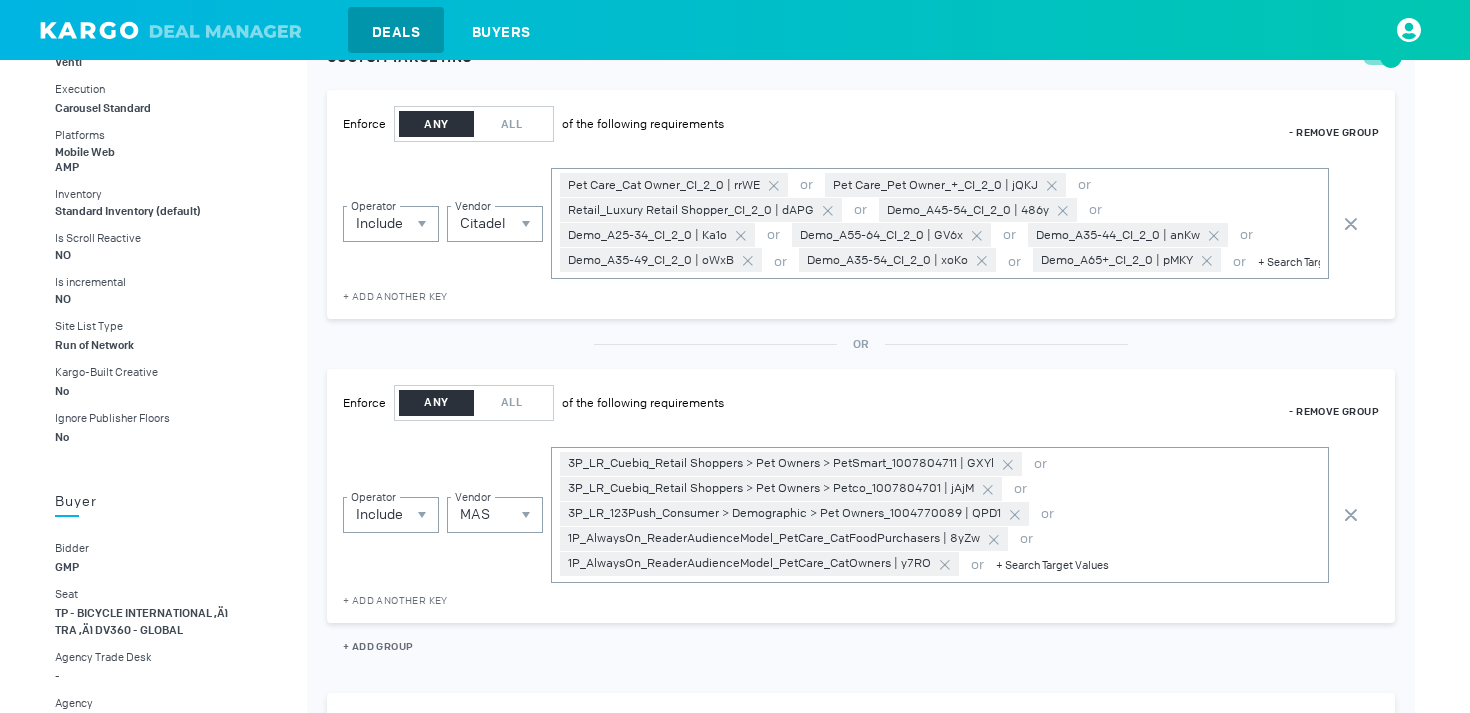 scroll, scrollTop: 861, scrollLeft: 0, axis: vertical 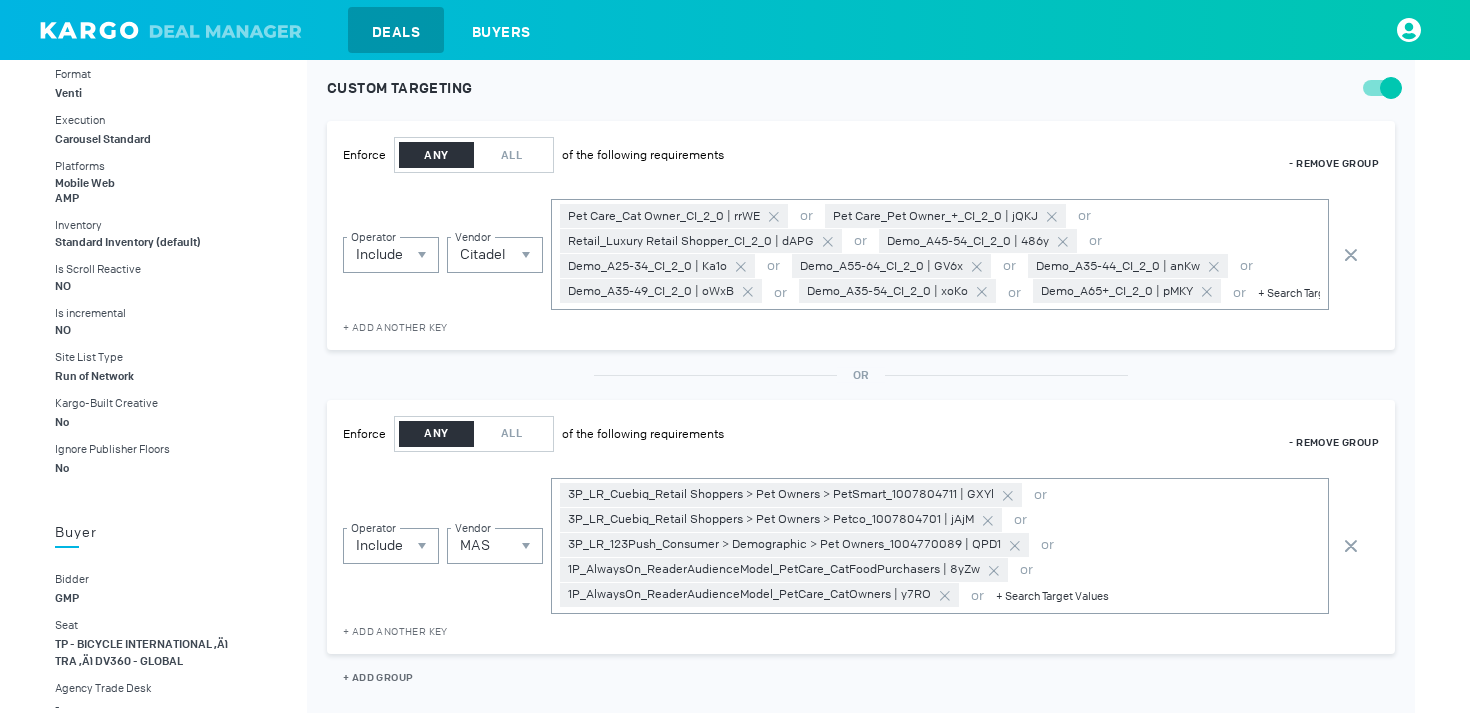 click on "- REMOVE GROUP" at bounding box center [1334, 163] 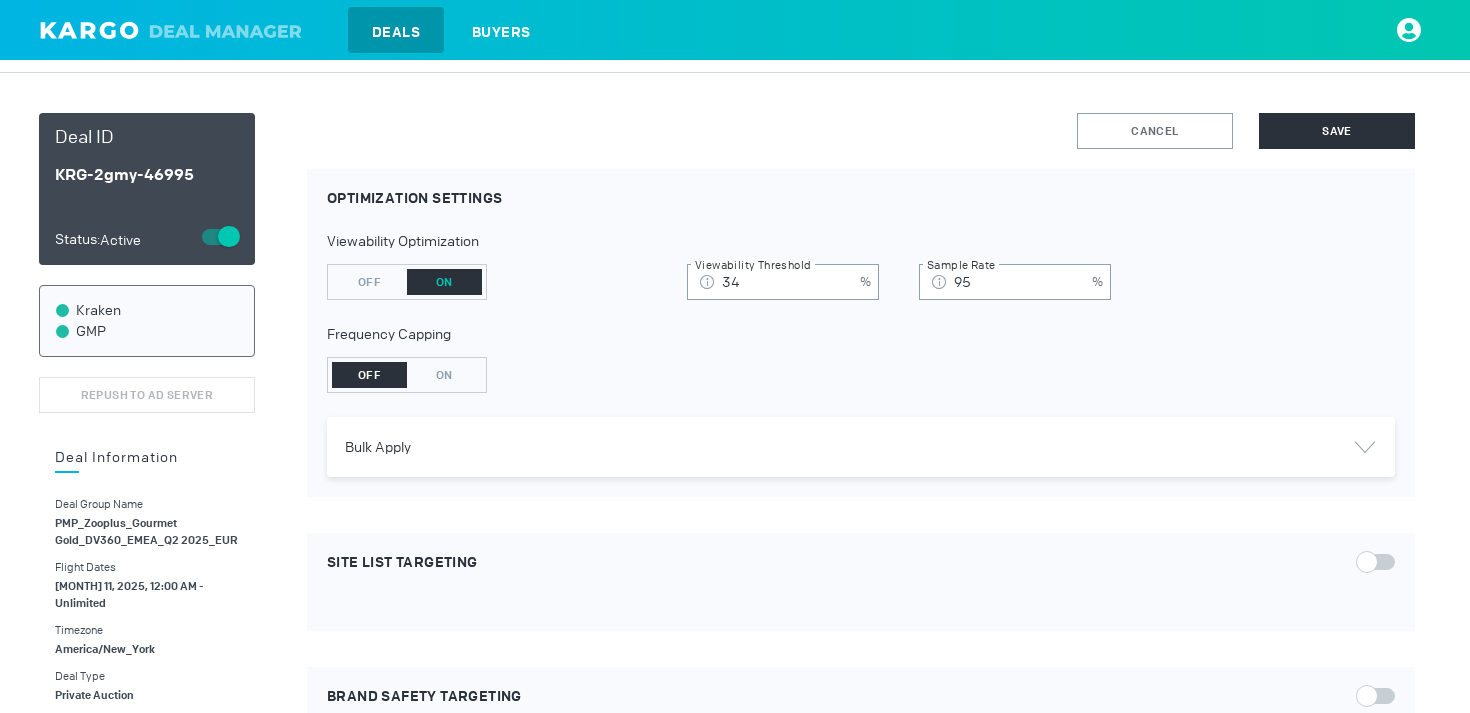 scroll, scrollTop: 0, scrollLeft: 0, axis: both 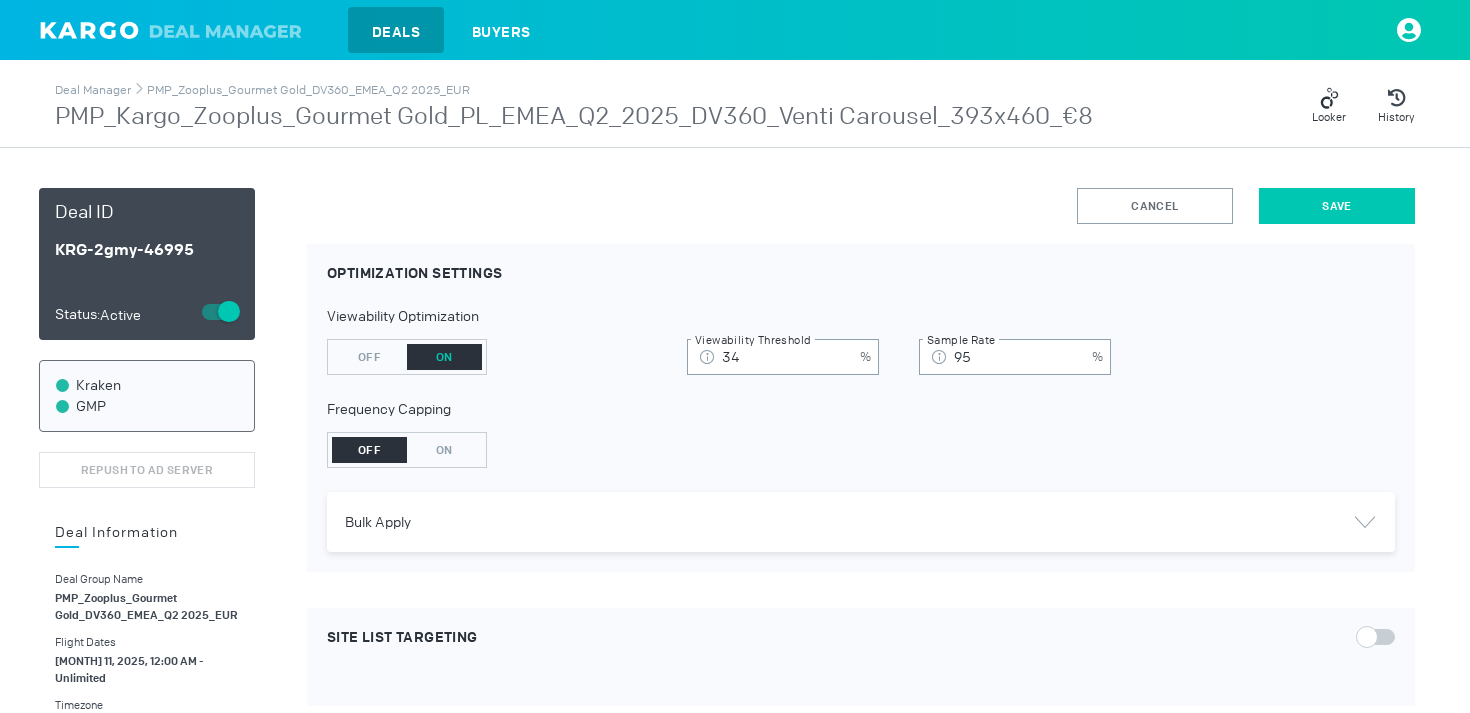 click on "Save" at bounding box center (1337, 206) 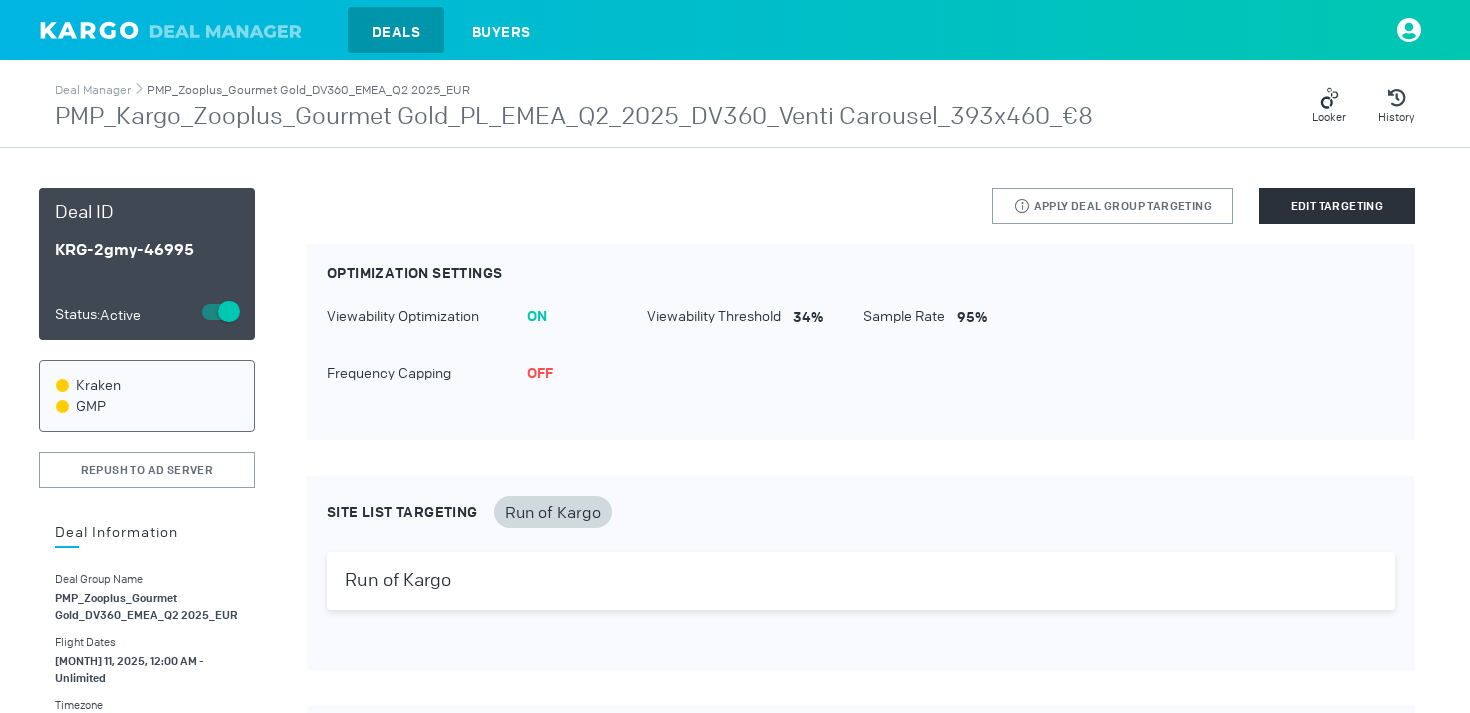 click on "PMP_Zooplus_Gourmet Gold_DV360_EMEA_Q2 2025_EUR" at bounding box center [308, 90] 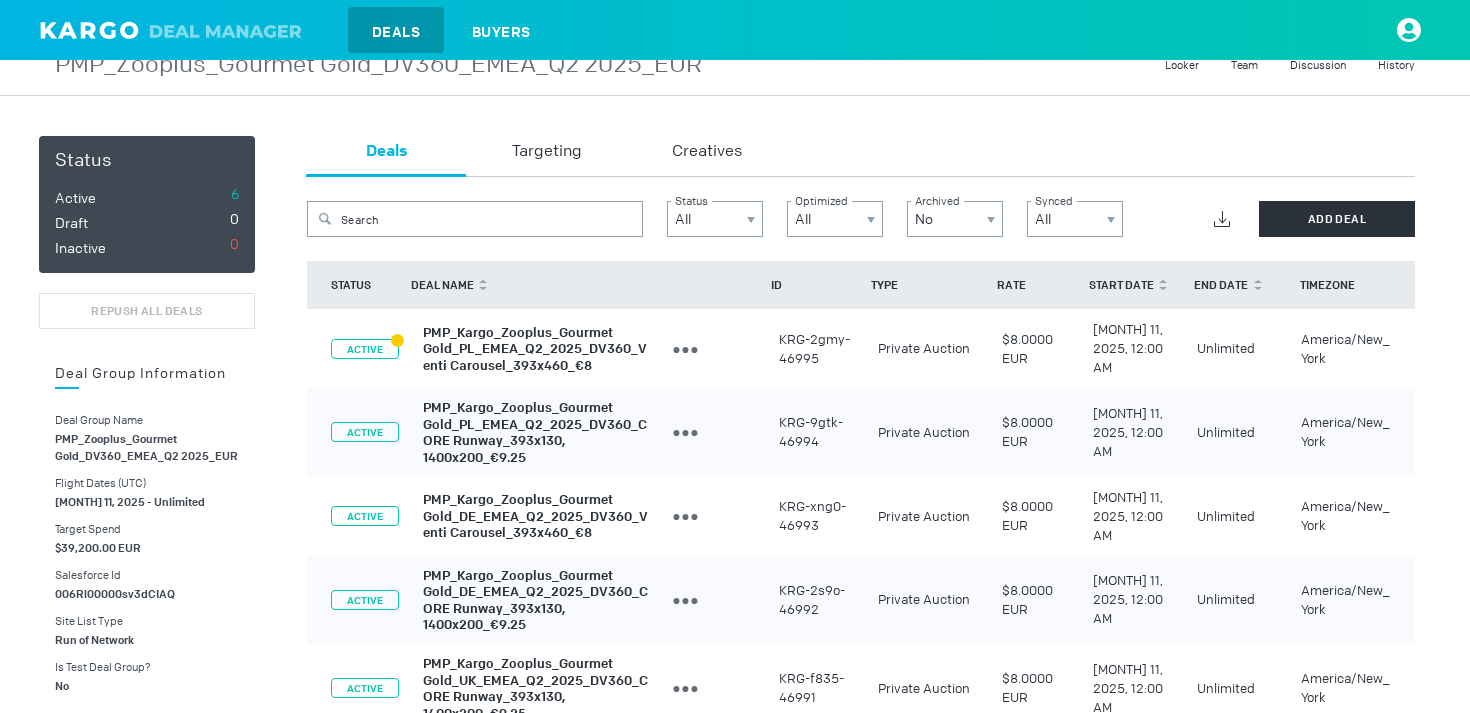 scroll, scrollTop: 61, scrollLeft: 0, axis: vertical 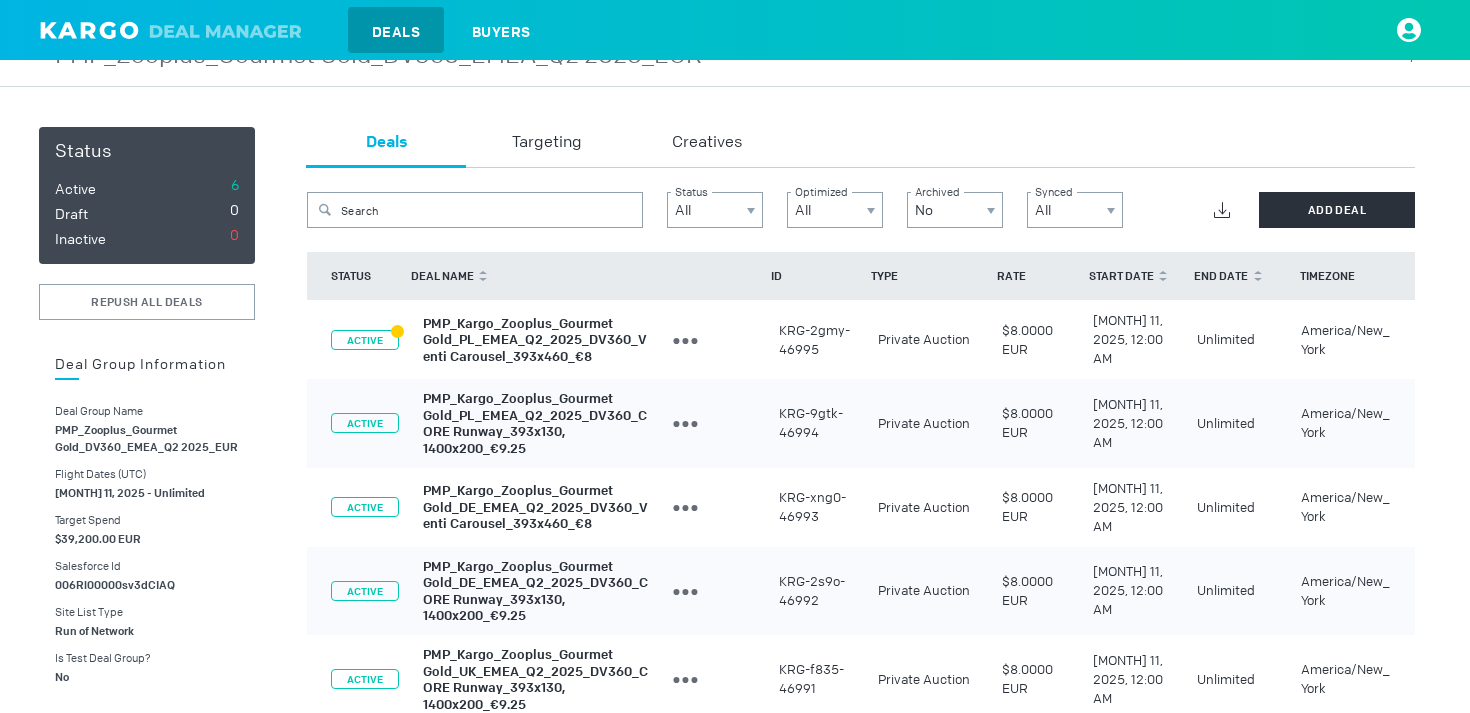 click on "PMP_Kargo_Zooplus_Gourmet Gold_PL_EMEA_Q2_2025_DV360_CORE Runway_393x130, 1400x200_€9.25" at bounding box center (535, 423) 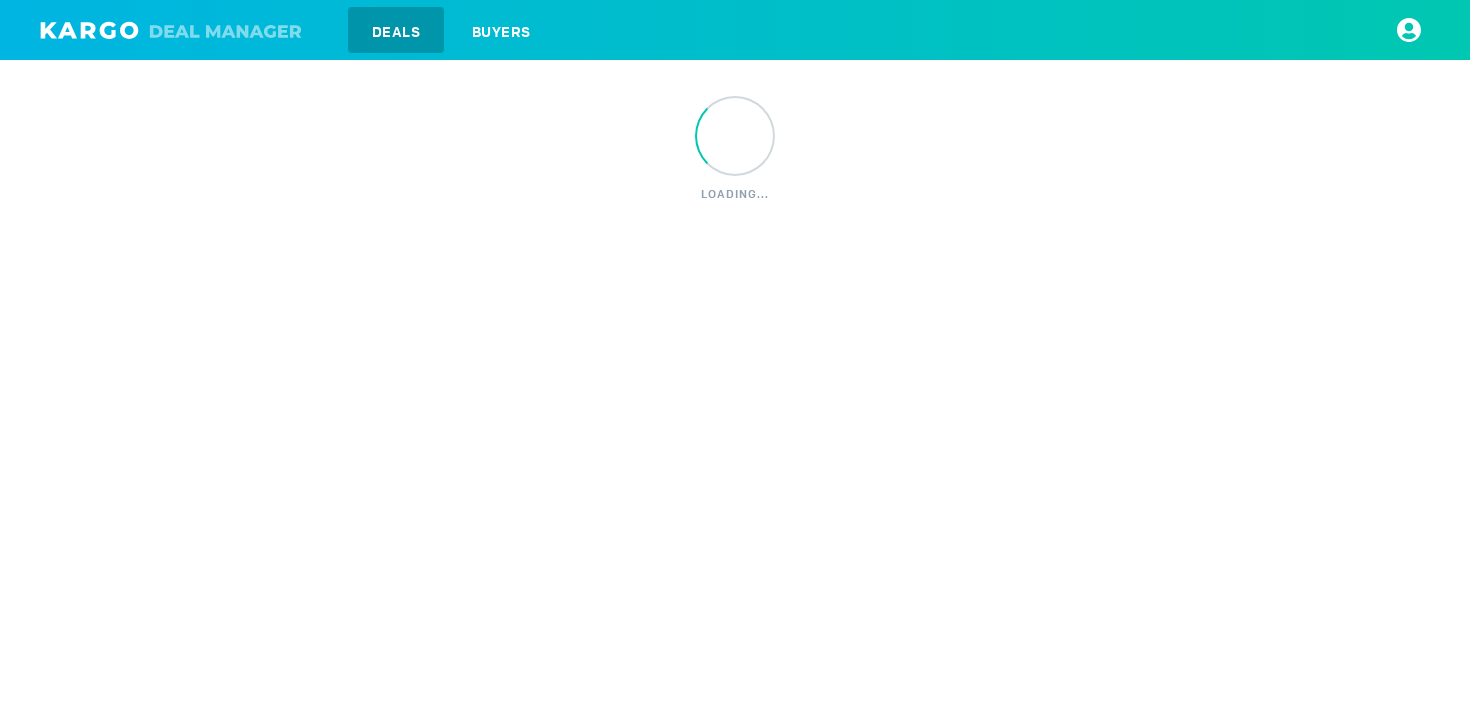 scroll, scrollTop: 0, scrollLeft: 0, axis: both 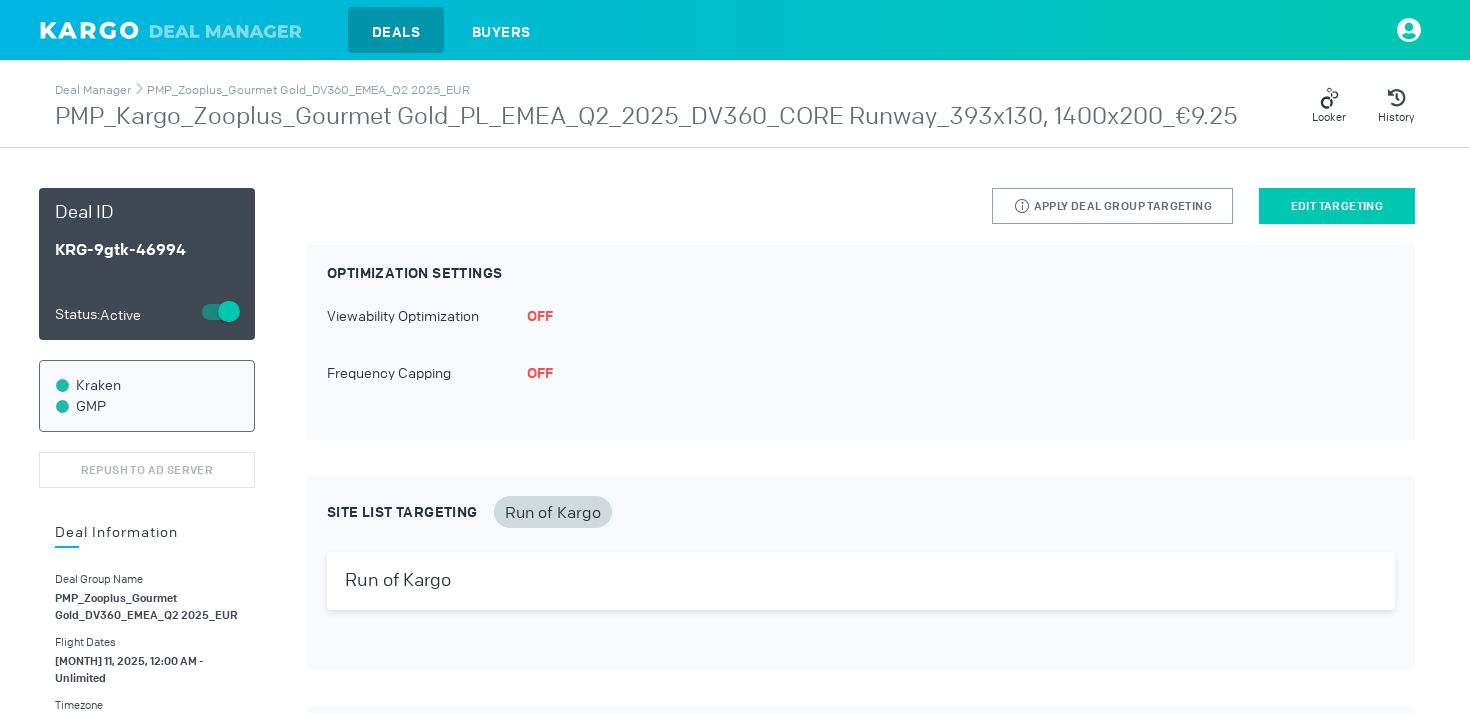 click on "Edit Targeting" at bounding box center (1337, 206) 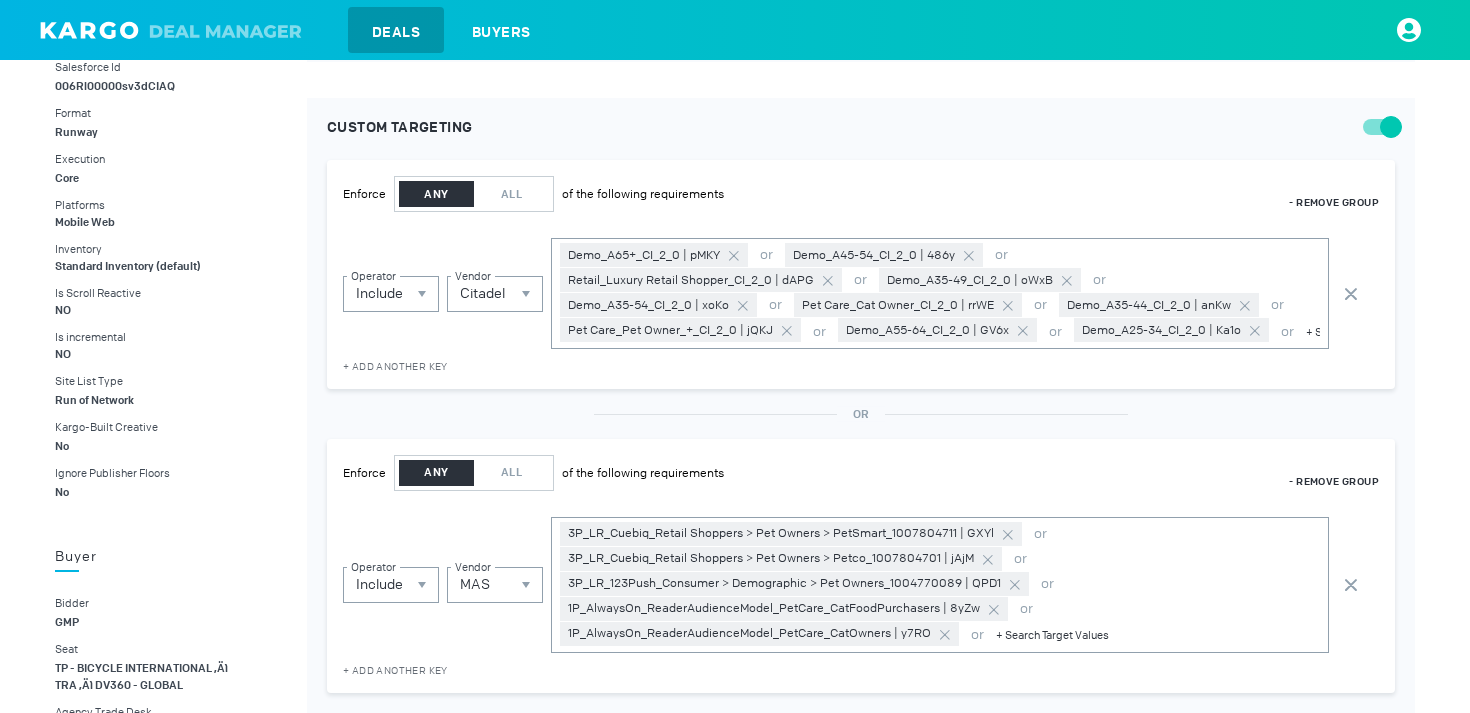 scroll, scrollTop: 849, scrollLeft: 0, axis: vertical 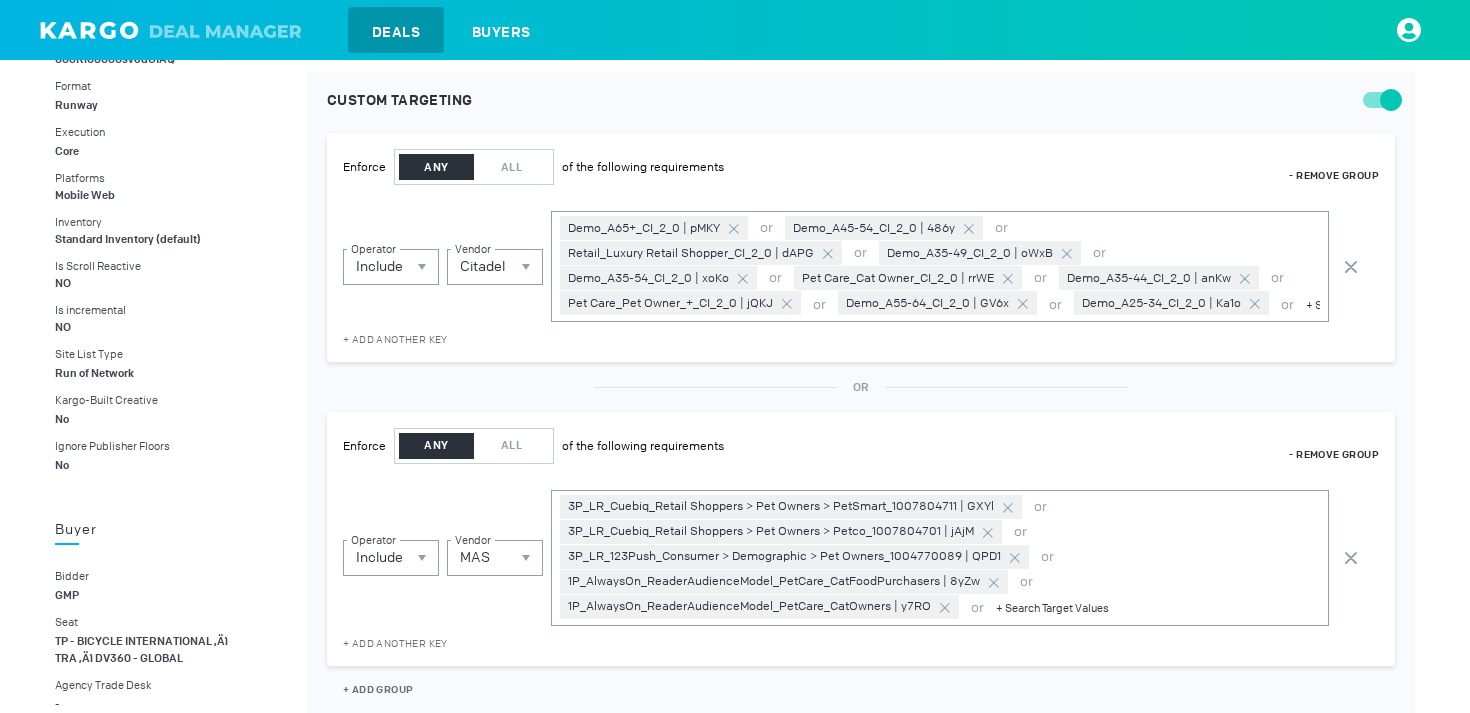 click on "- REMOVE GROUP" at bounding box center [1334, 175] 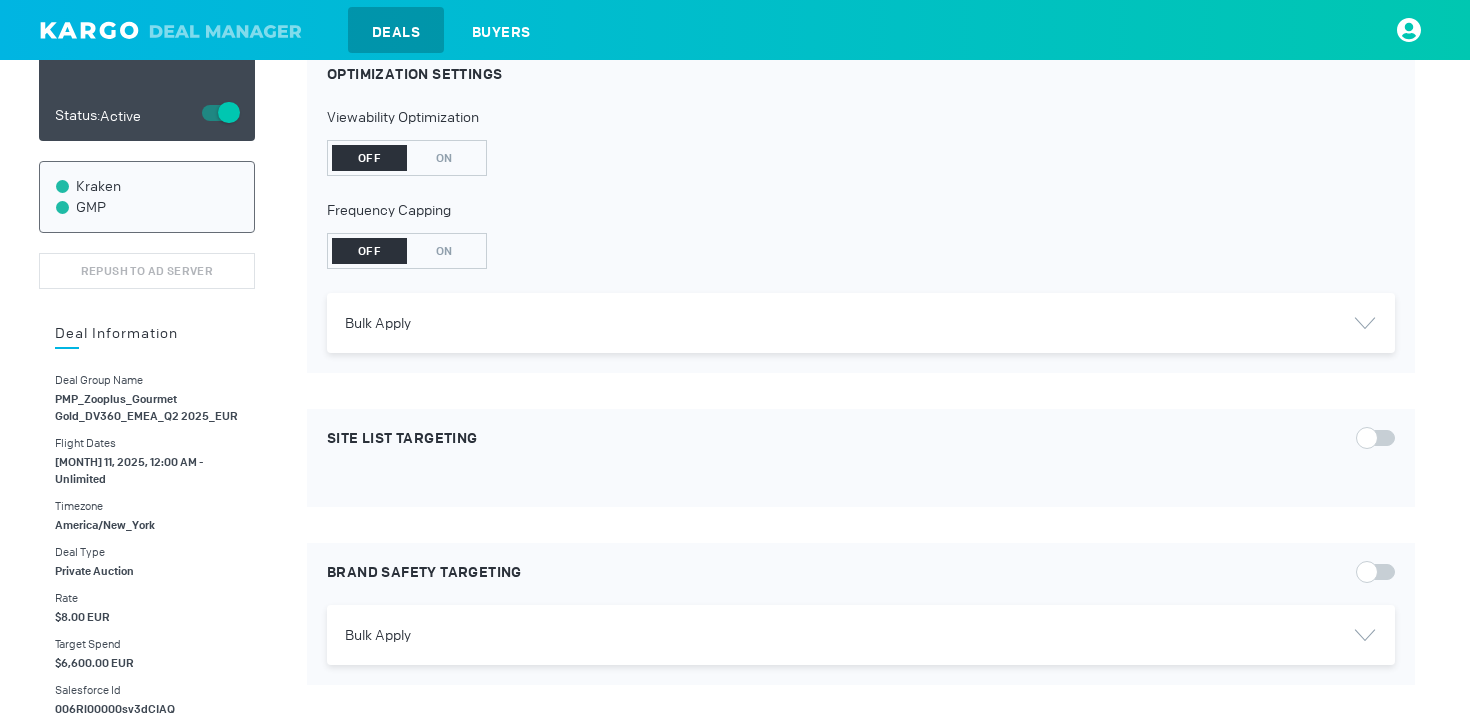 scroll, scrollTop: 61, scrollLeft: 0, axis: vertical 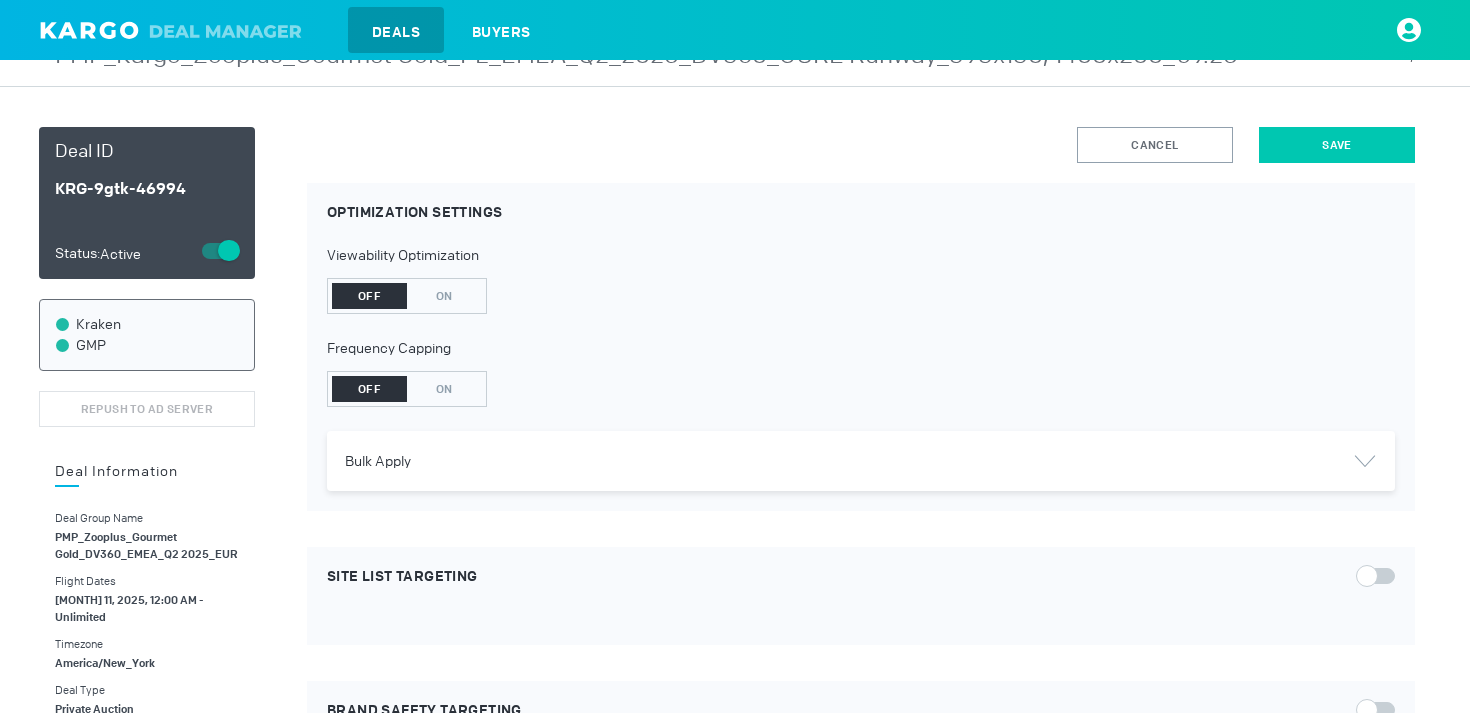 click on "Save" at bounding box center [1337, 145] 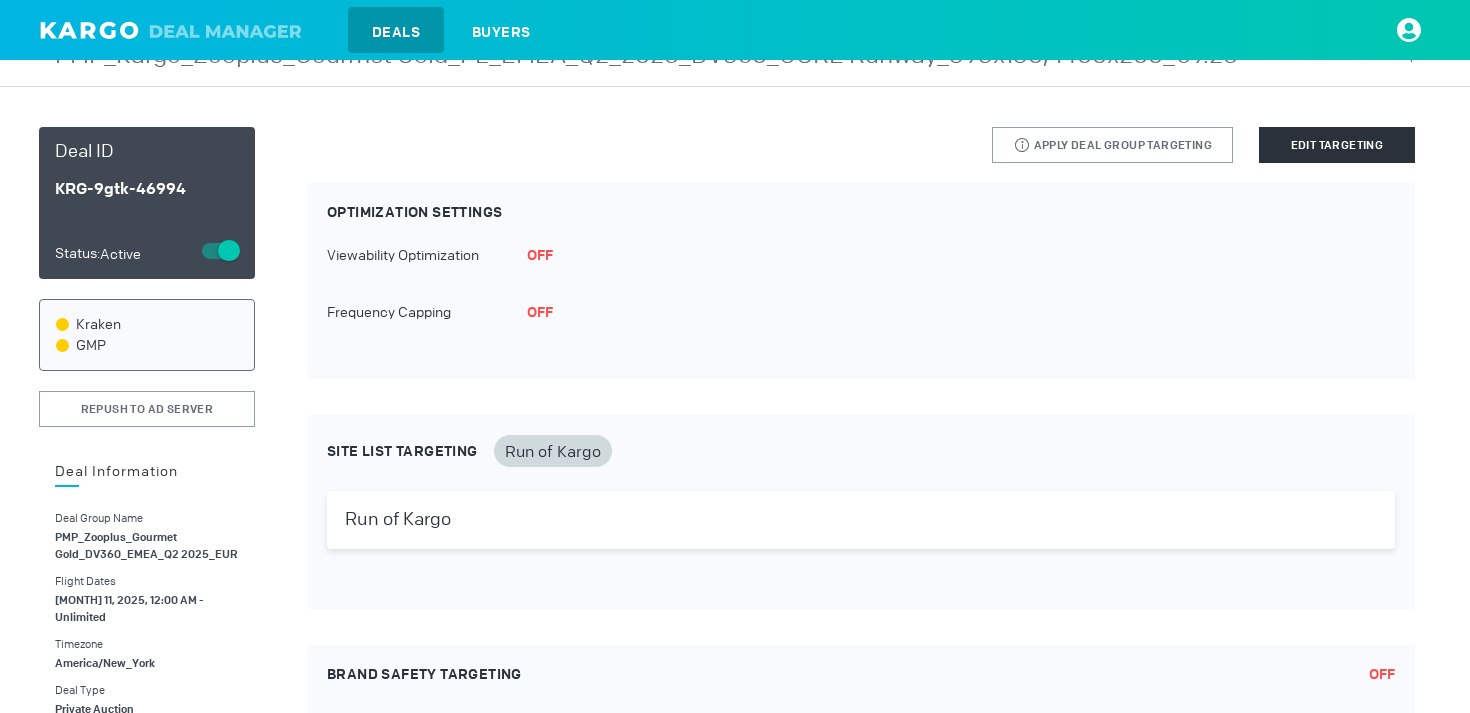 scroll, scrollTop: 0, scrollLeft: 0, axis: both 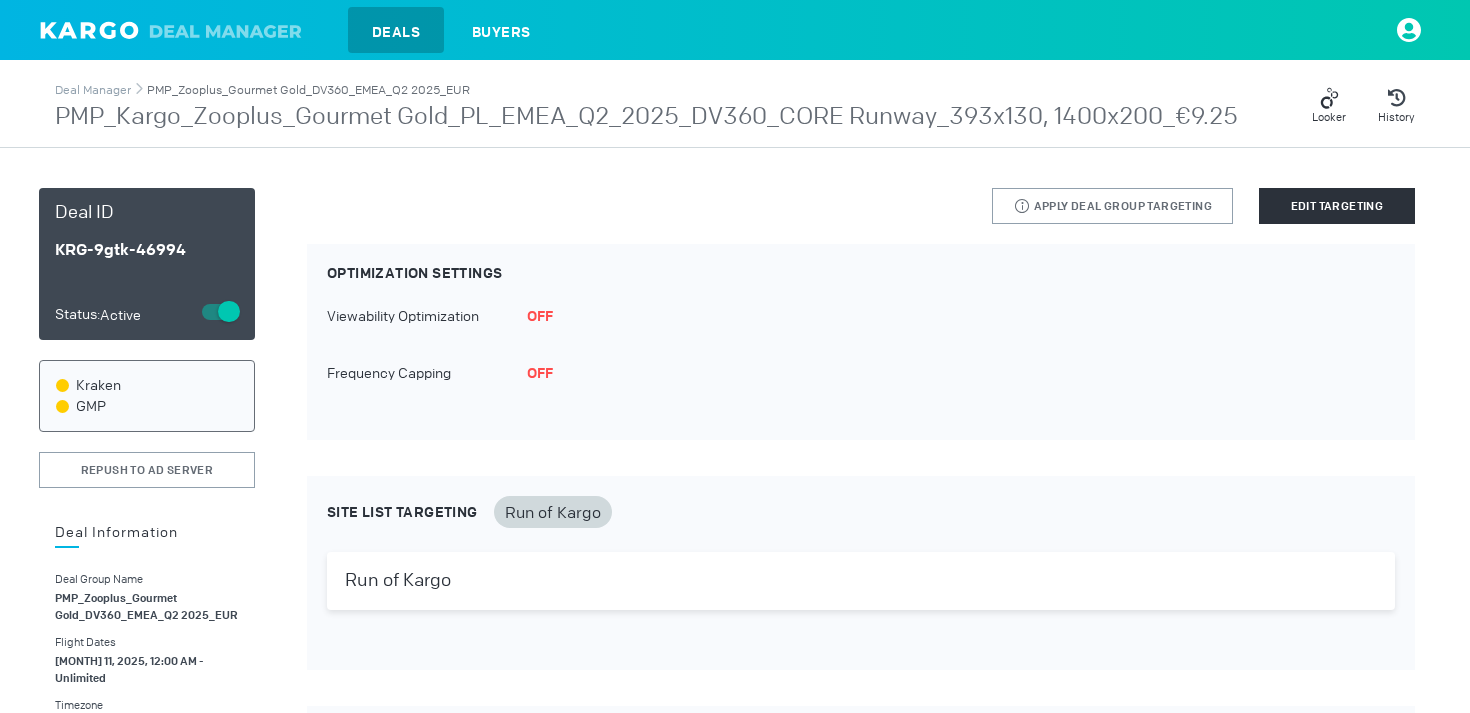 click on "PMP_Zooplus_Gourmet Gold_DV360_EMEA_Q2 2025_EUR" at bounding box center (308, 90) 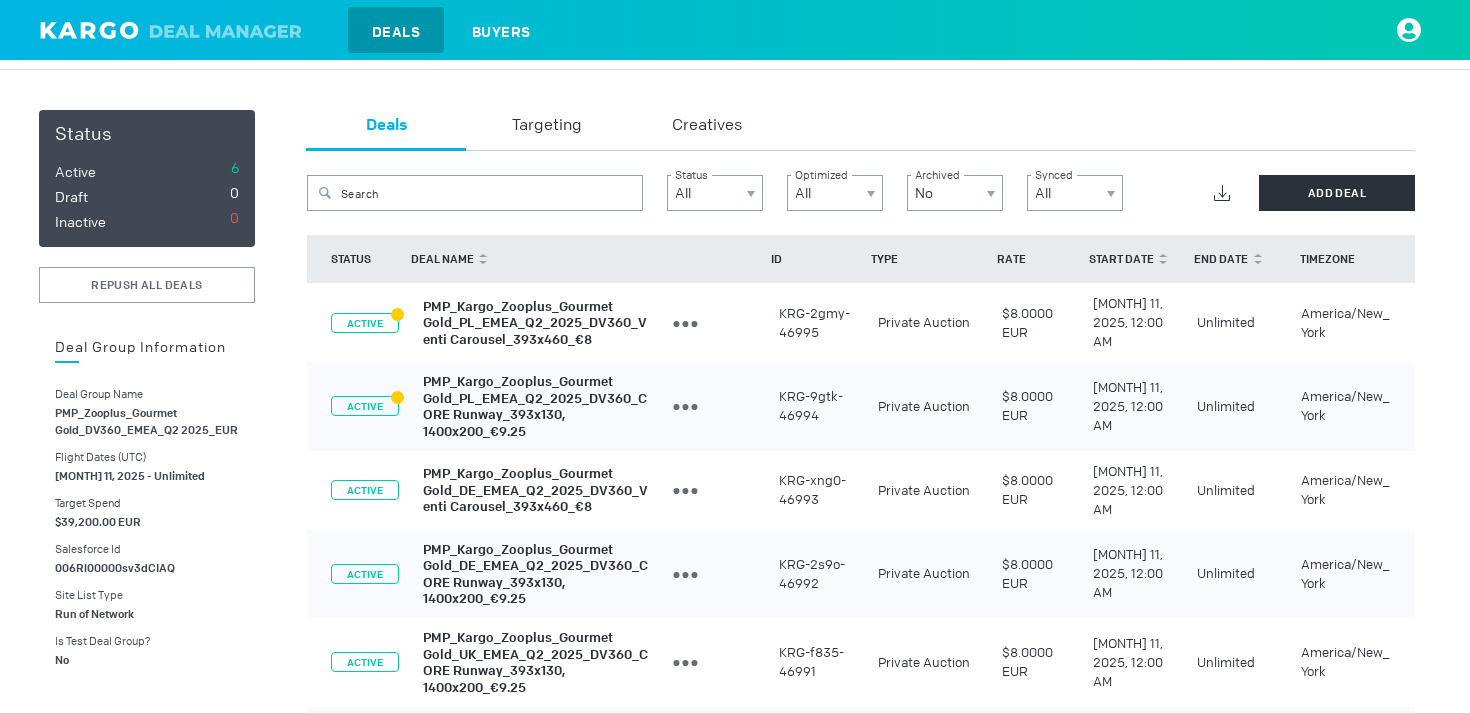 scroll, scrollTop: 202, scrollLeft: 0, axis: vertical 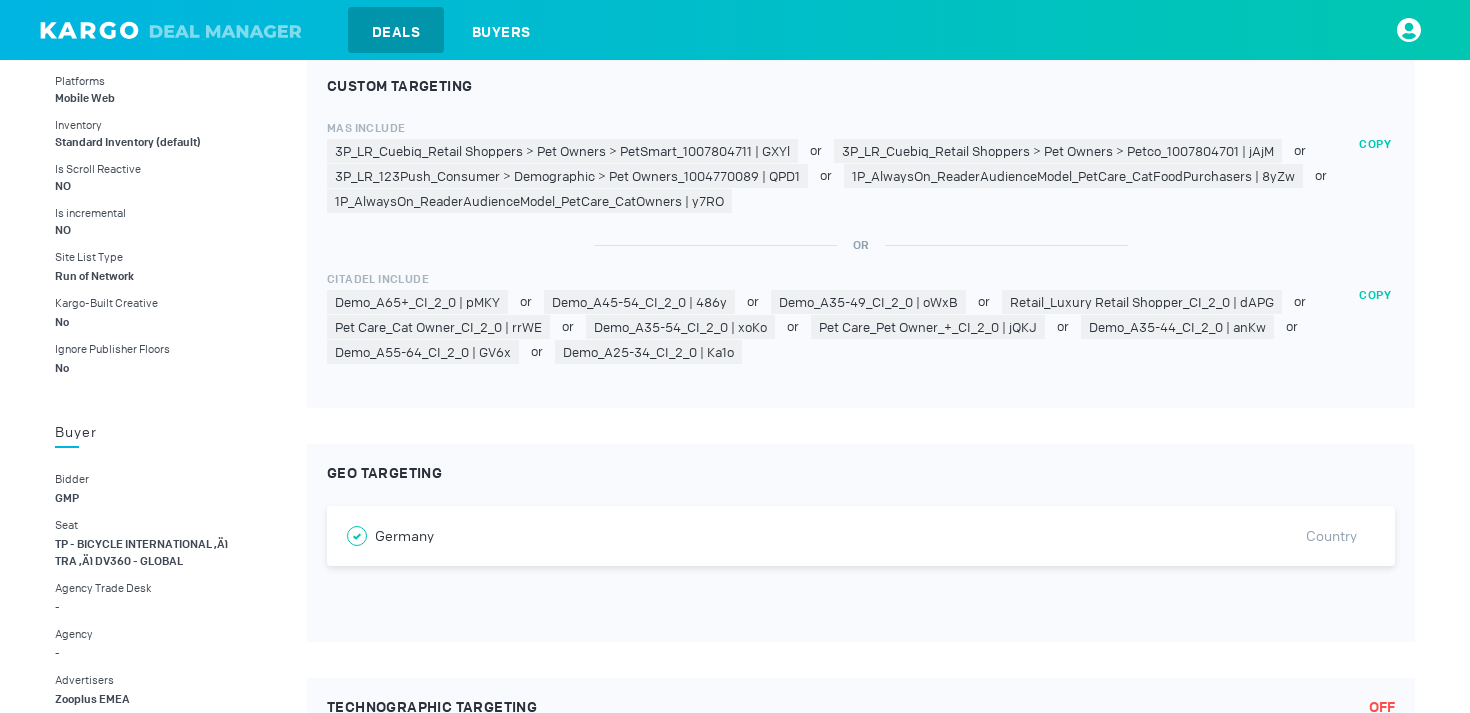 click on "copy" at bounding box center (1375, 144) 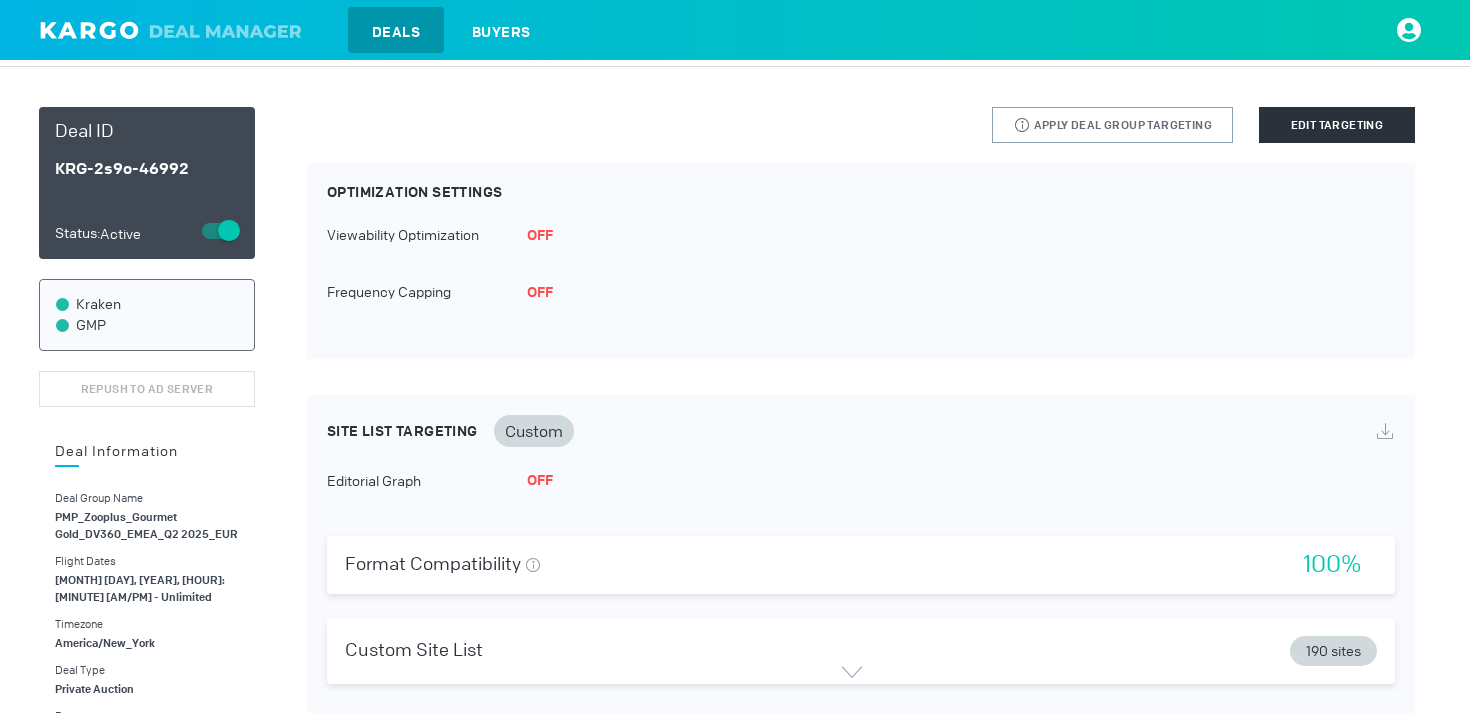 scroll, scrollTop: 14, scrollLeft: 0, axis: vertical 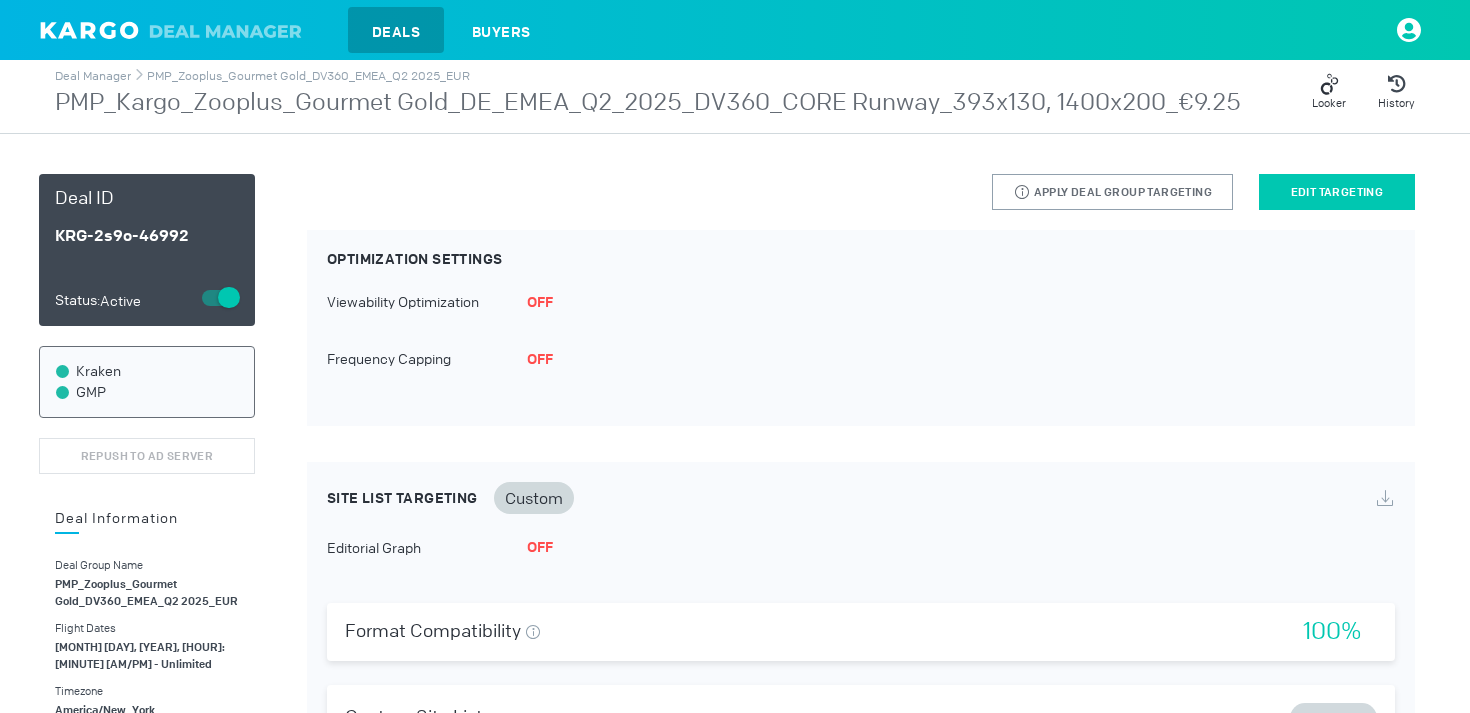 click on "Edit Targeting" at bounding box center [1337, 192] 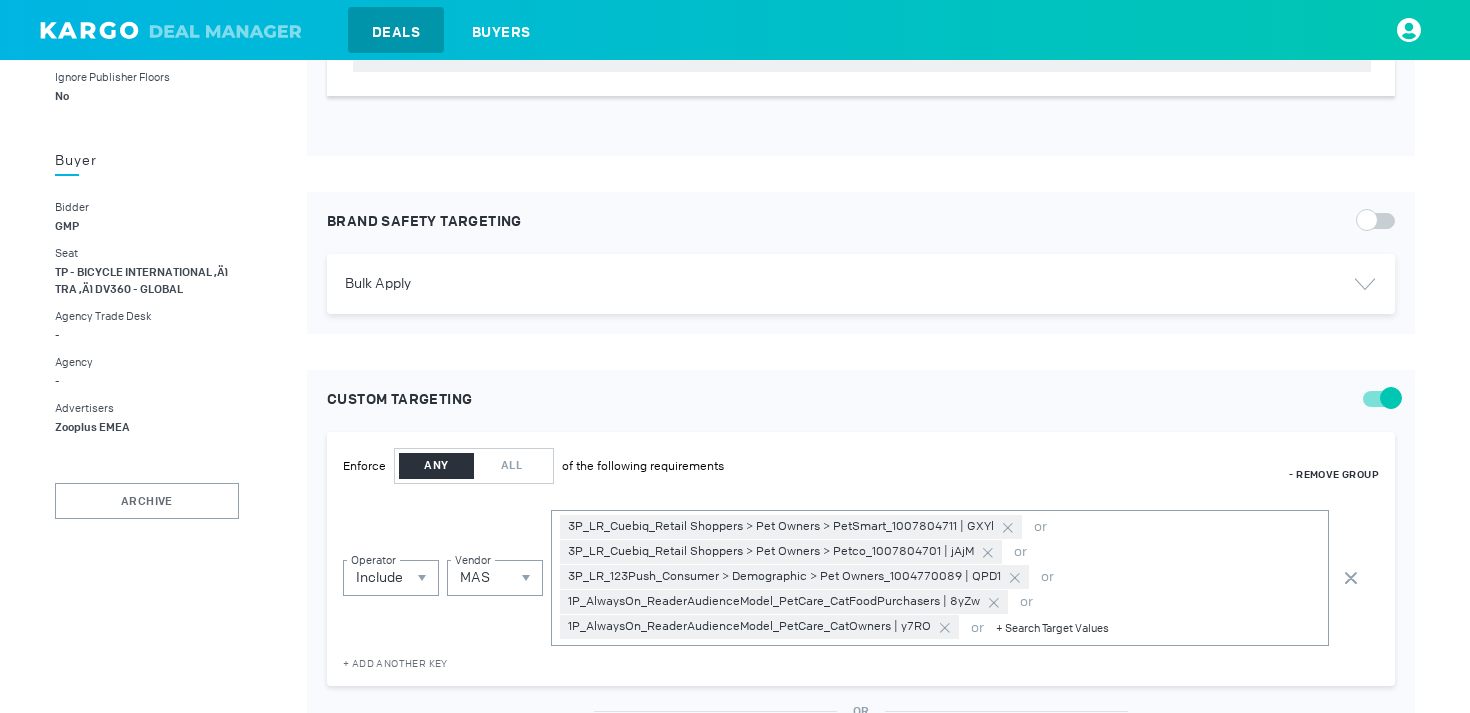 scroll, scrollTop: 1348, scrollLeft: 0, axis: vertical 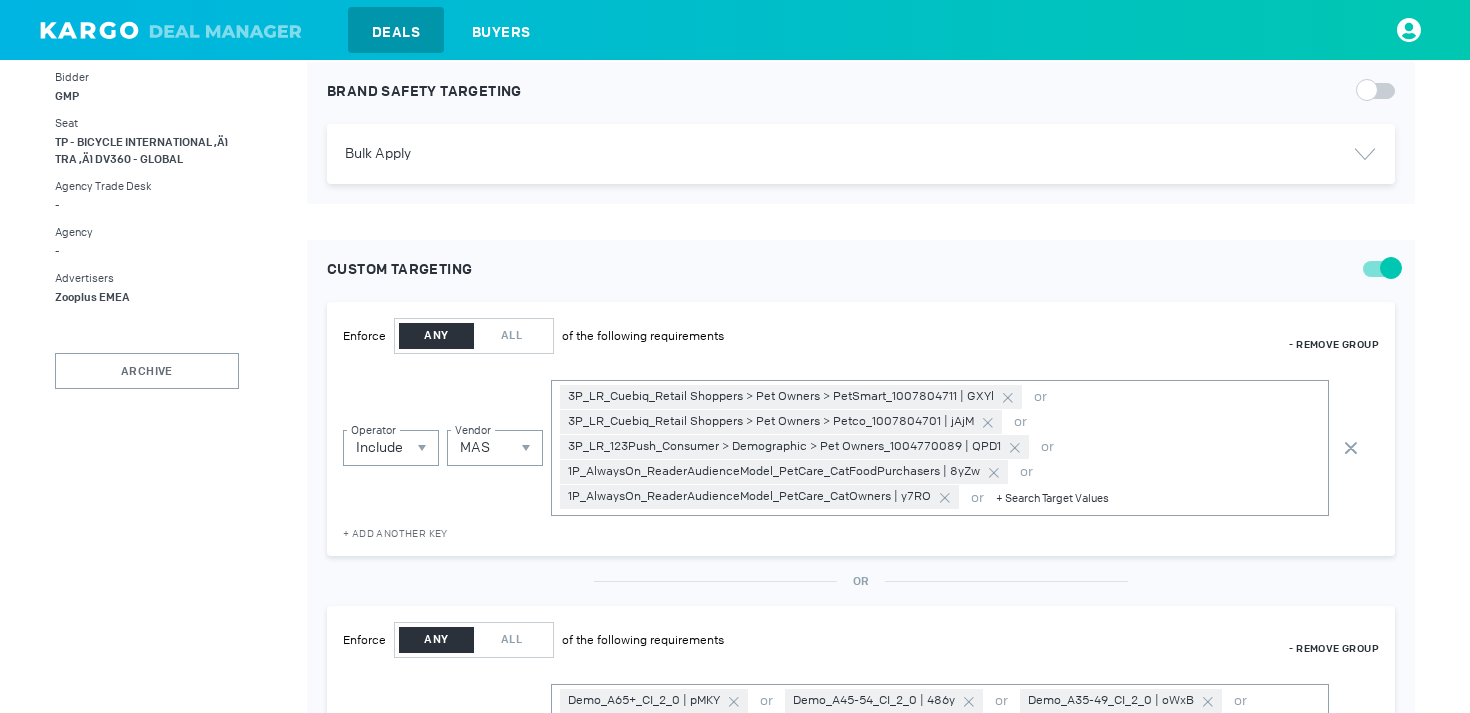 click on "- REMOVE GROUP" at bounding box center [1334, 344] 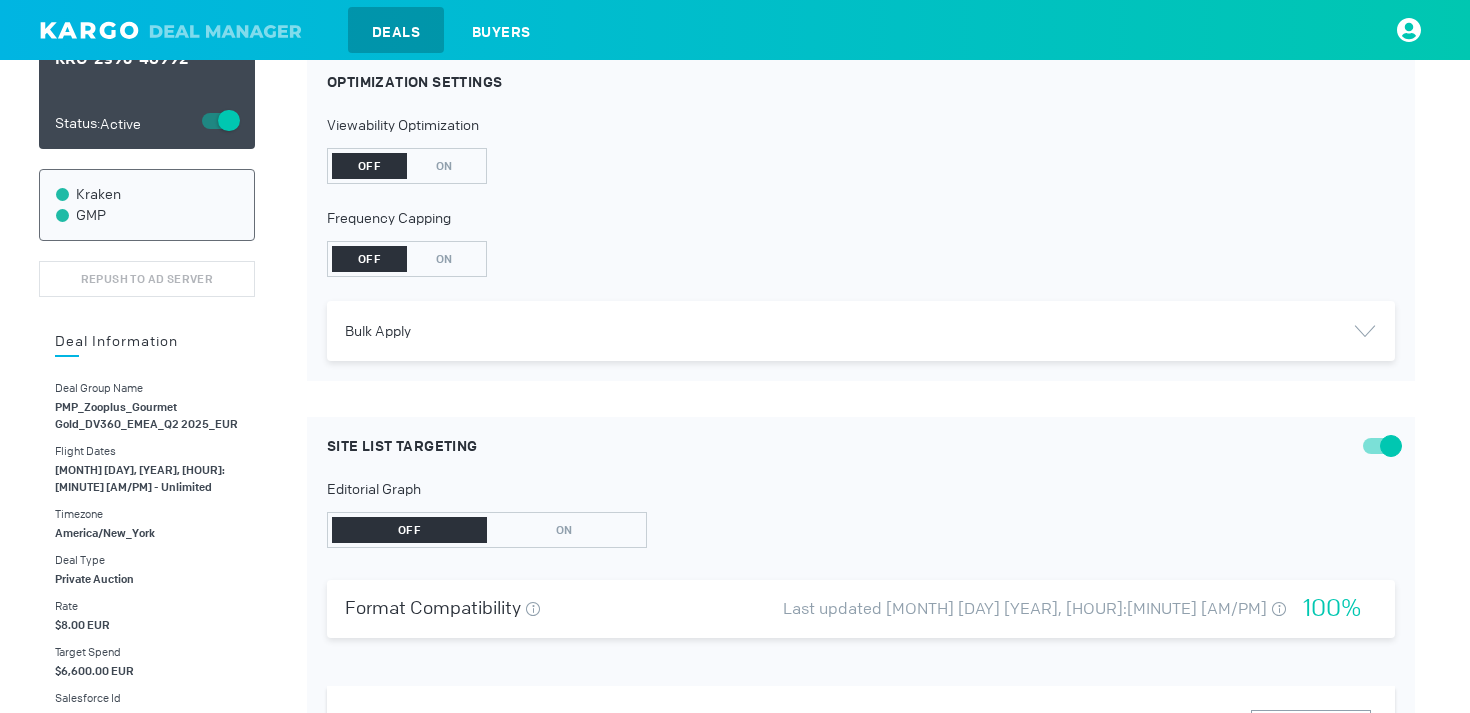 scroll, scrollTop: 0, scrollLeft: 0, axis: both 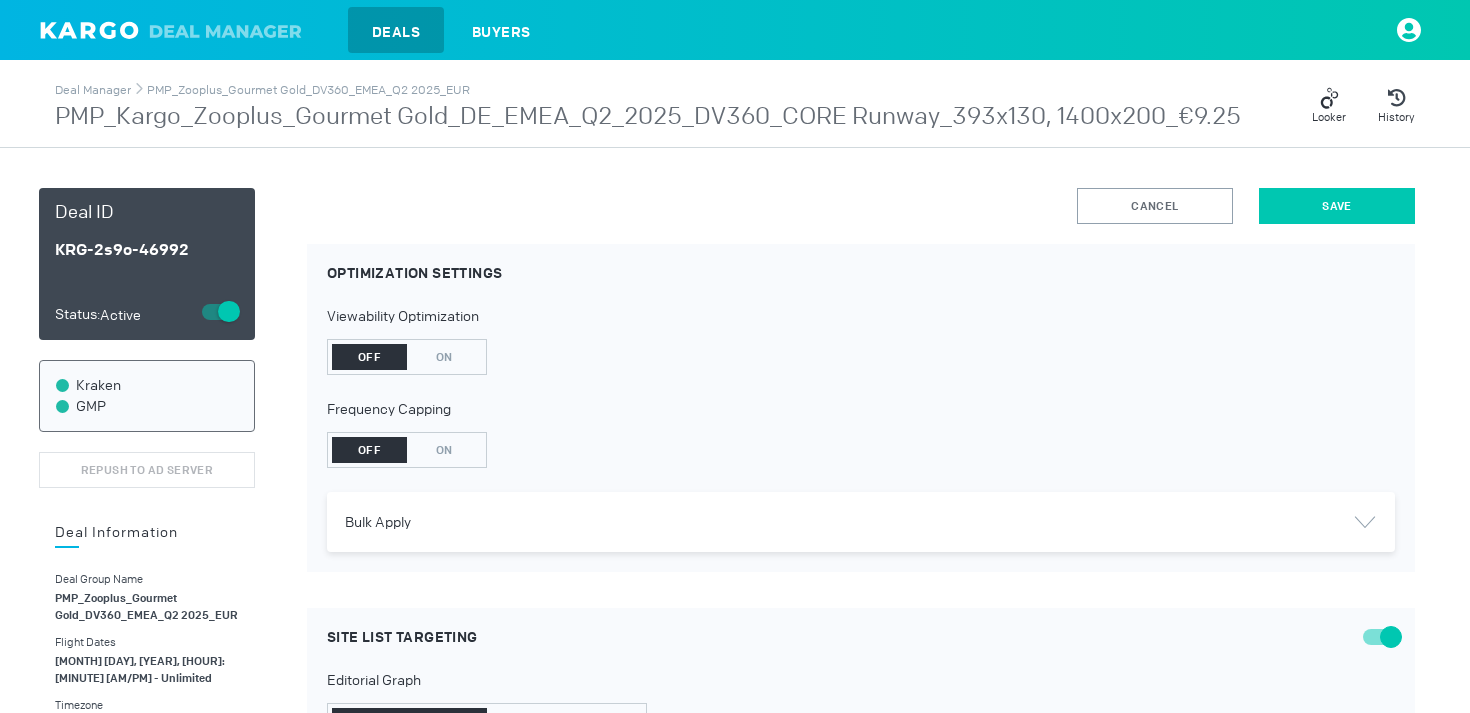 click on "Save" at bounding box center (1337, 206) 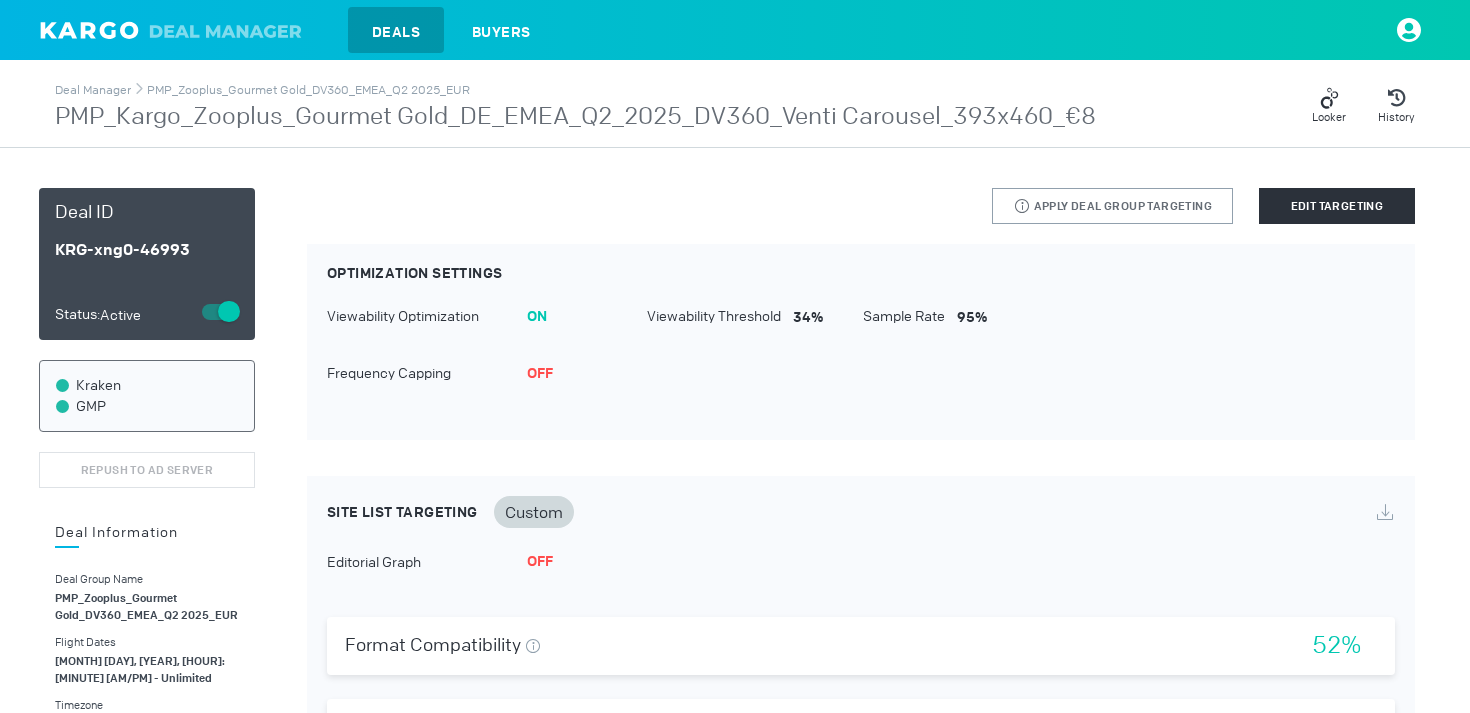 scroll, scrollTop: 0, scrollLeft: 0, axis: both 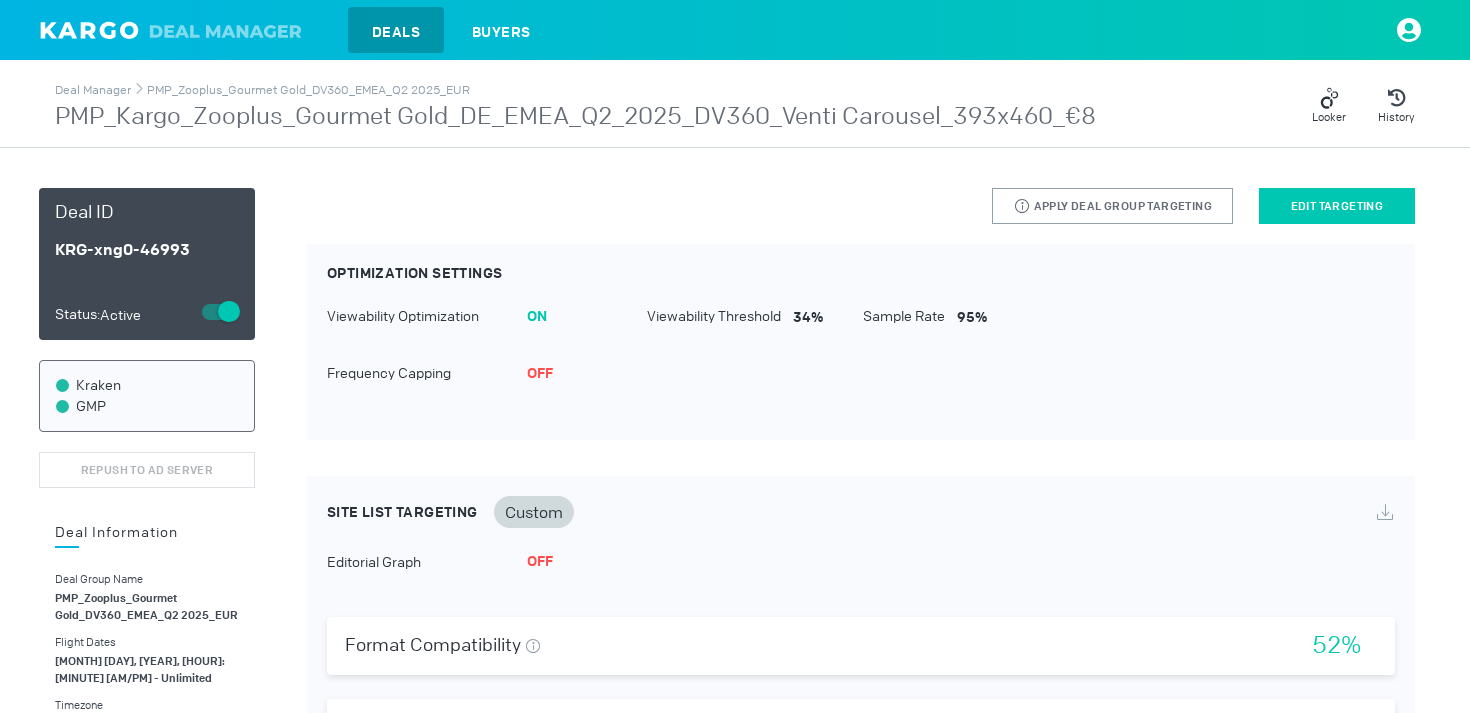 click on "Edit Targeting" at bounding box center [1337, 206] 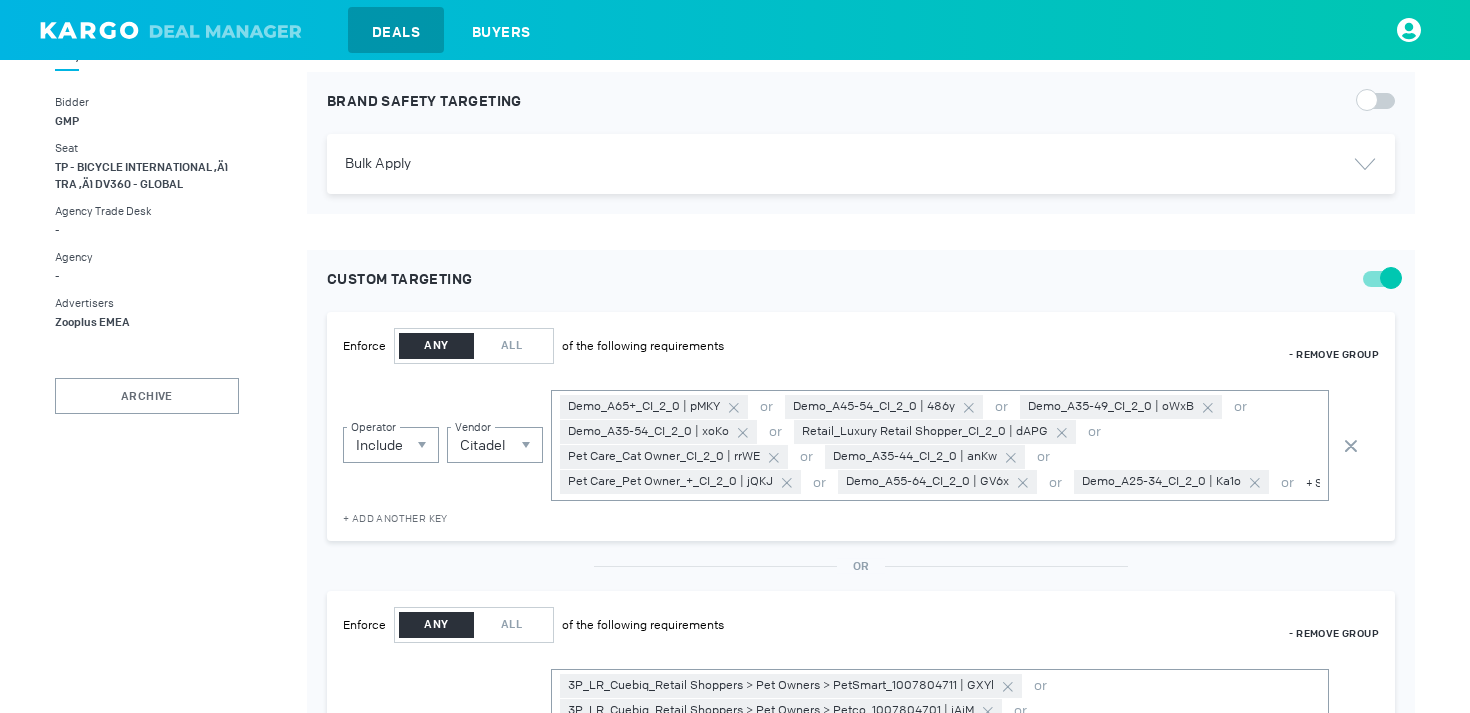 scroll, scrollTop: 1620, scrollLeft: 0, axis: vertical 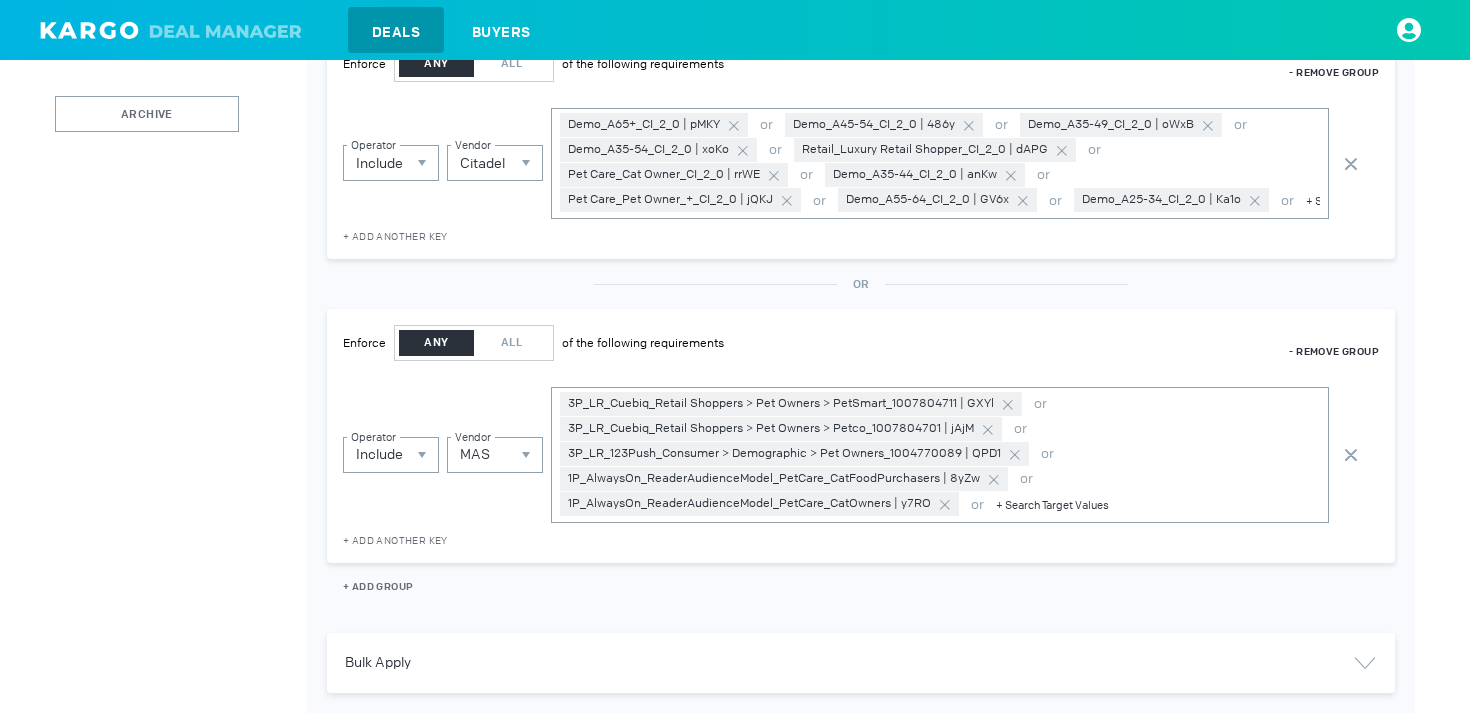 click on "- REMOVE GROUP" at bounding box center (1334, 72) 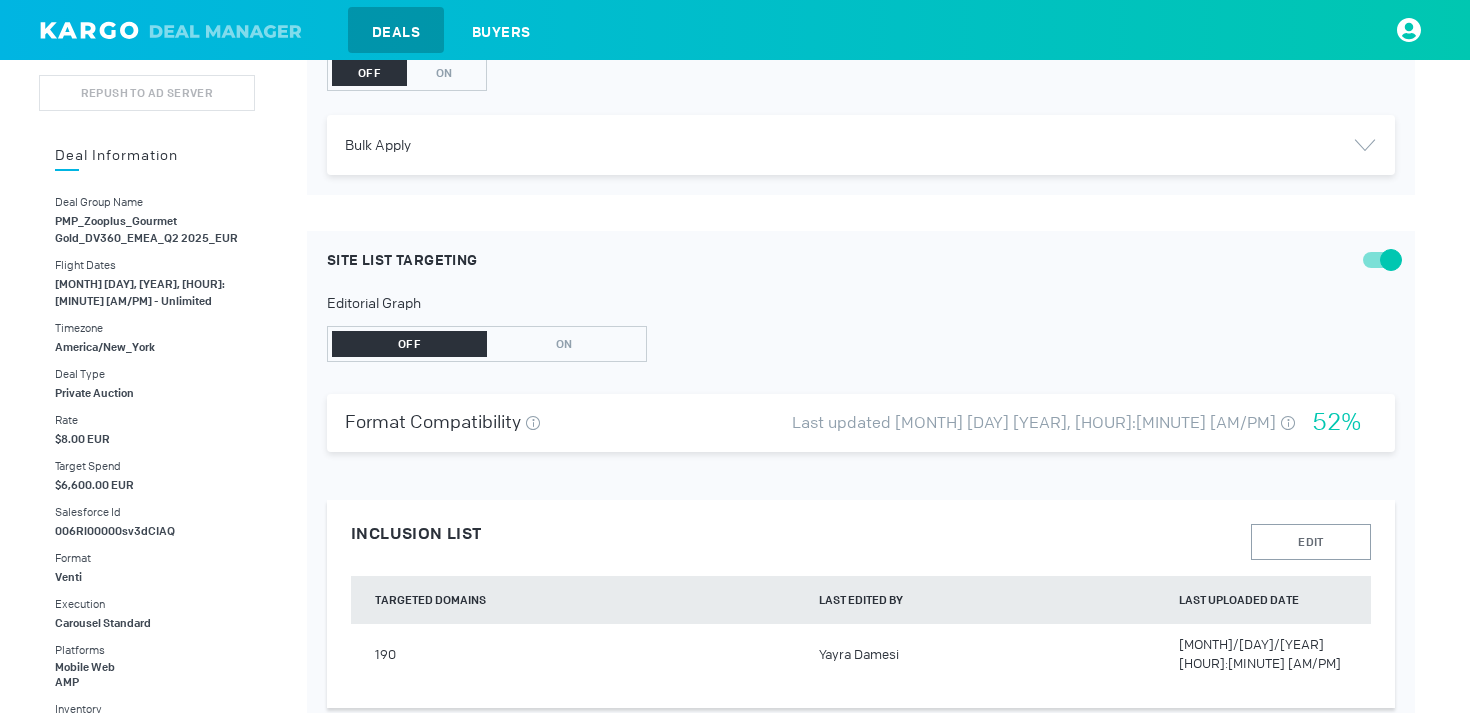 scroll, scrollTop: 0, scrollLeft: 0, axis: both 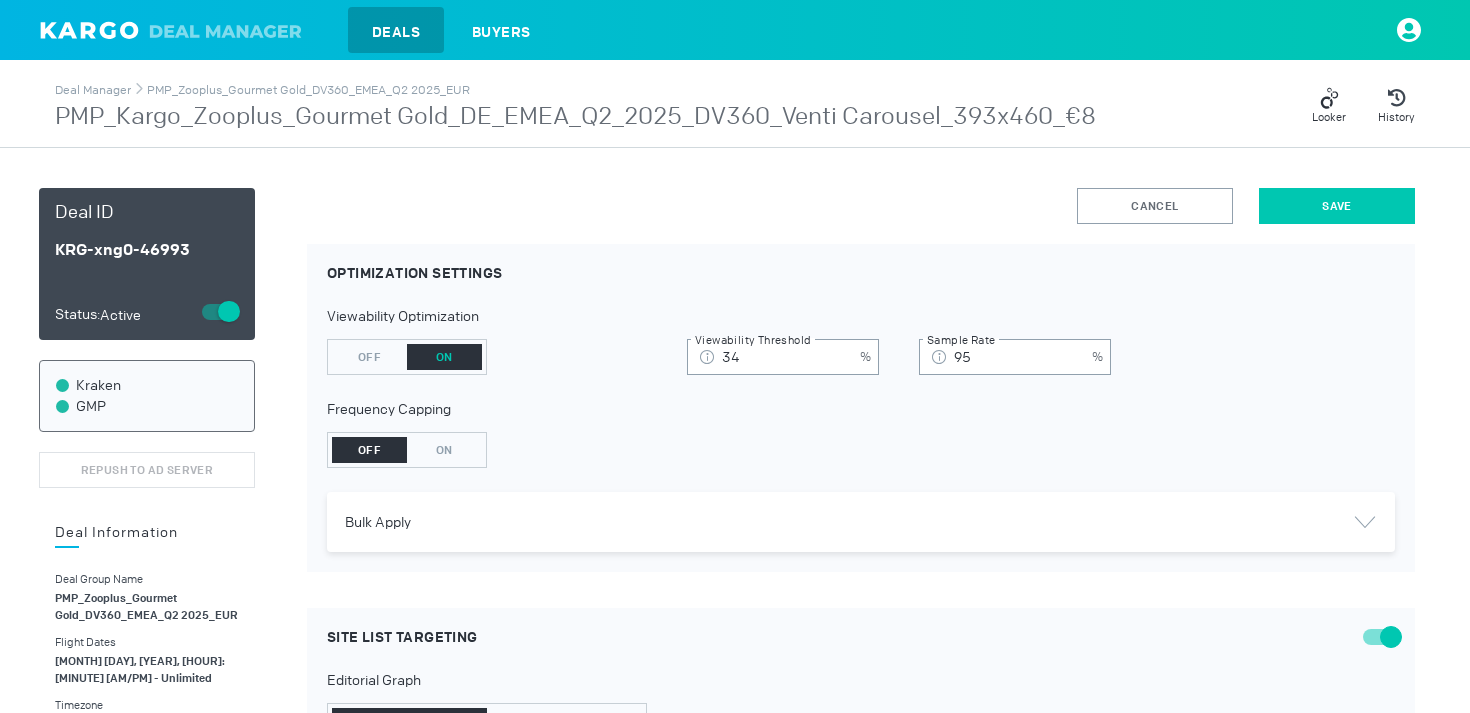 click on "Save" at bounding box center (1337, 206) 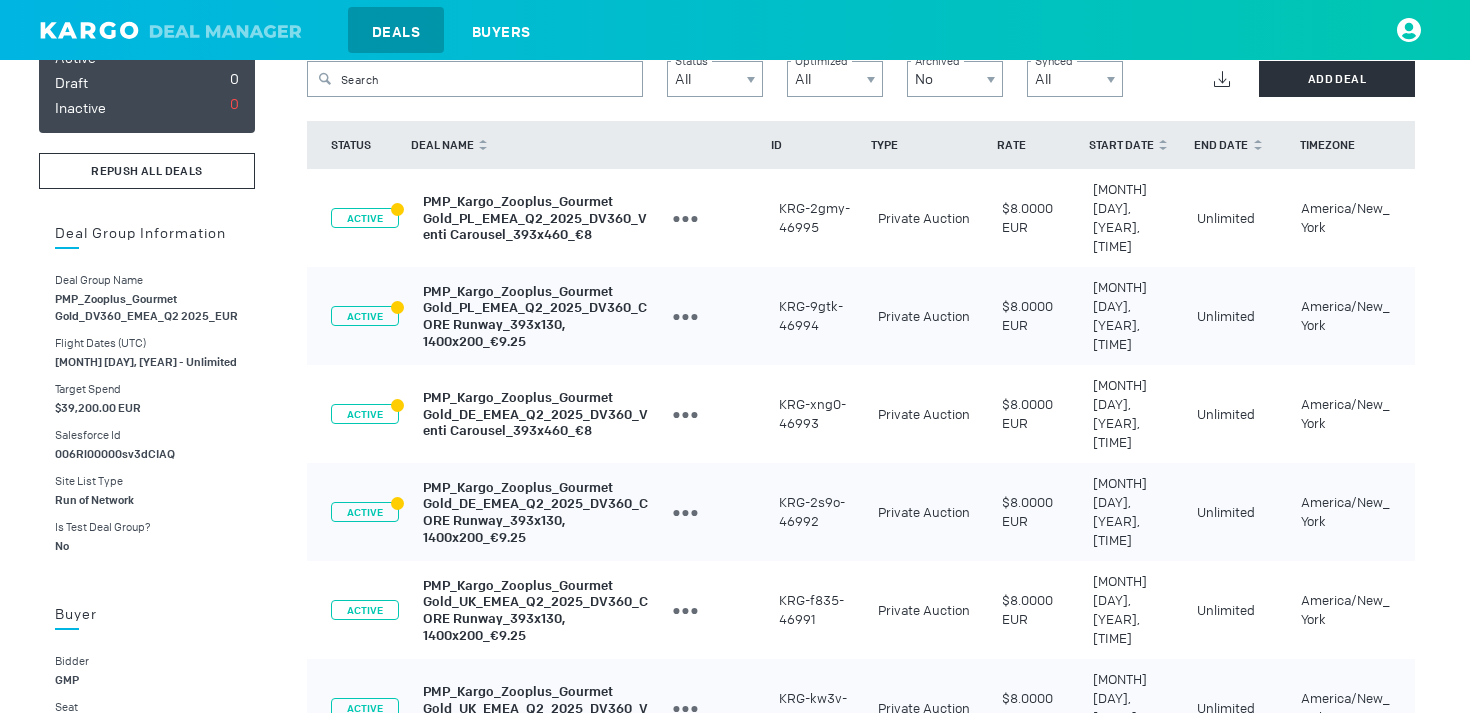 scroll, scrollTop: 112, scrollLeft: 0, axis: vertical 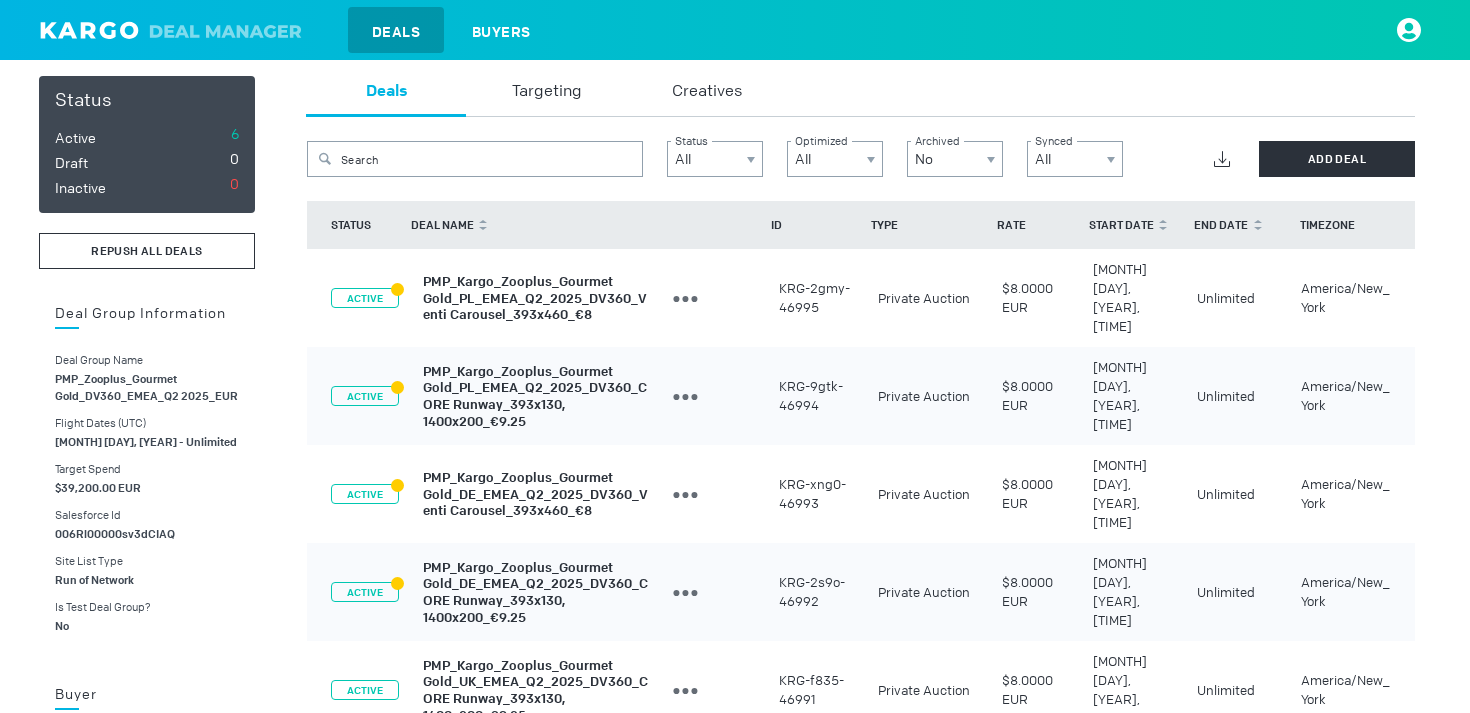 click on "REPUSH ALL DEALS" at bounding box center [147, 251] 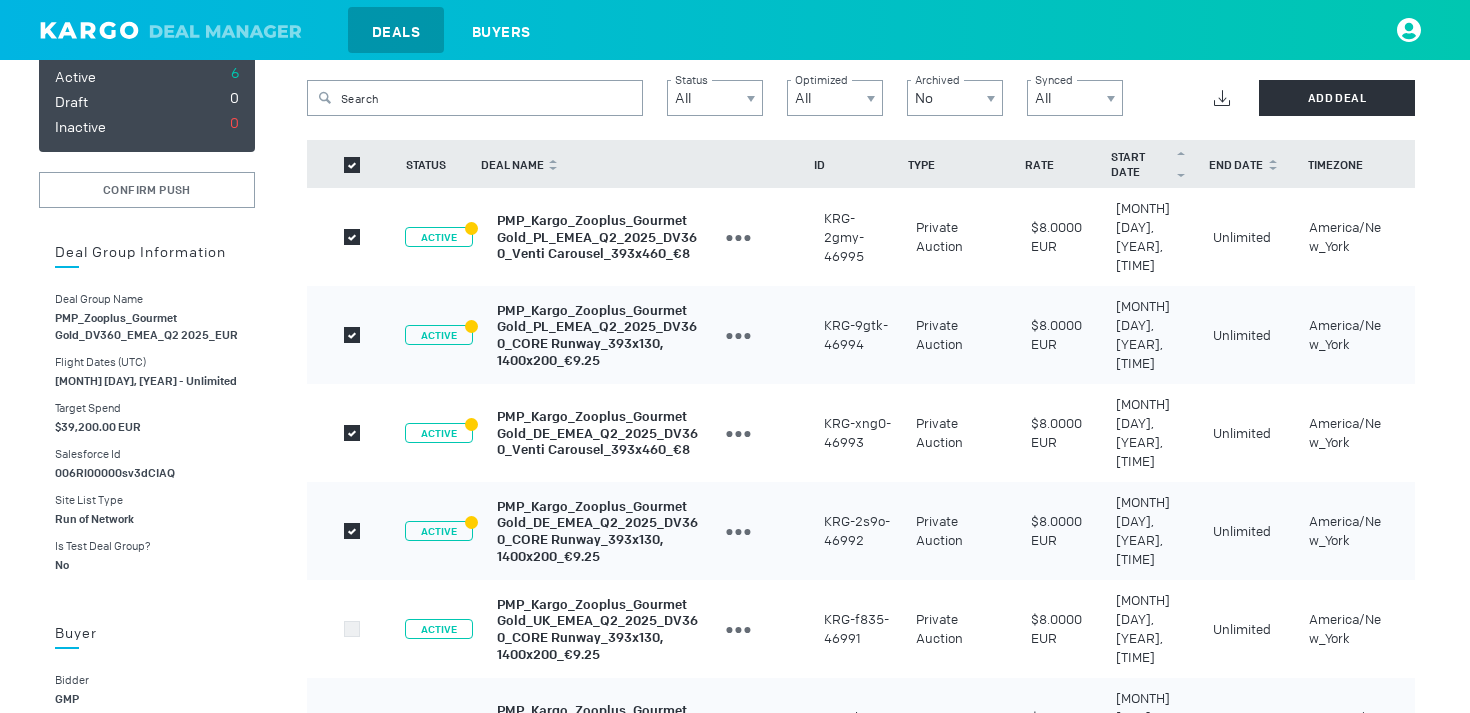 scroll, scrollTop: 0, scrollLeft: 0, axis: both 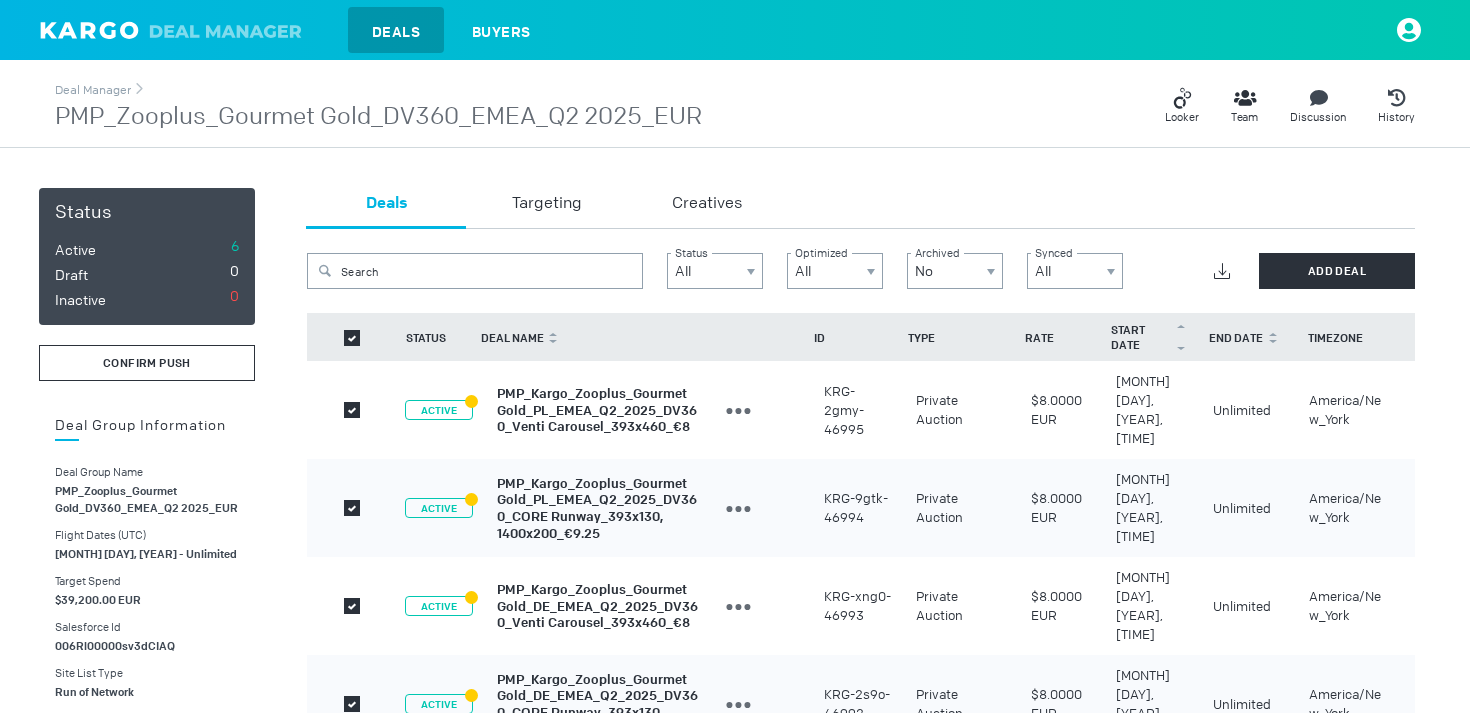 click on "confirm push" at bounding box center (147, 363) 